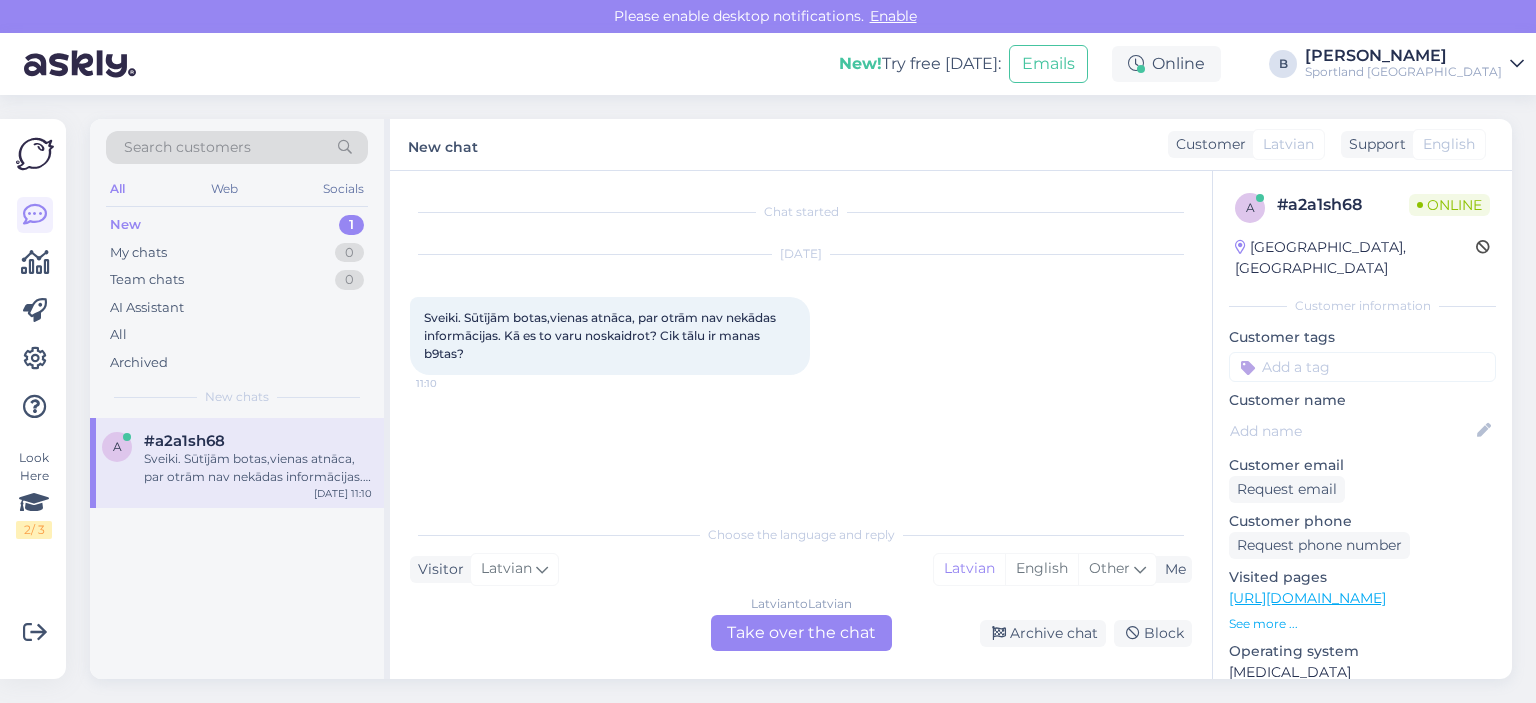 scroll, scrollTop: 0, scrollLeft: 0, axis: both 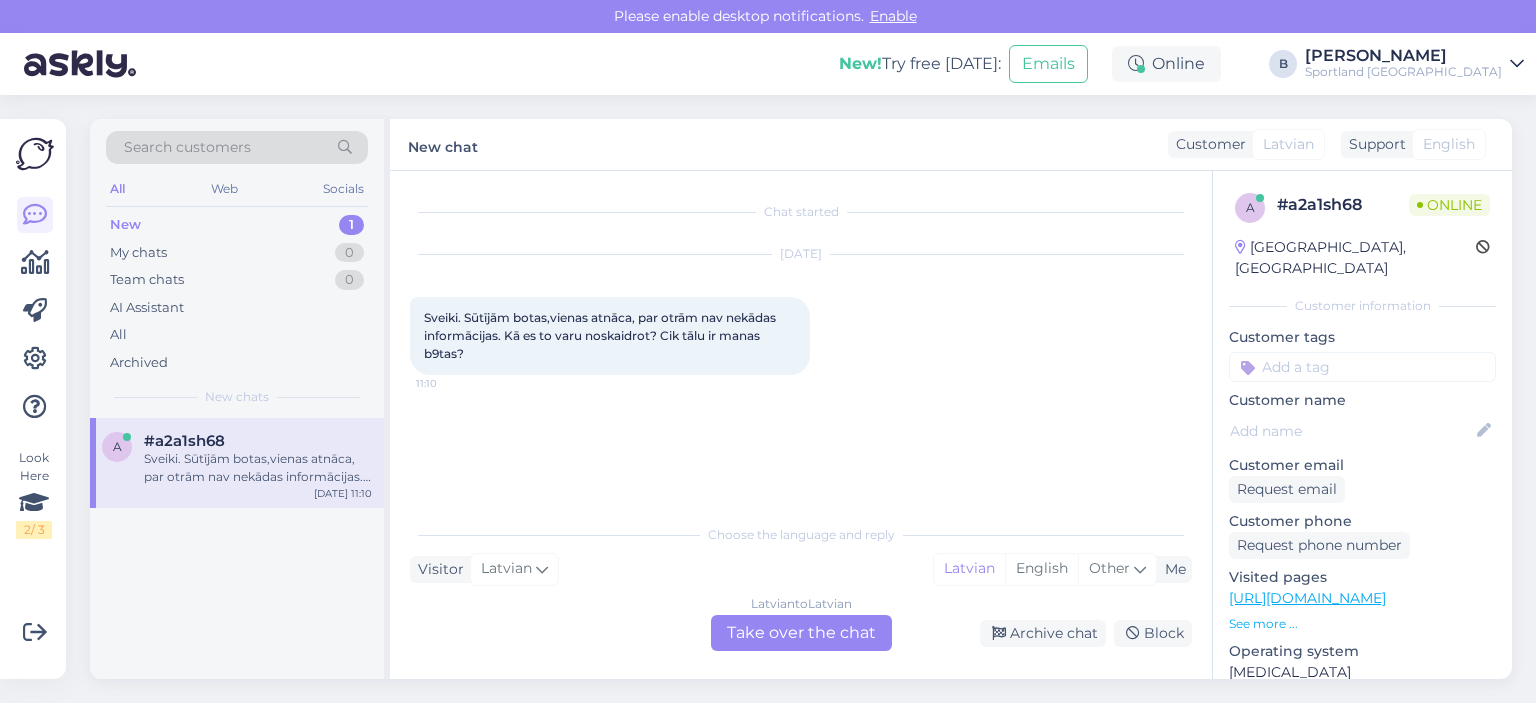 click on "Latvian  to  Latvian Take over the chat" at bounding box center (801, 633) 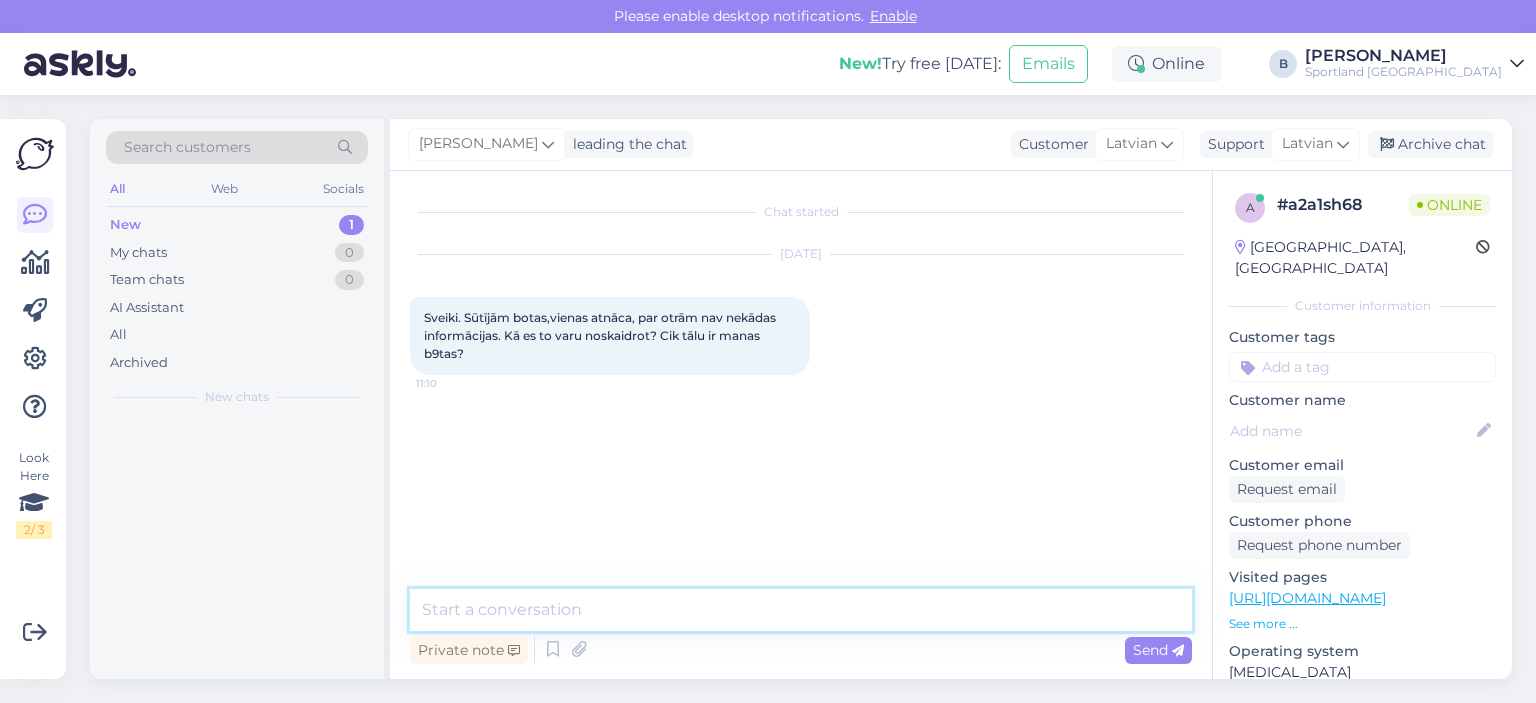 click at bounding box center (801, 610) 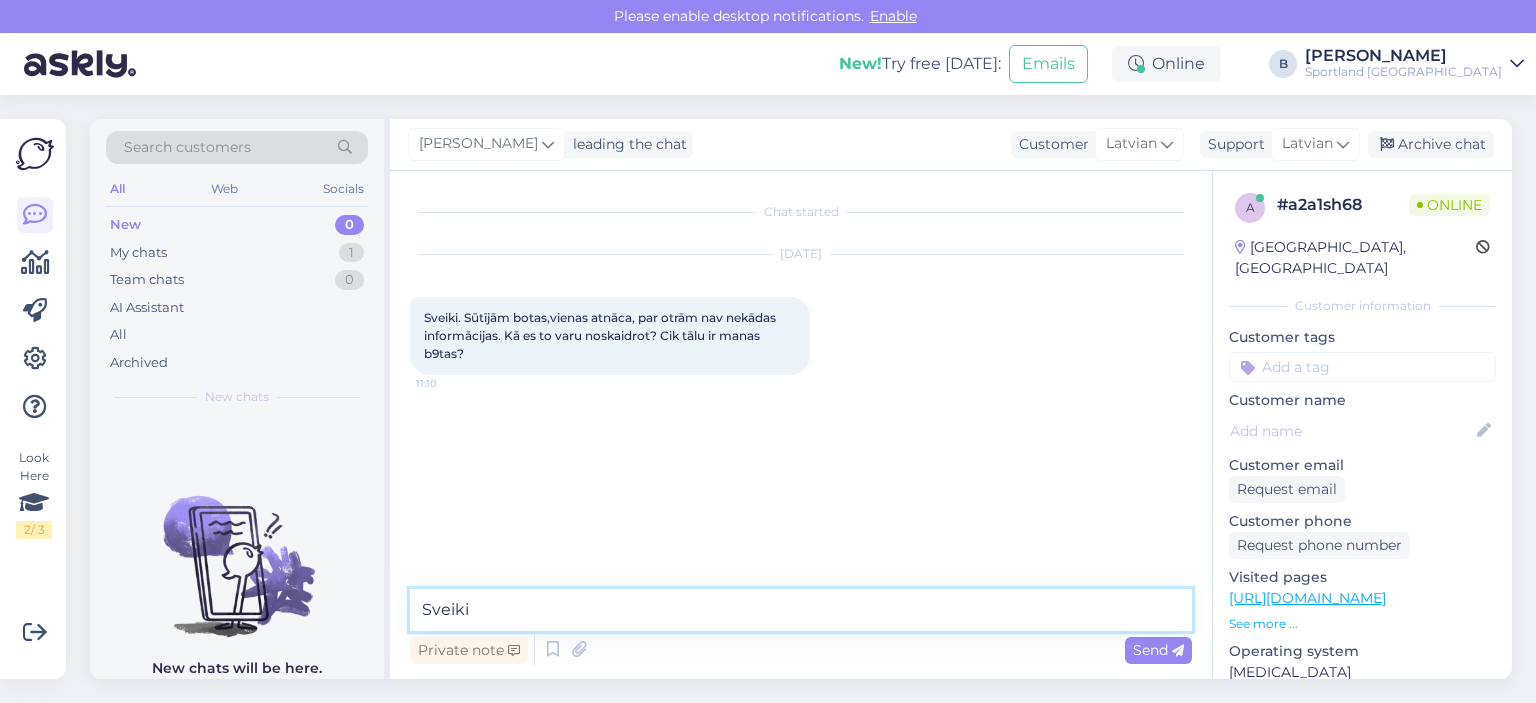 type on "Sveiki." 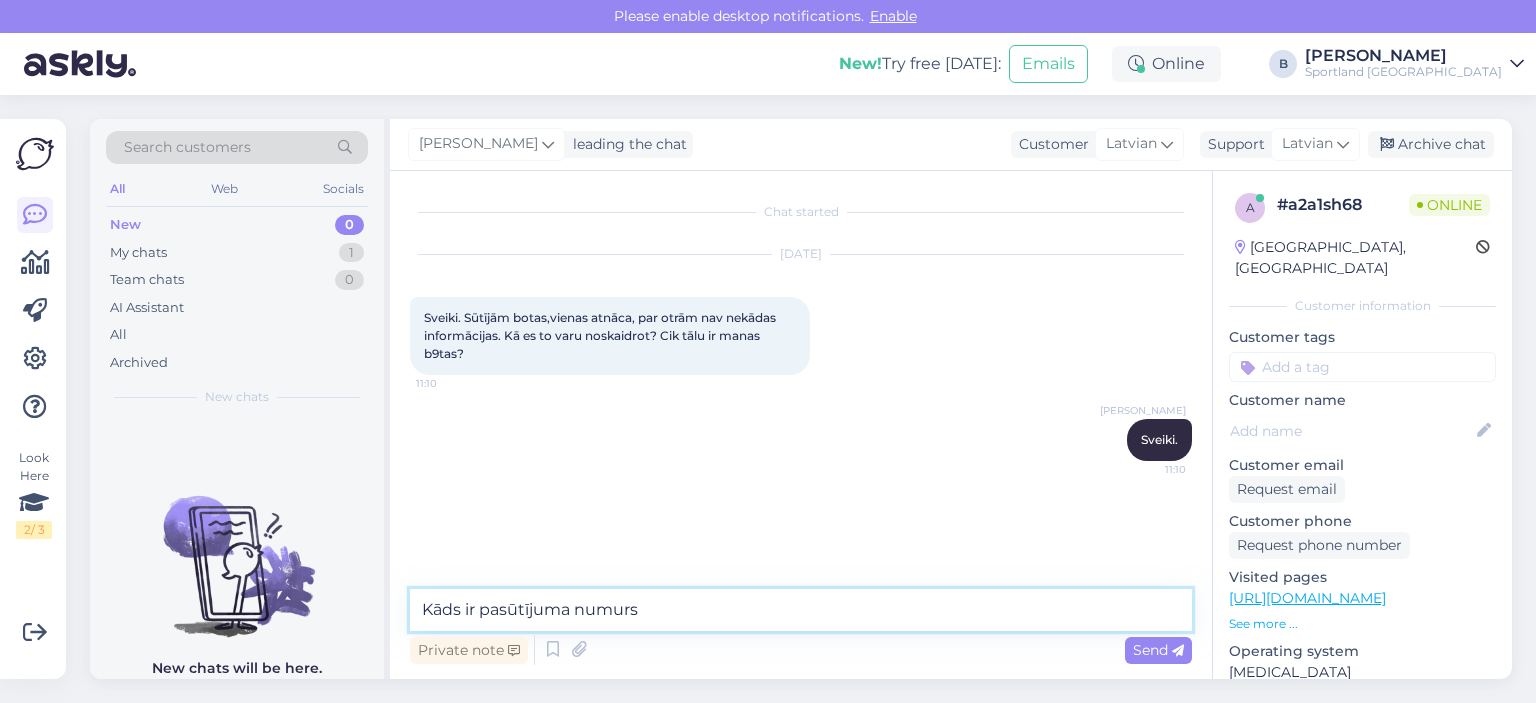 type on "Kāds ir pasūtījuma numurs?" 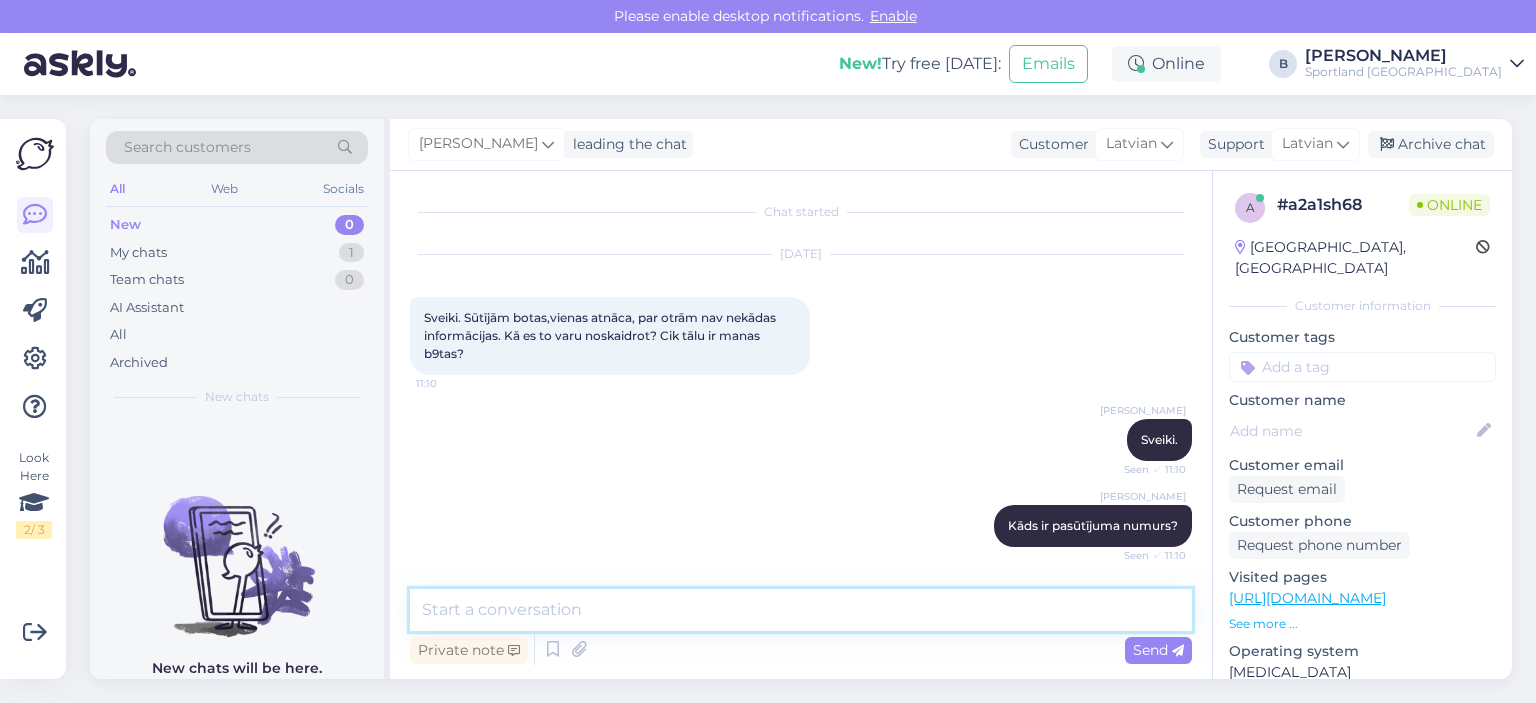 scroll, scrollTop: 84, scrollLeft: 0, axis: vertical 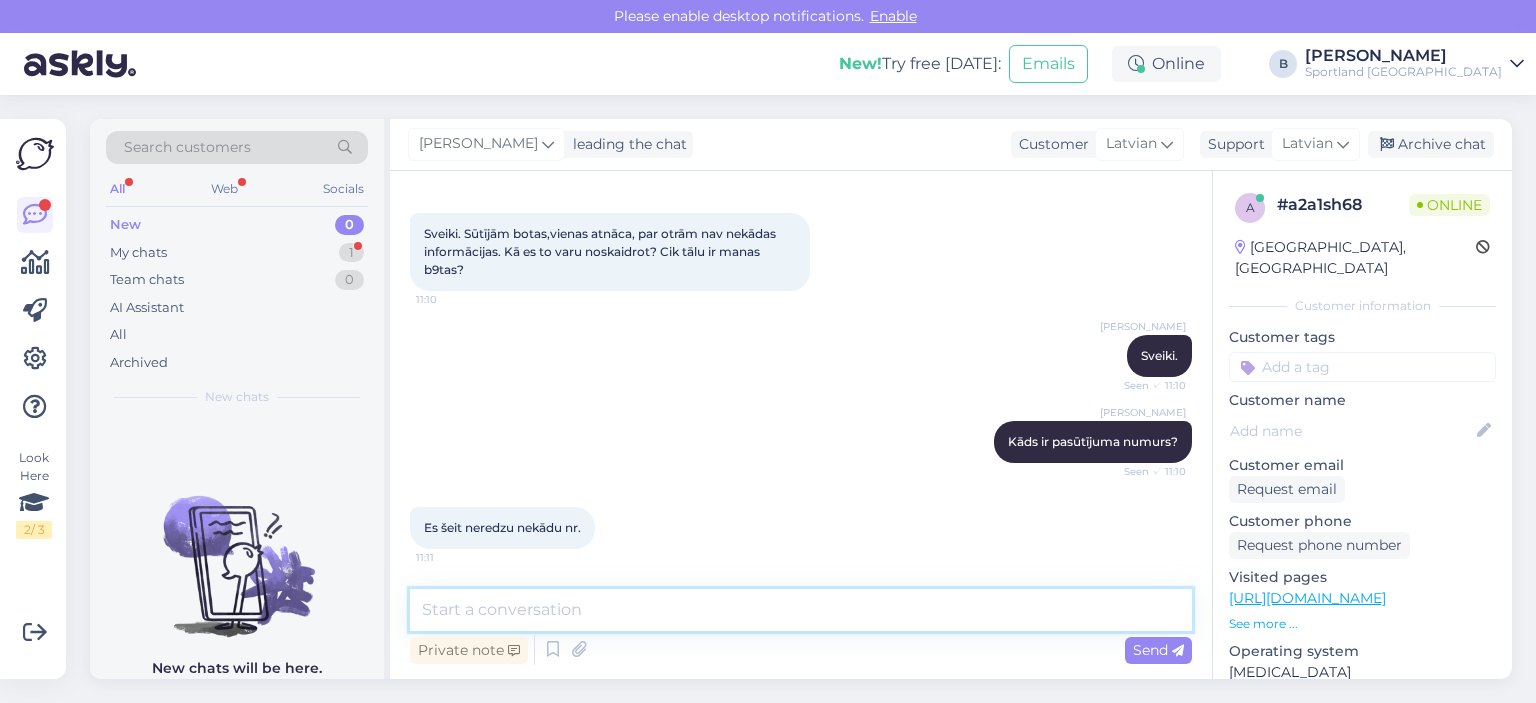 click at bounding box center [801, 610] 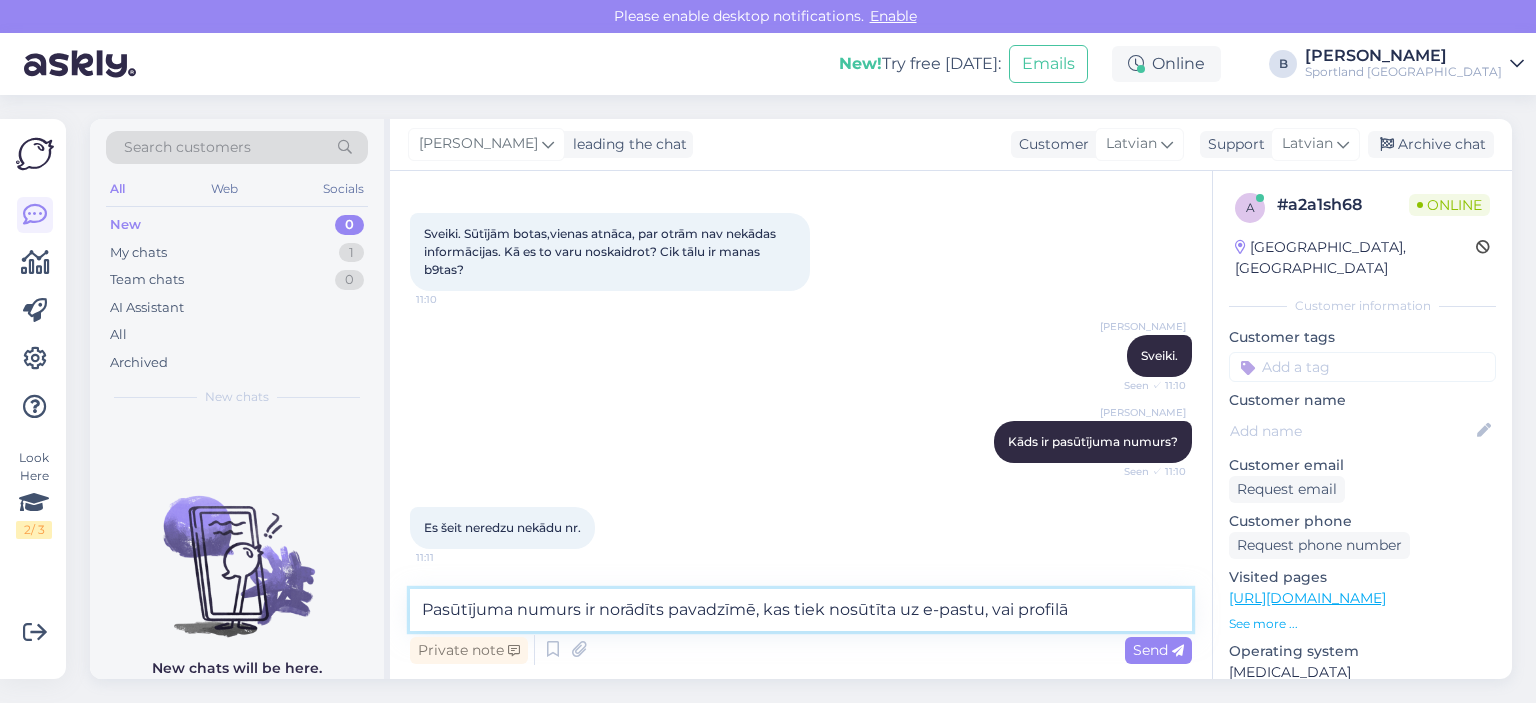 type on "Pasūtījuma numurs ir norādīts pavadzīmē, kas tiek nosūtīta uz e-pastu, vai profilā." 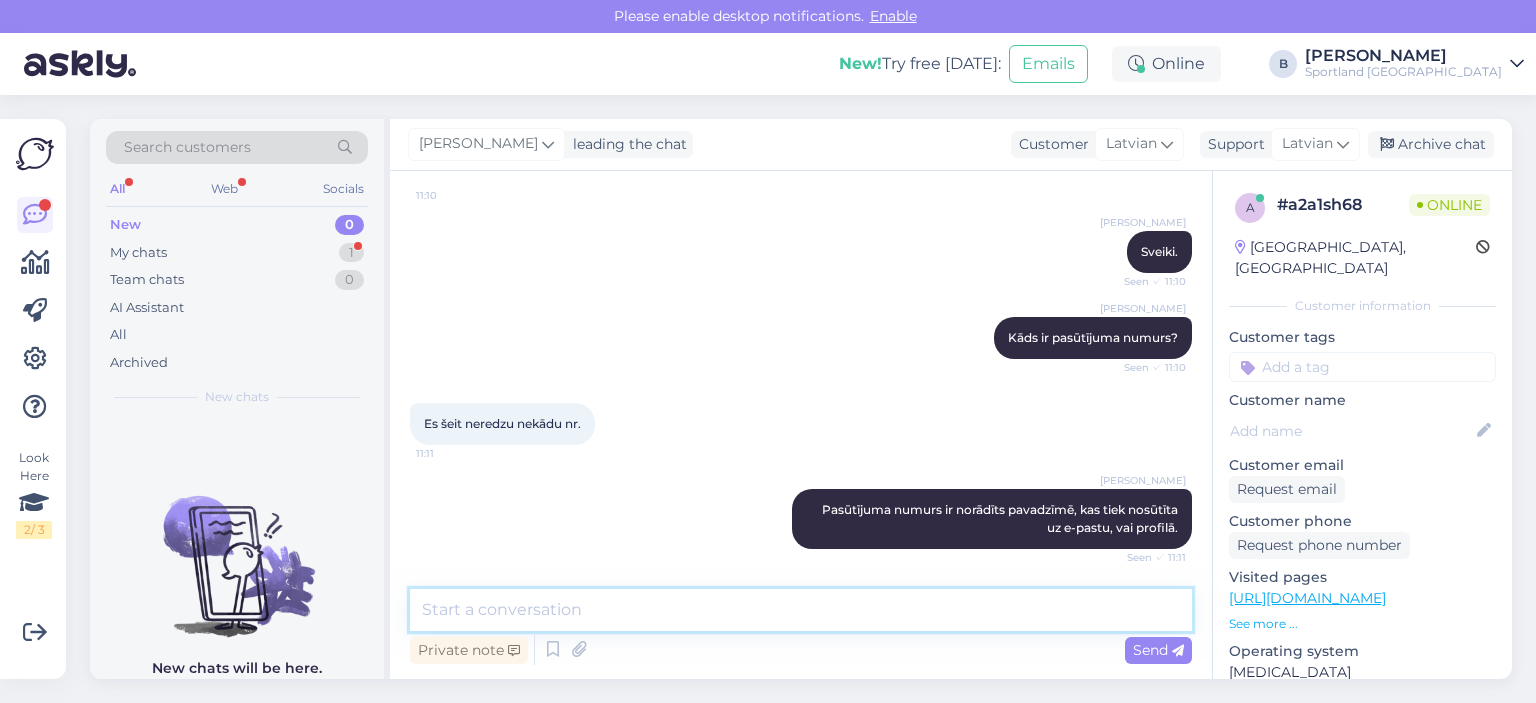 scroll, scrollTop: 274, scrollLeft: 0, axis: vertical 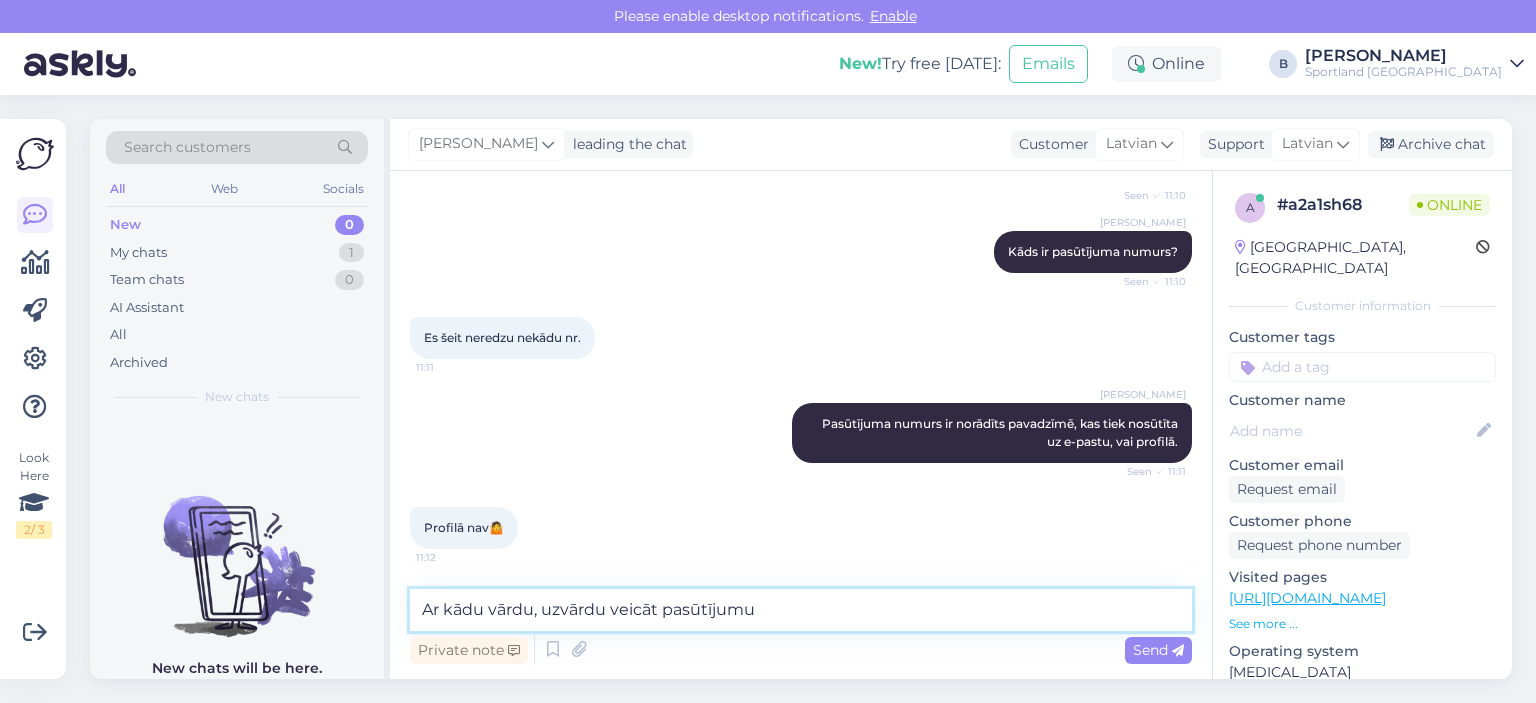type on "Ar kādu vārdu, uzvārdu veicāt pasūtījumu?" 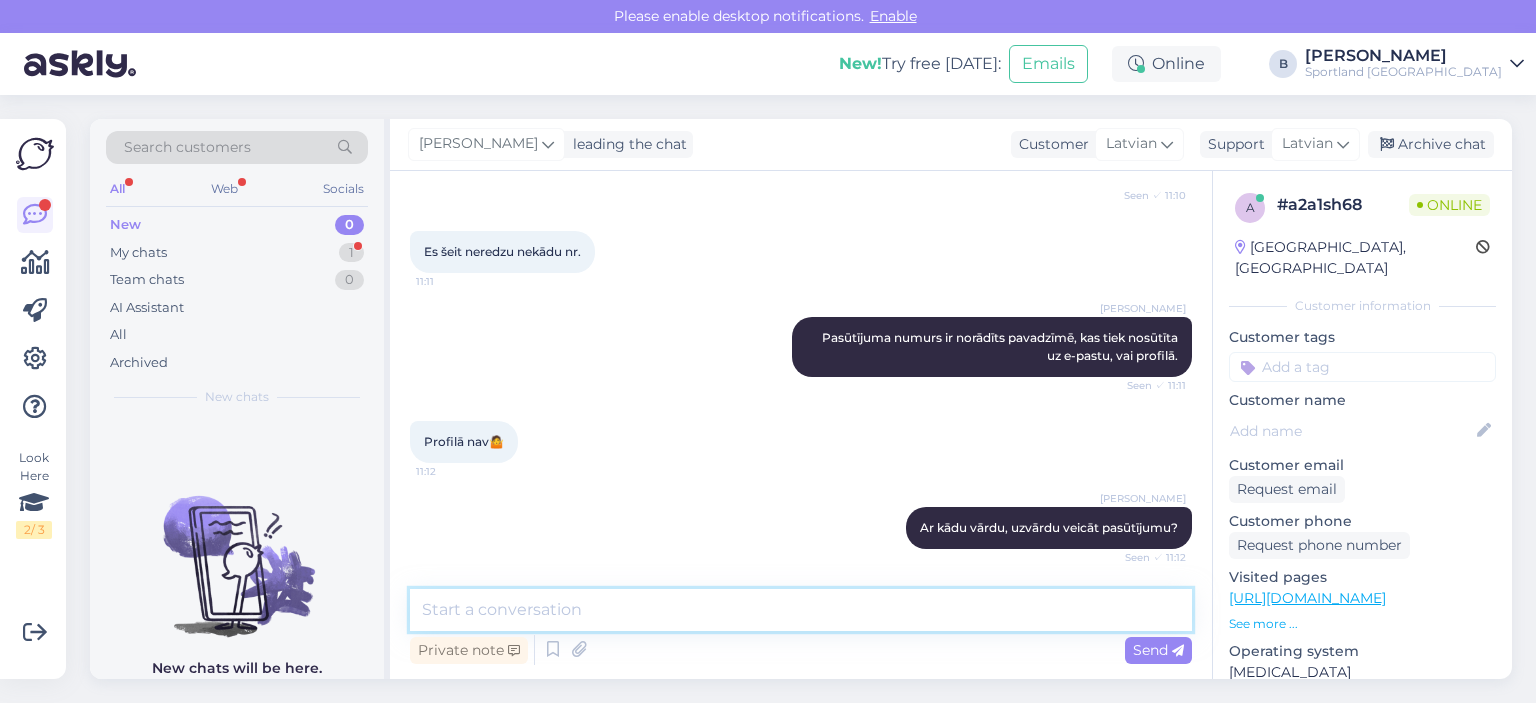 scroll, scrollTop: 446, scrollLeft: 0, axis: vertical 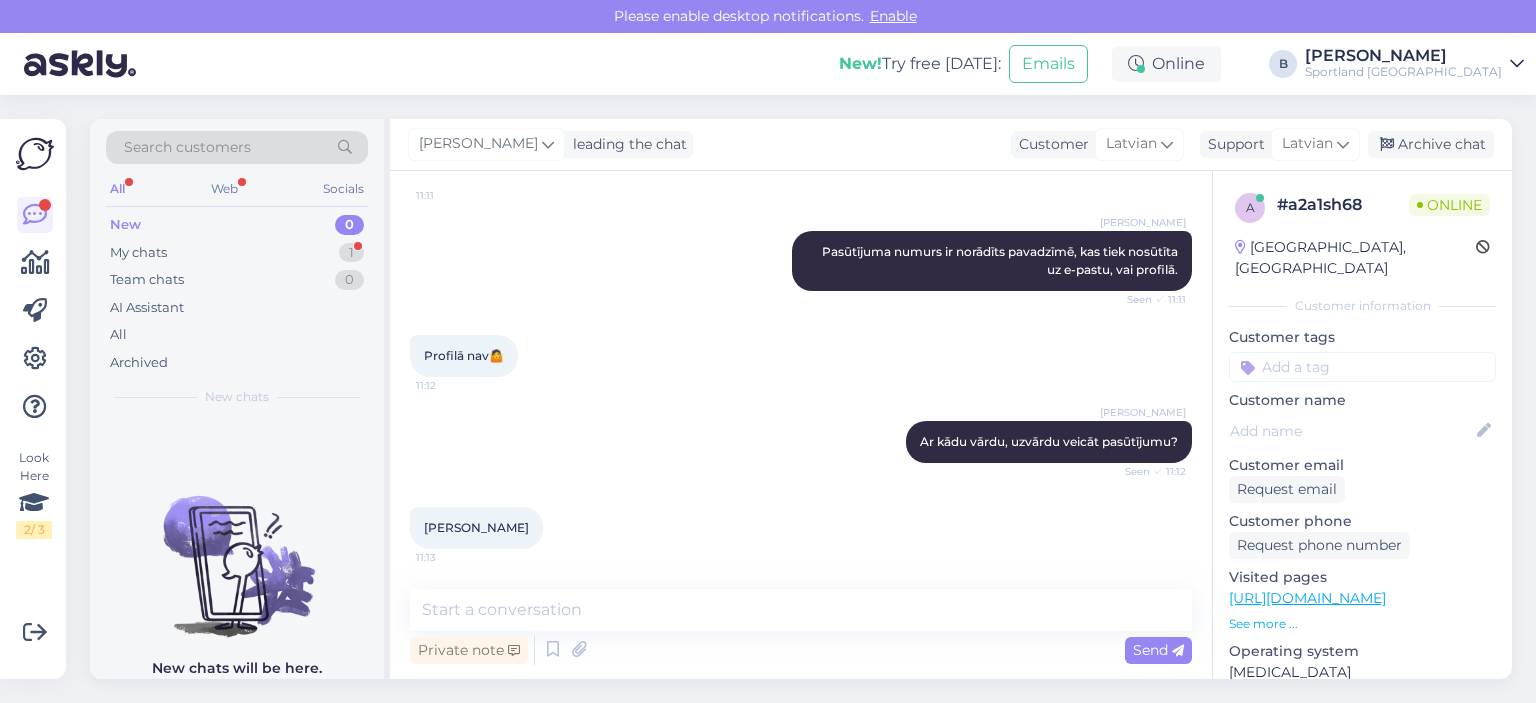 click on "[PERSON_NAME]" at bounding box center [476, 527] 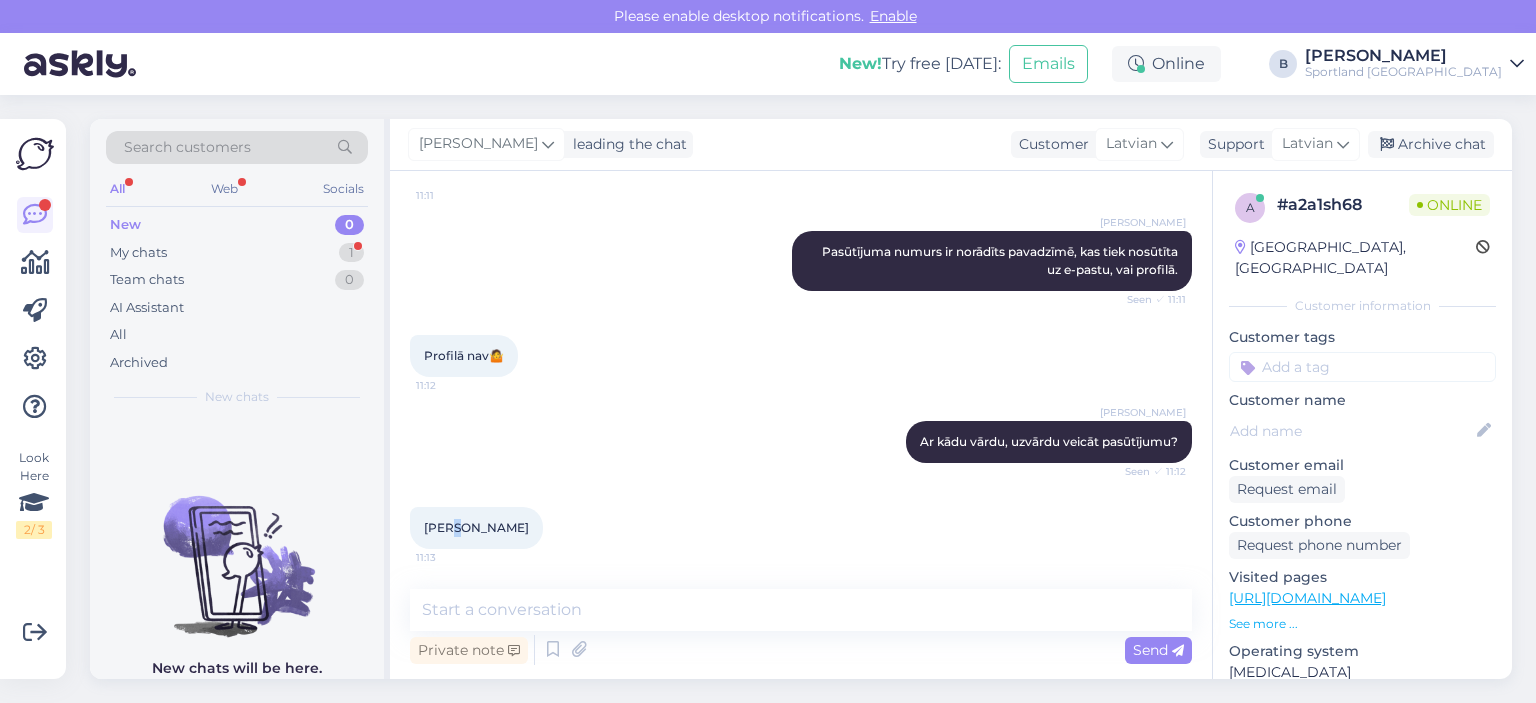 click on "[PERSON_NAME]" at bounding box center [476, 527] 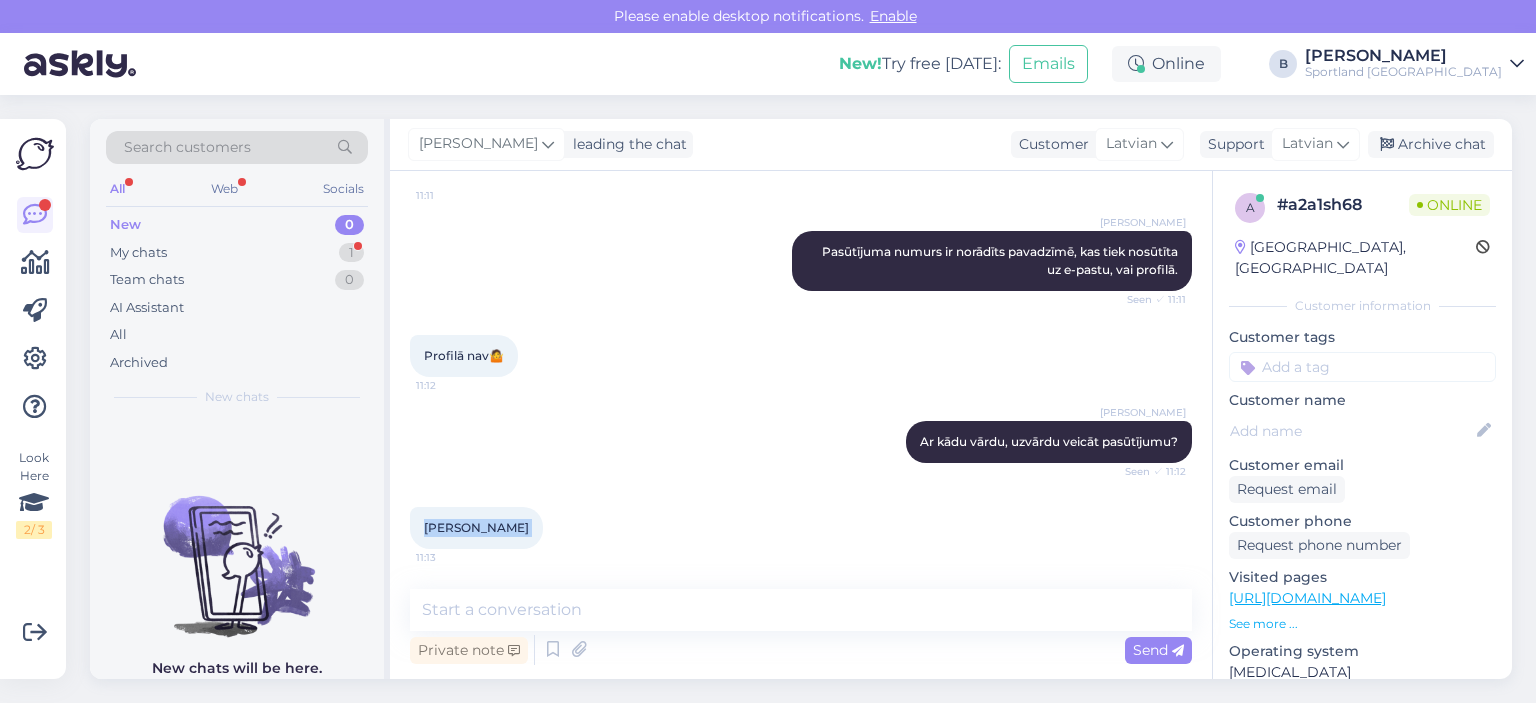 click on "[PERSON_NAME]" at bounding box center (476, 527) 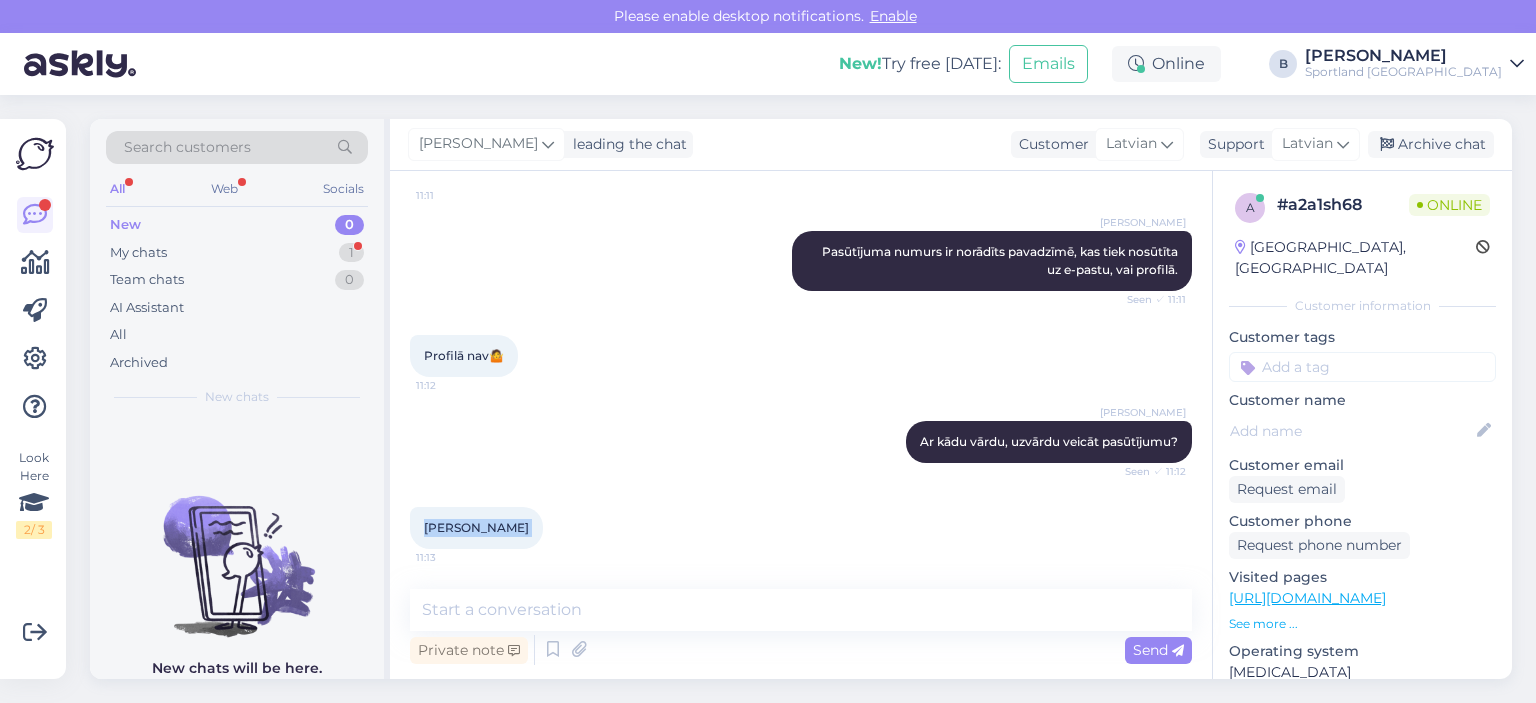scroll, scrollTop: 0, scrollLeft: 0, axis: both 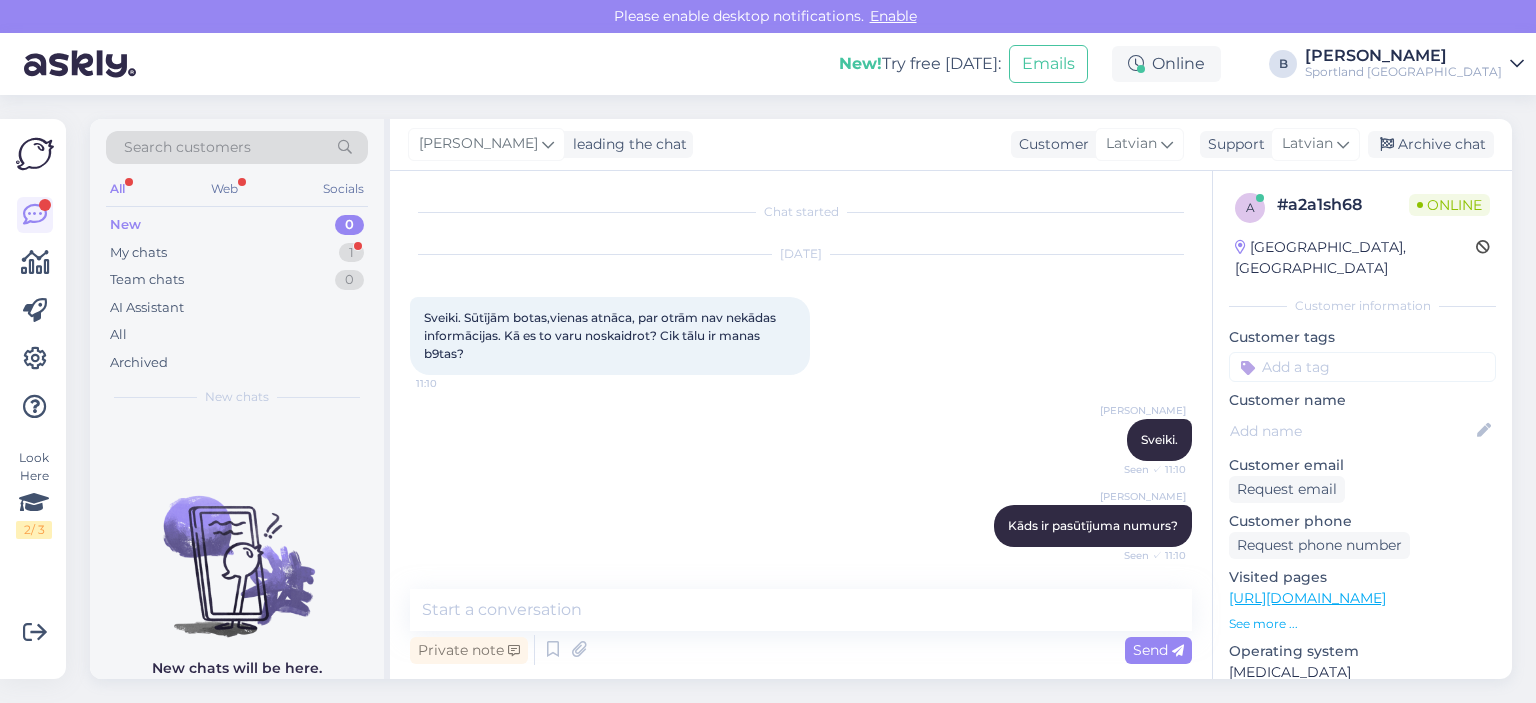 click on "[PERSON_NAME]. Seen ✓ 11:10" at bounding box center (801, 440) 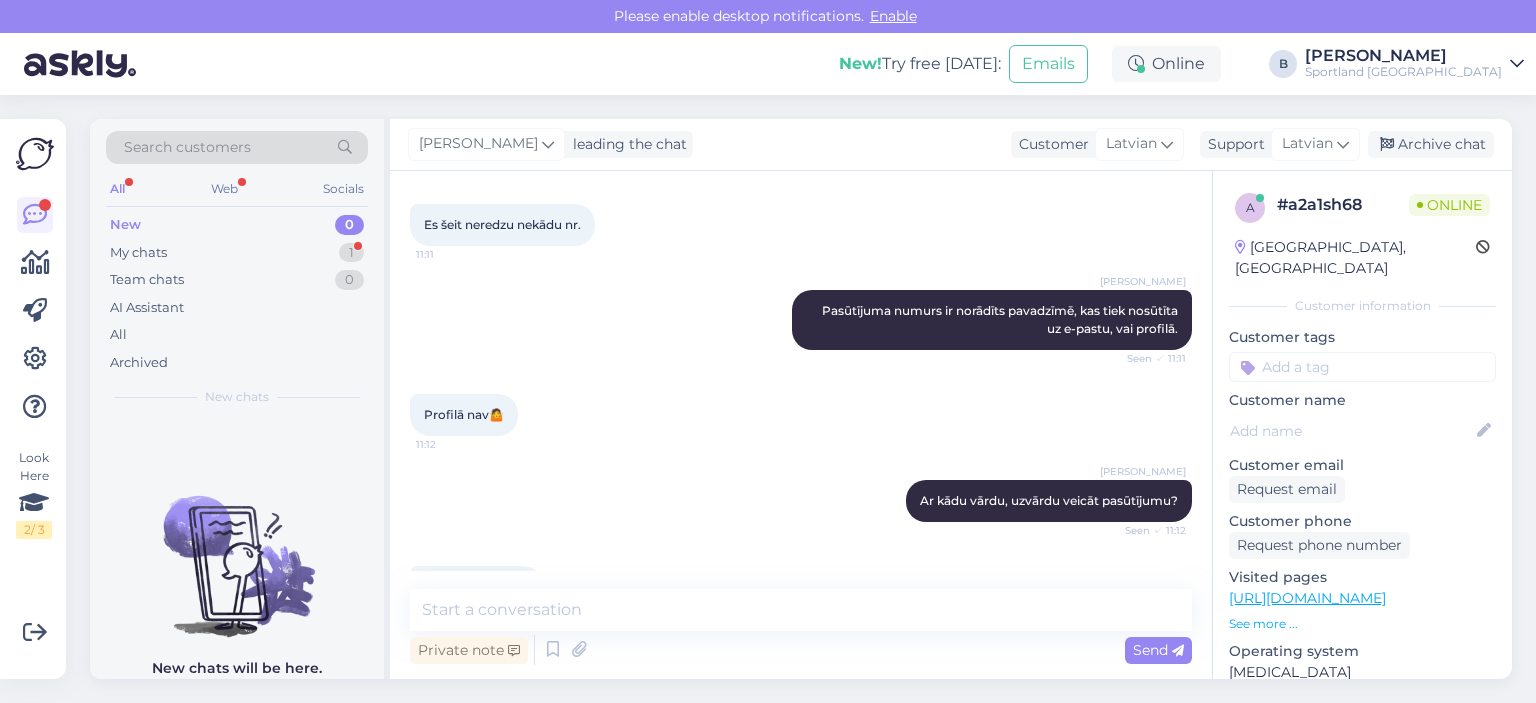 scroll, scrollTop: 400, scrollLeft: 0, axis: vertical 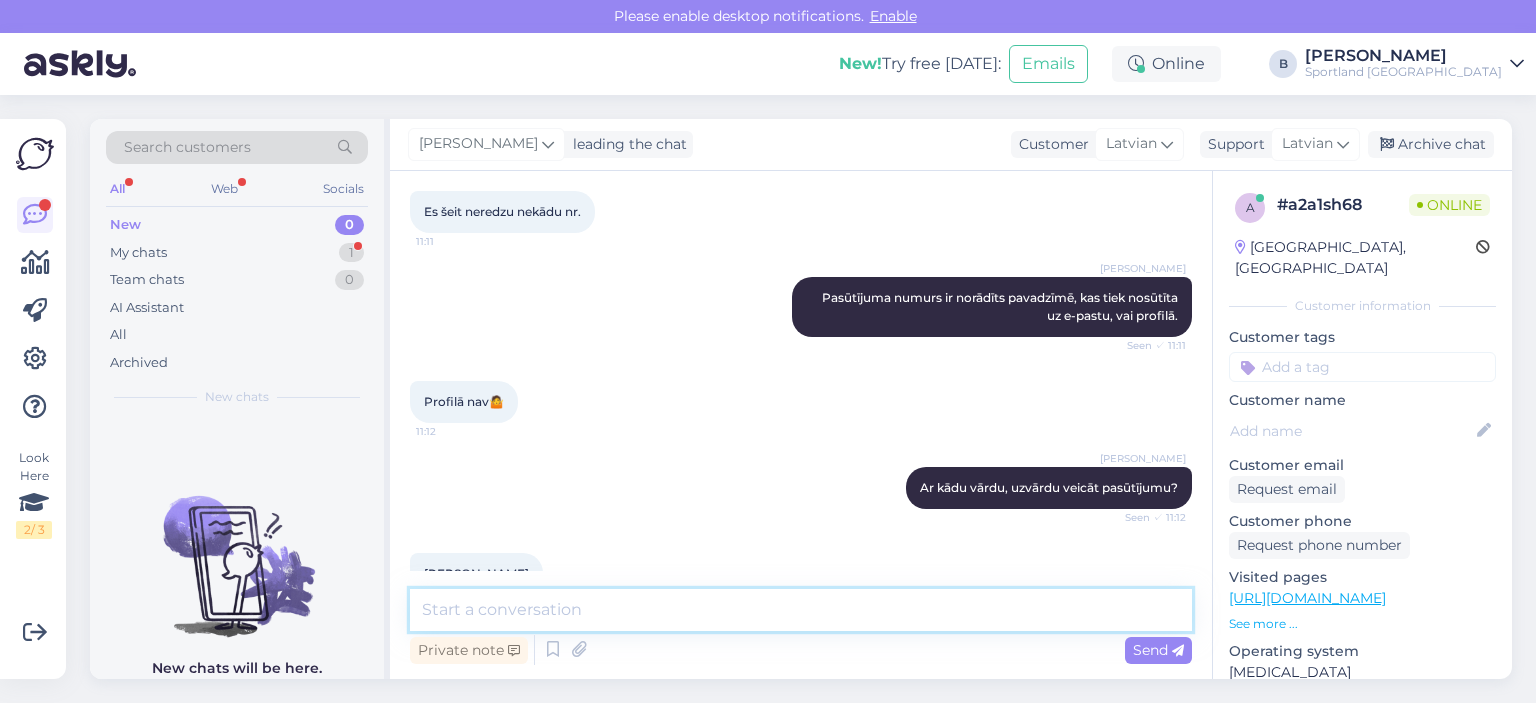 drag, startPoint x: 648, startPoint y: 619, endPoint x: 655, endPoint y: 571, distance: 48.507732 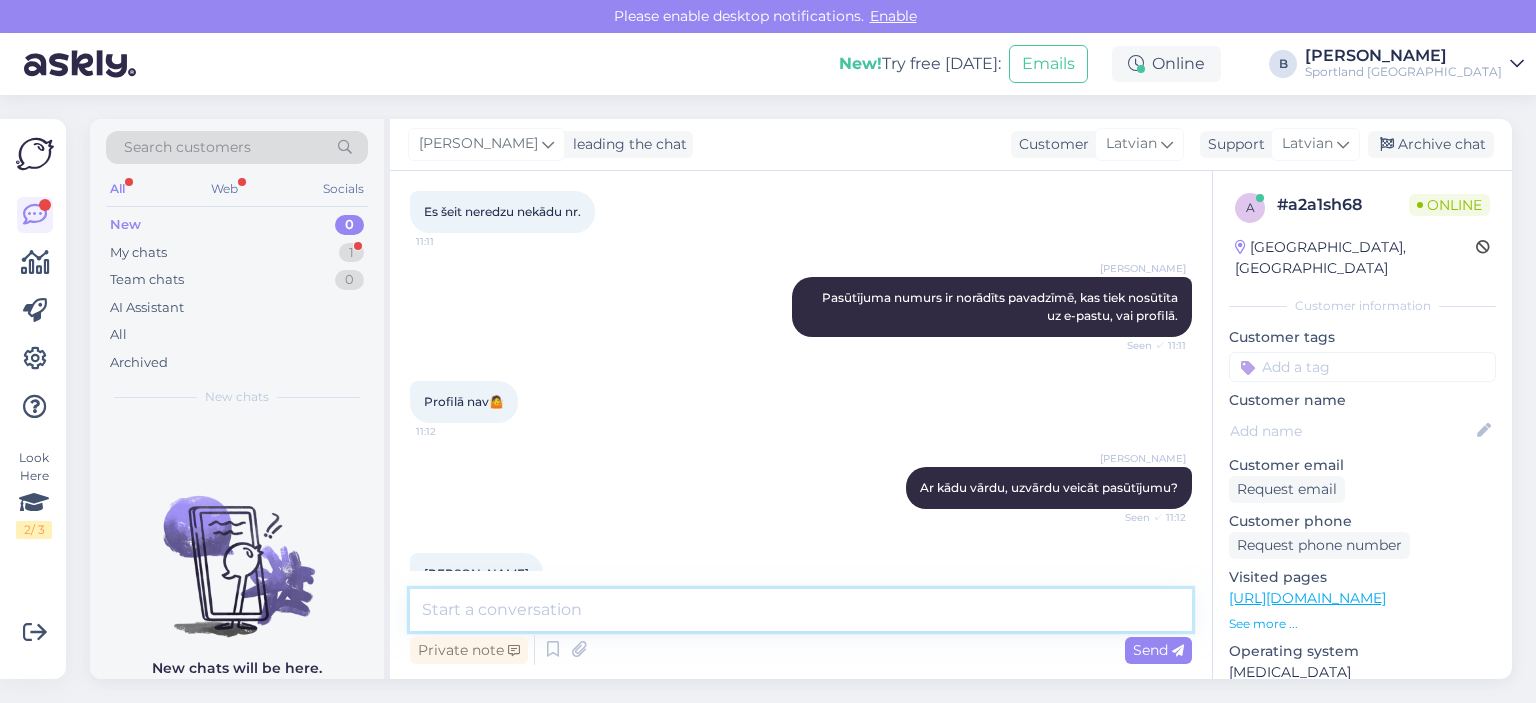 click at bounding box center [801, 610] 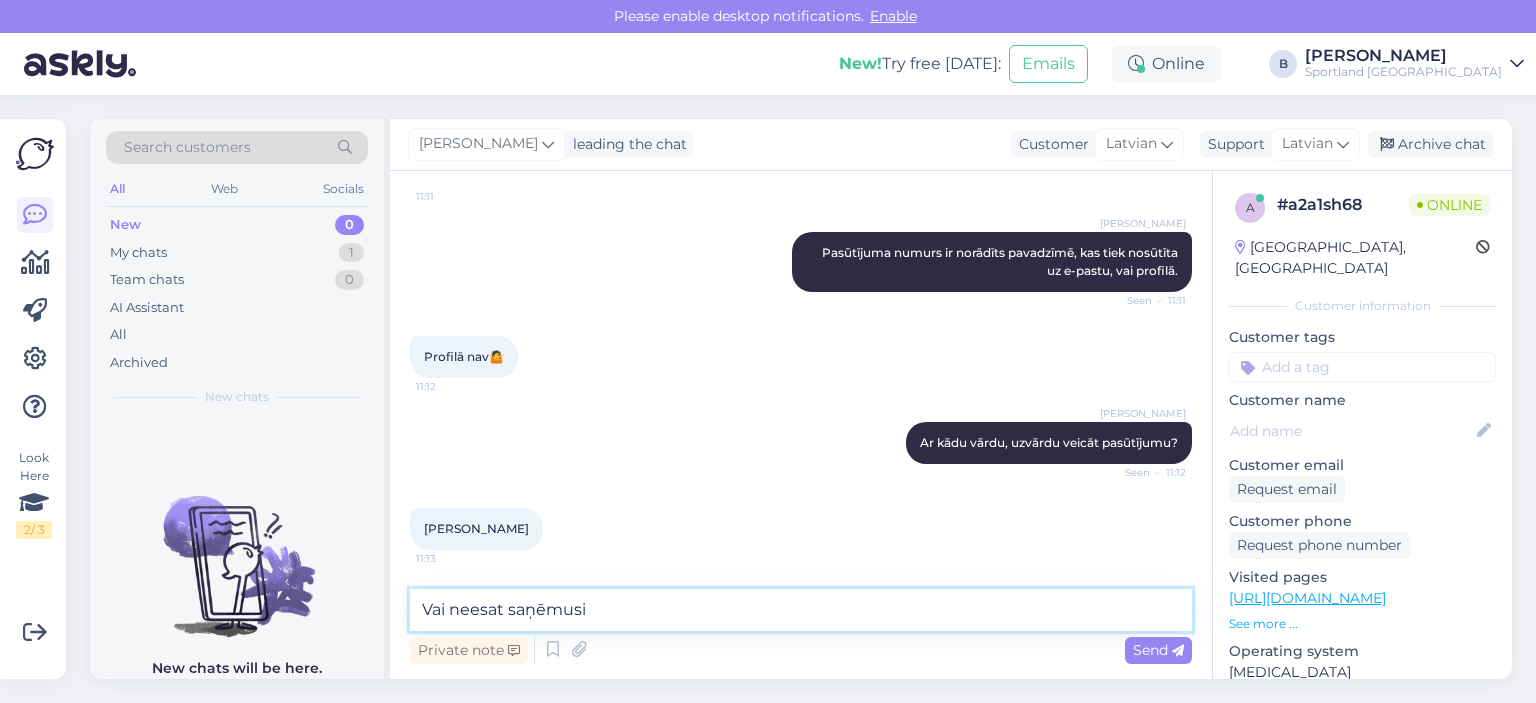 paste on "NIKECOURT VISION MID WOMEN'S SHOES" 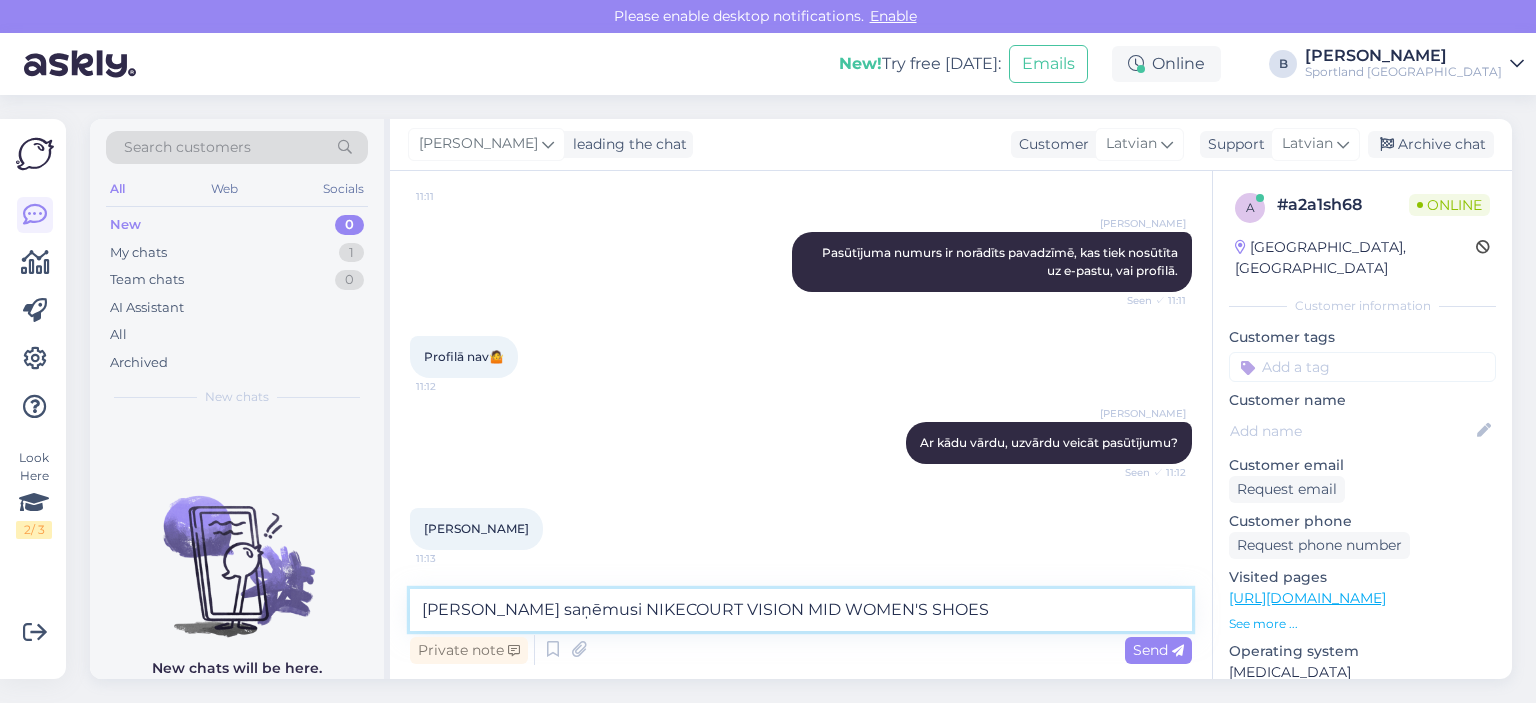 type on "Vai neesat saņēmusi NIKECOURT VISION MID WOMEN'S SHOES ?" 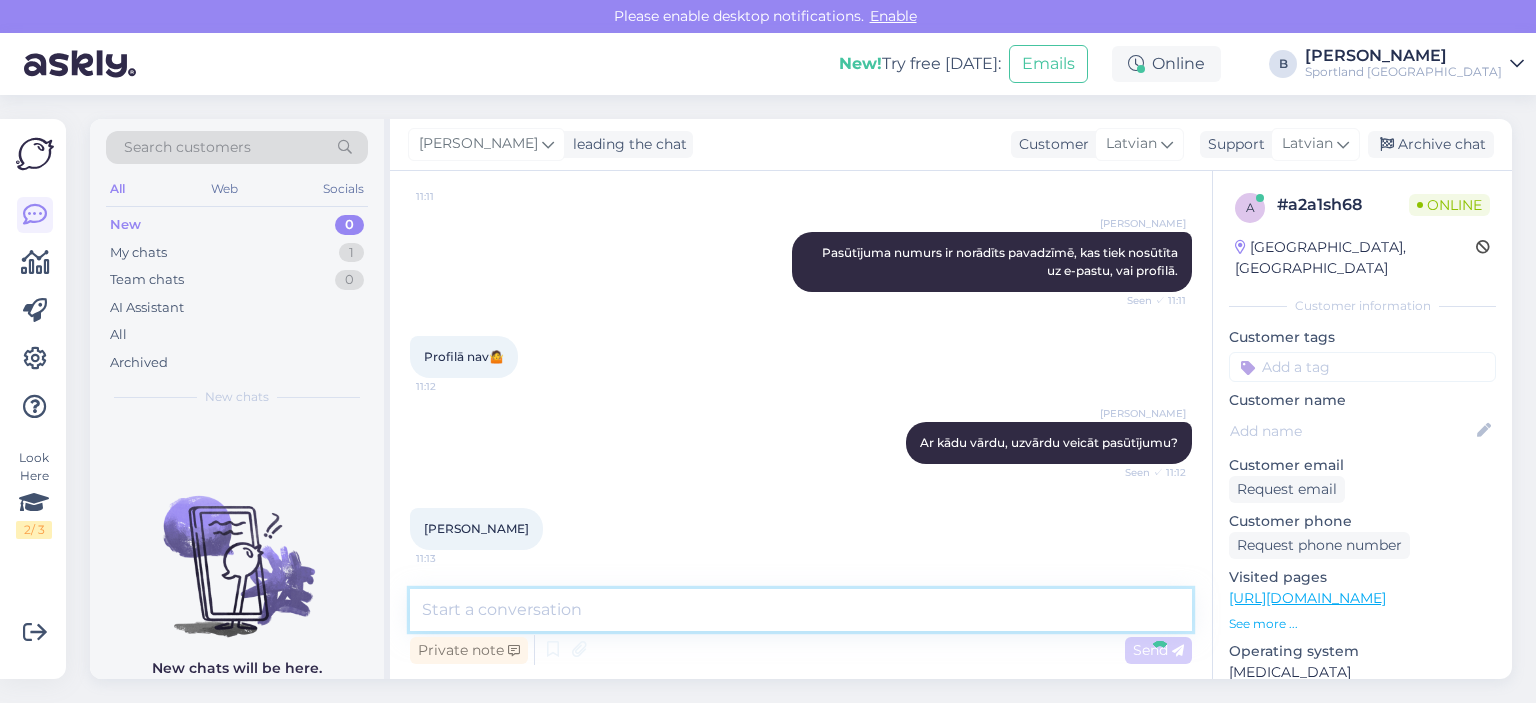 scroll, scrollTop: 550, scrollLeft: 0, axis: vertical 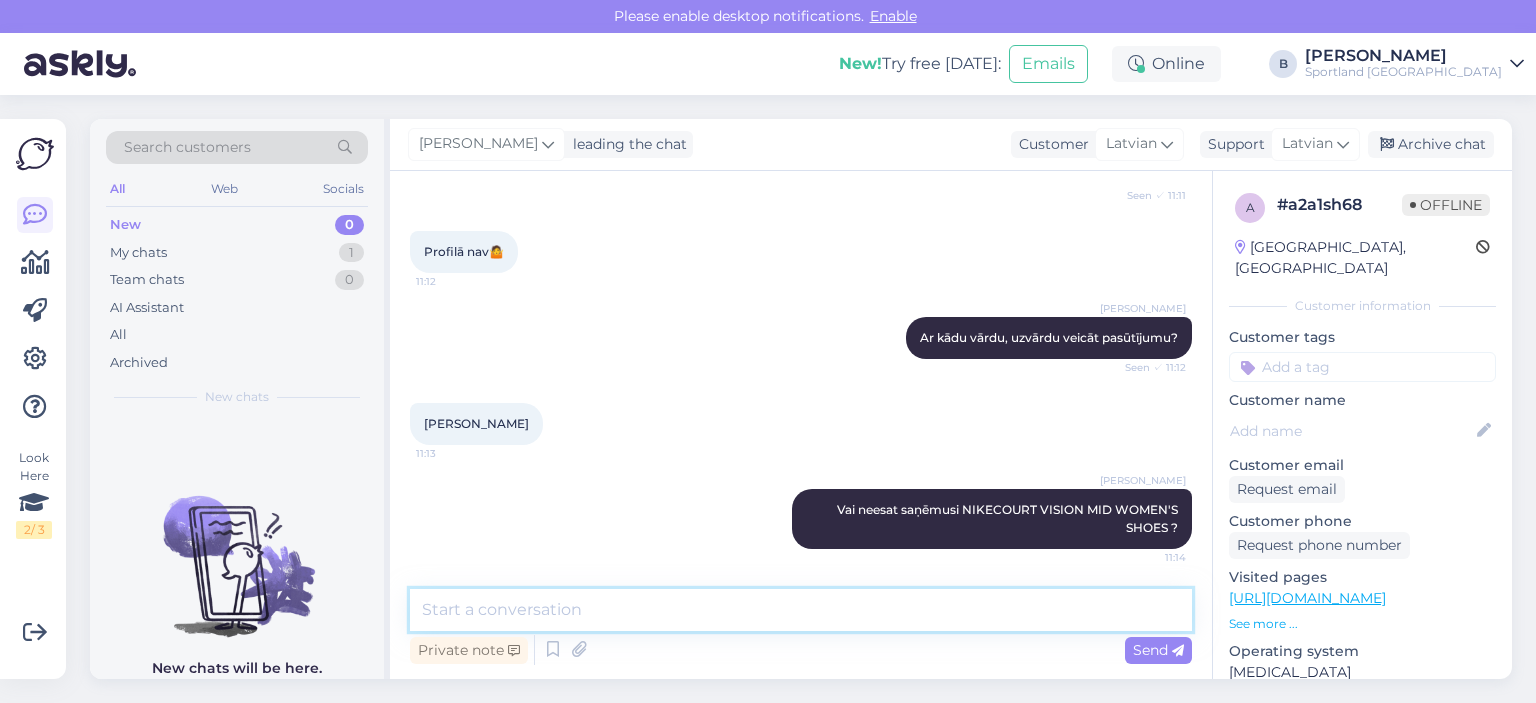 click at bounding box center [801, 610] 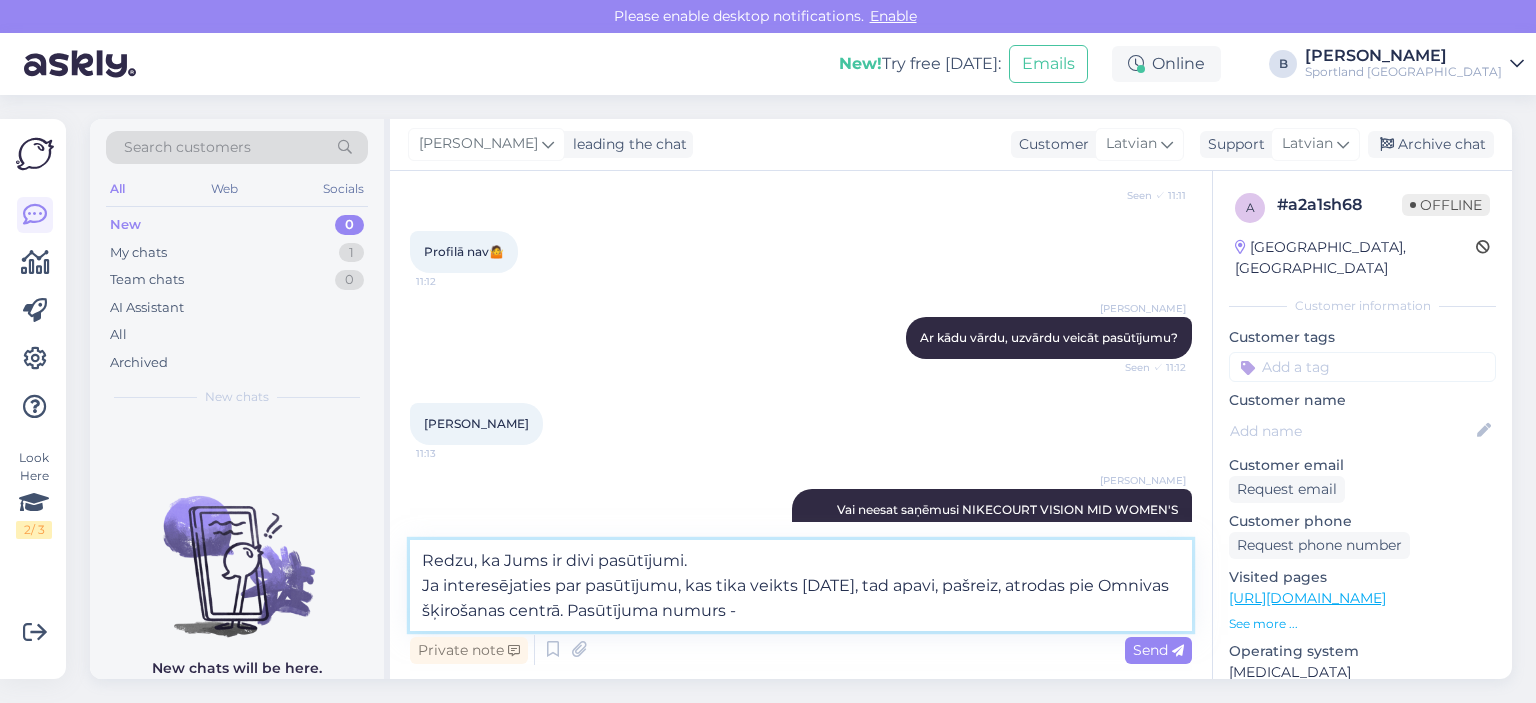 paste on "1000467143" 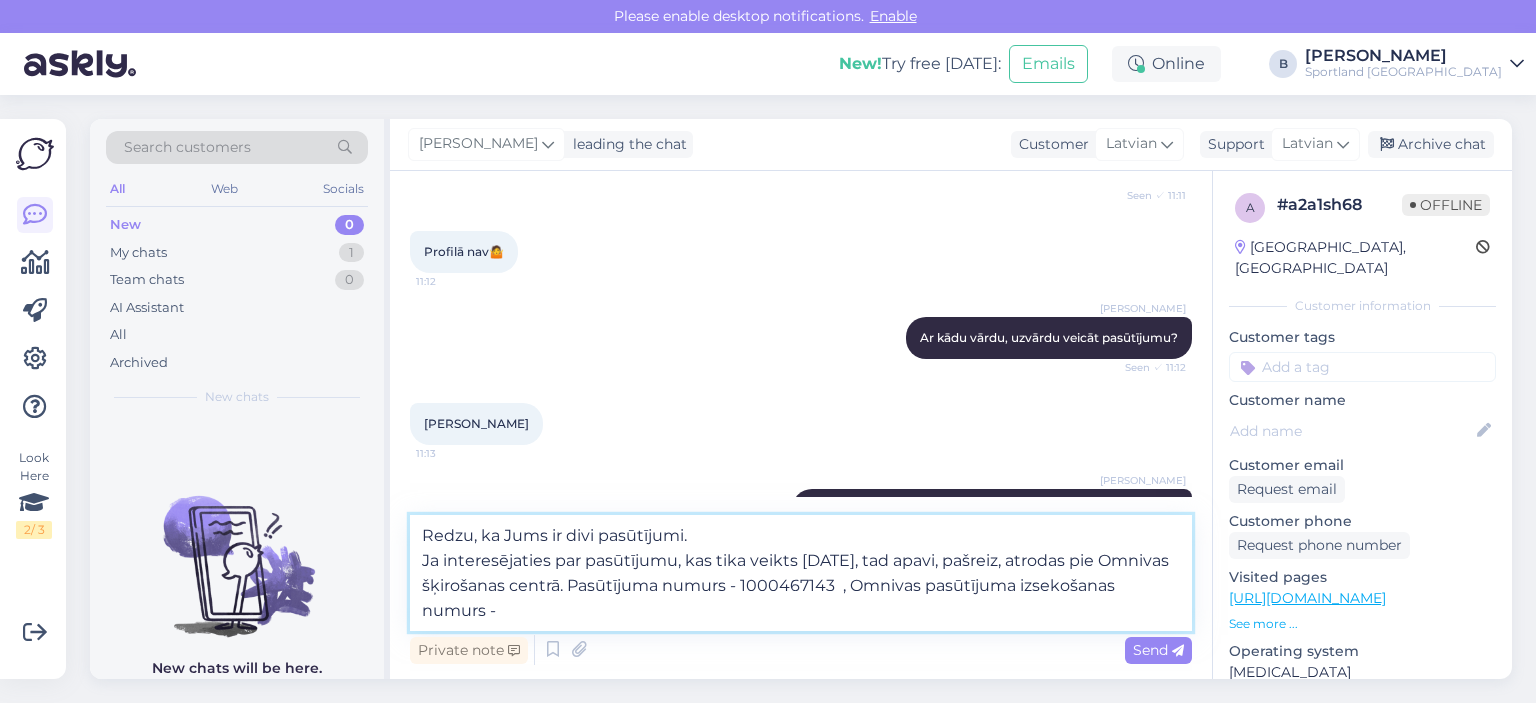 paste on "CC813232230EE" 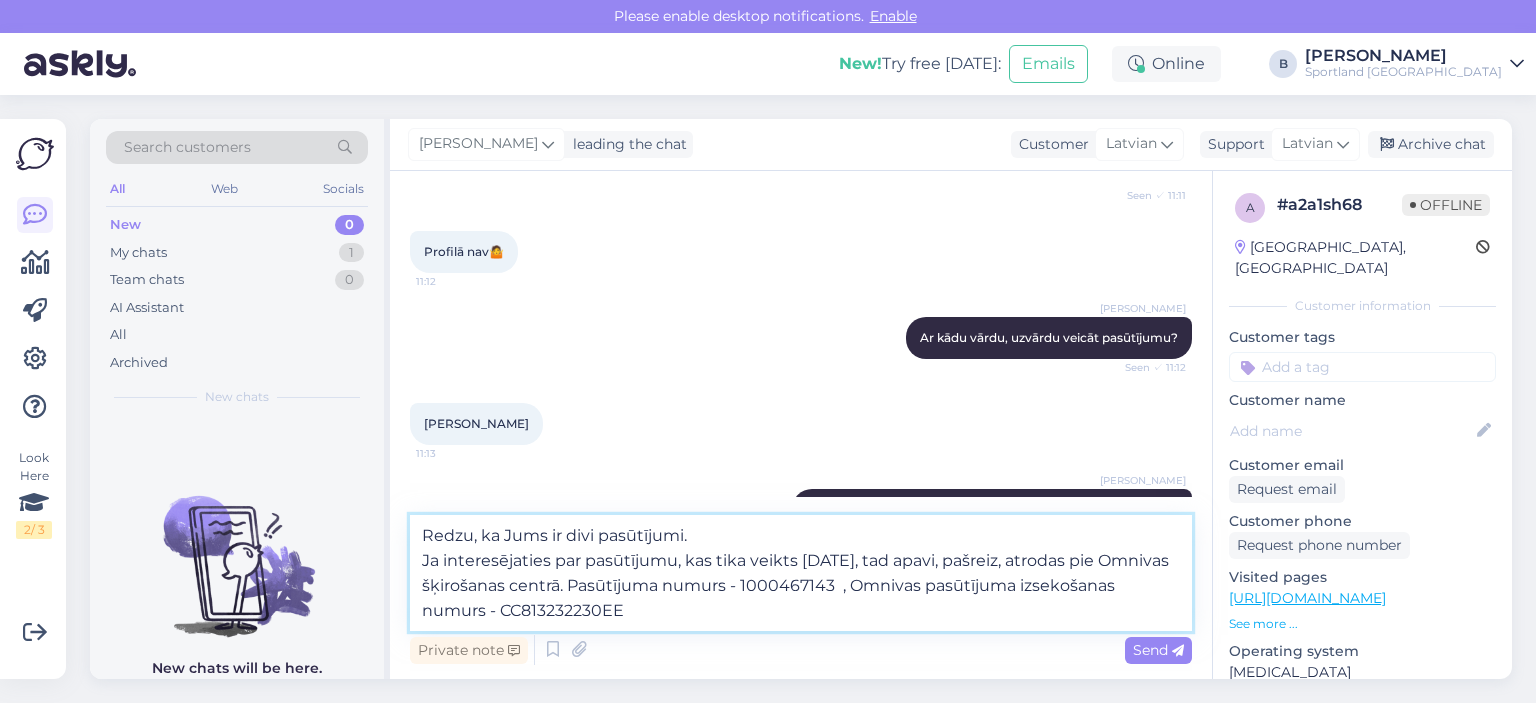 type on "Redzu, ka Jums ir divi pasūtījumi.
Ja interesējaties par pasūtījumu, kas tika veikts [DATE], tad apavi, pašreiz, atrodas pie Omnivas šķirošanas centrā. Pasūtījuma numurs - 1000467143  , Omnivas pasūtījuma izsekošanas numurs - CC813232230EE'" 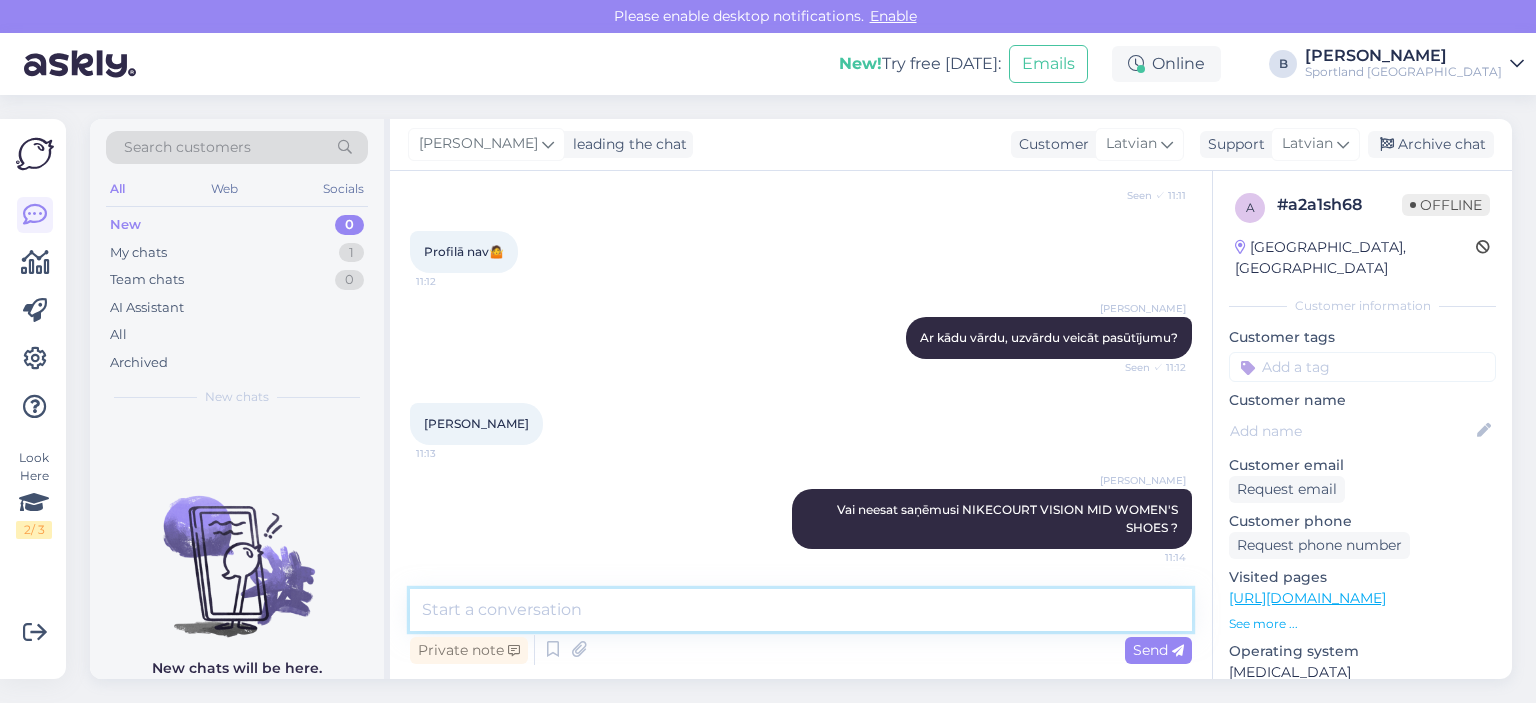 scroll, scrollTop: 708, scrollLeft: 0, axis: vertical 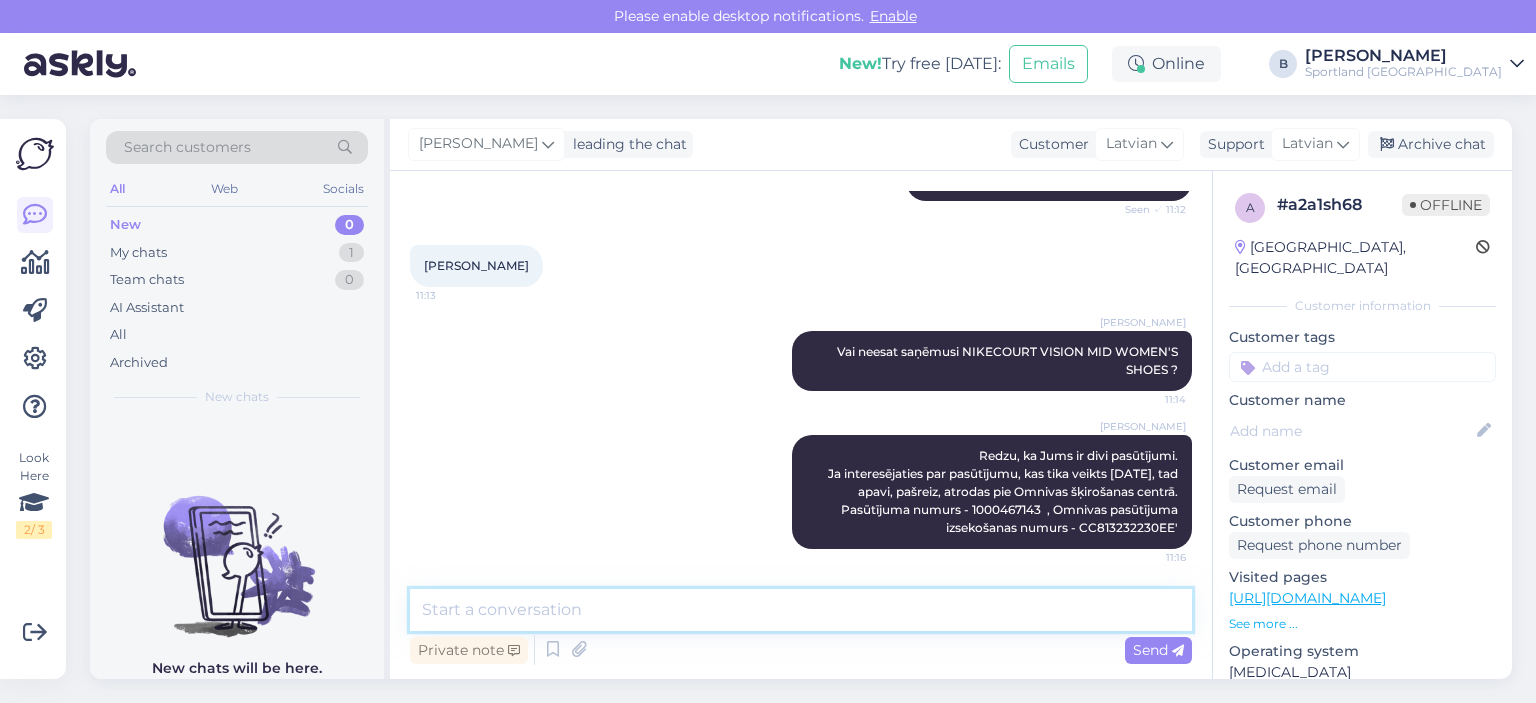 type 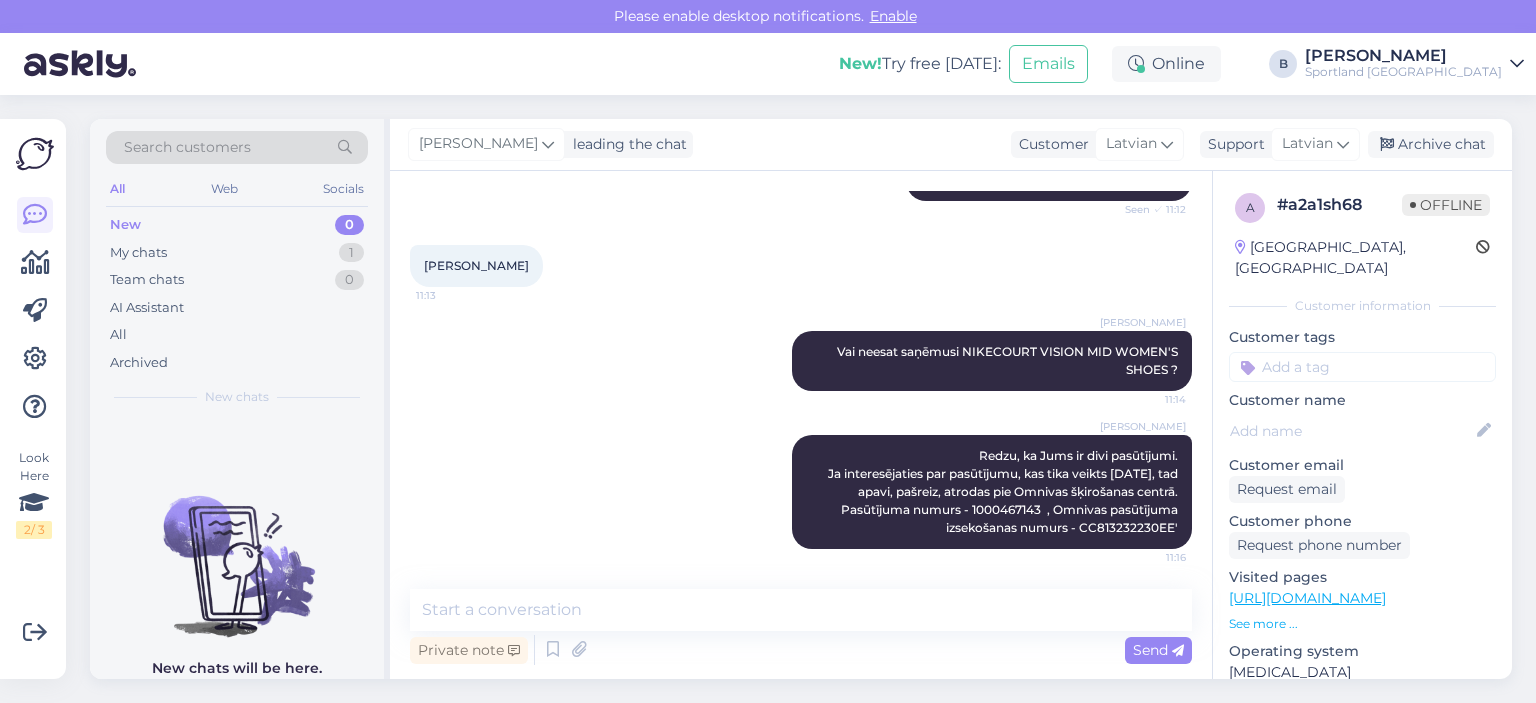 click on "[PERSON_NAME] leading the chat Customer Latvian Support Latvian Archive chat" at bounding box center [951, 145] 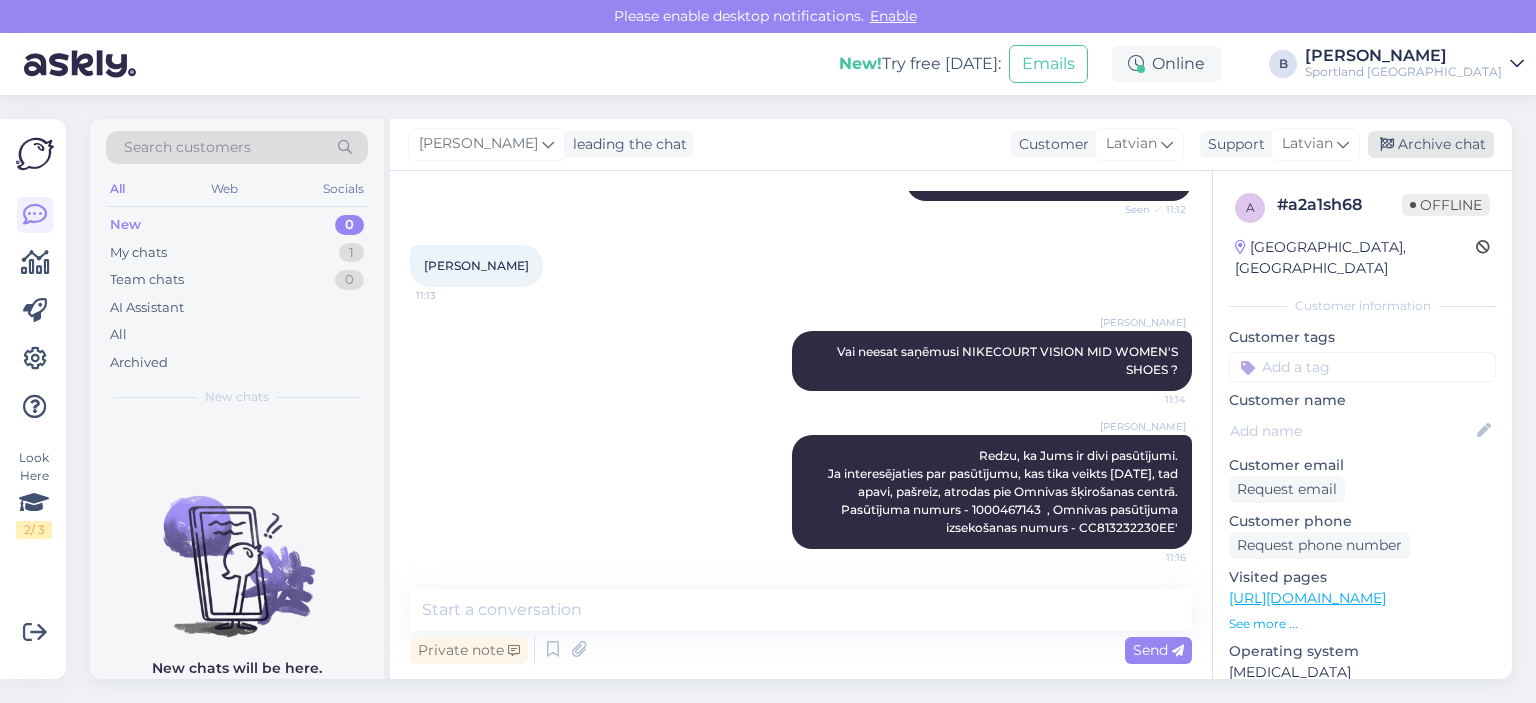 click on "Archive chat" at bounding box center (1431, 144) 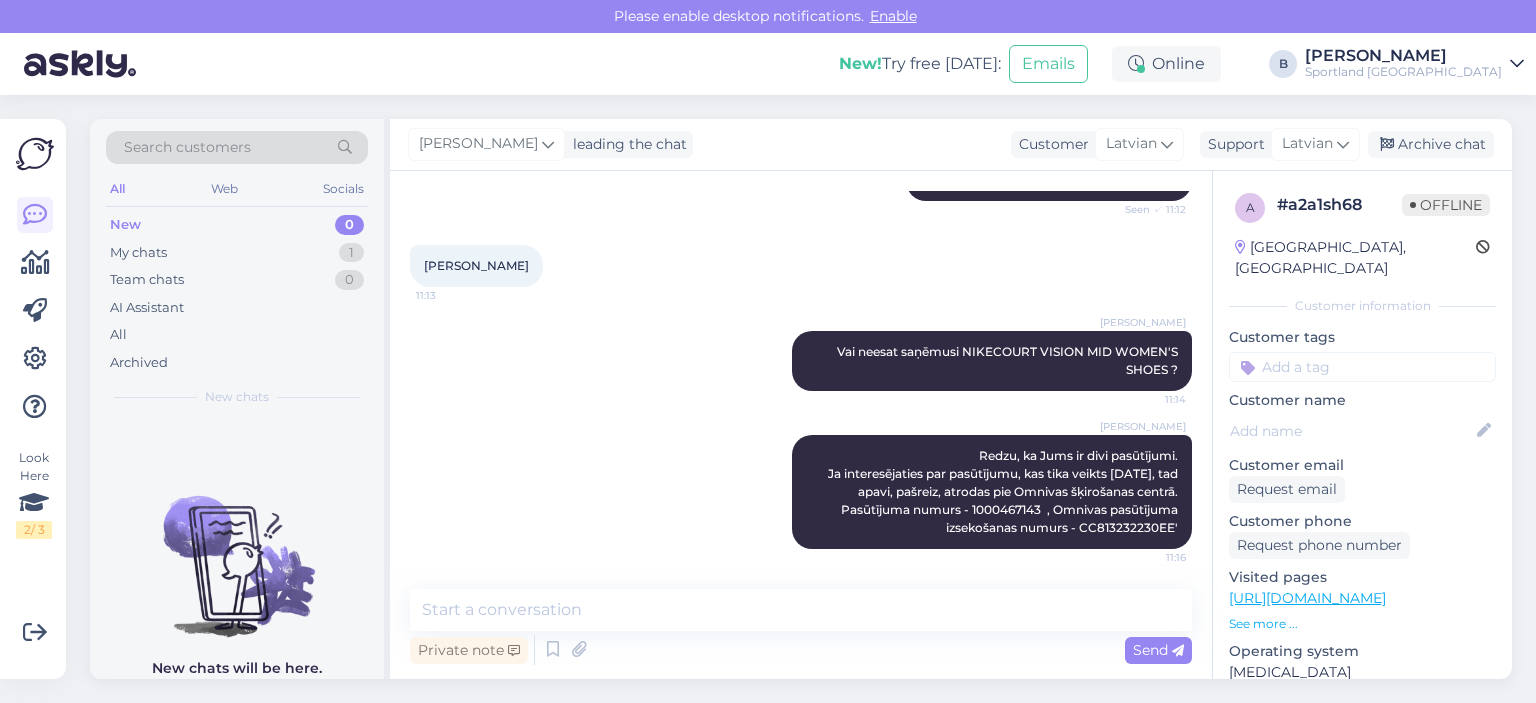 scroll, scrollTop: 714, scrollLeft: 0, axis: vertical 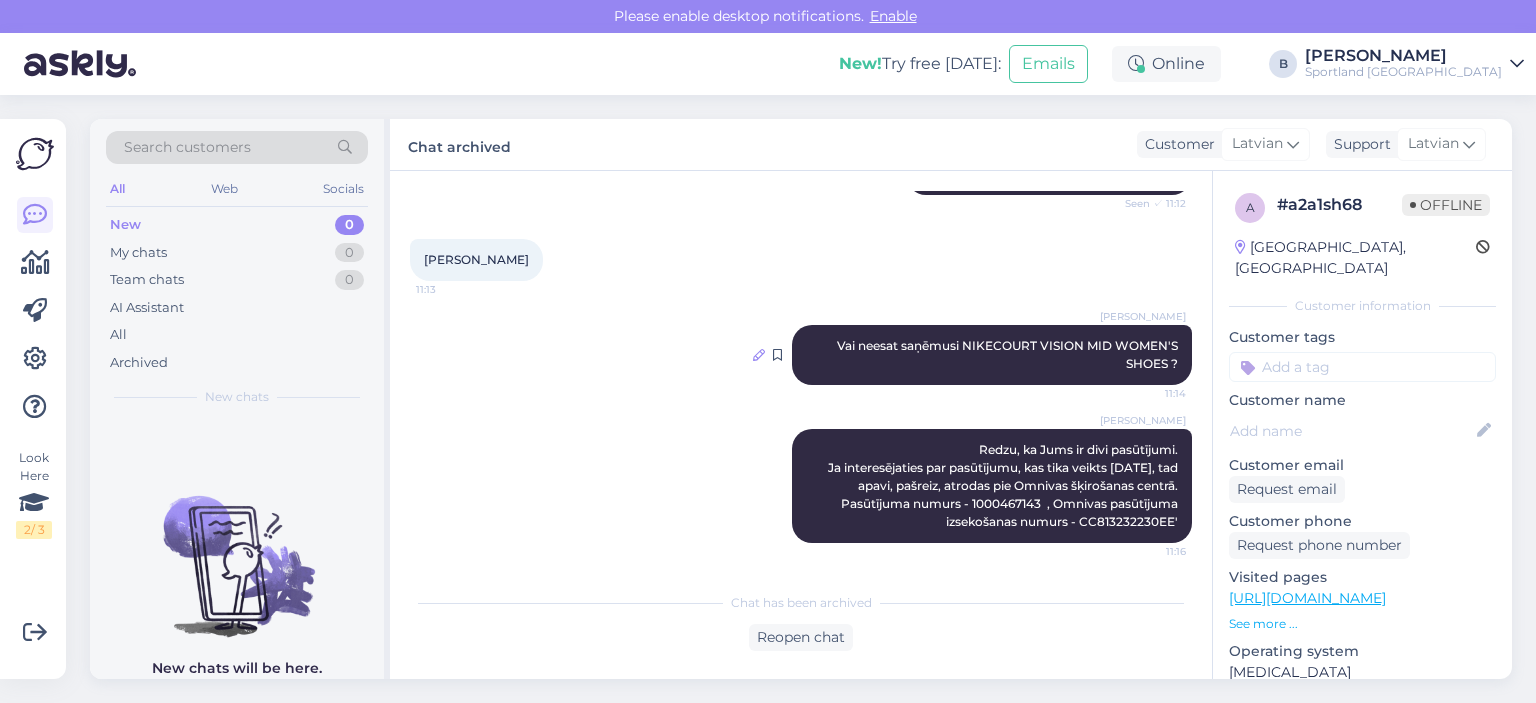 click at bounding box center [759, 355] 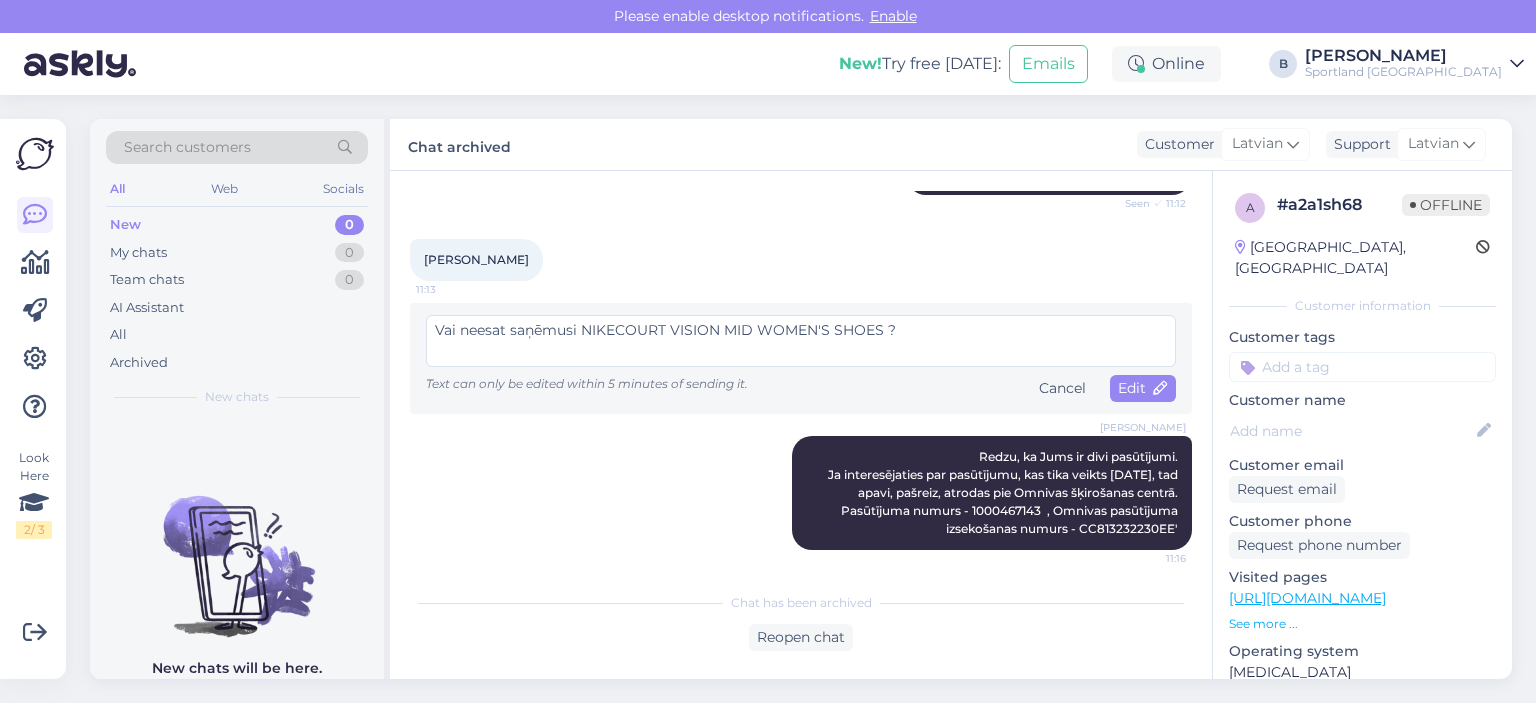 scroll, scrollTop: 720, scrollLeft: 0, axis: vertical 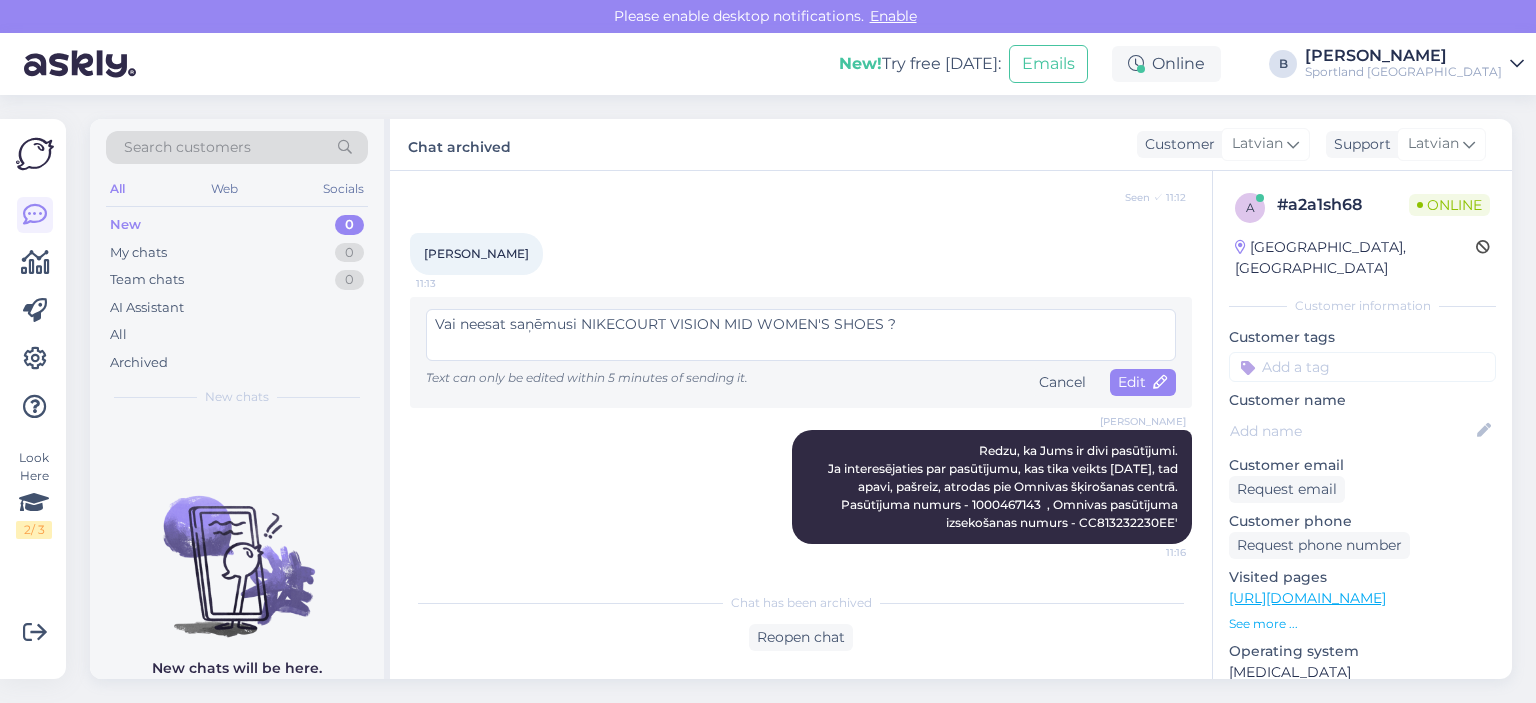 drag, startPoint x: 928, startPoint y: 327, endPoint x: 404, endPoint y: 327, distance: 524 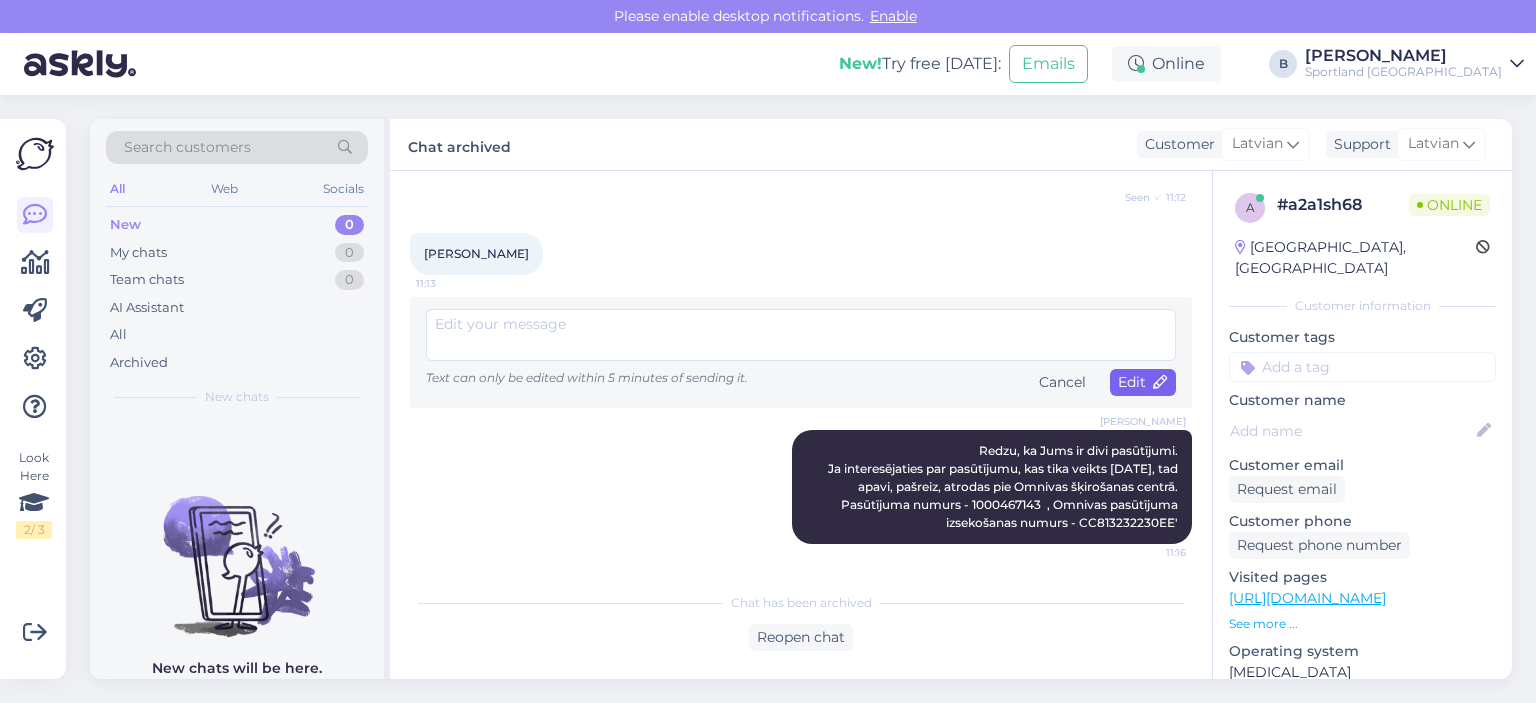 type 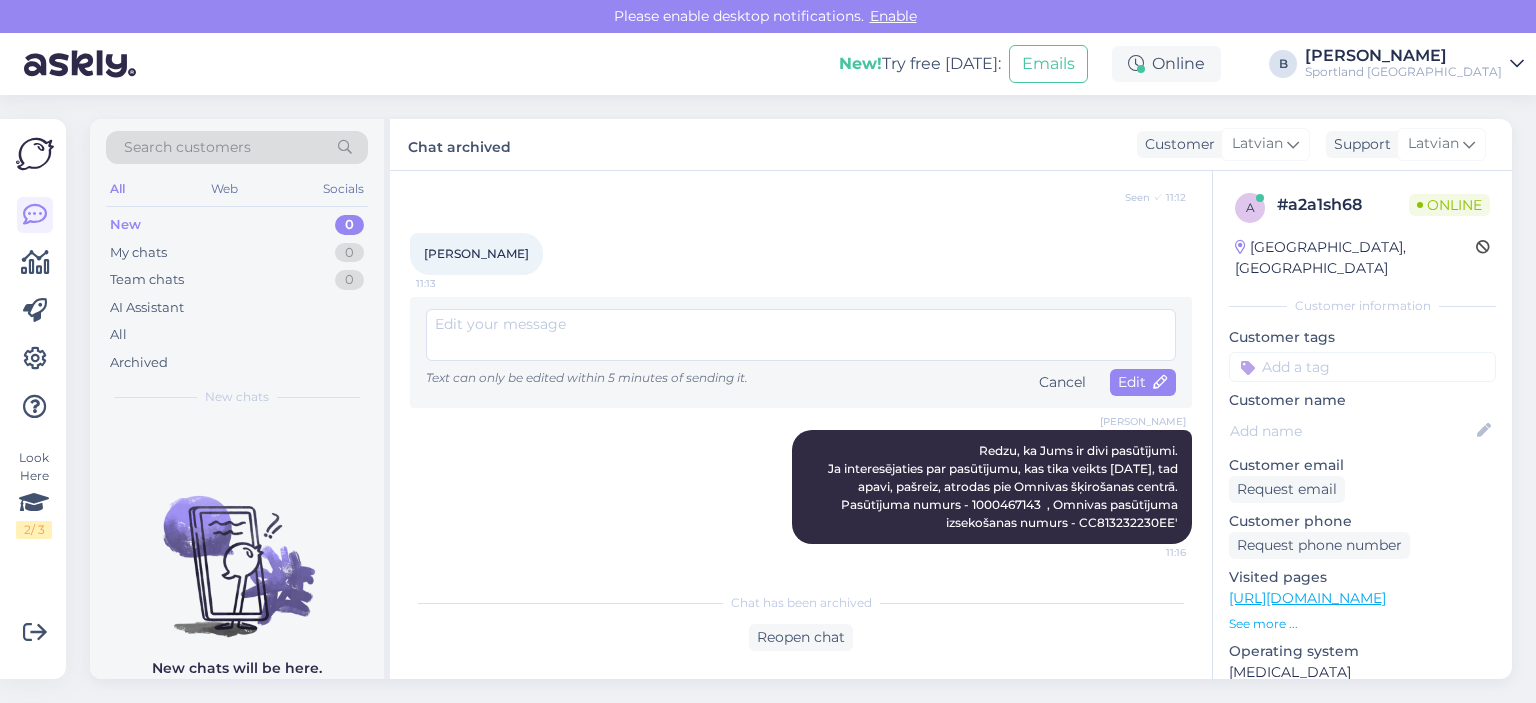 click on "[PERSON_NAME] Redzu, ka Jums ir divi pasūtījumi.
Ja interesējaties par pasūtījumu, kas tika veikts [DATE], tad apavi, pašreiz, atrodas pie Omnivas šķirošanas centrā. Pasūtījuma numurs - 1000467143  , Omnivas pasūtījuma izsekošanas numurs - CC813232230EE' 11:16" at bounding box center [801, 487] 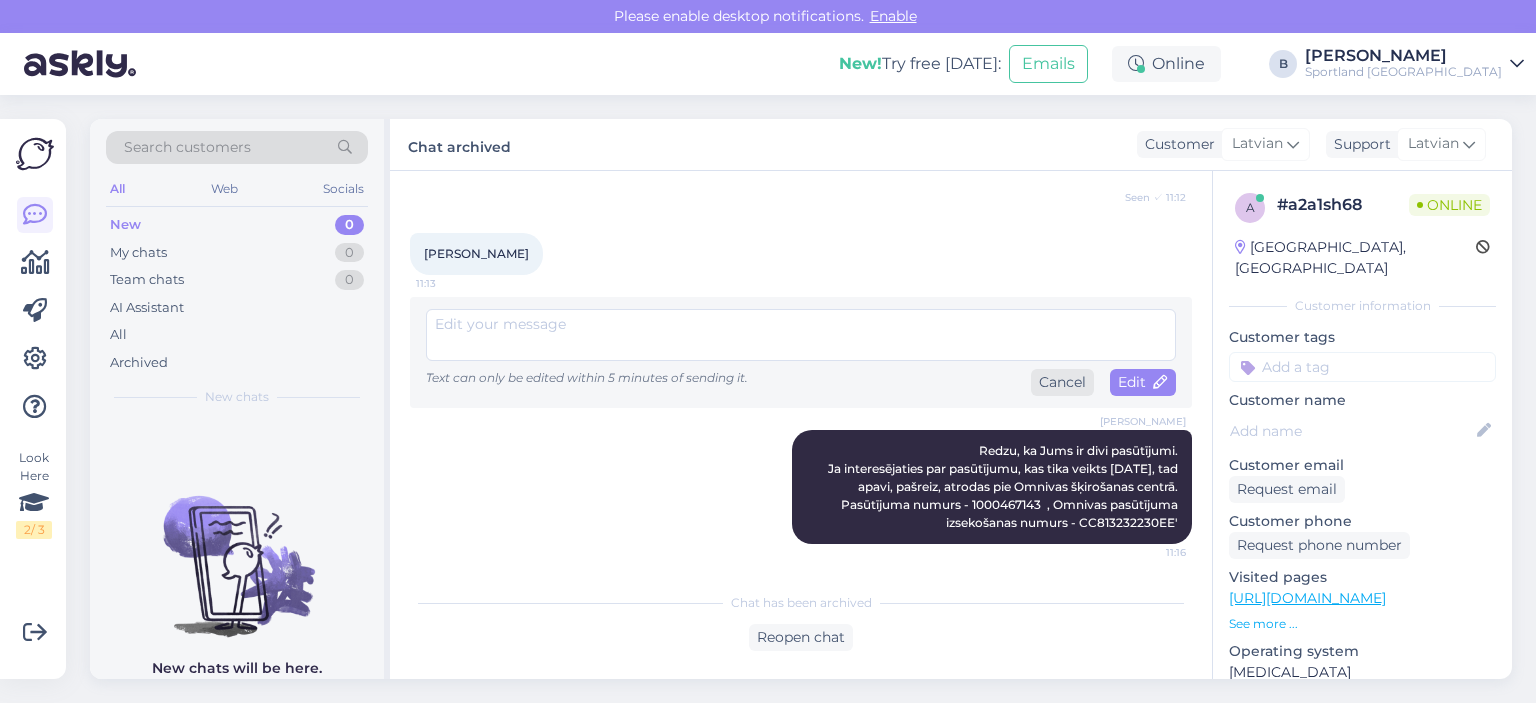click on "Cancel" at bounding box center [1062, 382] 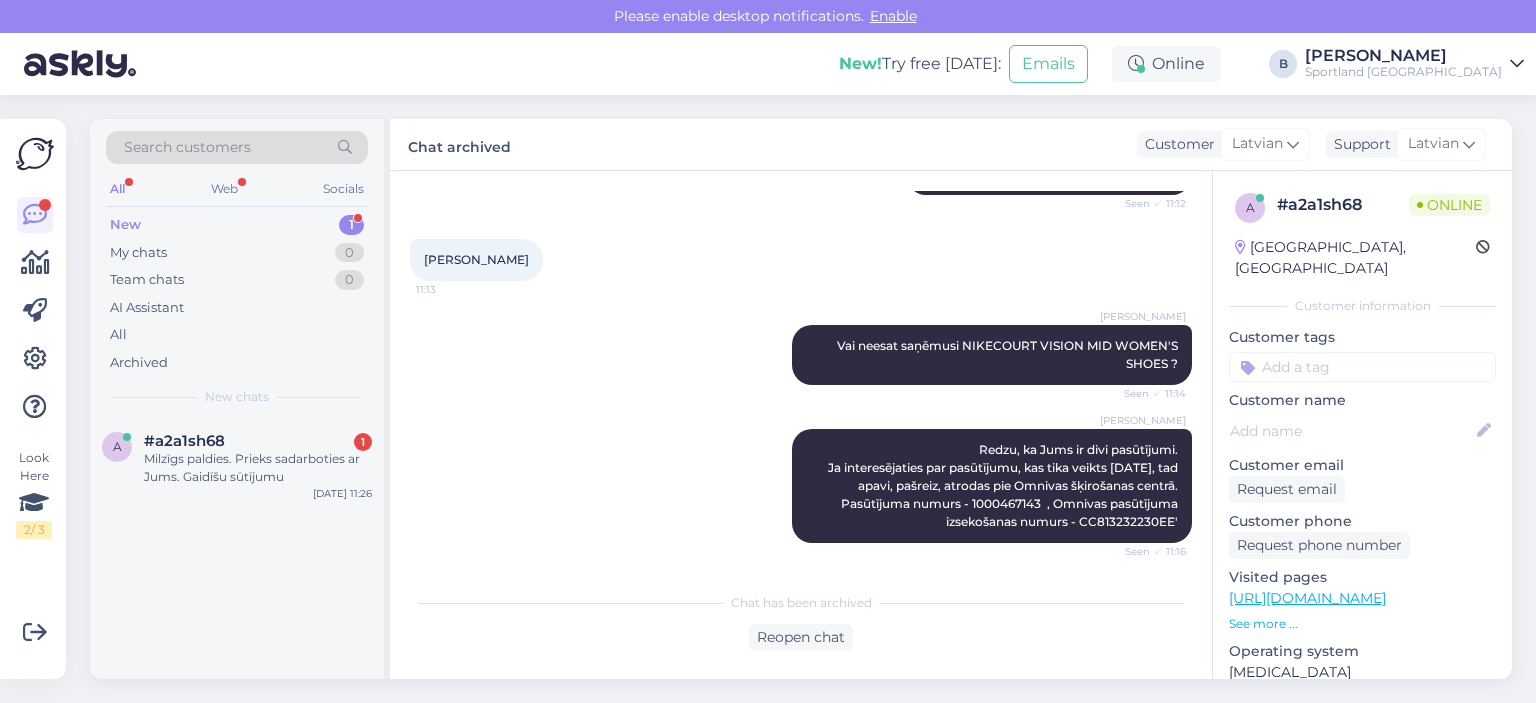 scroll, scrollTop: 800, scrollLeft: 0, axis: vertical 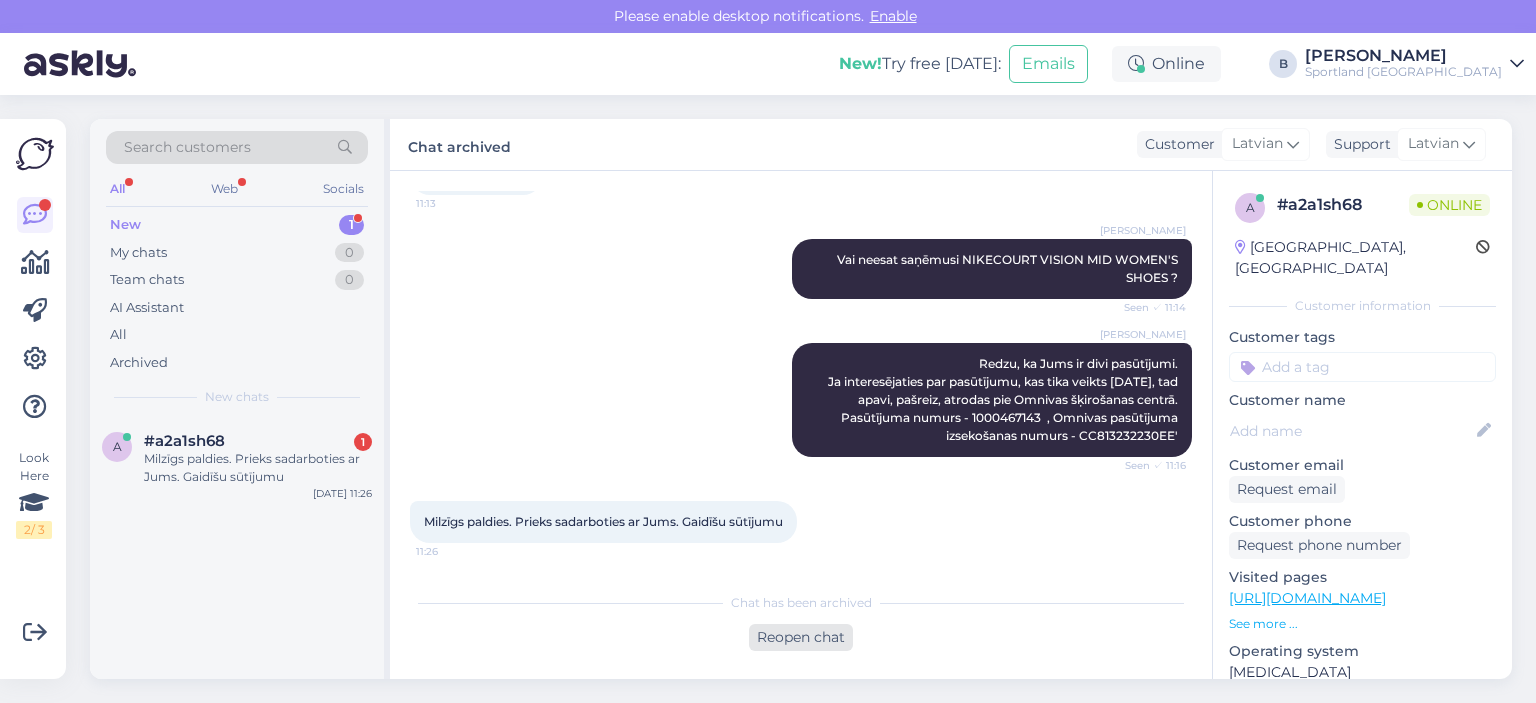 click on "Reopen chat" at bounding box center (801, 637) 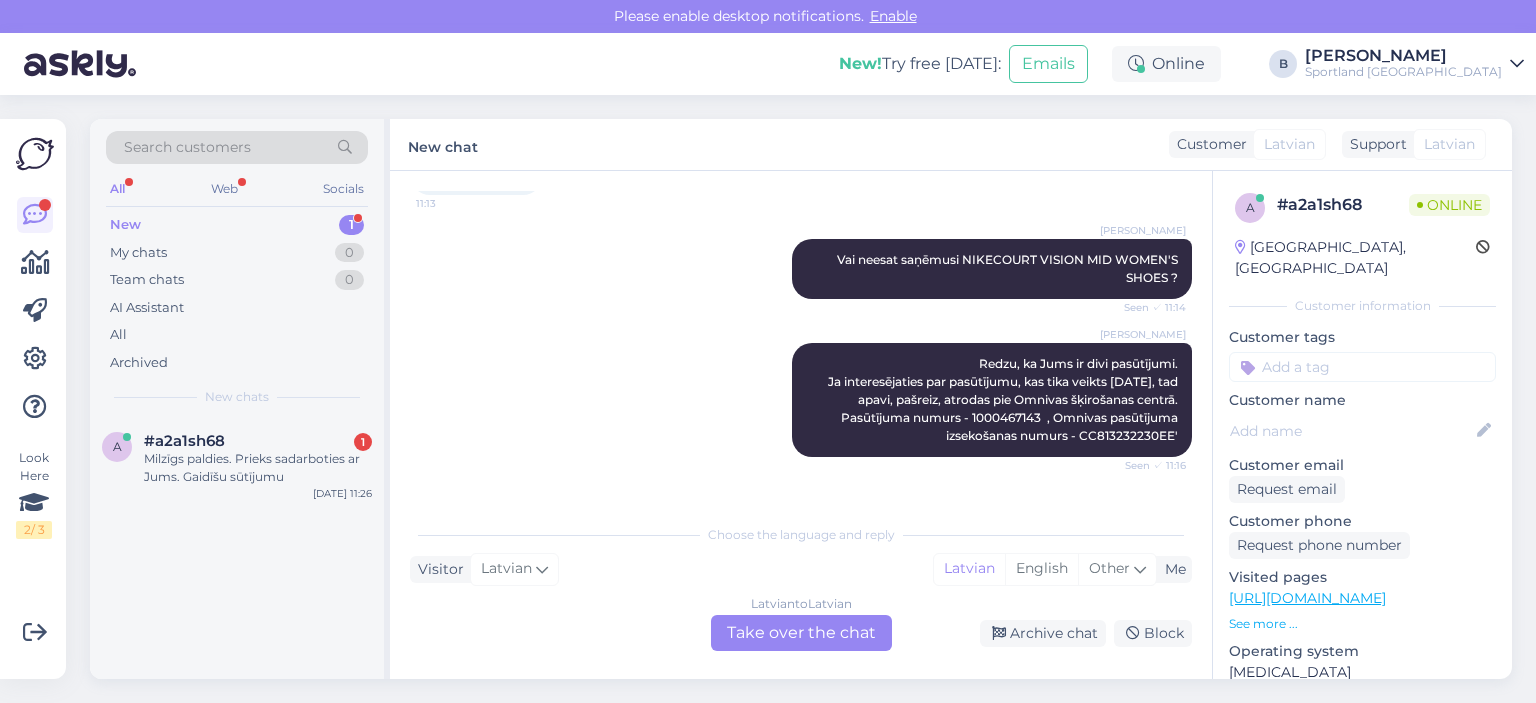 click on "Latvian  to  Latvian Take over the chat" at bounding box center [801, 633] 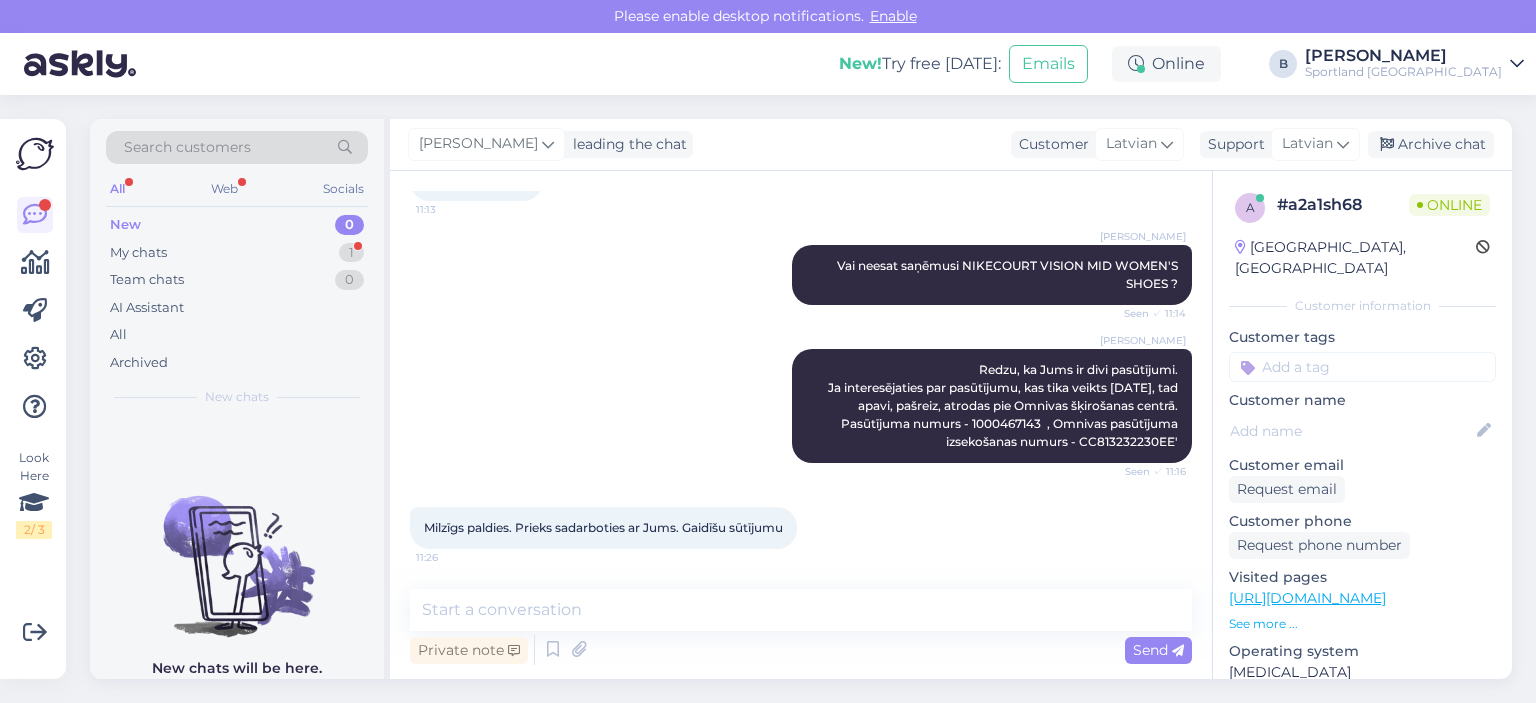 scroll, scrollTop: 793, scrollLeft: 0, axis: vertical 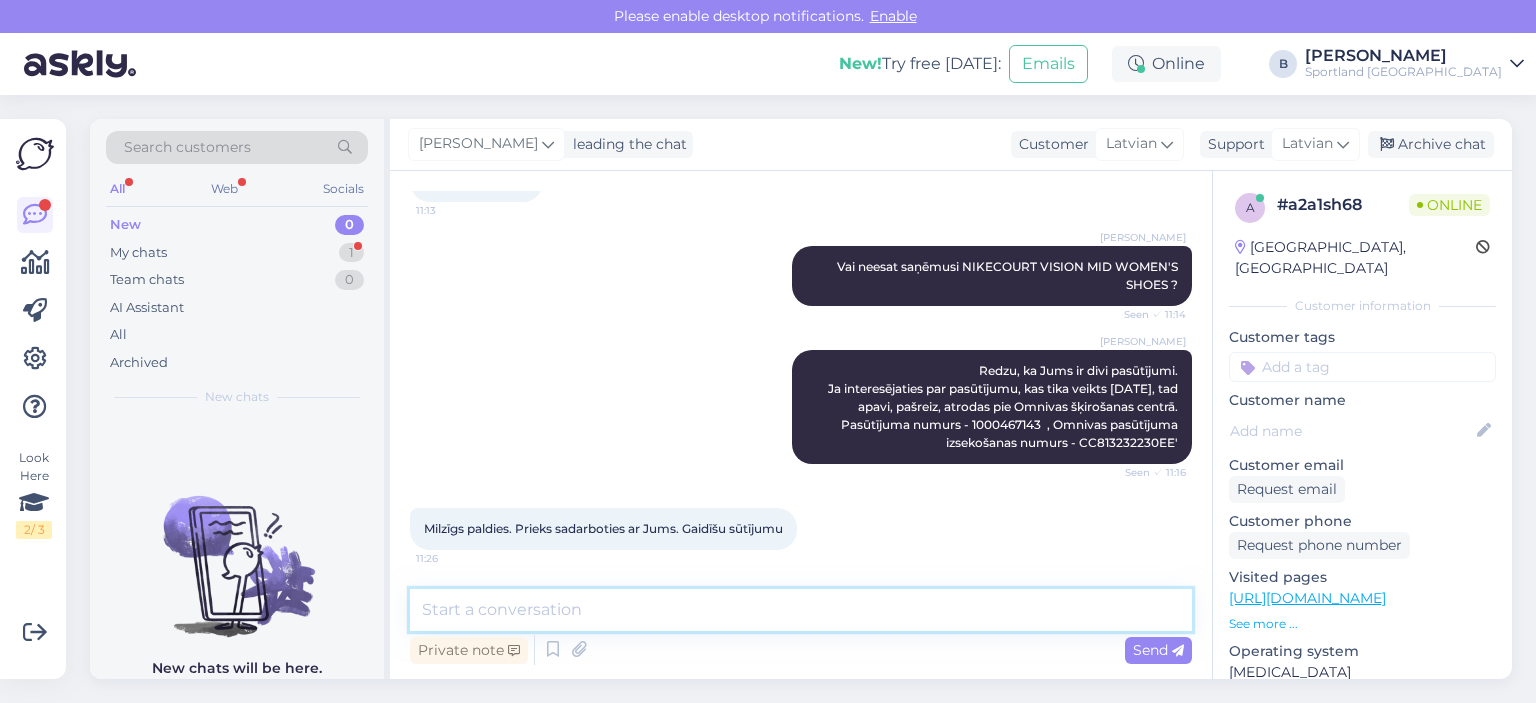click at bounding box center (801, 610) 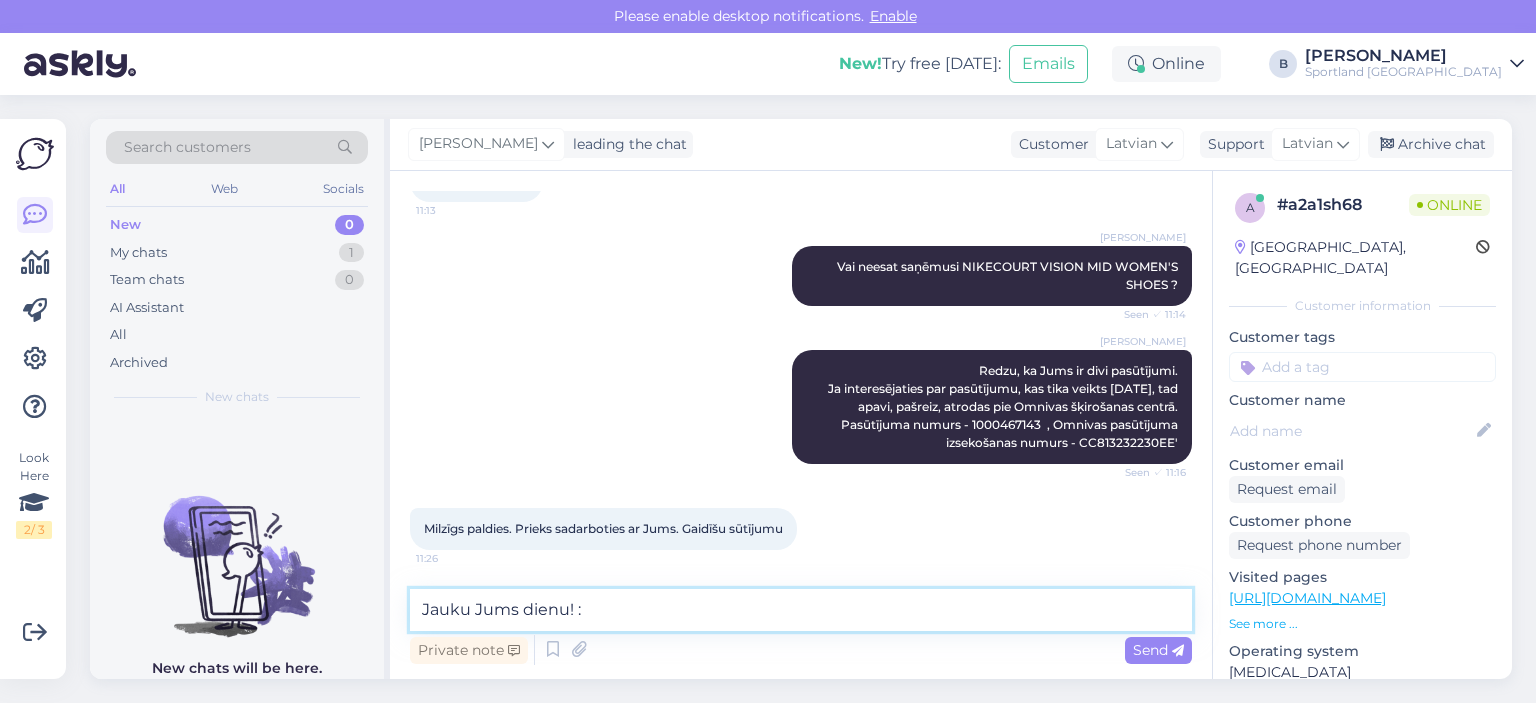 type on "Jauku Jums dienu! :)" 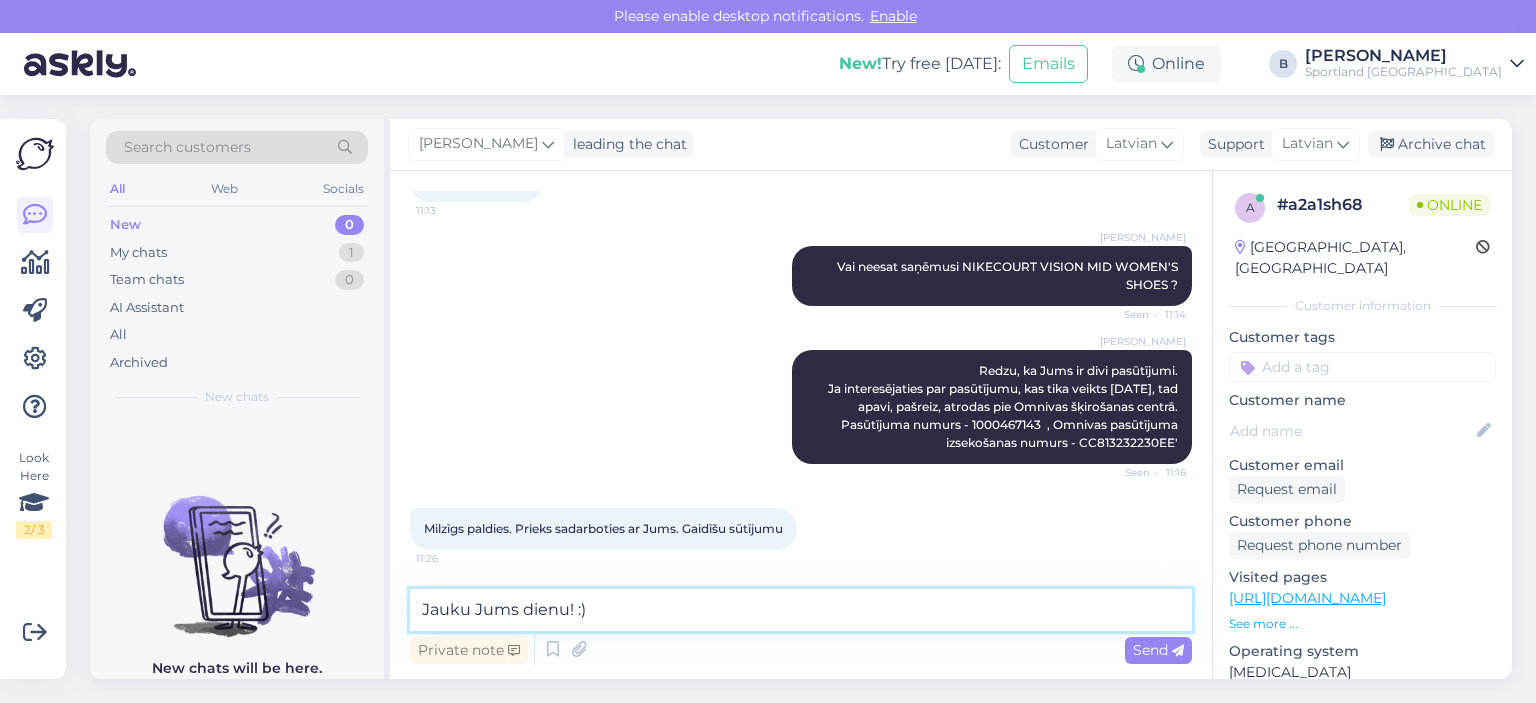 type 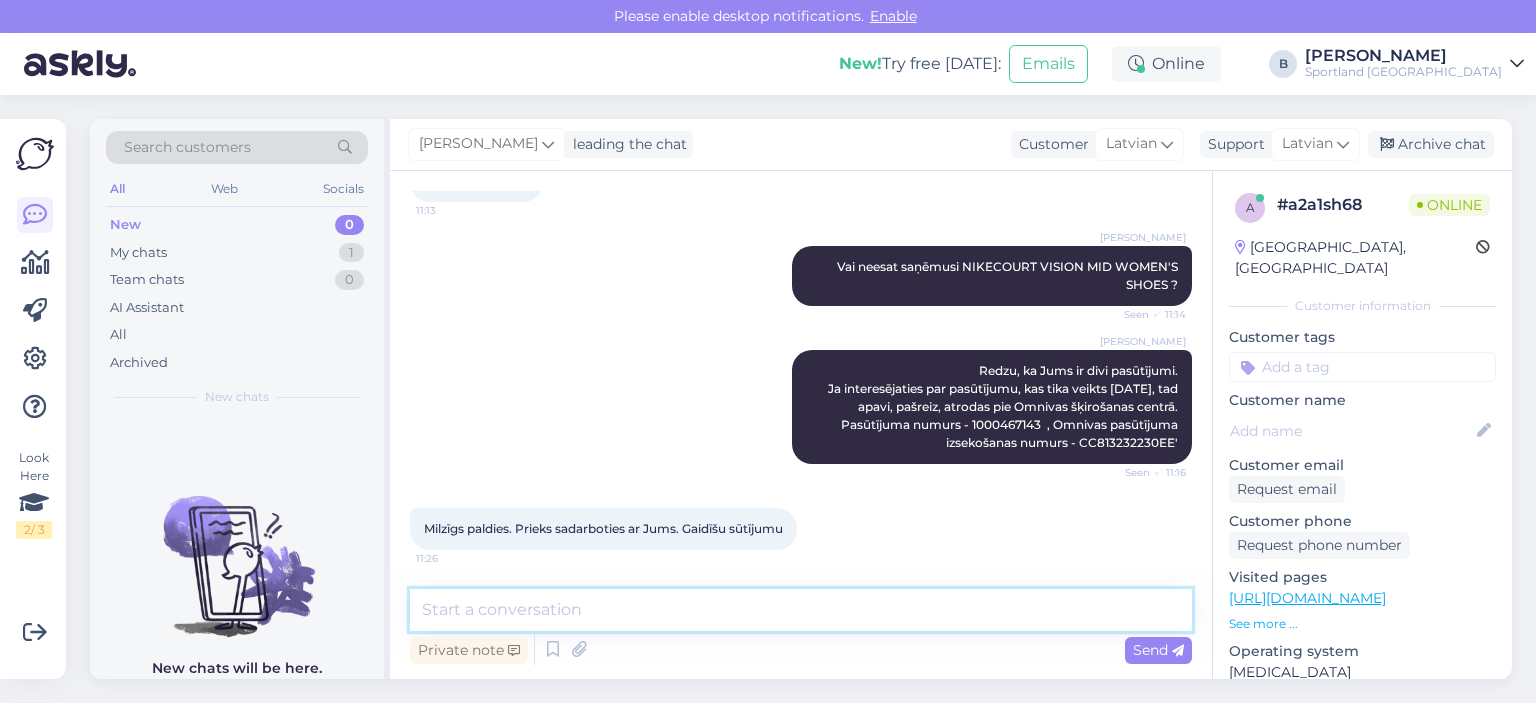 scroll, scrollTop: 880, scrollLeft: 0, axis: vertical 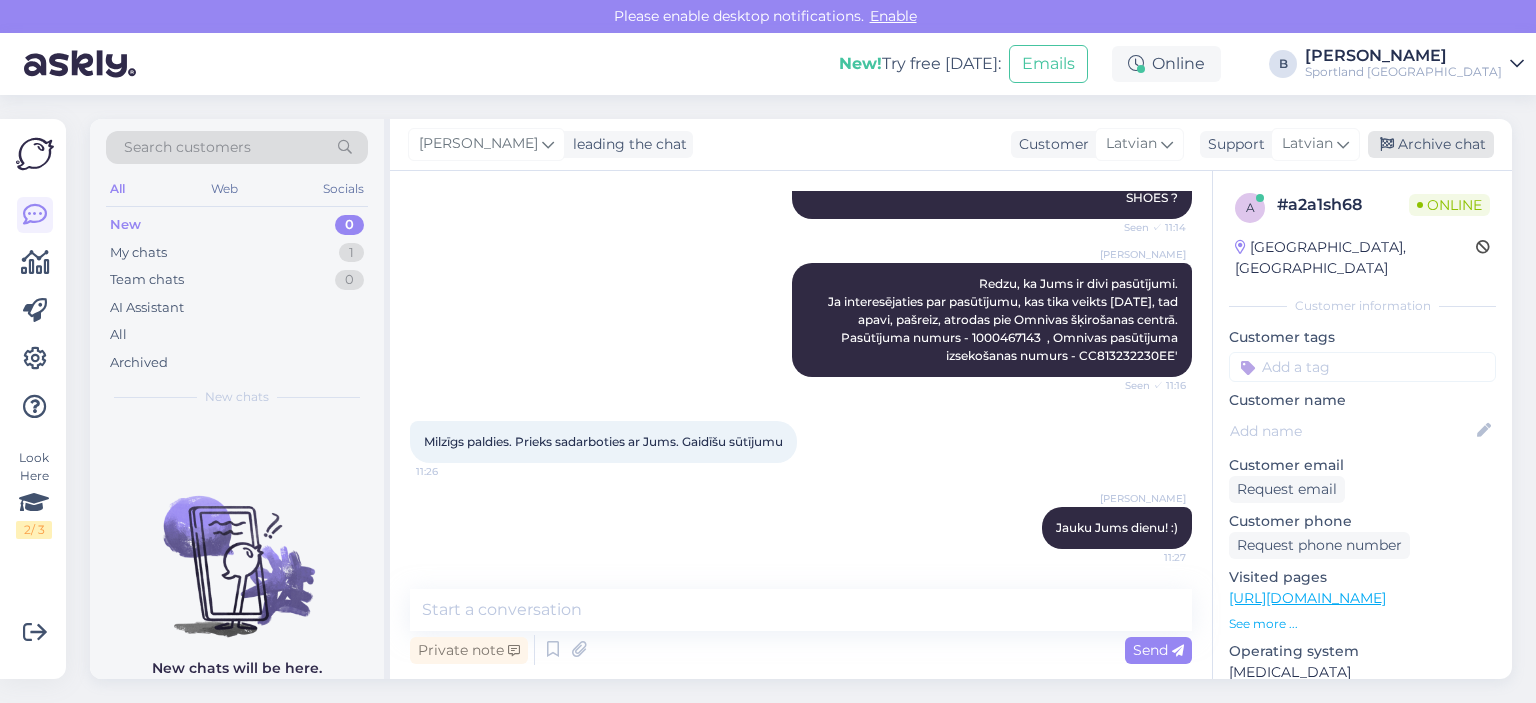 click on "Archive chat" at bounding box center (1431, 144) 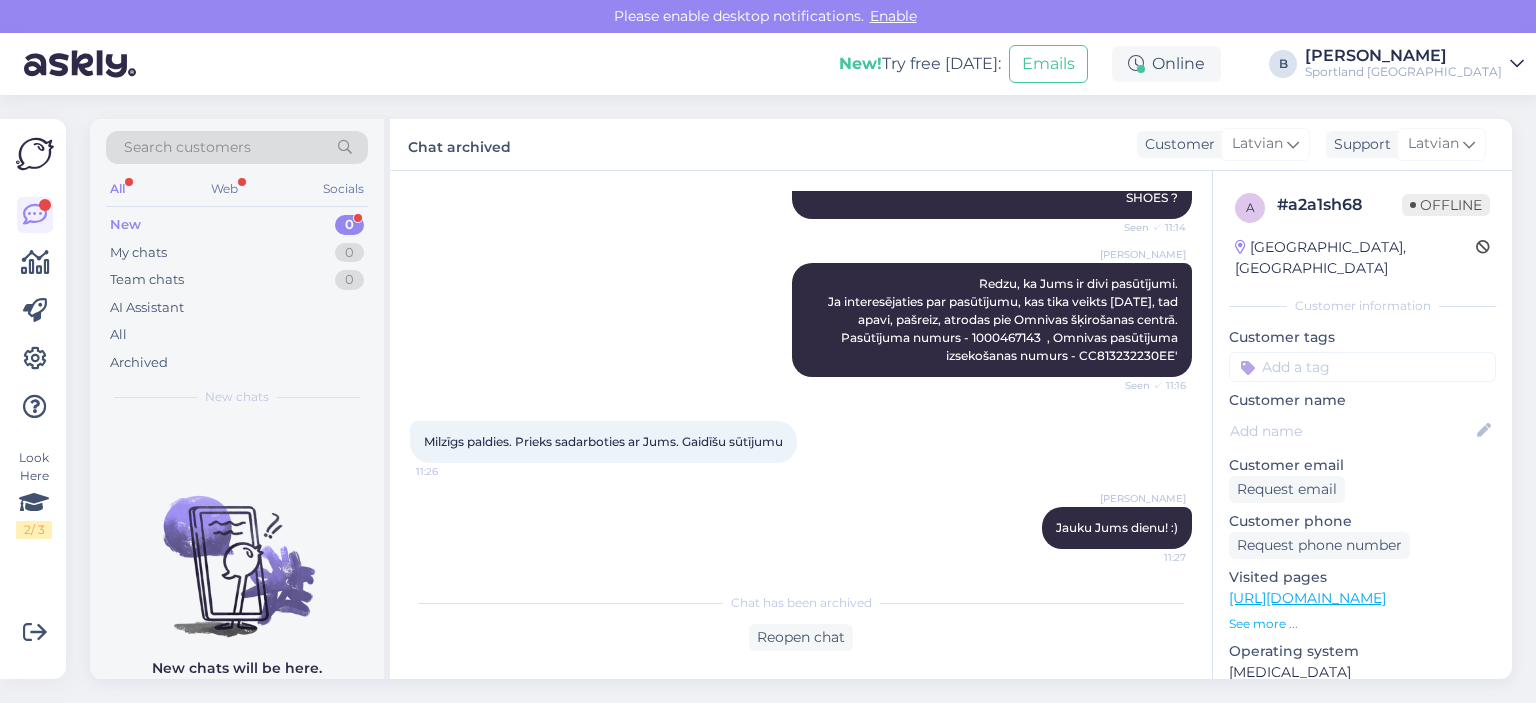 click on "New 0" at bounding box center (237, 225) 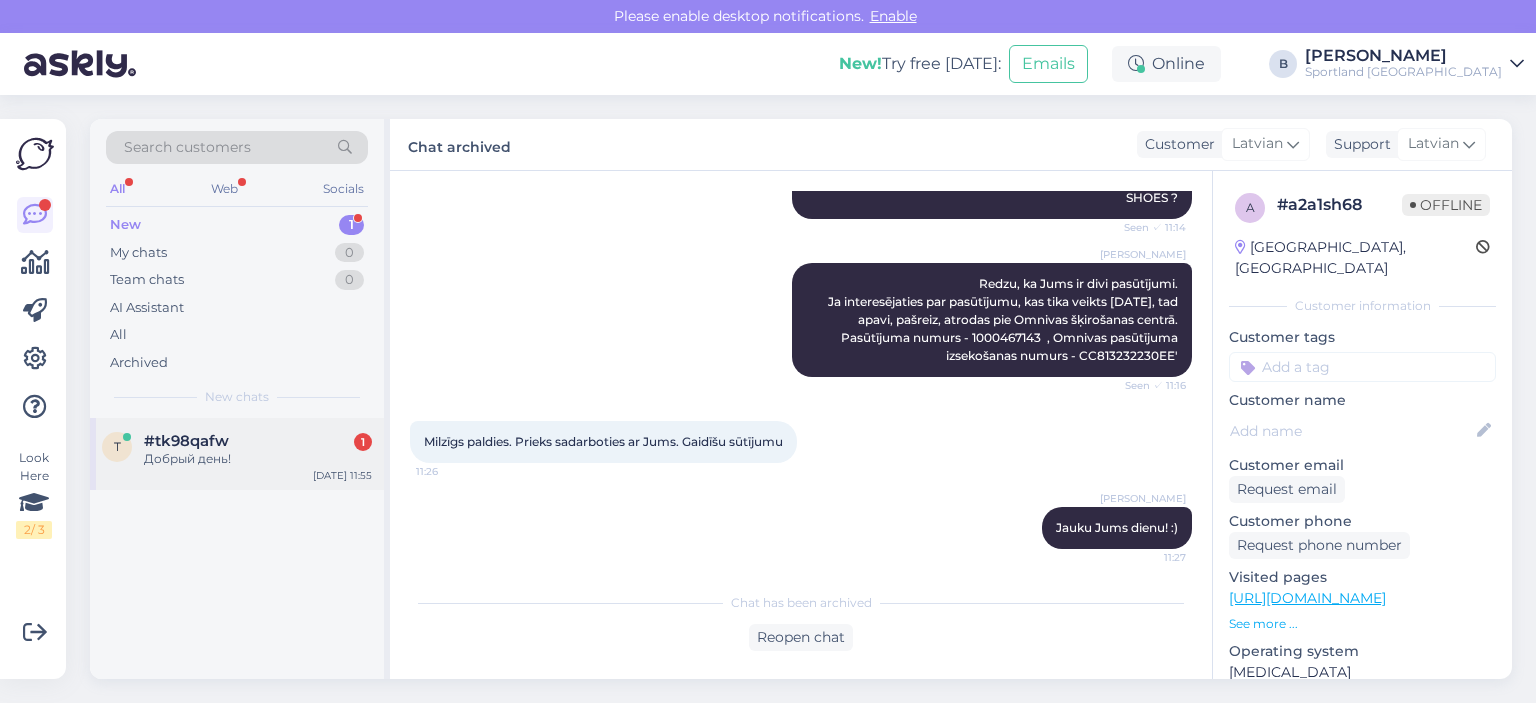 click on "#tk98qafw" at bounding box center (186, 441) 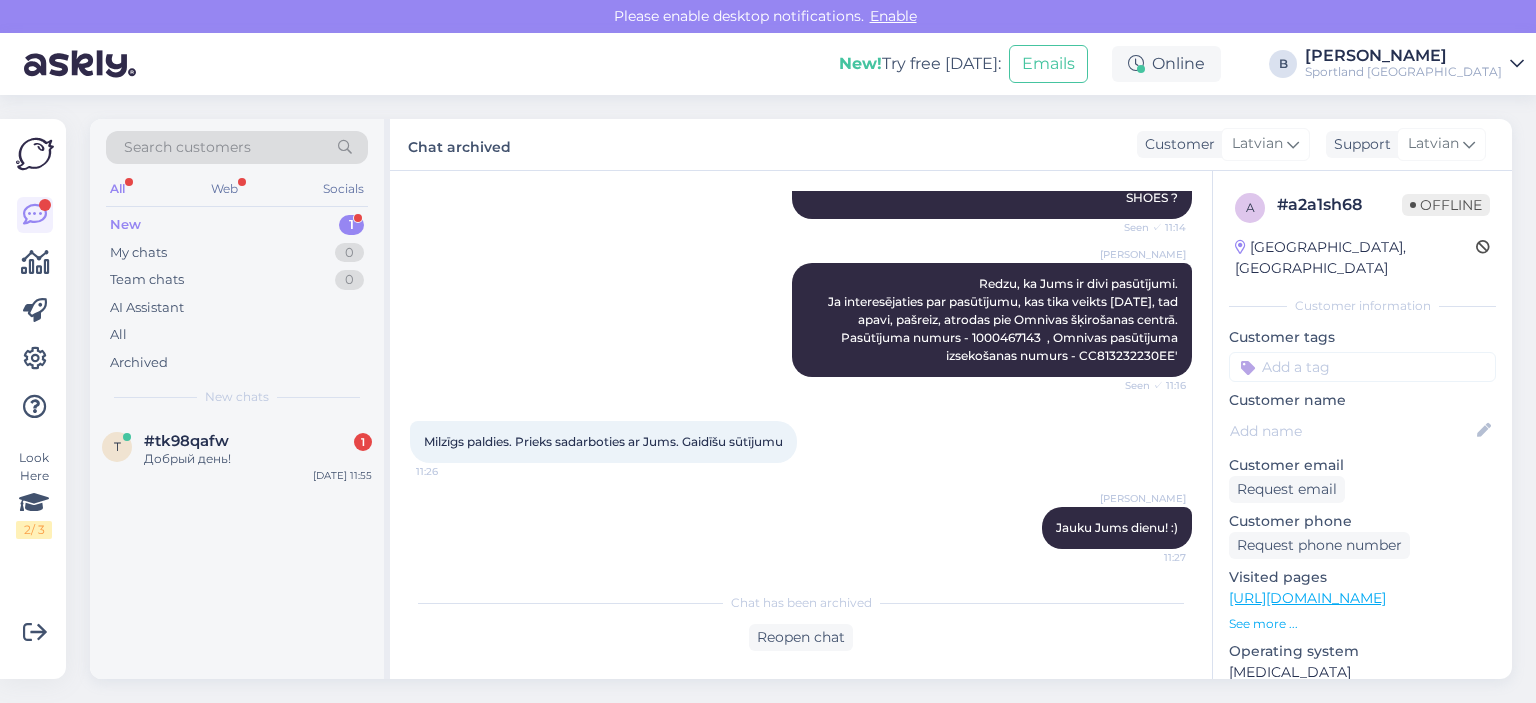 scroll, scrollTop: 0, scrollLeft: 0, axis: both 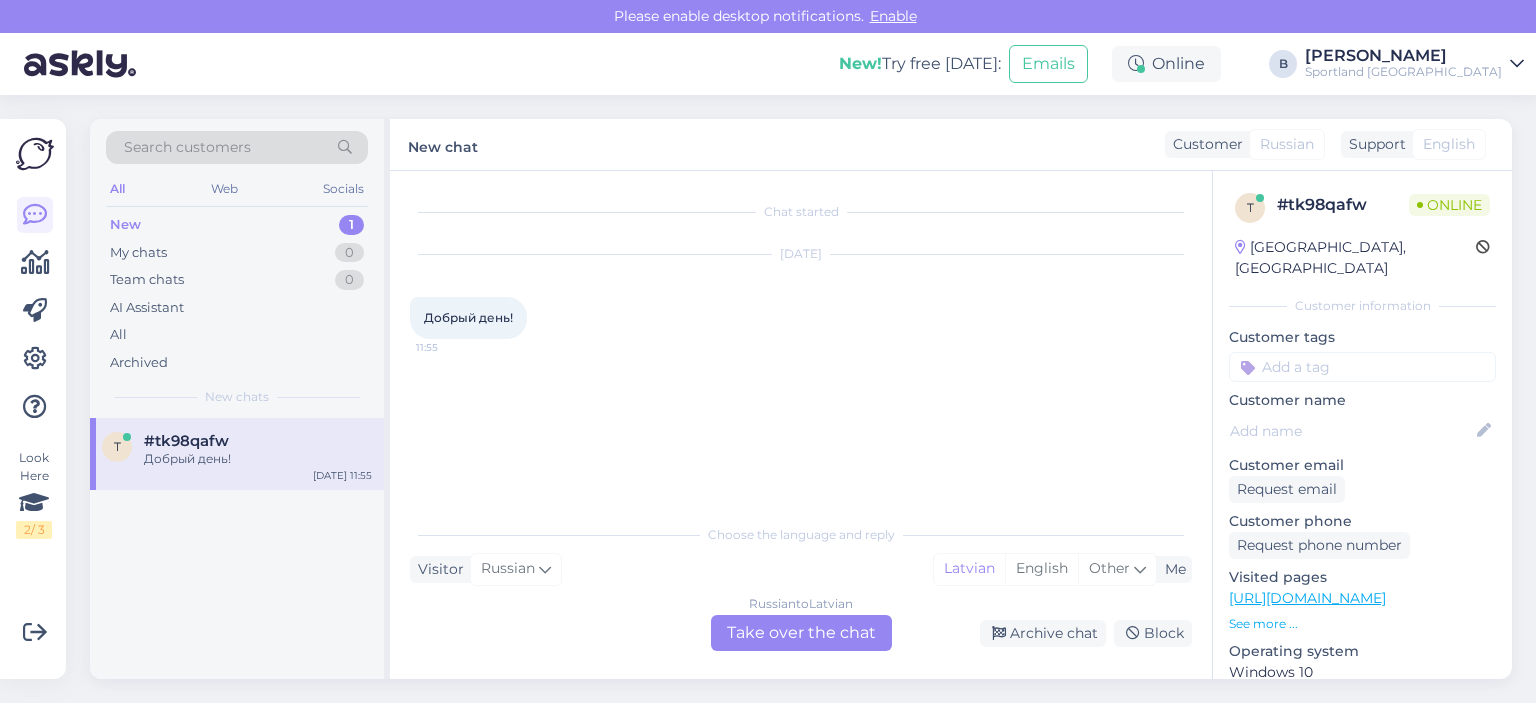 click on "Russian  to  Latvian Take over the chat" at bounding box center (801, 633) 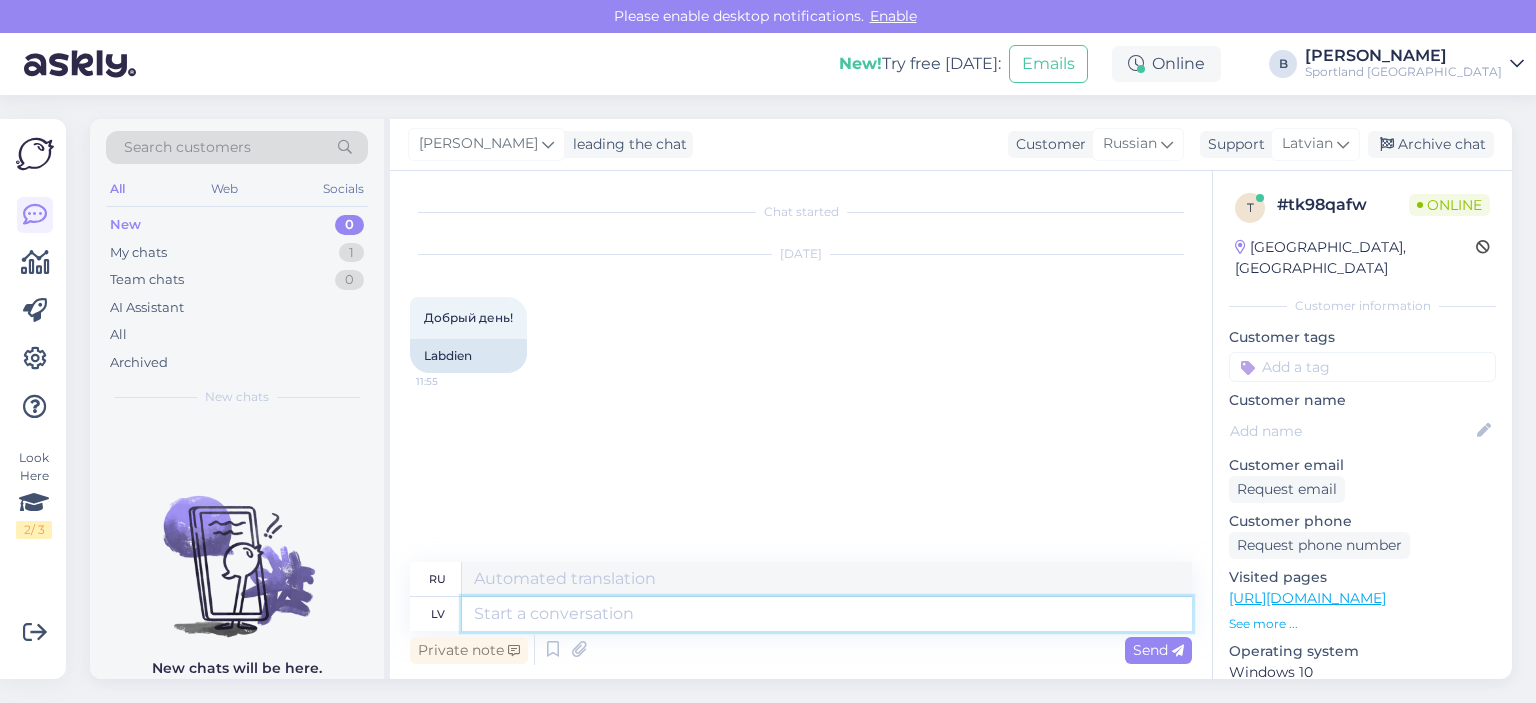 click at bounding box center [827, 614] 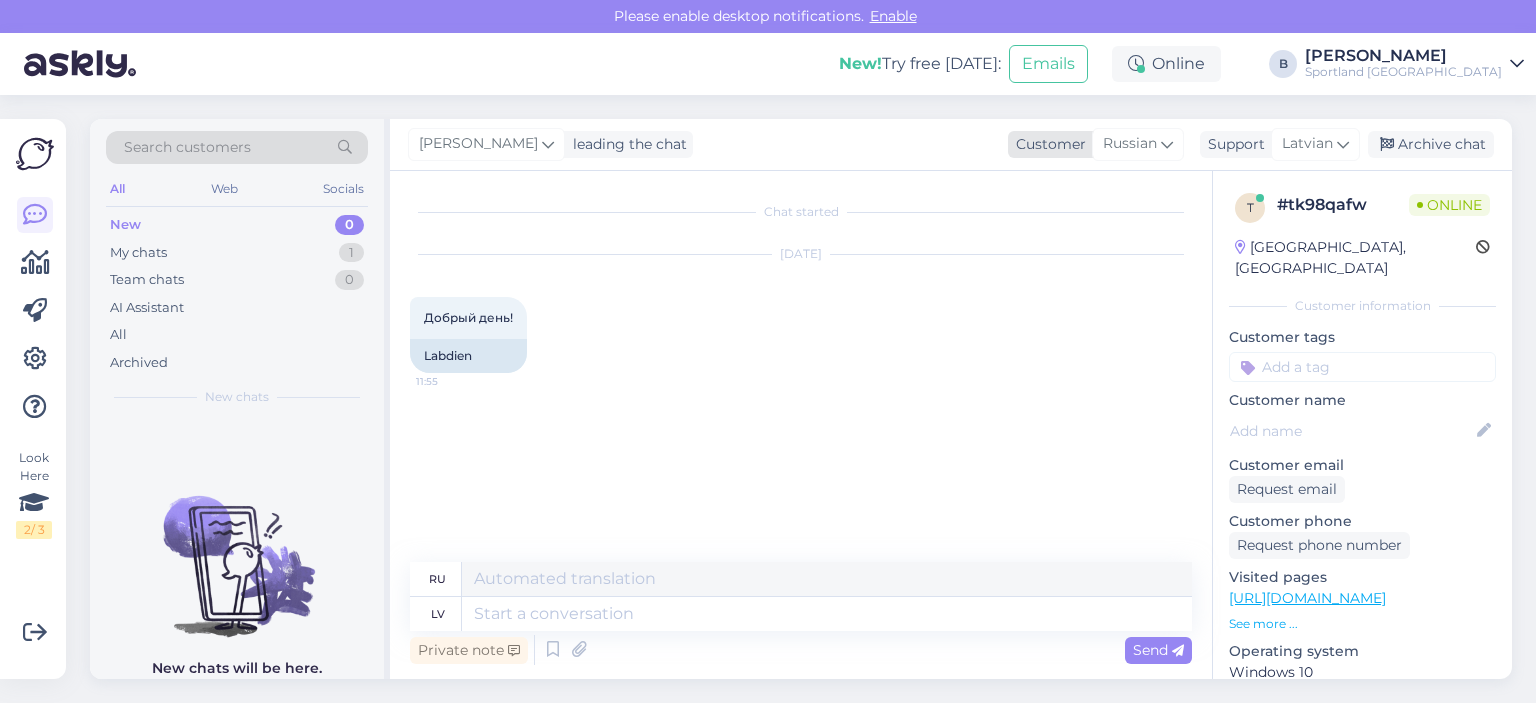 click on "Russian" at bounding box center (1130, 144) 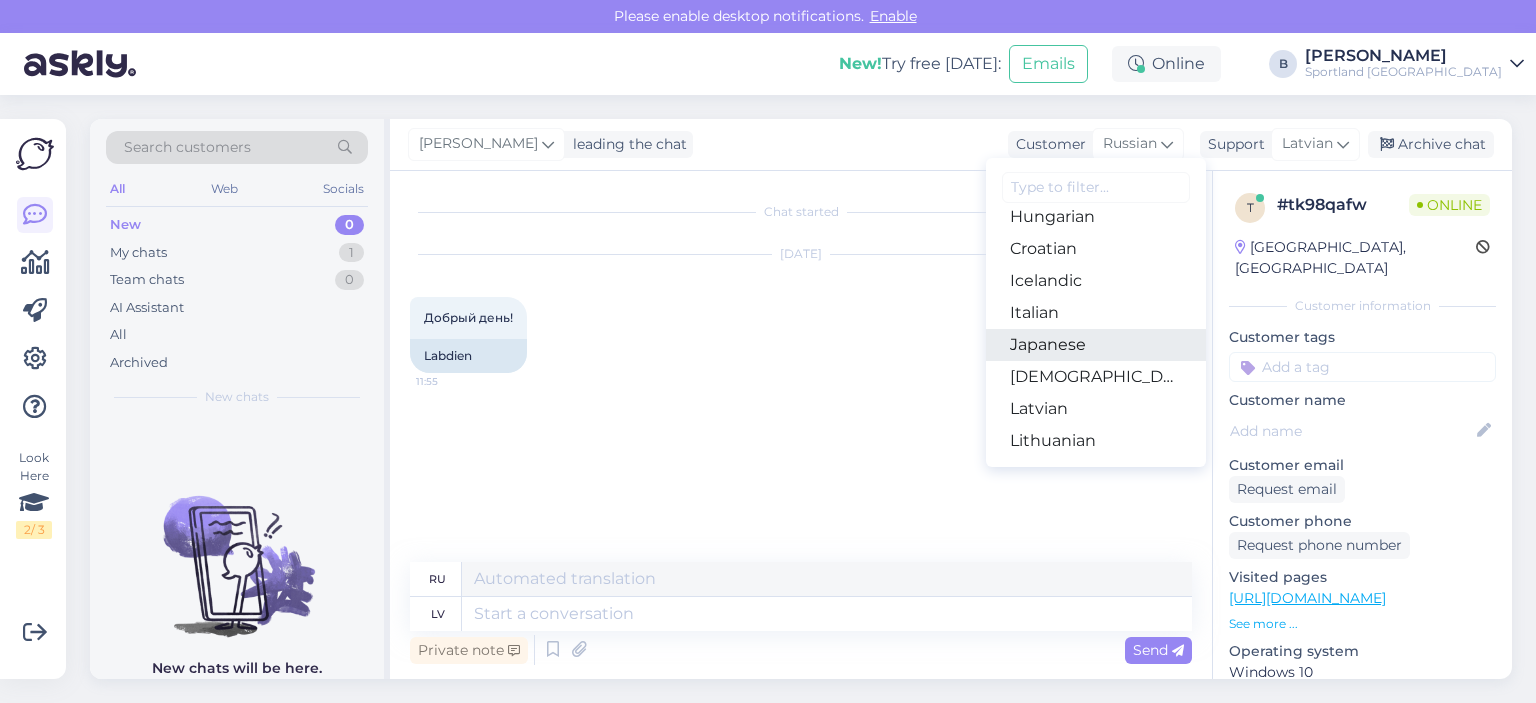 scroll, scrollTop: 500, scrollLeft: 0, axis: vertical 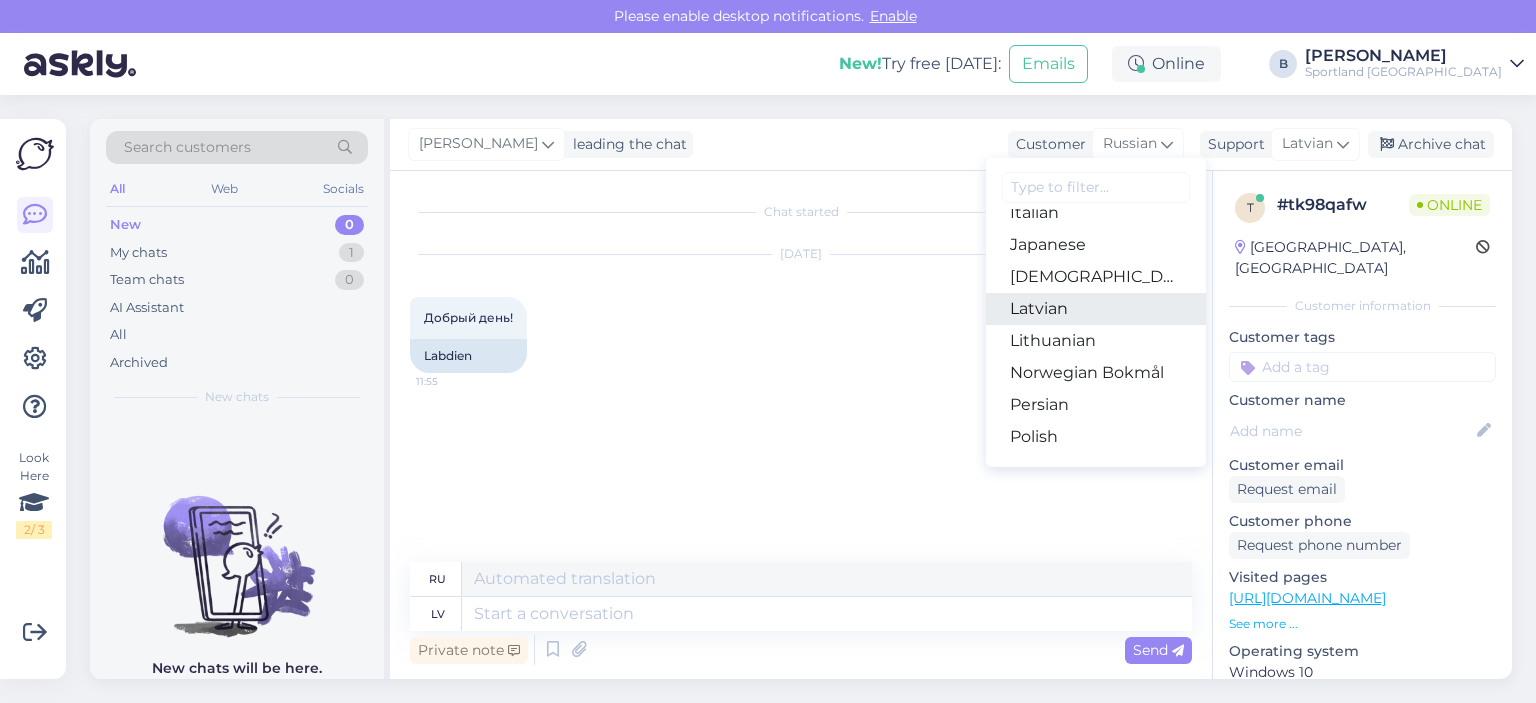 click on "Latvian" at bounding box center (1096, 309) 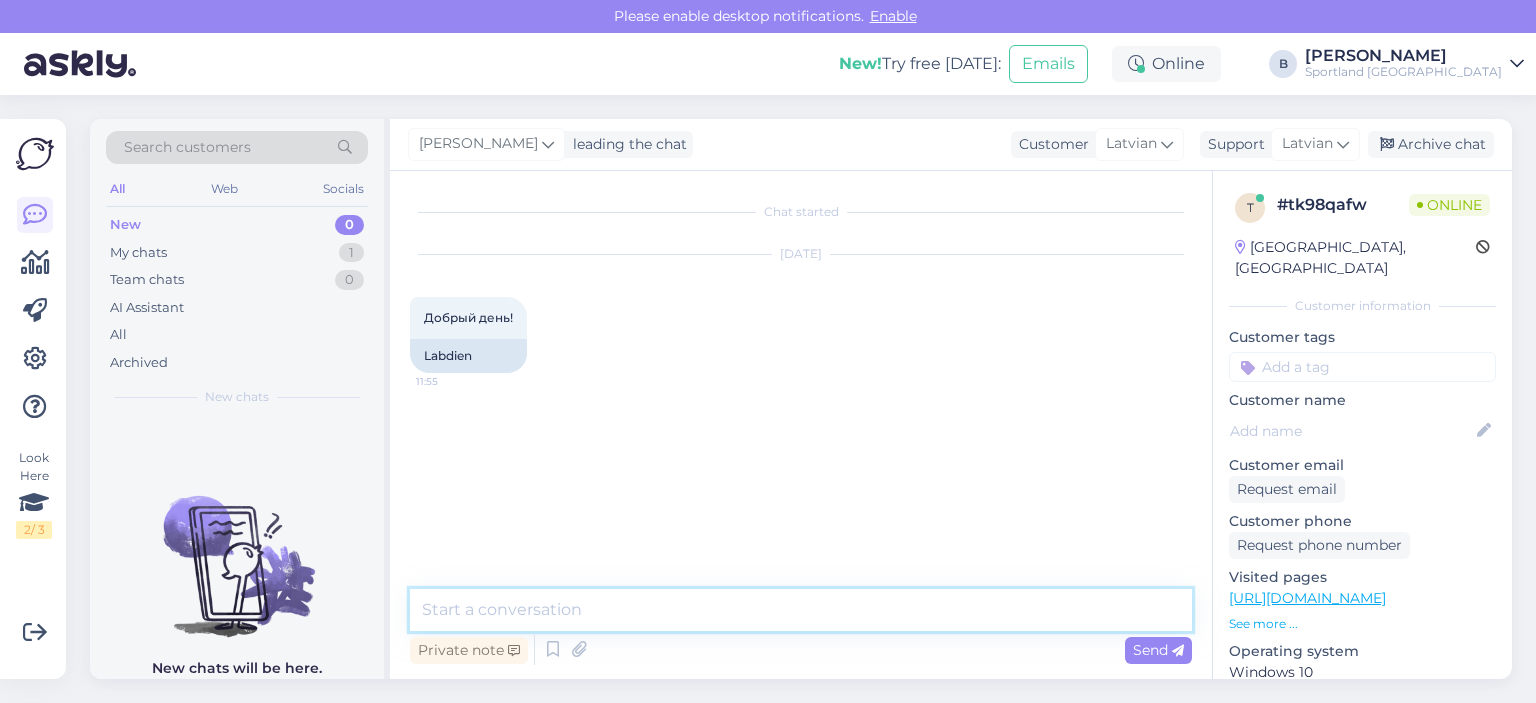 click at bounding box center [801, 610] 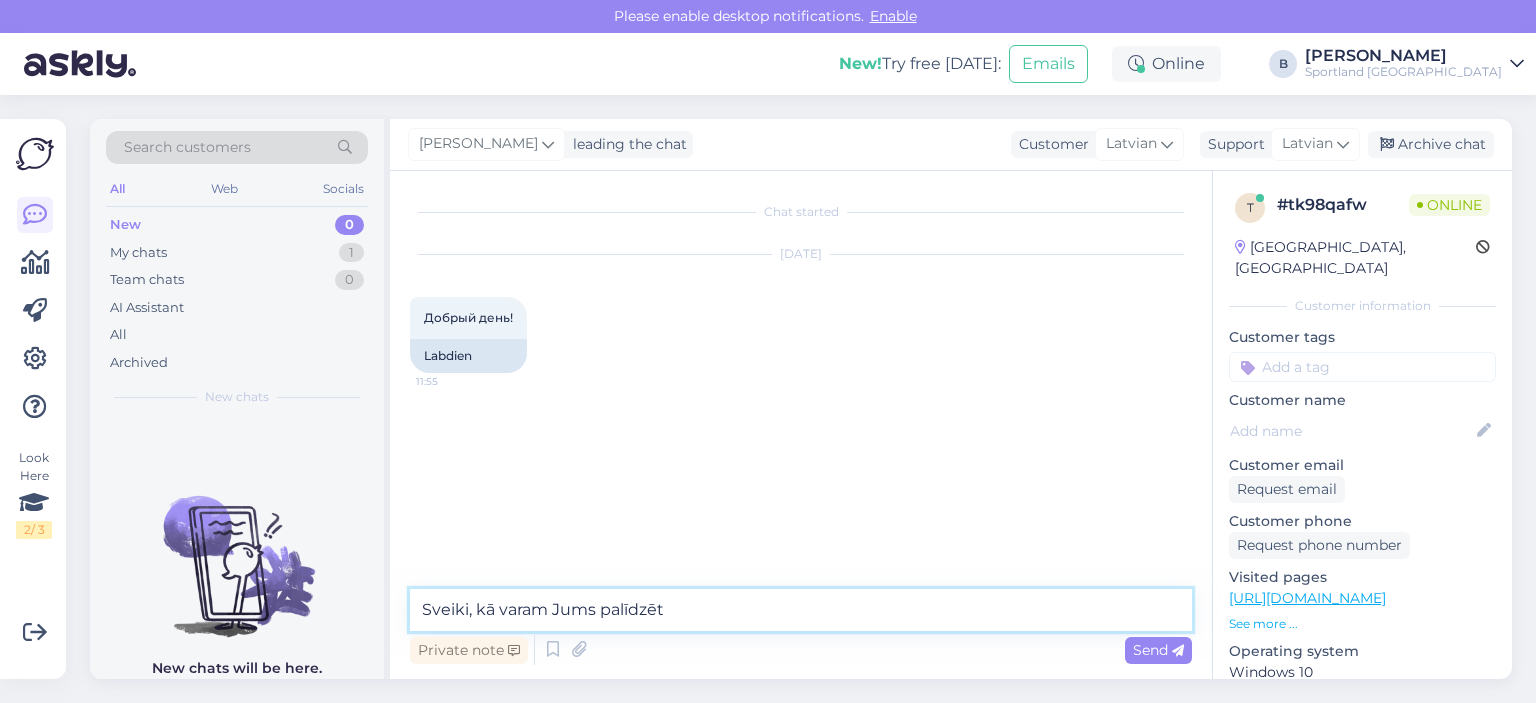 type on "Sveiki, kā varam Jums palīdzēt?" 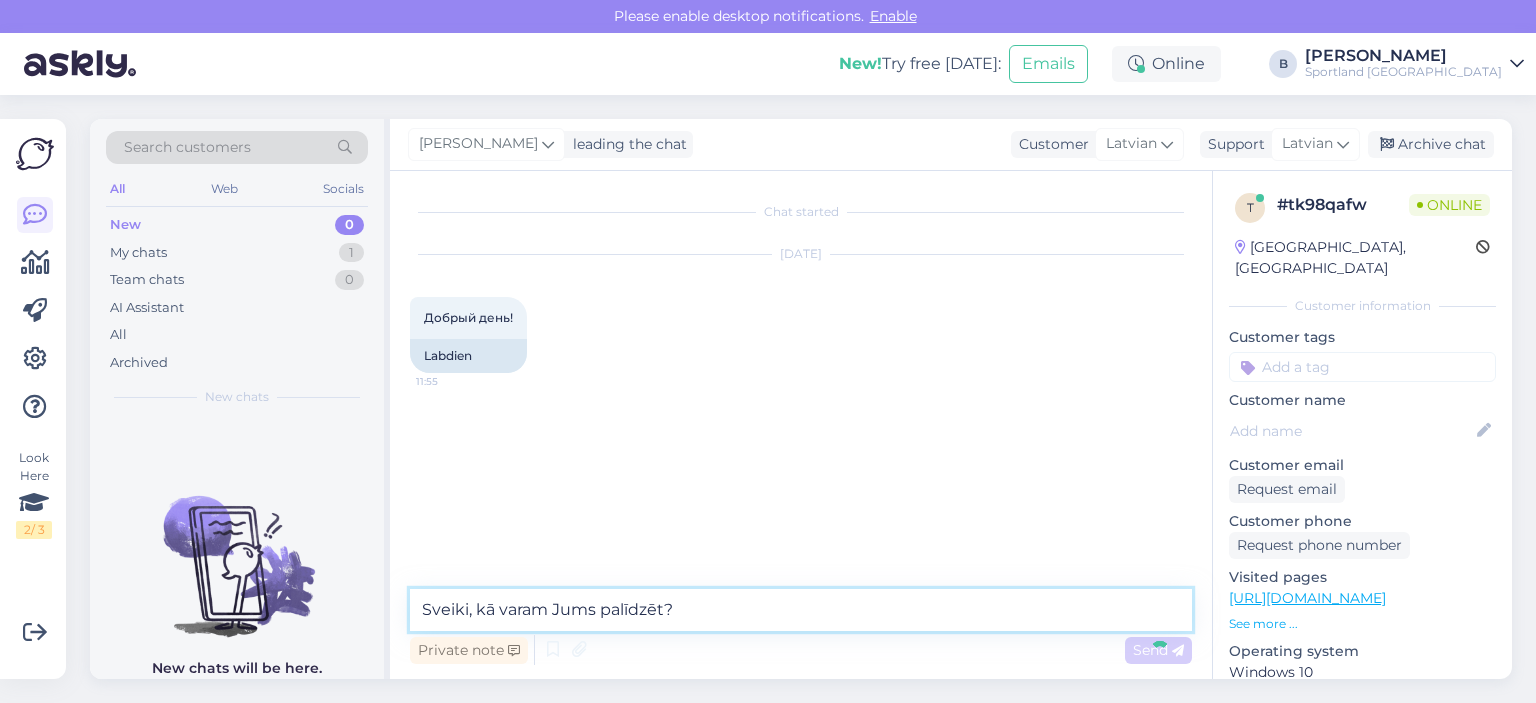 type 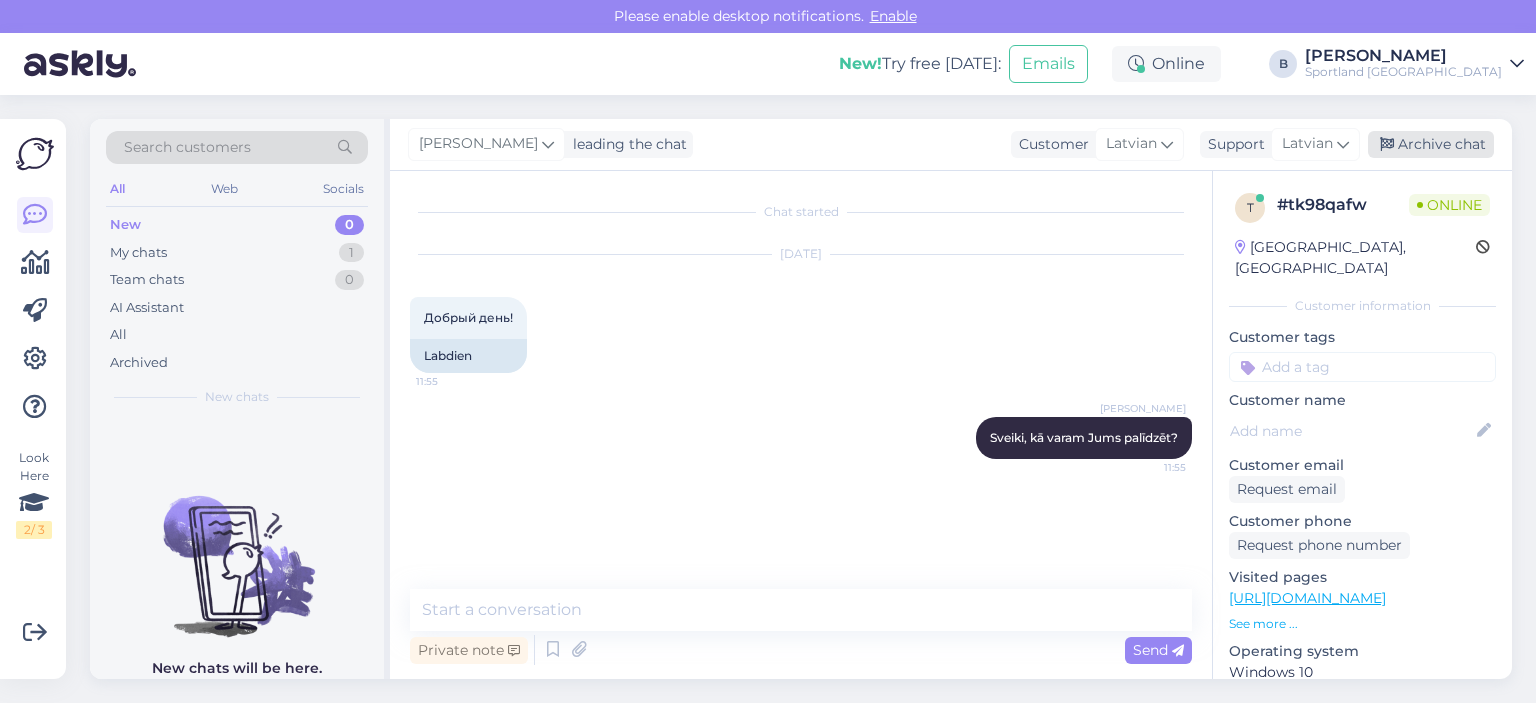 click on "Archive chat" at bounding box center [1431, 144] 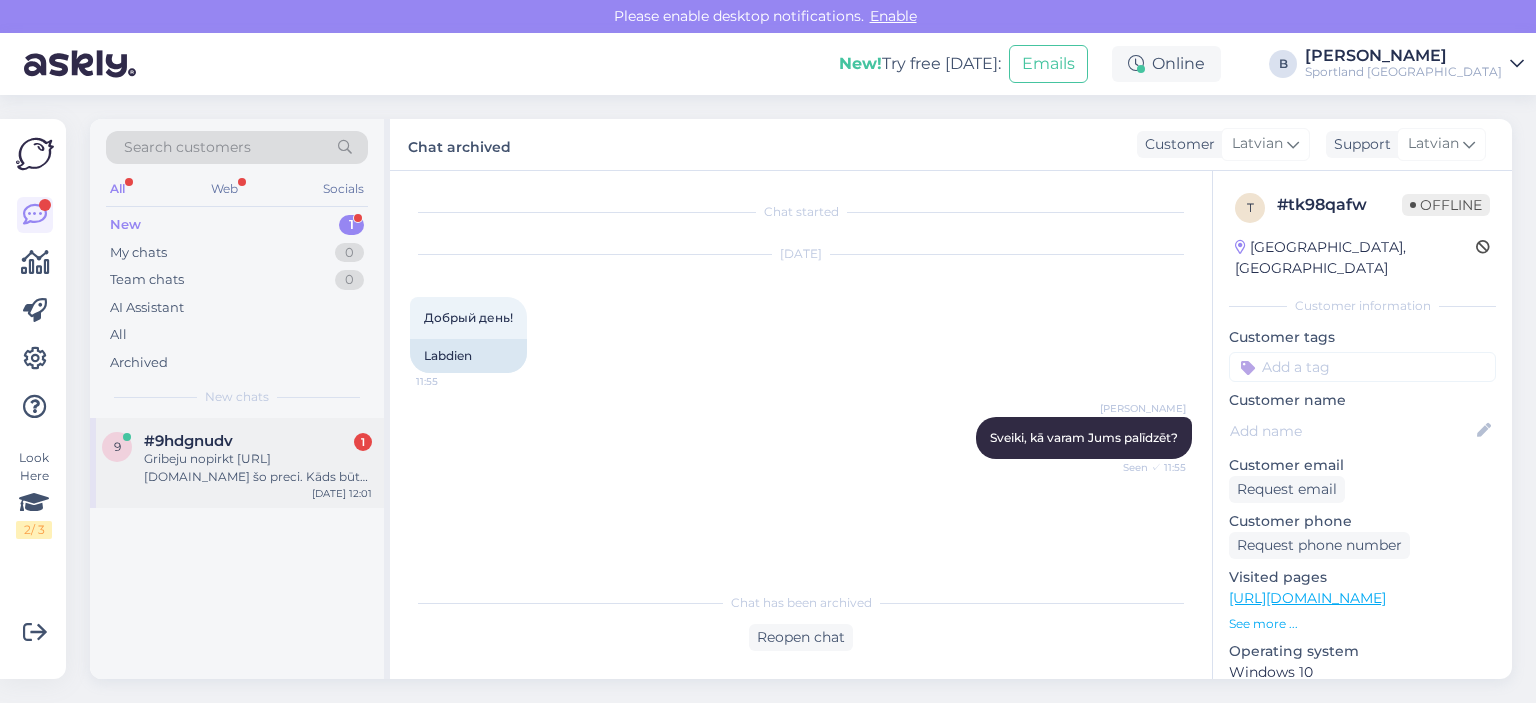 click on "Gribeju nopirkt [URL][DOMAIN_NAME] šo preci. Kāds būtu izsūtīšanas datums ja apmaksāšu 30 min laika? Jo ļoti svarīgi saņemt ātri (uz pakomātu). Paldies!" at bounding box center [258, 468] 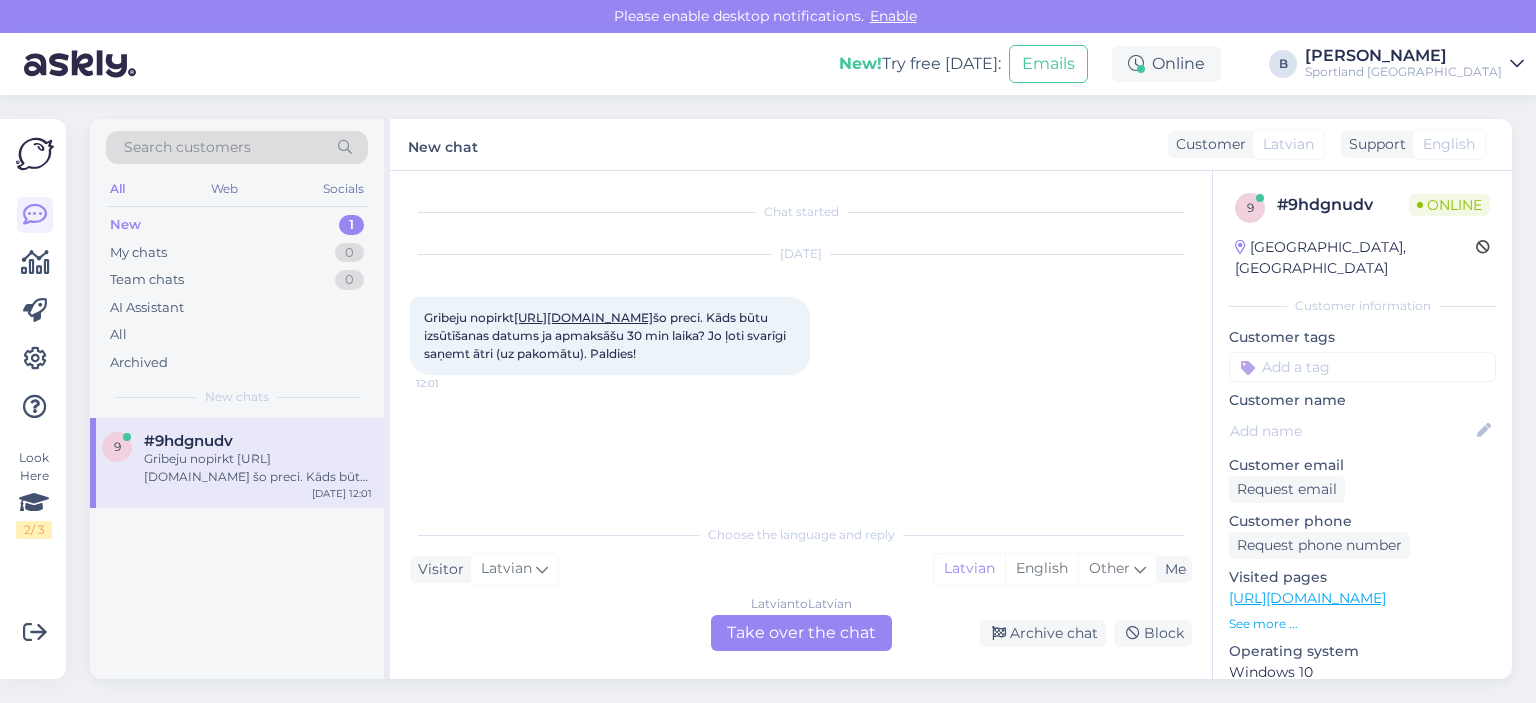click on "Latvian  to  Latvian Take over the chat" at bounding box center (801, 633) 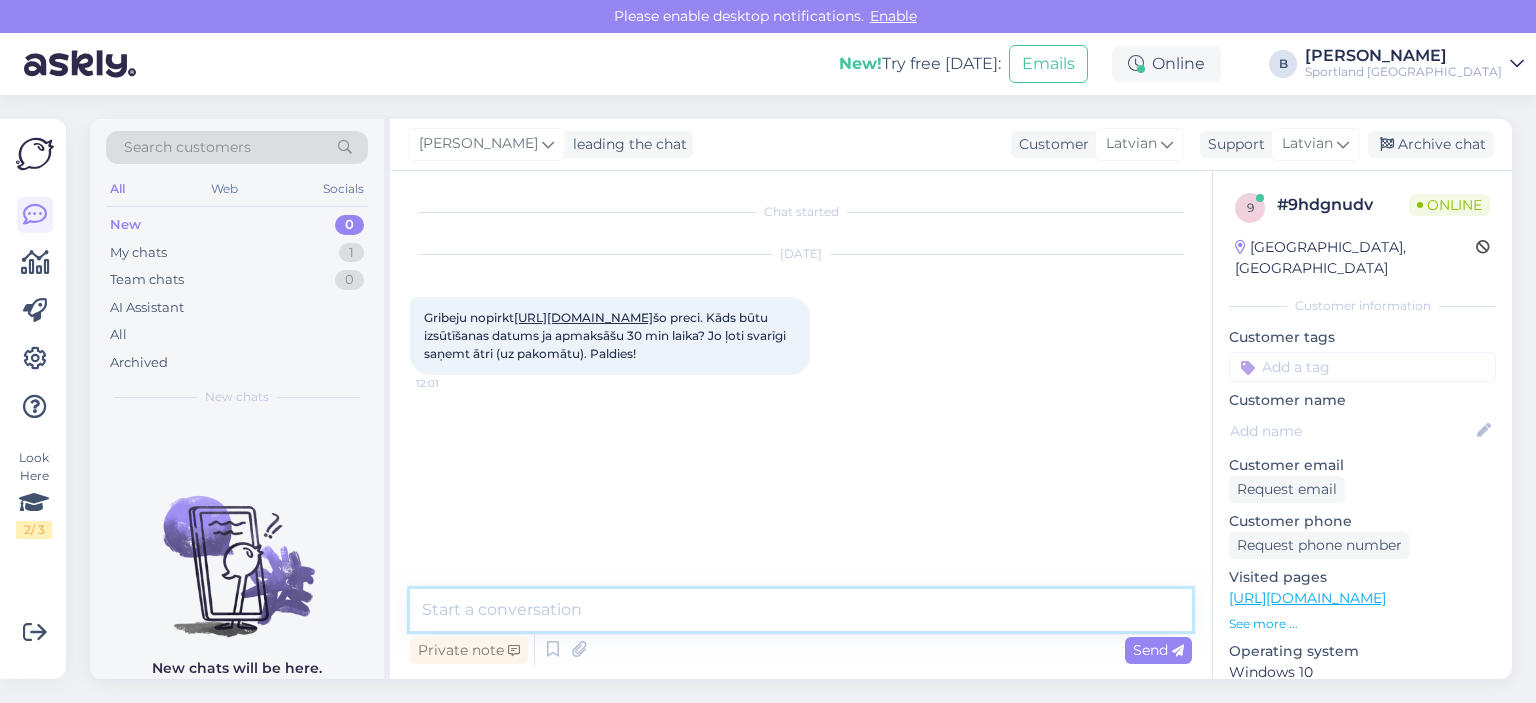 click at bounding box center (801, 610) 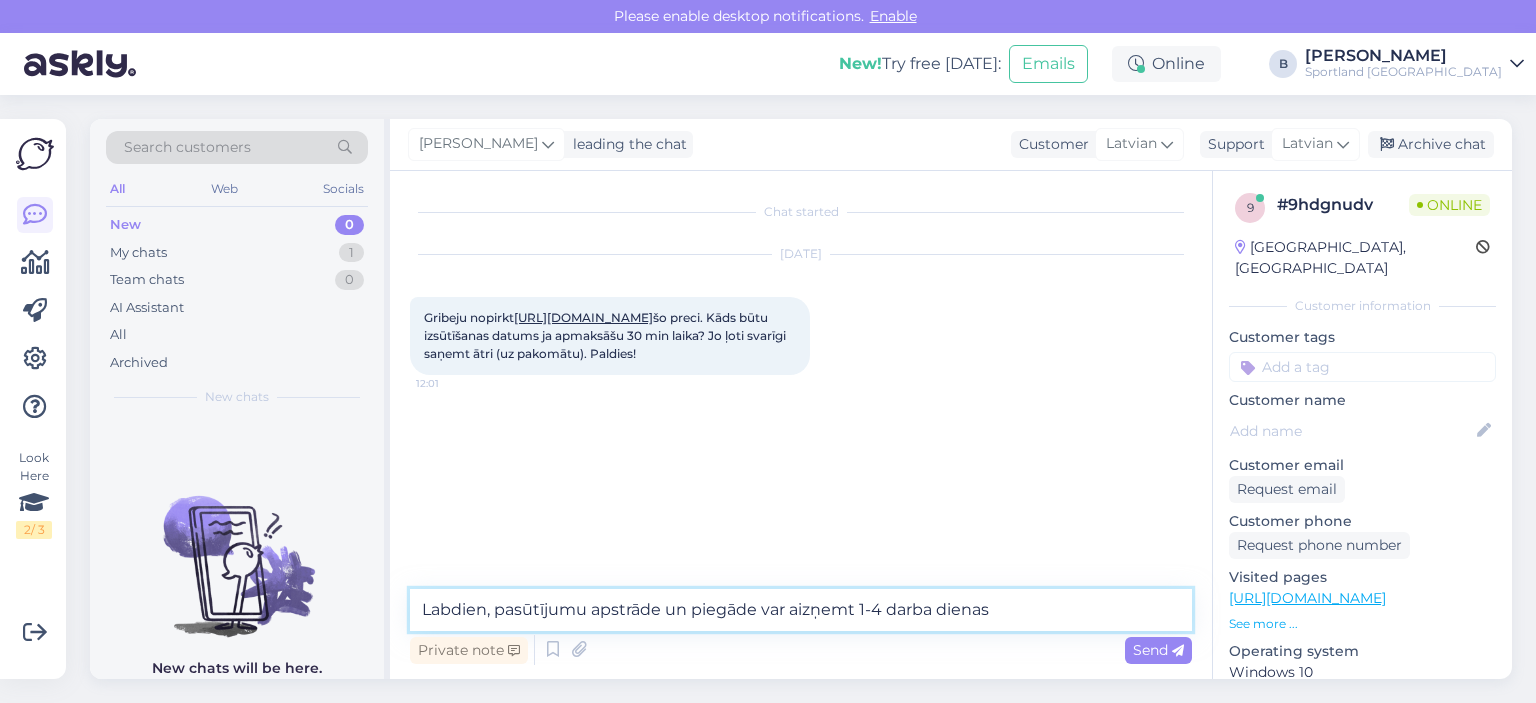 type on "Labdien, pasūtījumu apstrāde un piegāde var aizņemt 1-4 darba dienas." 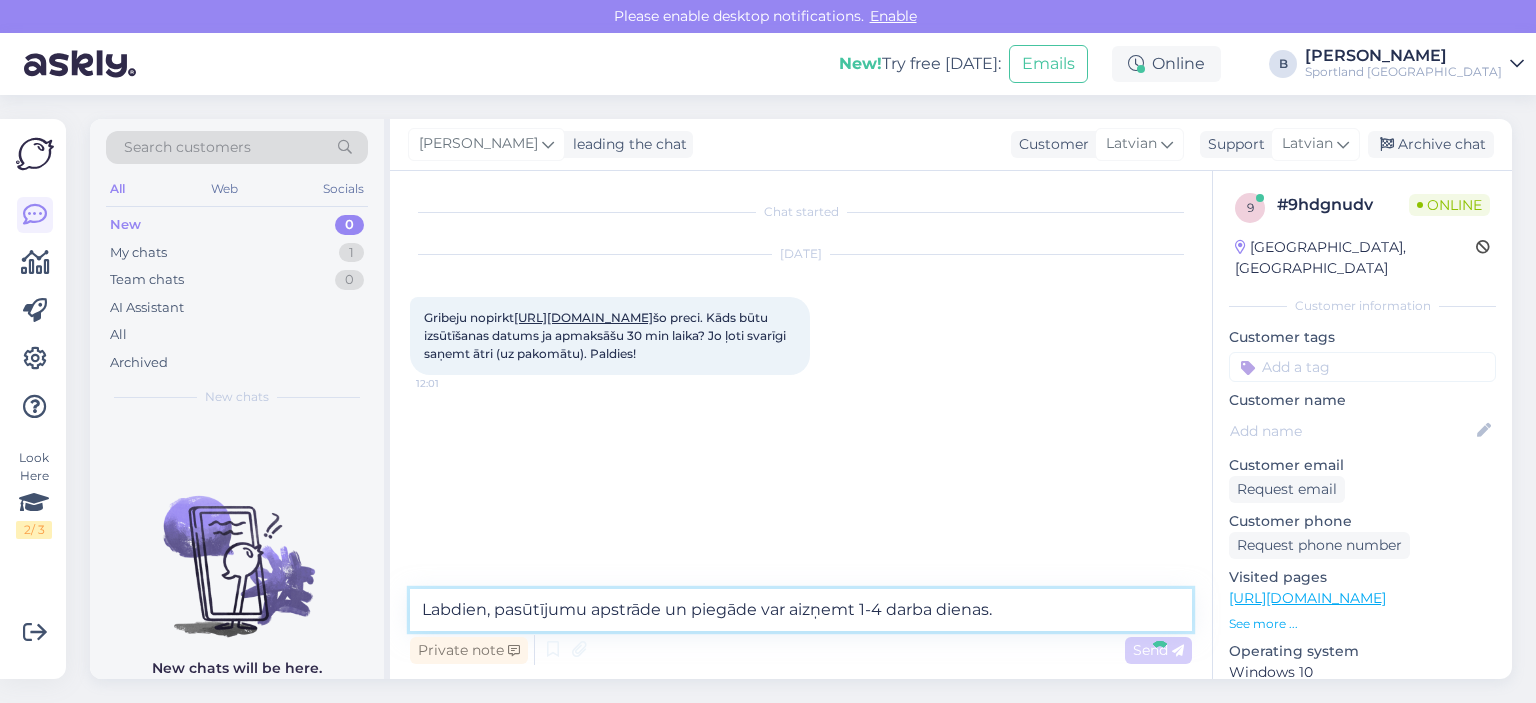type 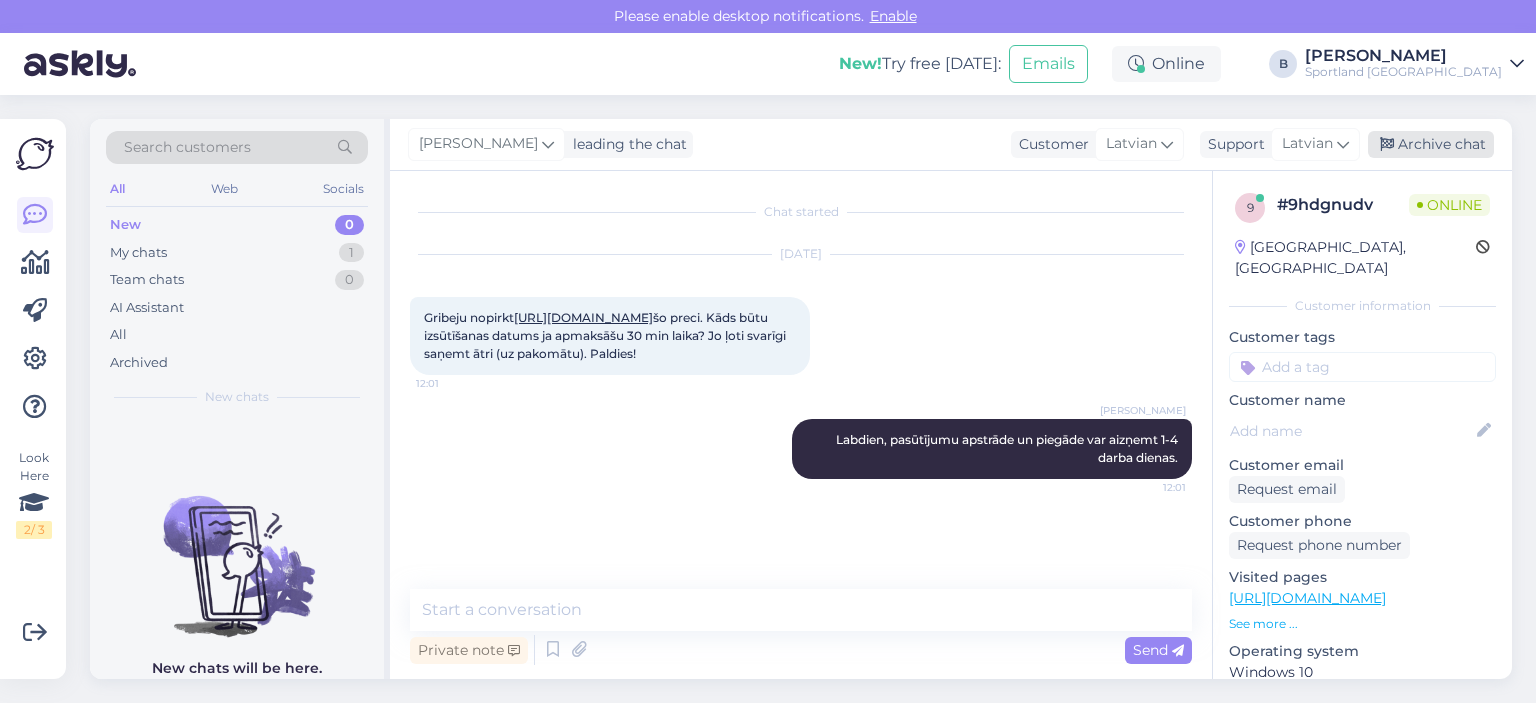 click on "Archive chat" at bounding box center [1431, 144] 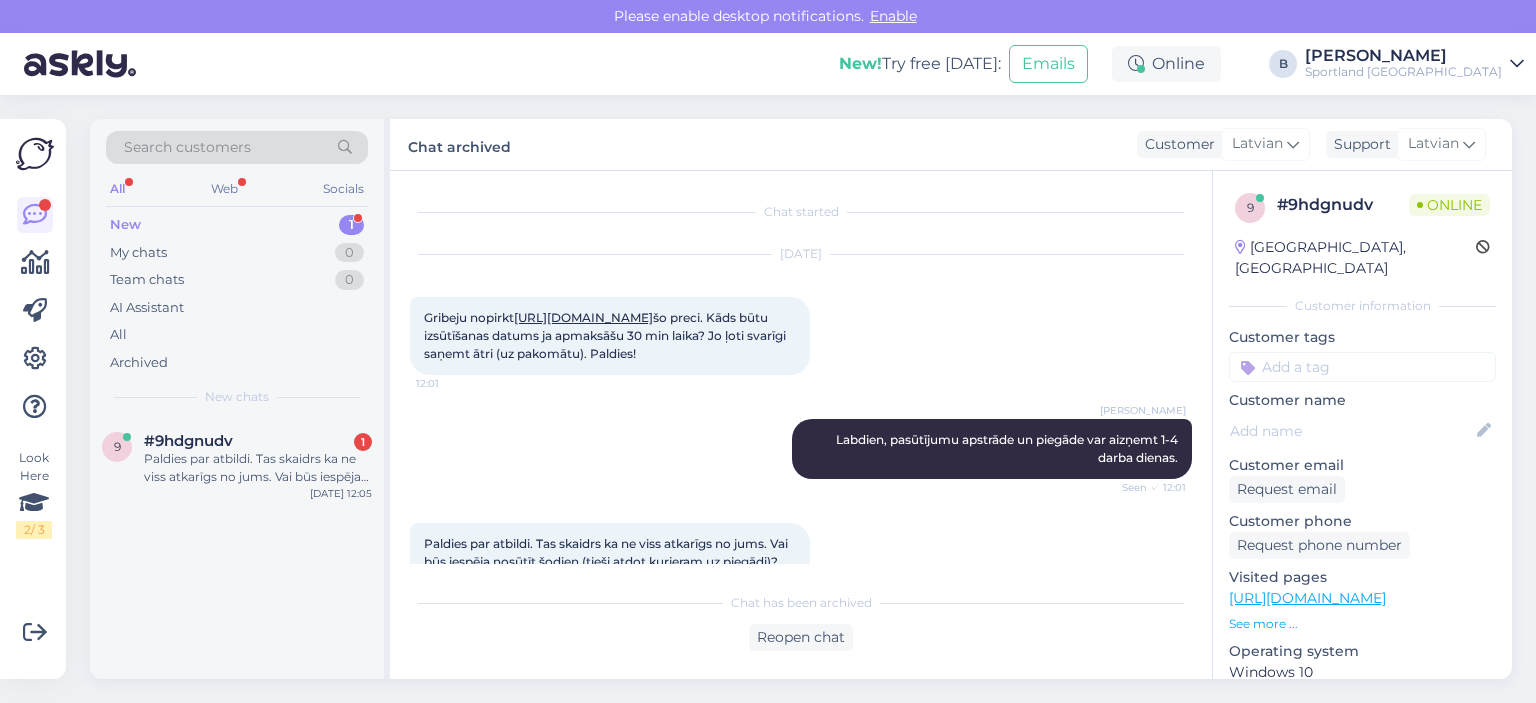 scroll, scrollTop: 76, scrollLeft: 0, axis: vertical 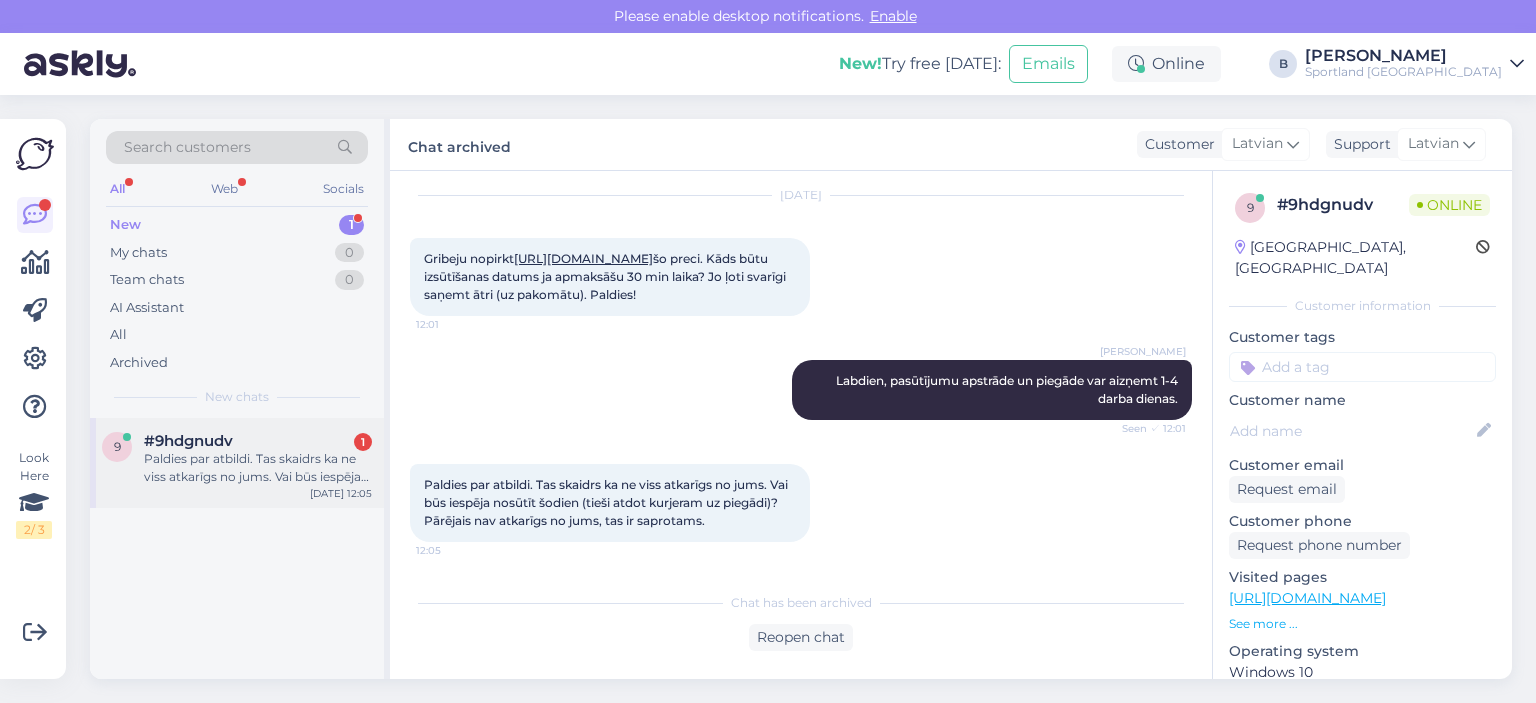 click on "#9hdgnudv 1" at bounding box center (258, 441) 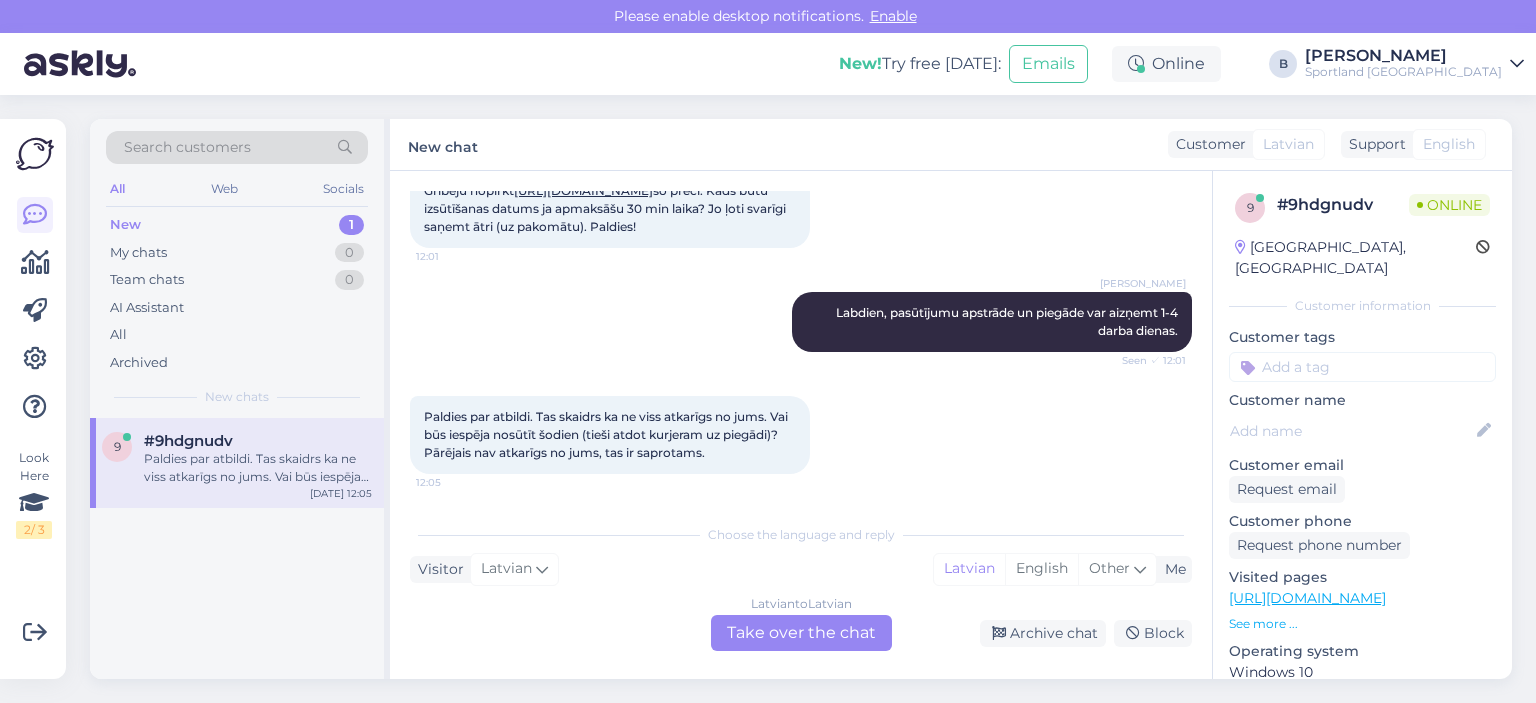 click on "Latvian  to  Latvian Take over the chat" at bounding box center (801, 633) 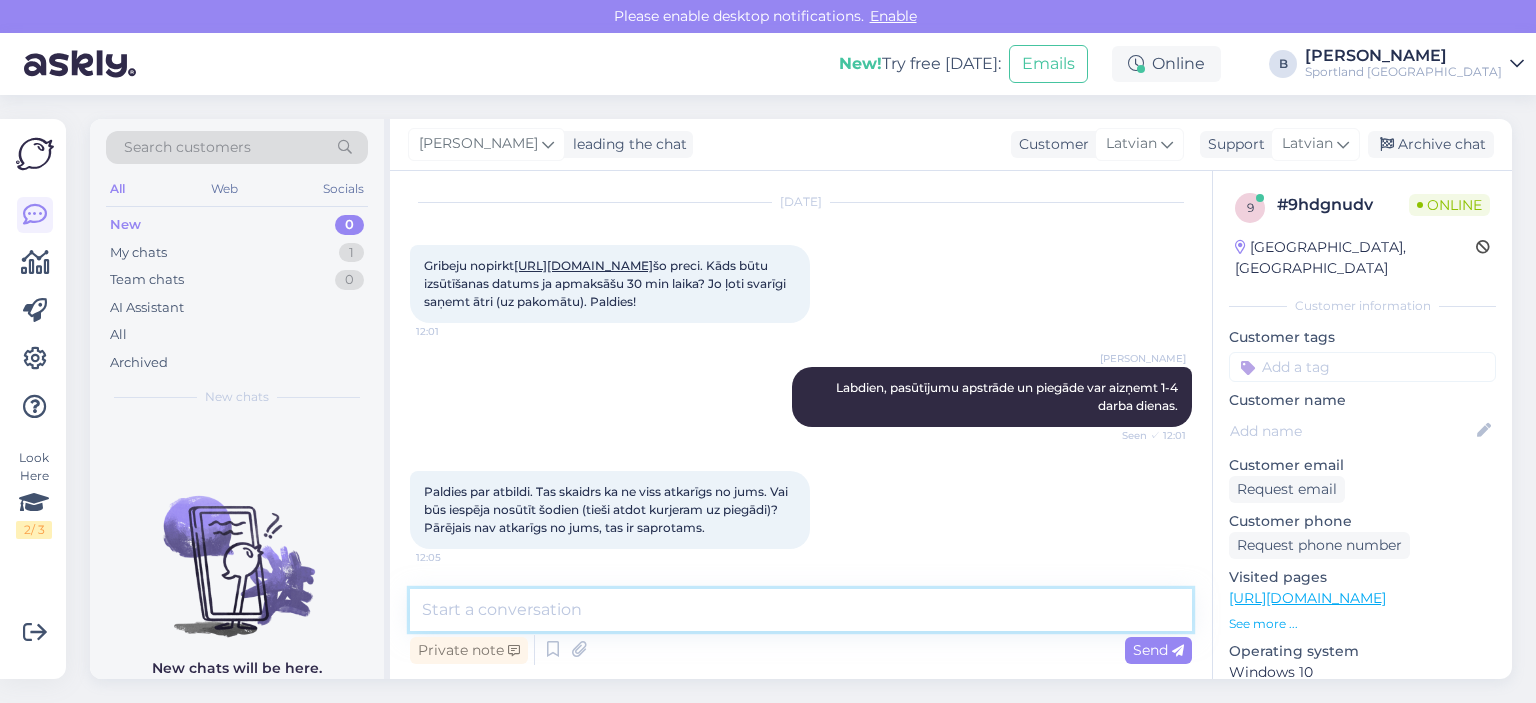 click at bounding box center [801, 610] 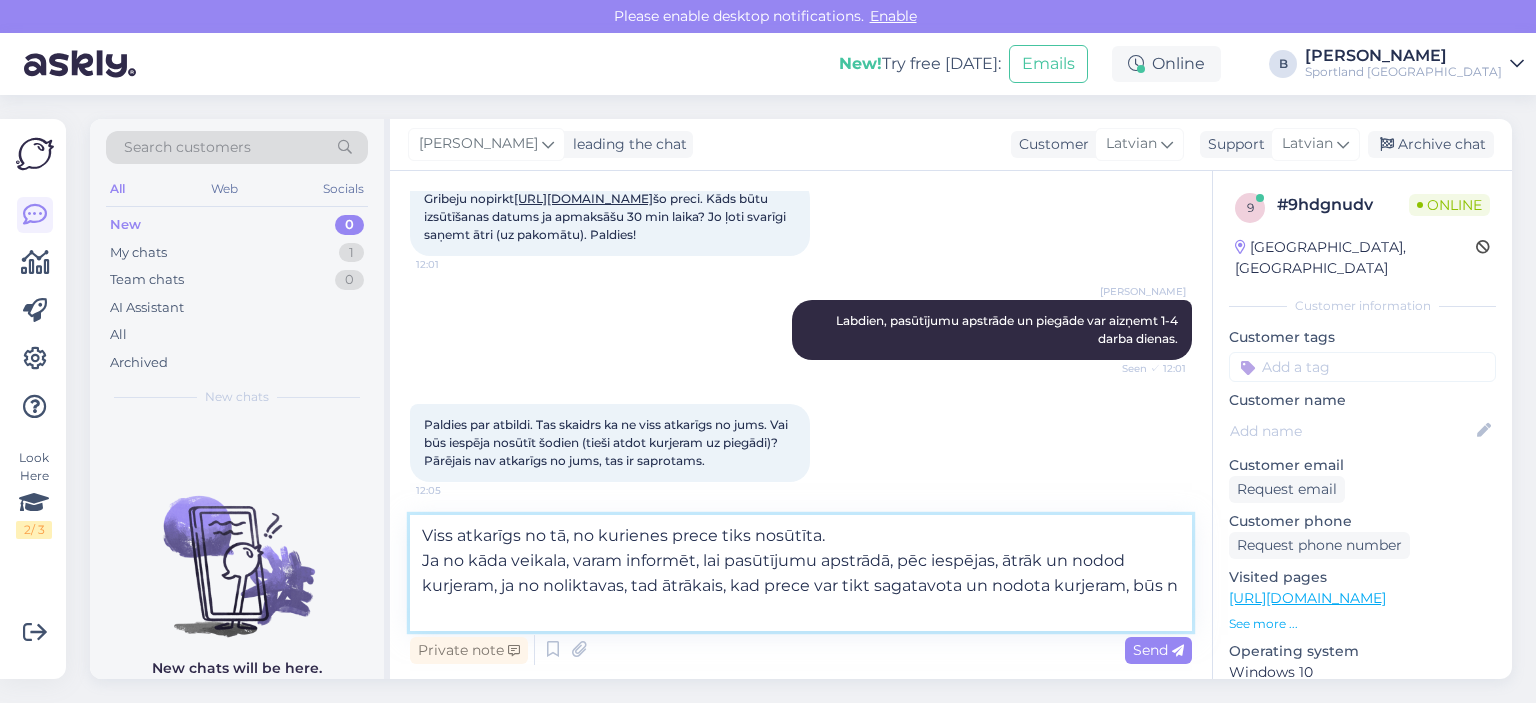 scroll, scrollTop: 144, scrollLeft: 0, axis: vertical 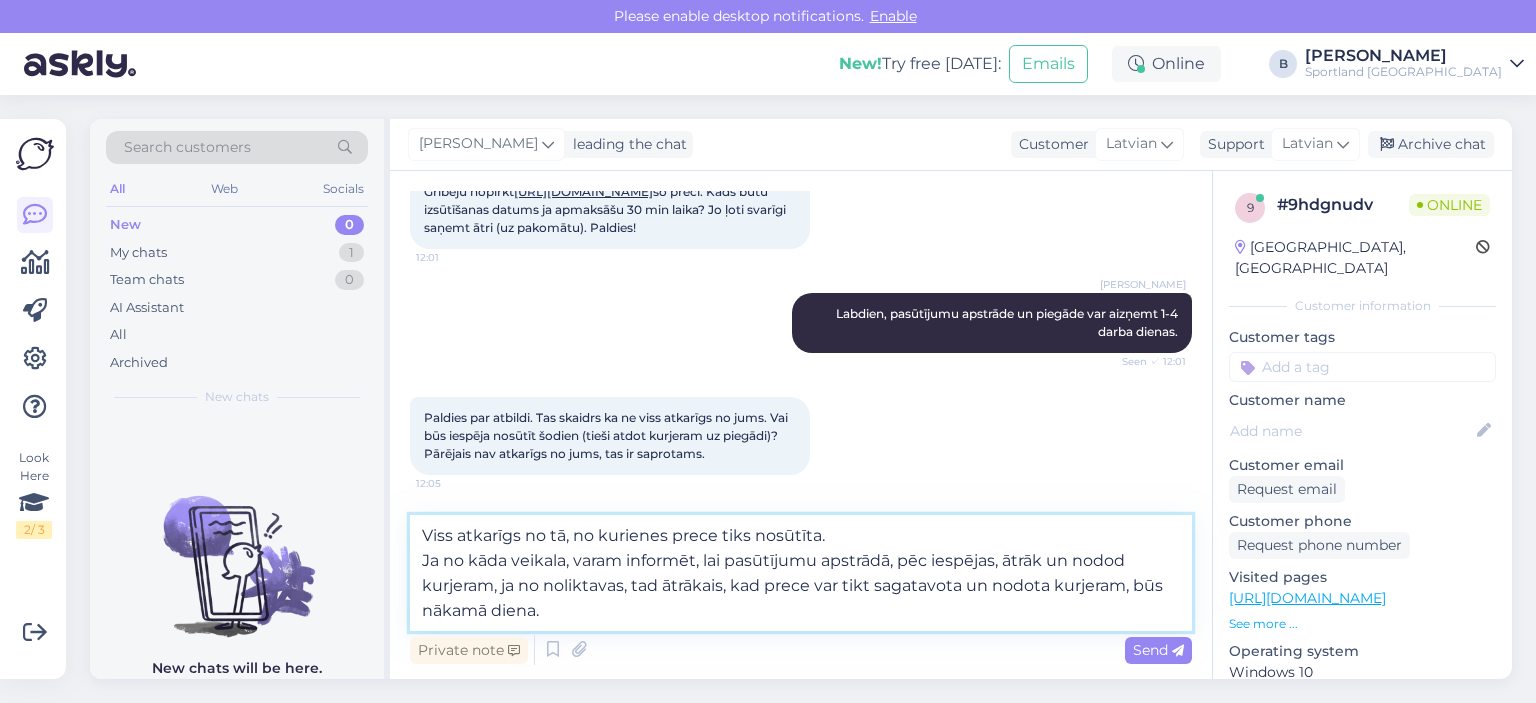 type on "Viss atkarīgs no tā, no kurienes prece tiks nosūtīta.
Ja no kāda veikala, varam informēt, lai pasūtījumu apstrādā, pēc iespējas, ātrāk un nodod kurjeram, ja no noliktavas, tad ātrākais, kad prece var tikt sagatavota un nodota kurjeram, būs nākamā diena." 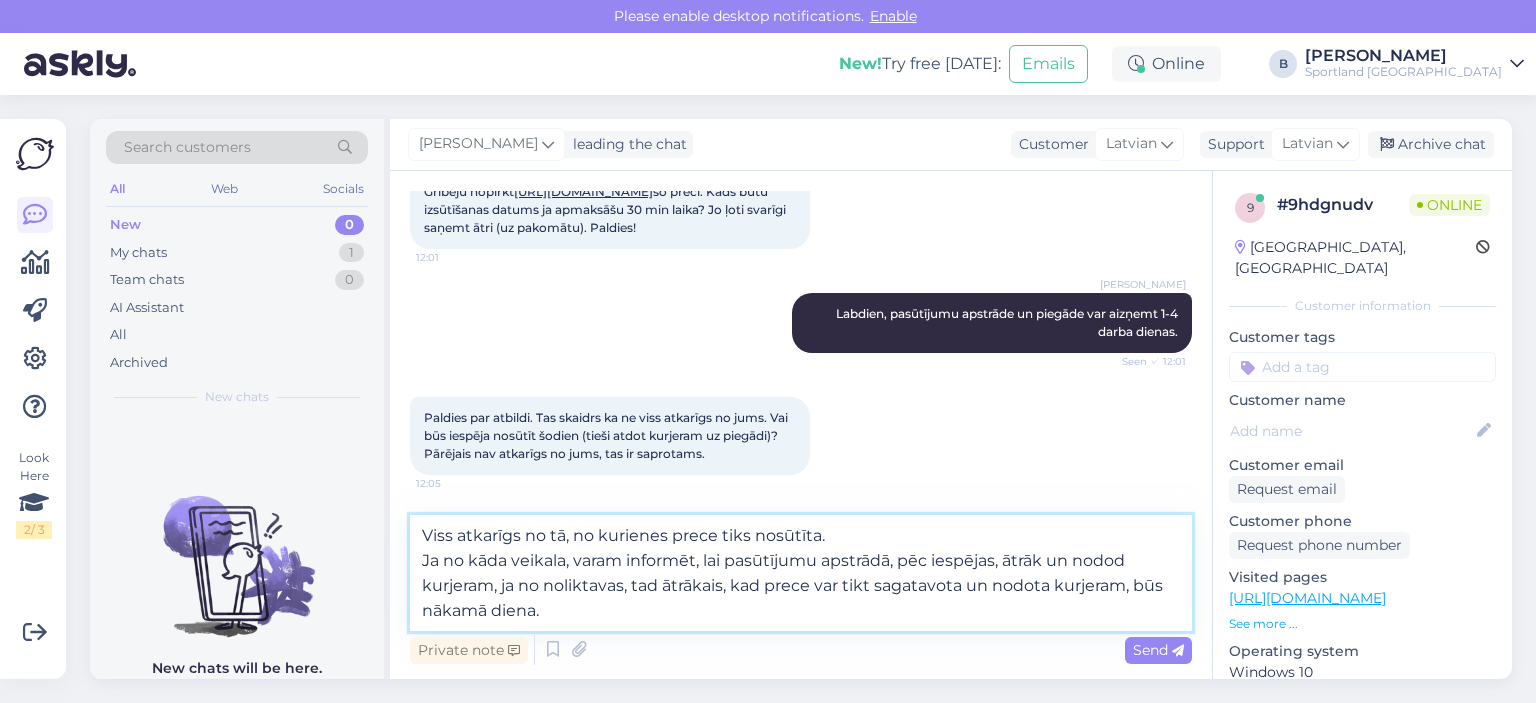 type 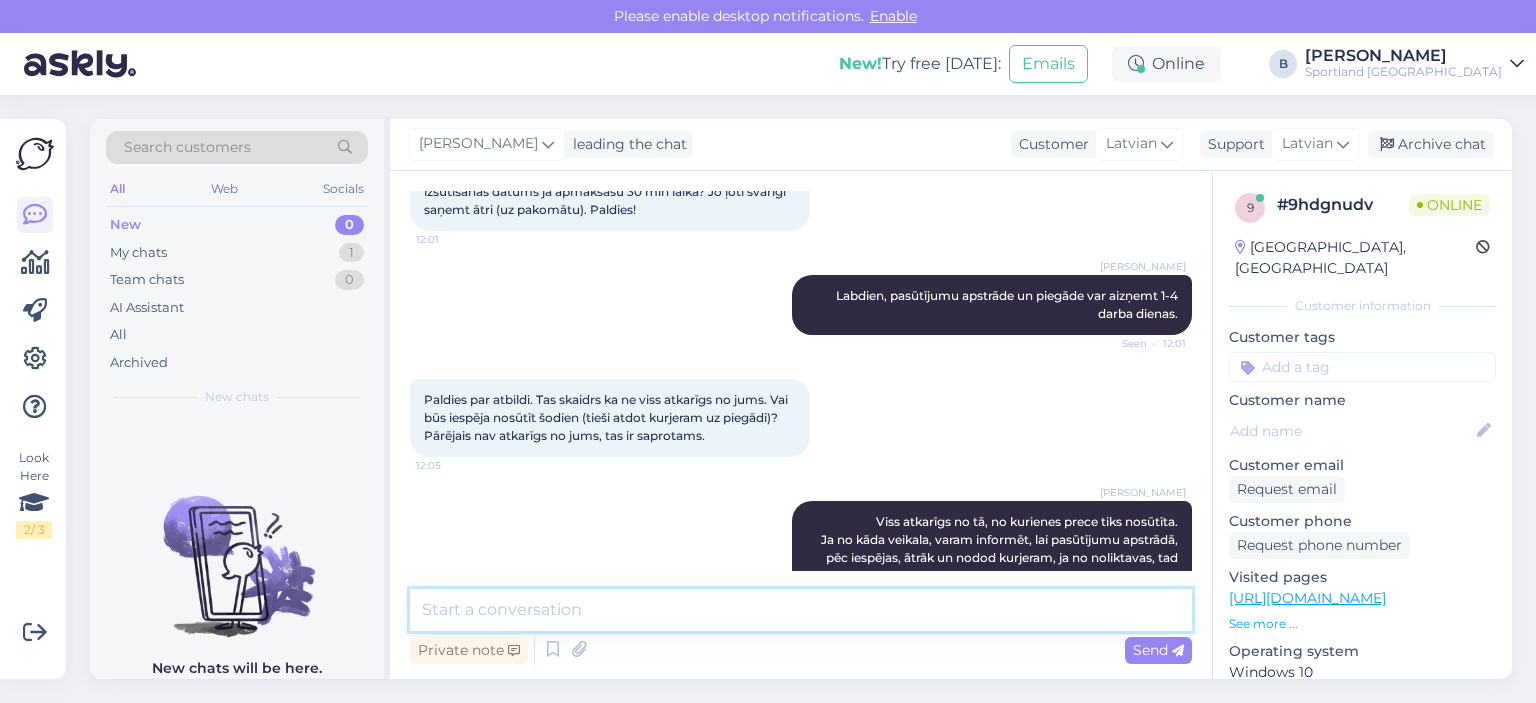 scroll, scrollTop: 228, scrollLeft: 0, axis: vertical 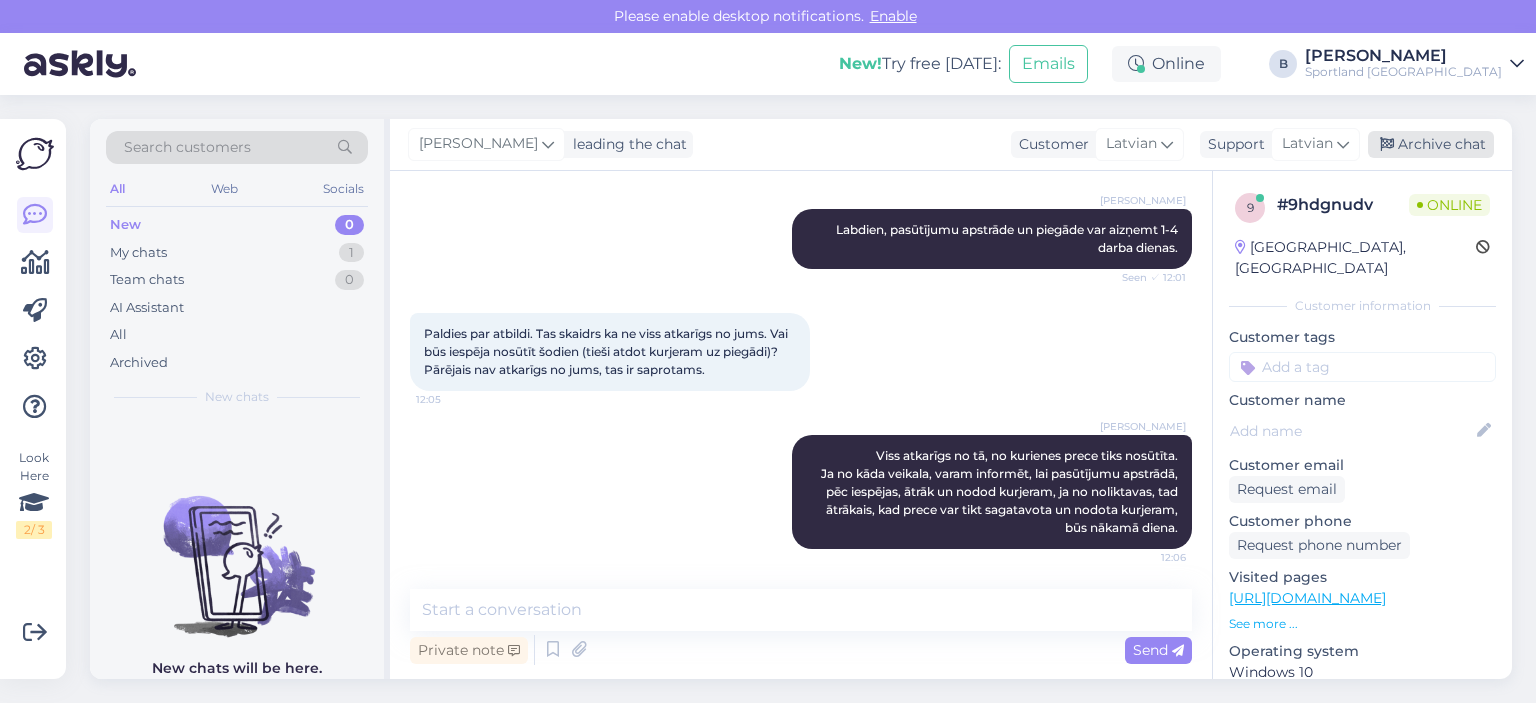 click on "Archive chat" at bounding box center (1431, 144) 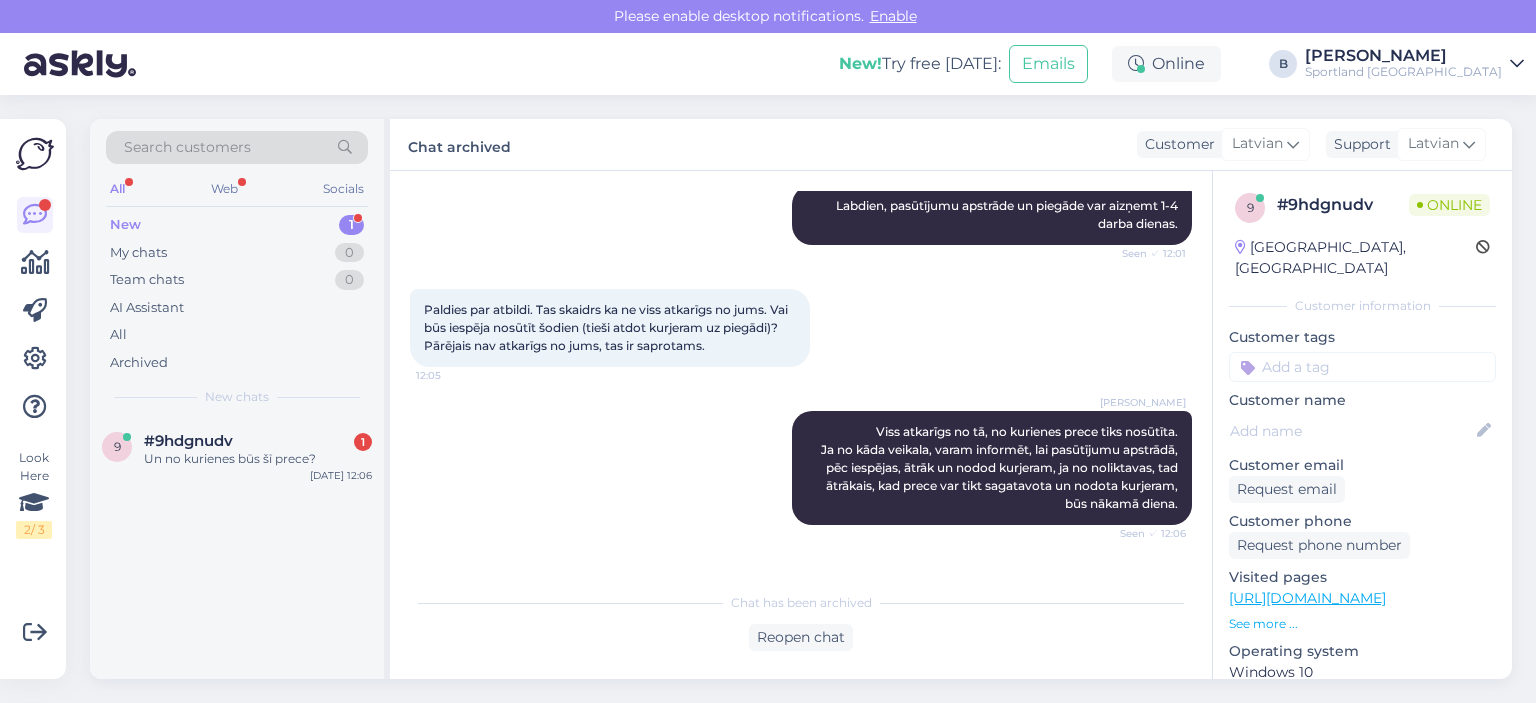 scroll, scrollTop: 320, scrollLeft: 0, axis: vertical 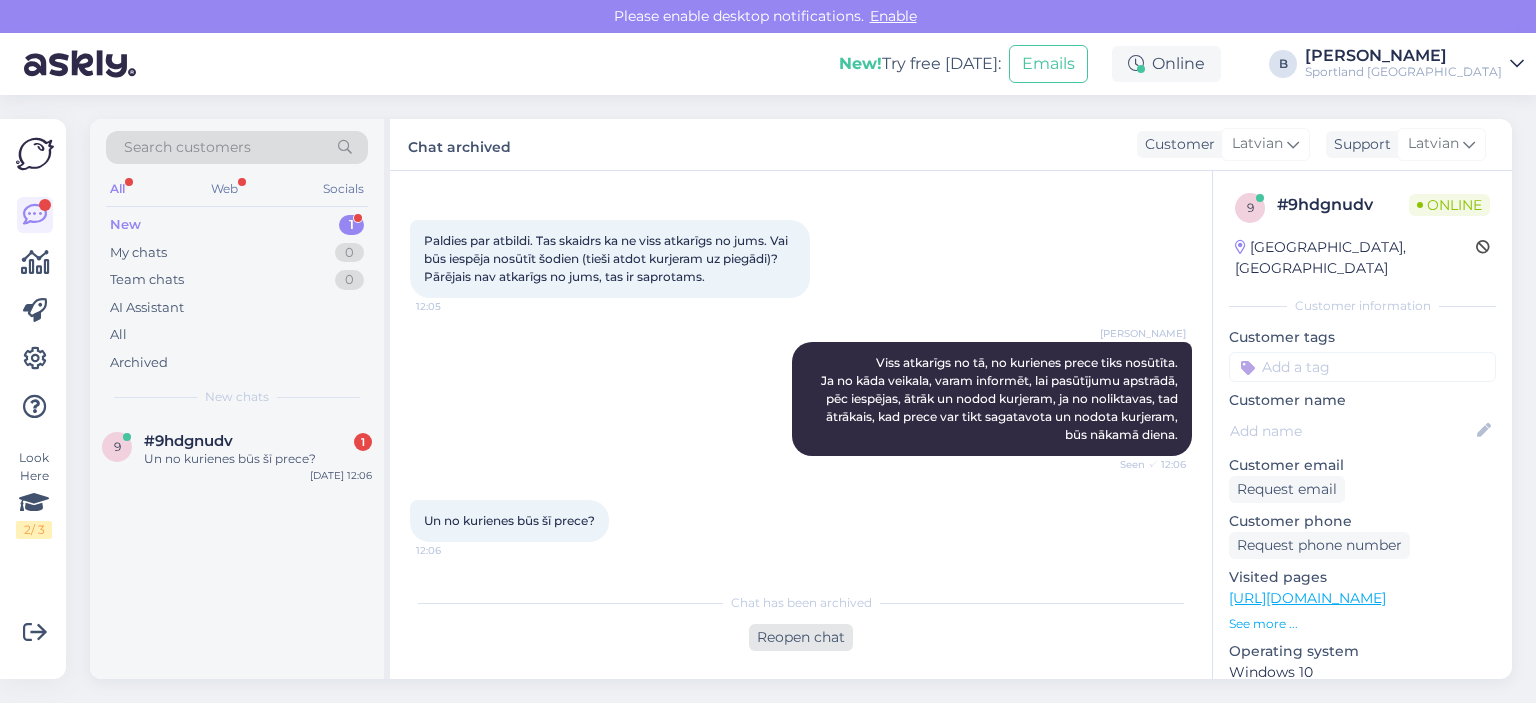 click on "Reopen chat" at bounding box center (801, 637) 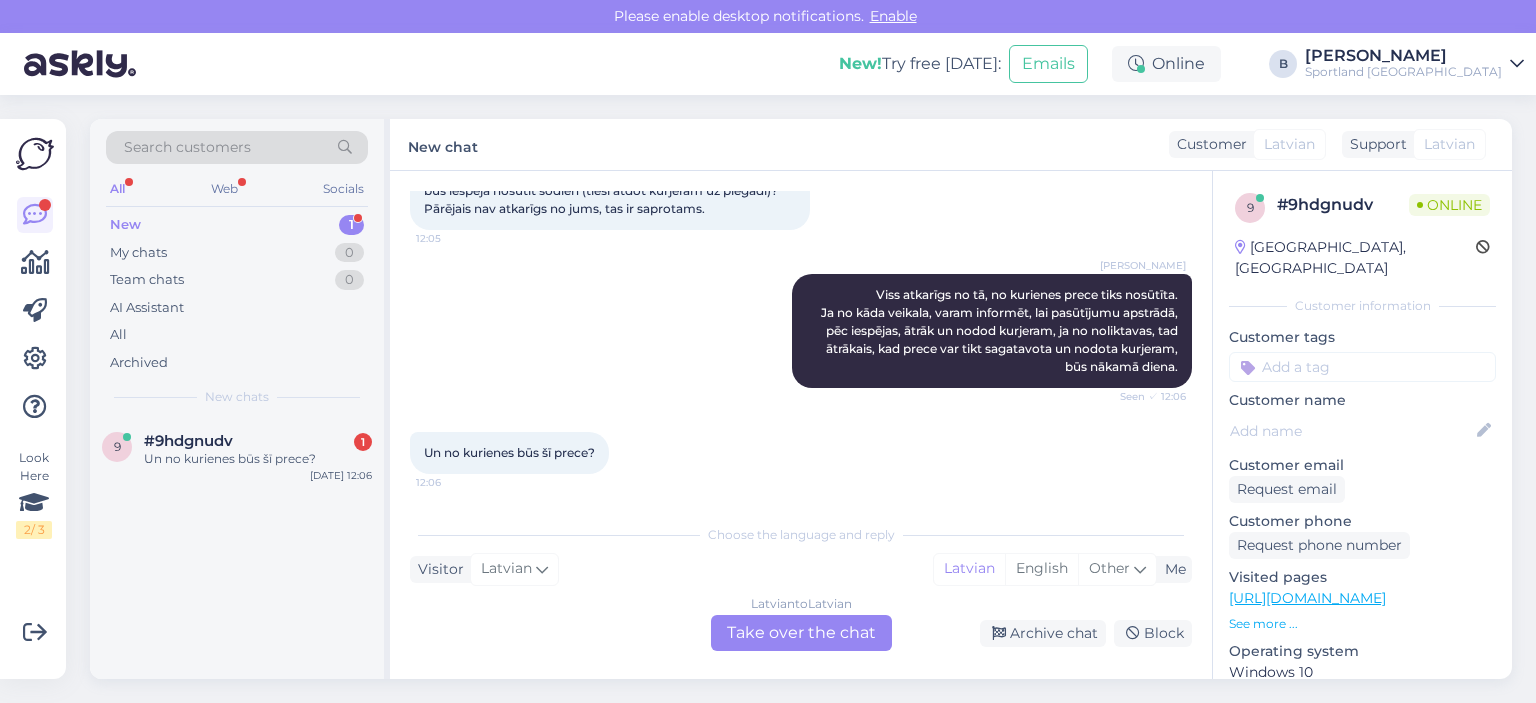 click on "Latvian  to  Latvian Take over the chat" at bounding box center (801, 633) 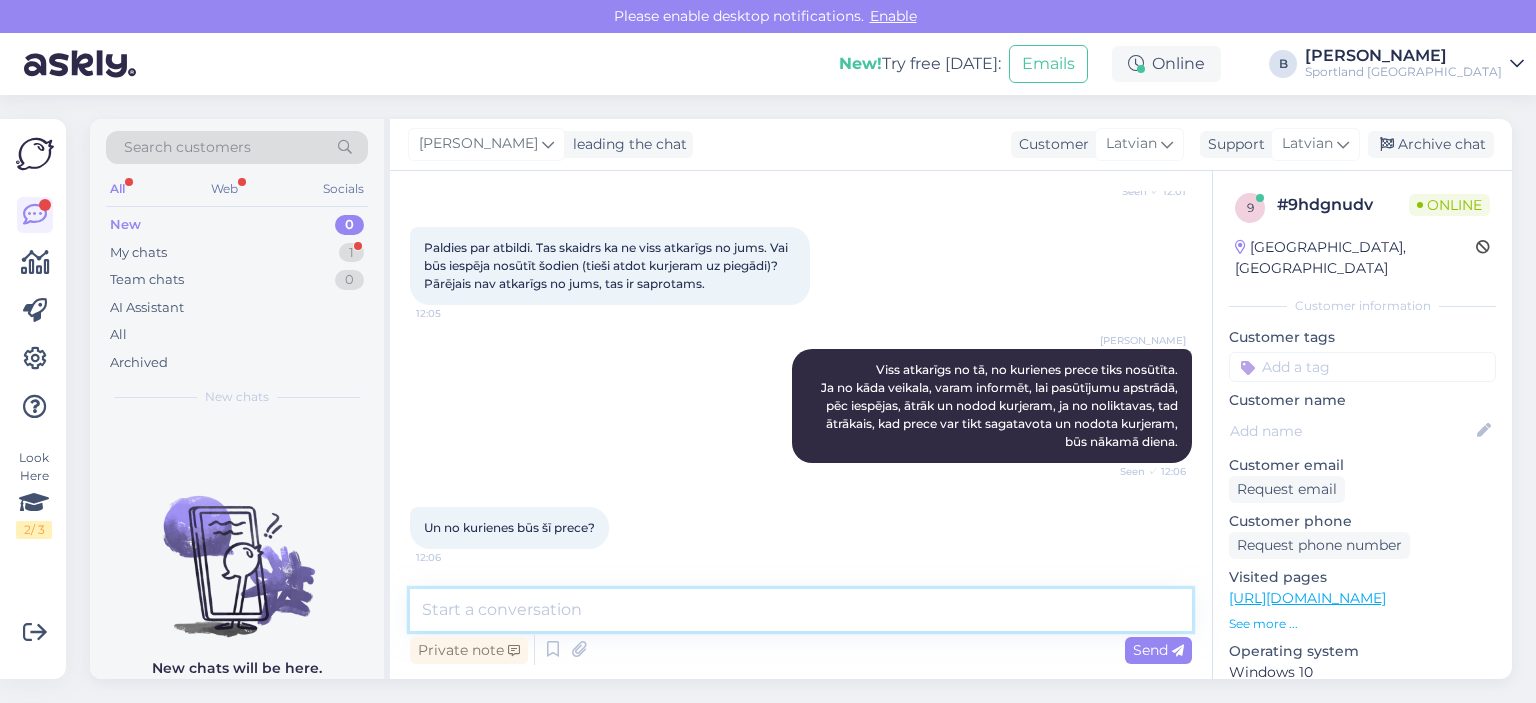 click at bounding box center [801, 610] 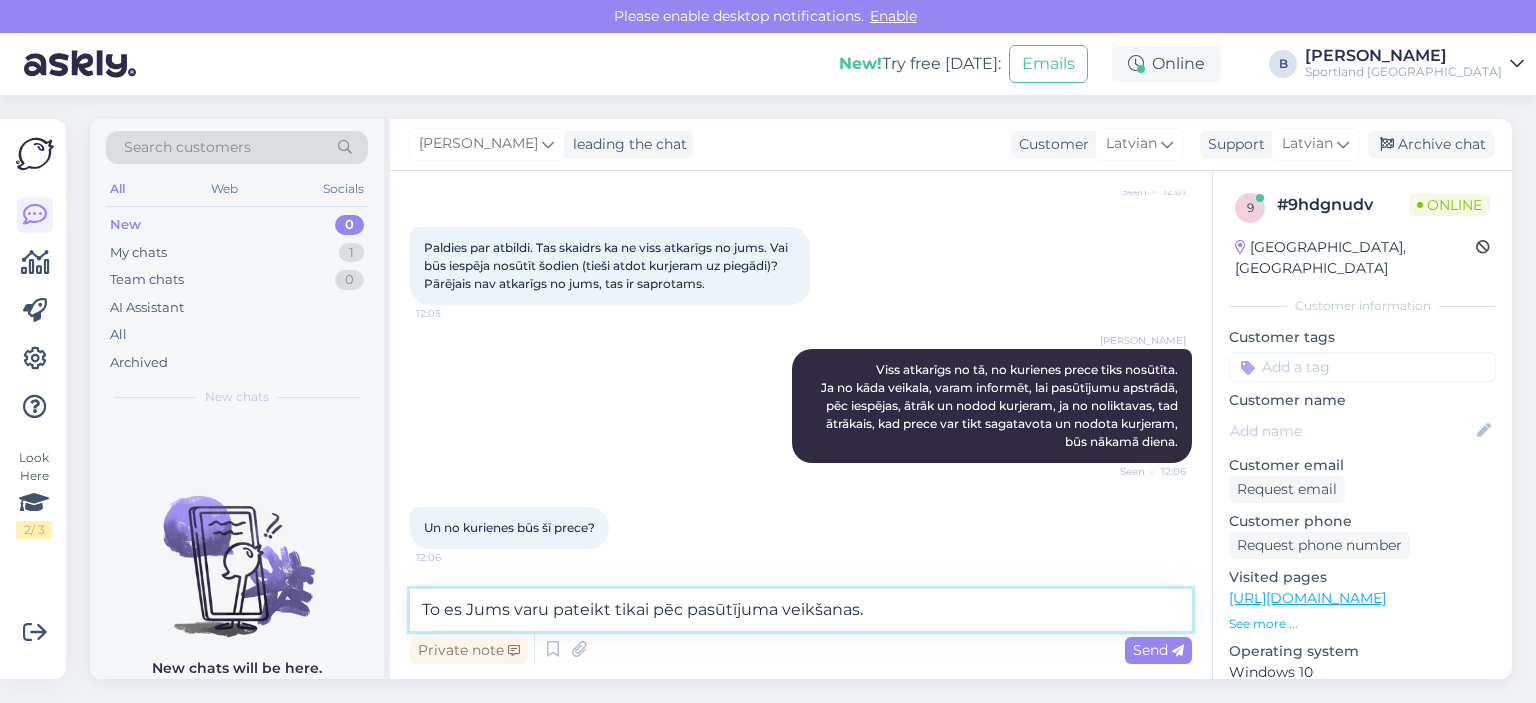 type on "To es Jums varu pateikt tikai pēc pasūtījuma veikšanas." 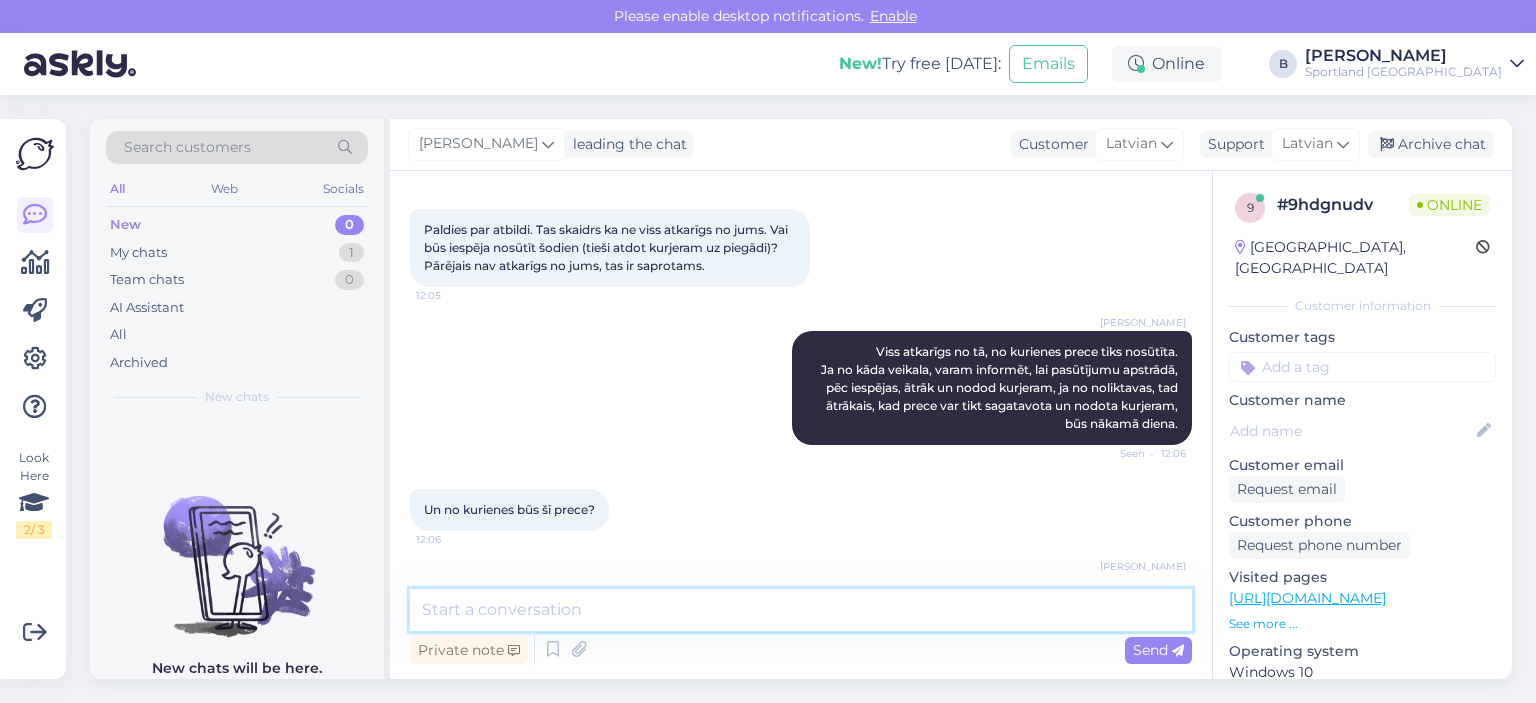 scroll, scrollTop: 400, scrollLeft: 0, axis: vertical 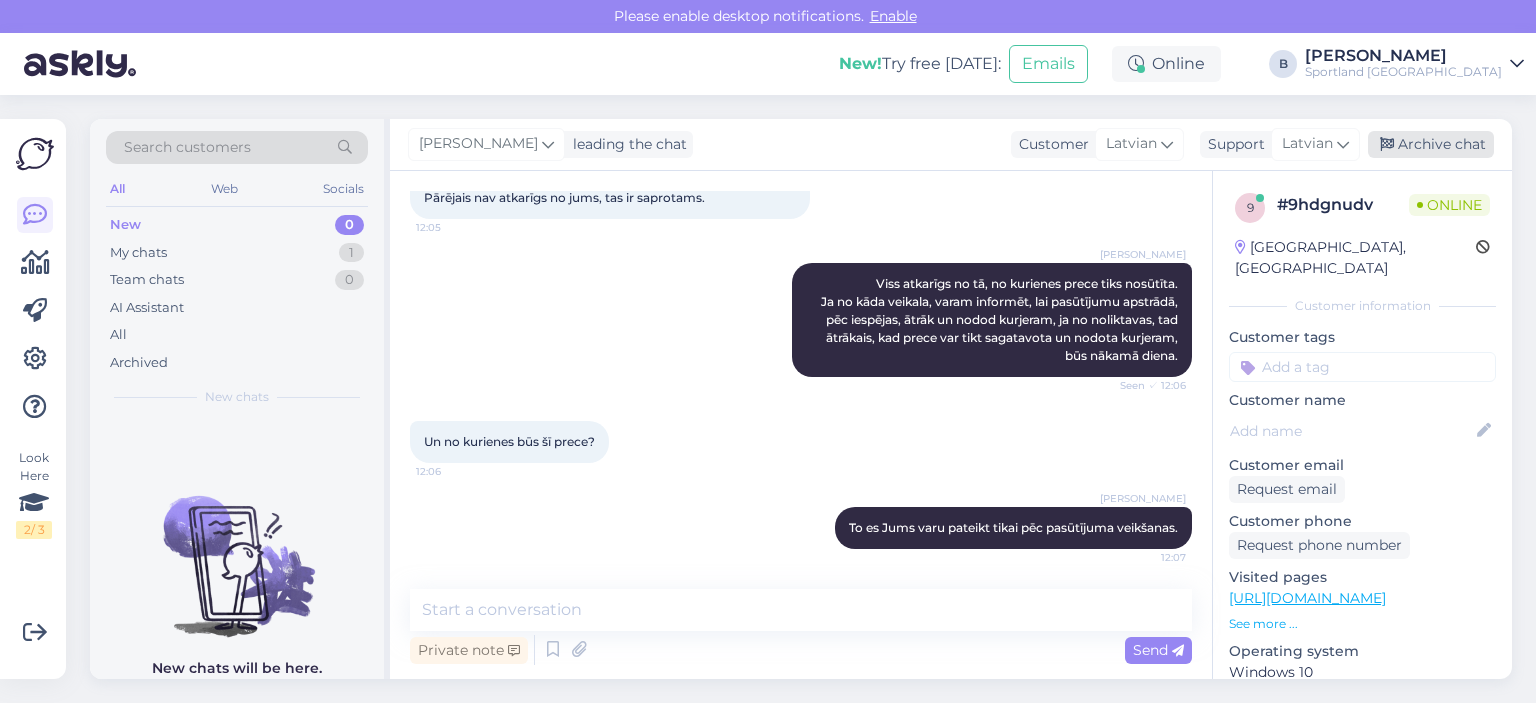 click on "Archive chat" at bounding box center (1431, 144) 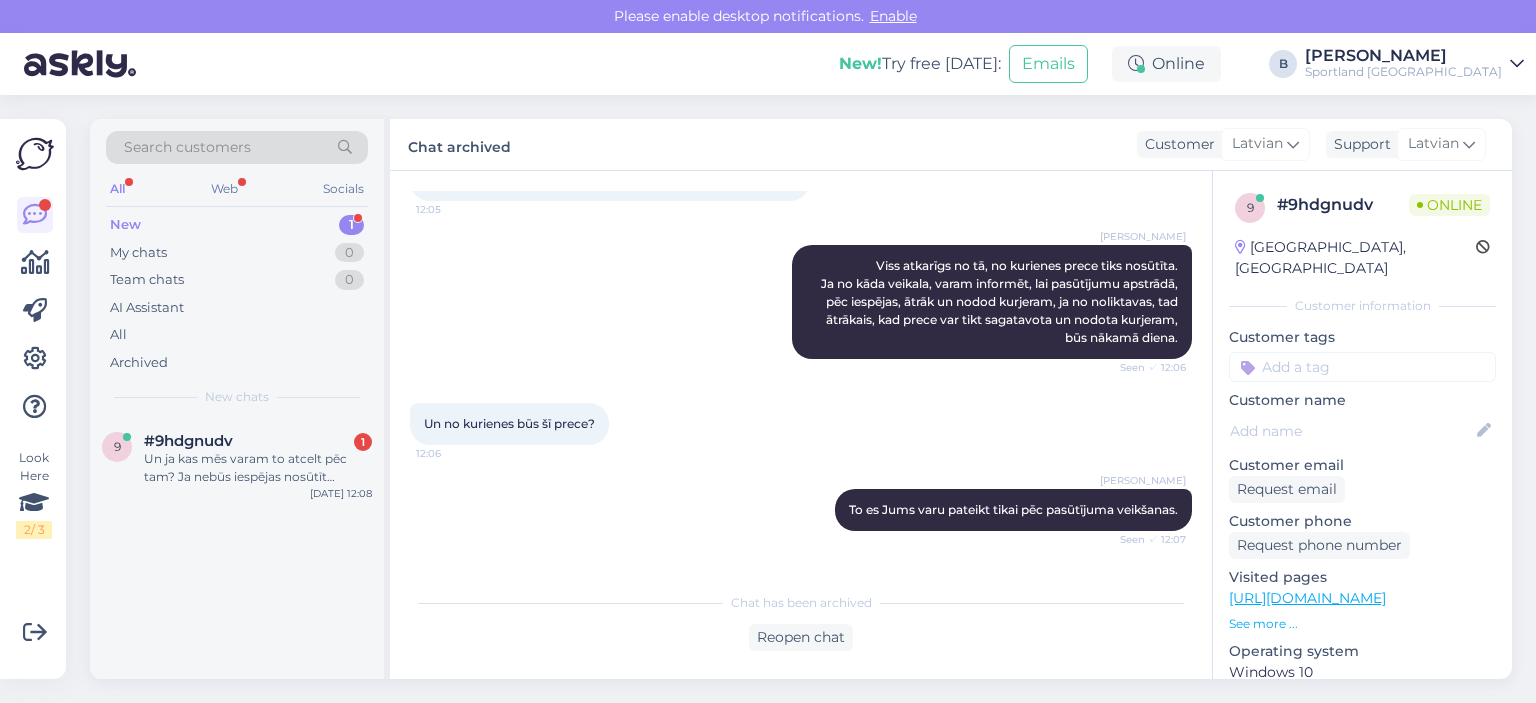 scroll, scrollTop: 510, scrollLeft: 0, axis: vertical 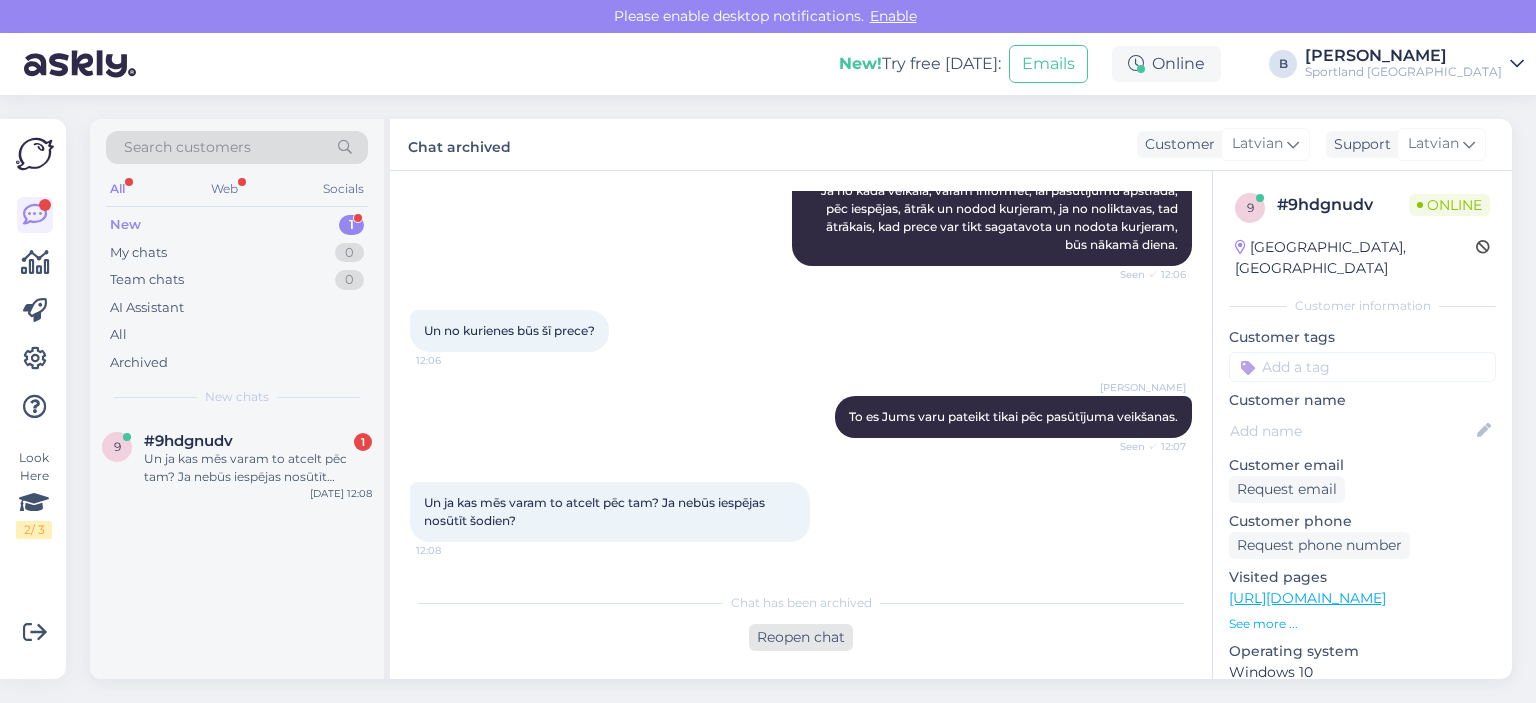 click on "Reopen chat" at bounding box center [801, 637] 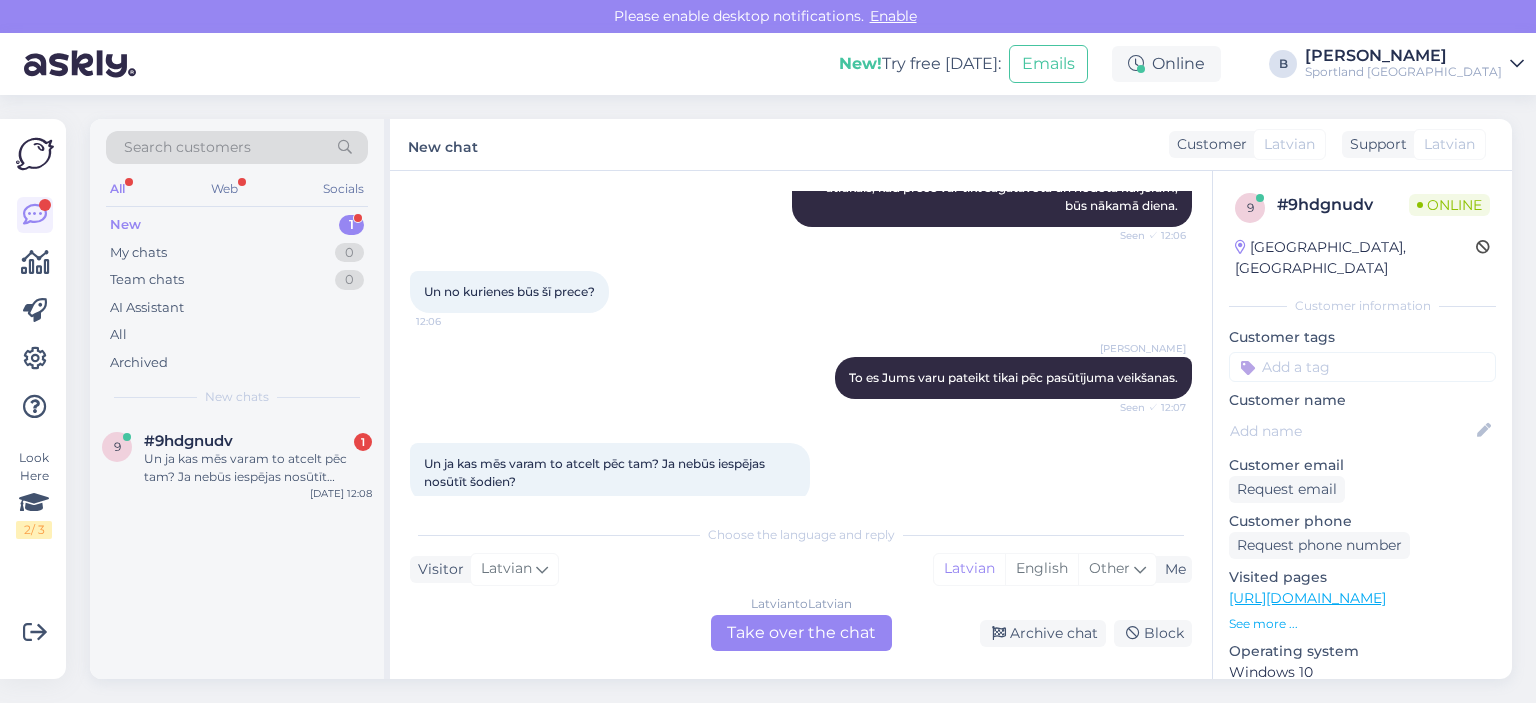 click on "Latvian  to  Latvian Take over the chat" at bounding box center (801, 633) 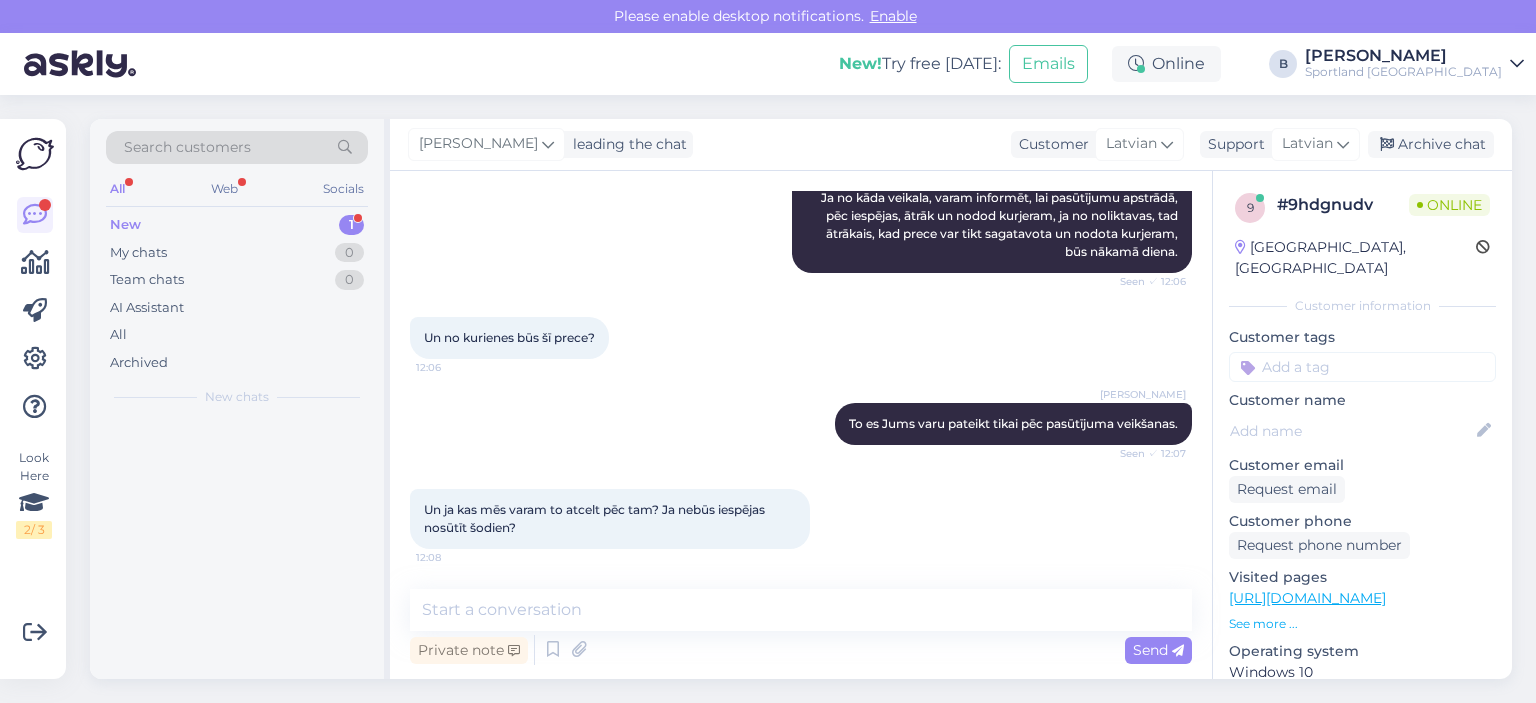 scroll, scrollTop: 504, scrollLeft: 0, axis: vertical 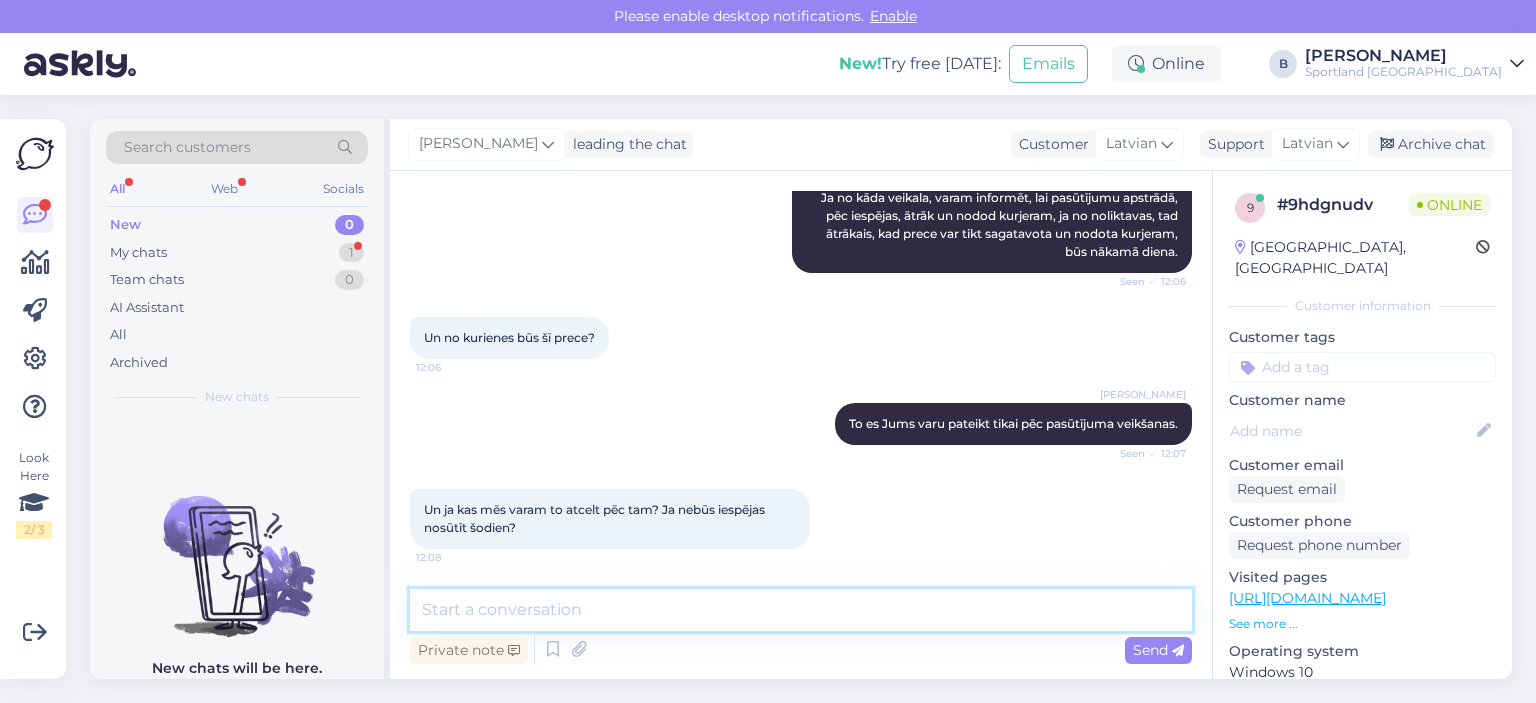 click at bounding box center (801, 610) 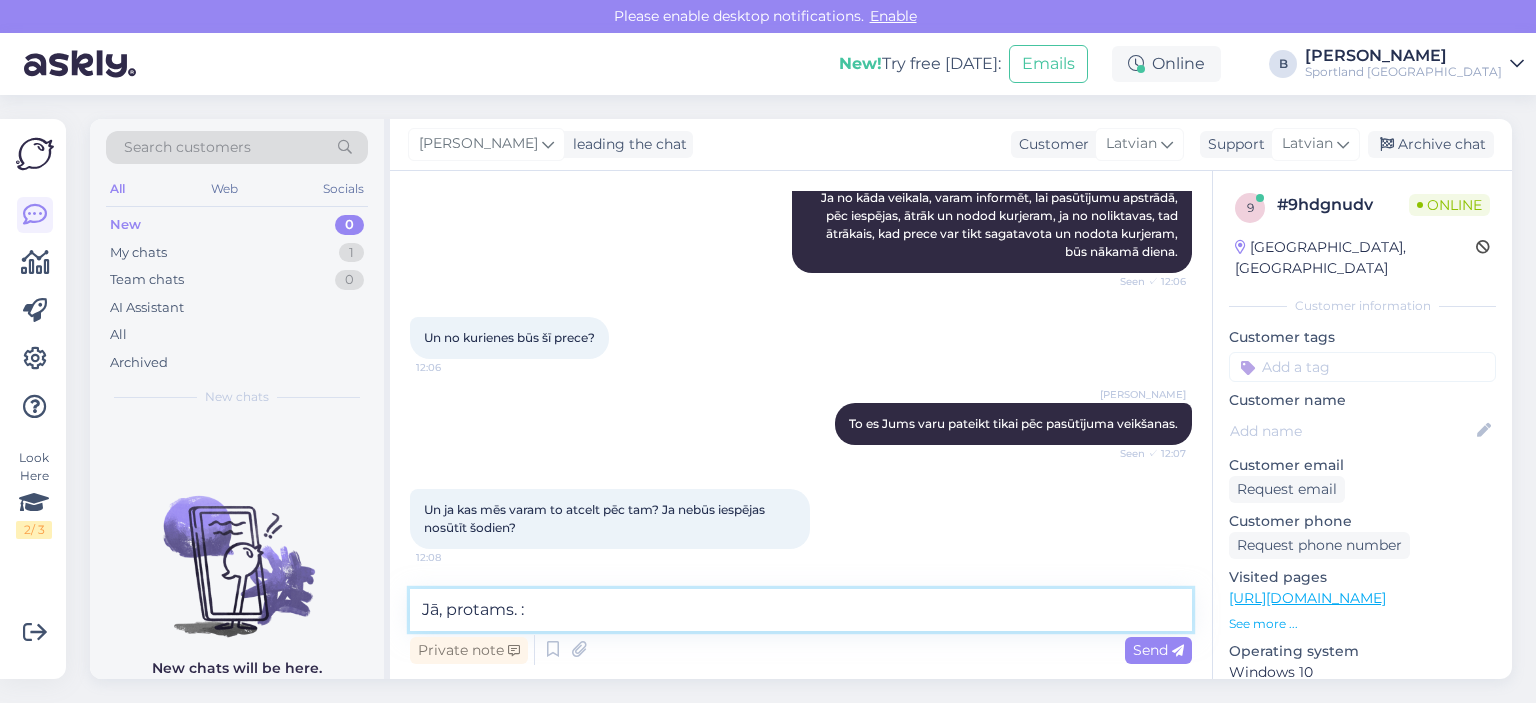 type on "Jā, protams. :)" 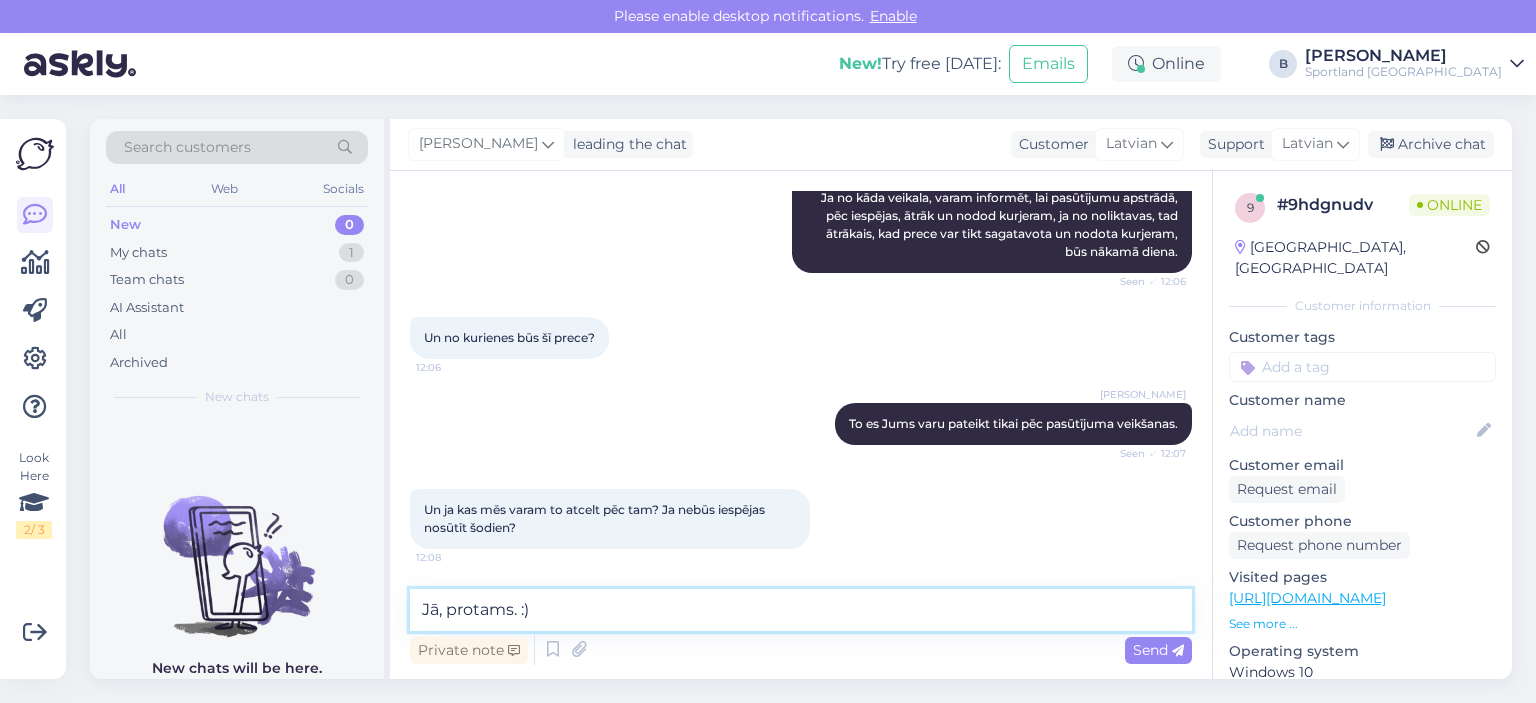 type 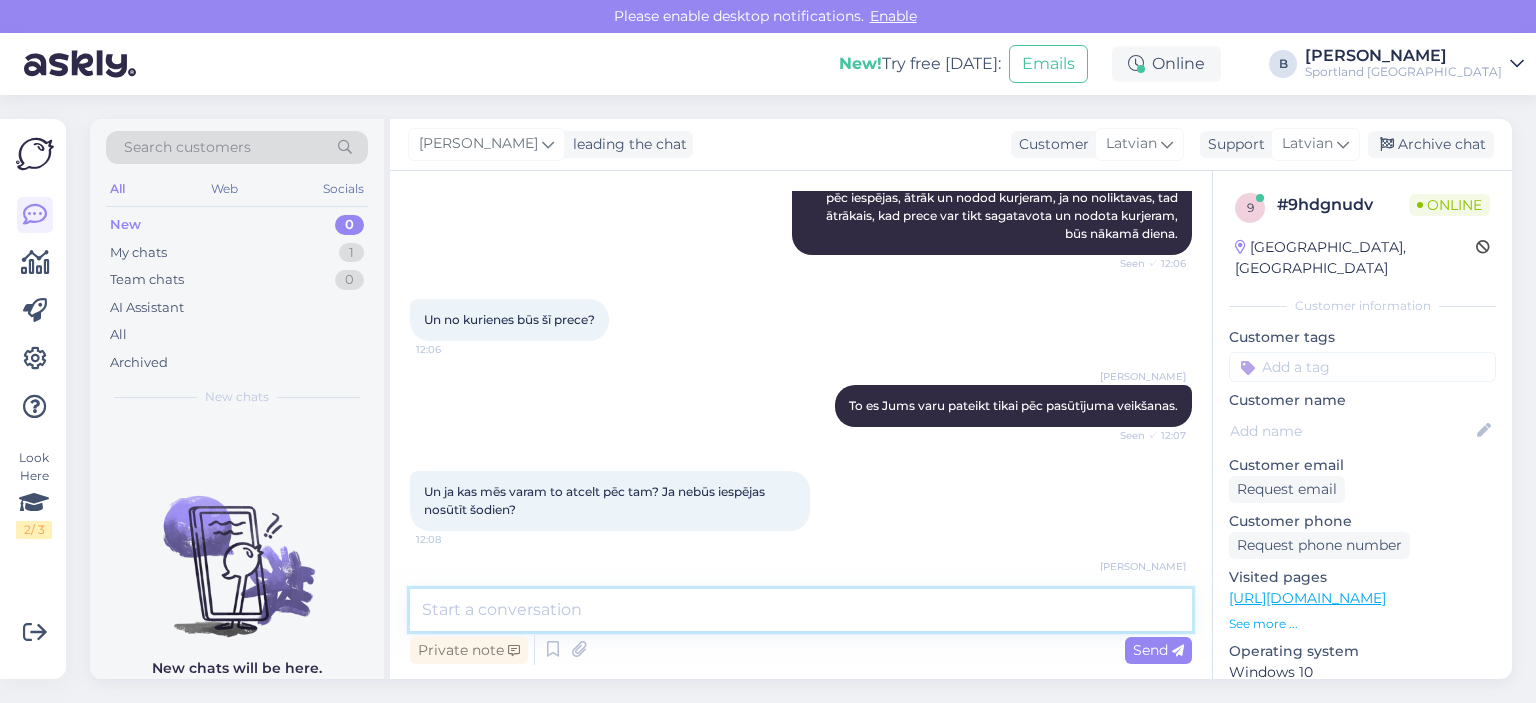 scroll, scrollTop: 590, scrollLeft: 0, axis: vertical 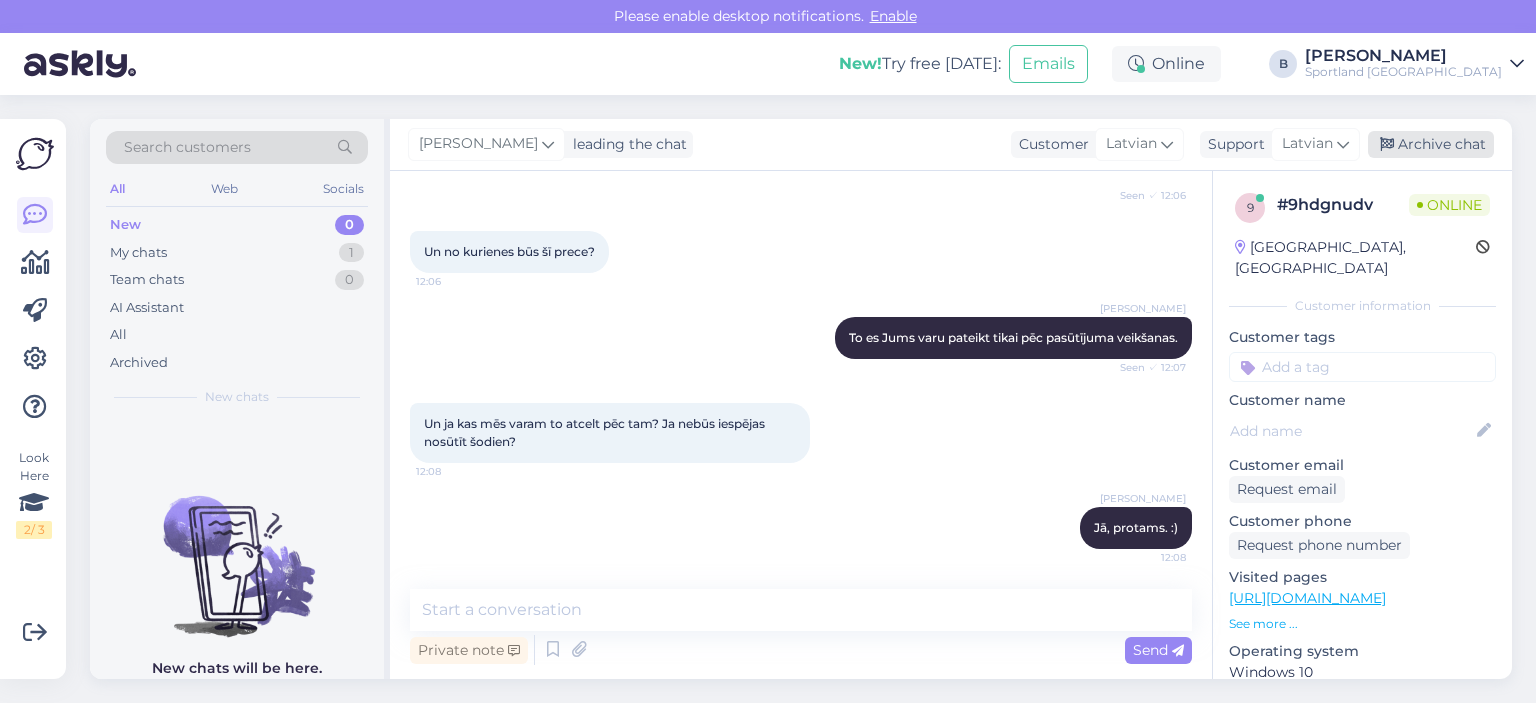 click on "Archive chat" at bounding box center (1431, 144) 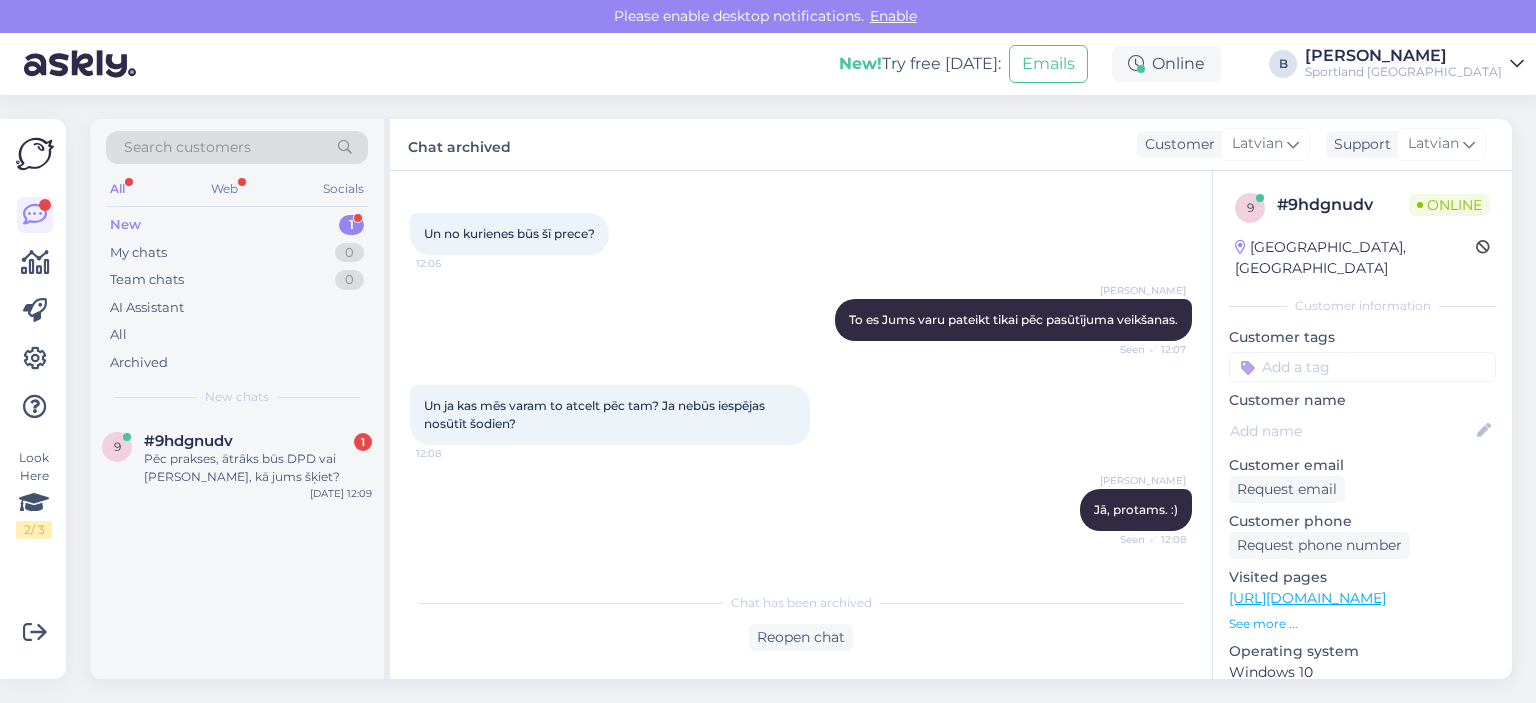scroll, scrollTop: 682, scrollLeft: 0, axis: vertical 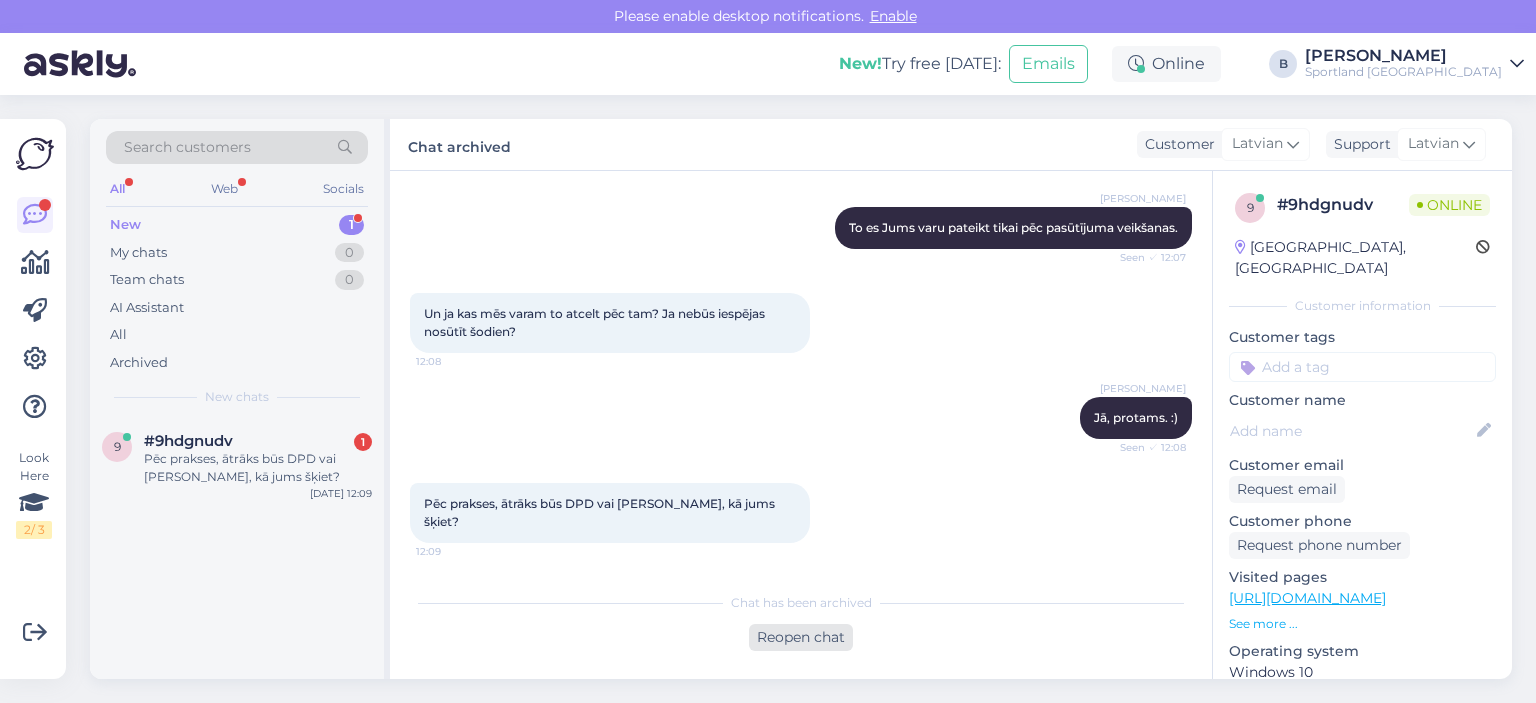 click on "Reopen chat" at bounding box center [801, 637] 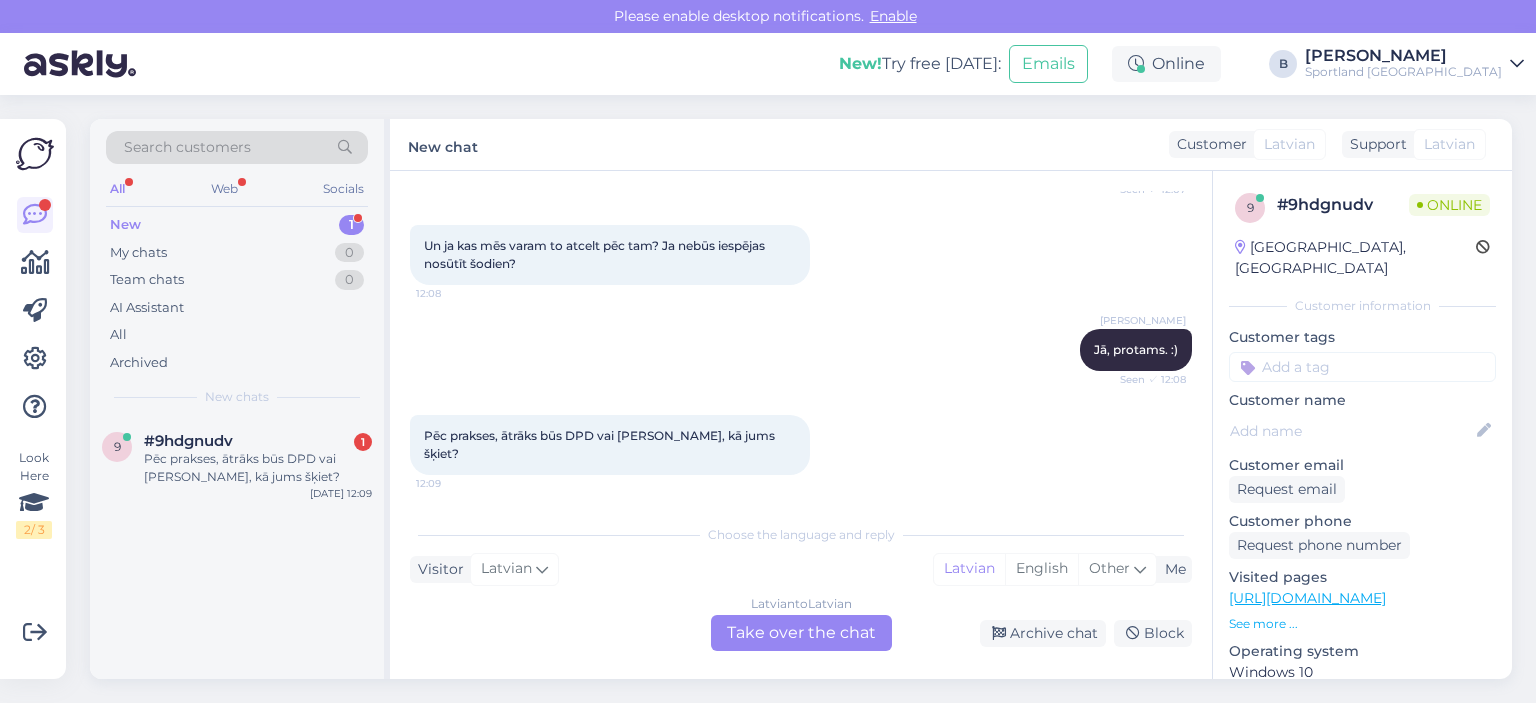 click on "Latvian  to  Latvian Take over the chat" at bounding box center (801, 633) 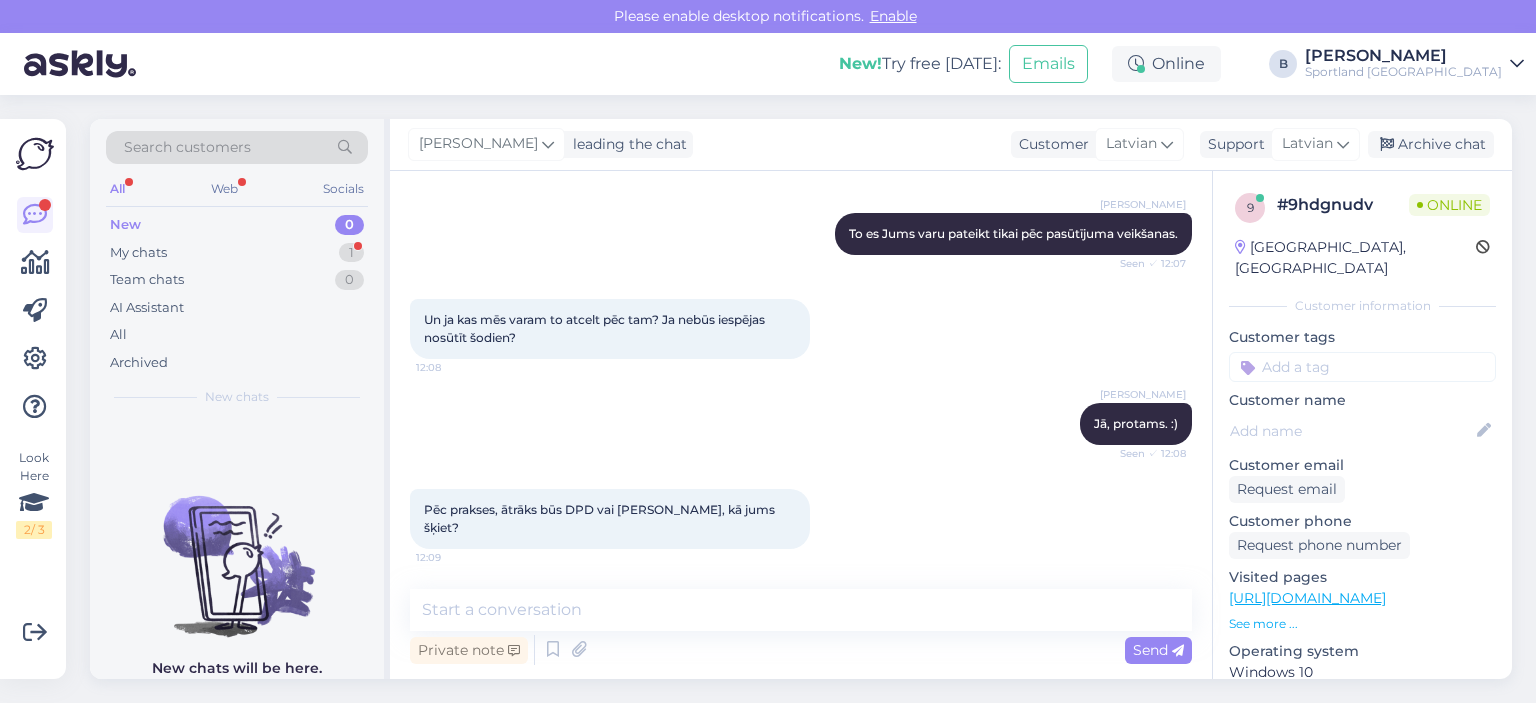 scroll, scrollTop: 676, scrollLeft: 0, axis: vertical 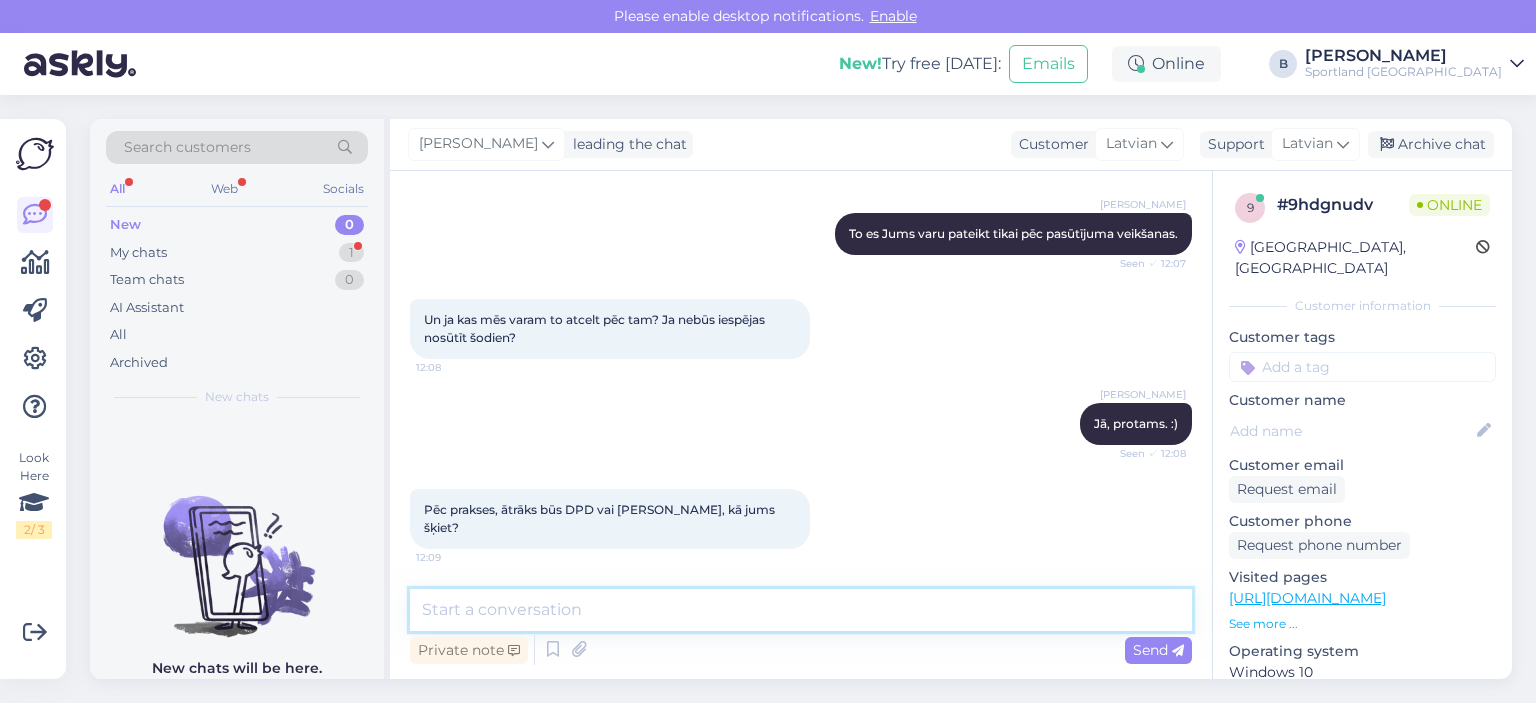 click at bounding box center [801, 610] 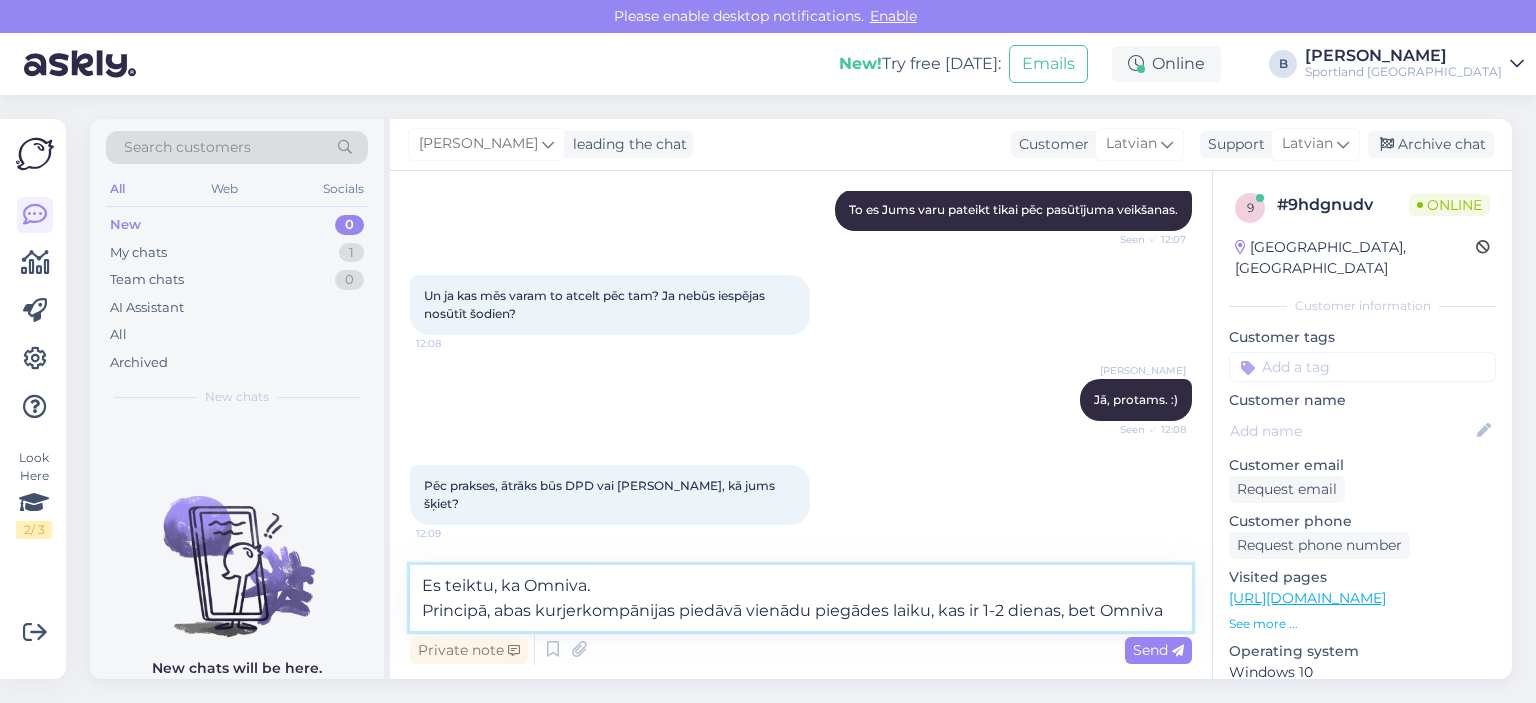 scroll, scrollTop: 724, scrollLeft: 0, axis: vertical 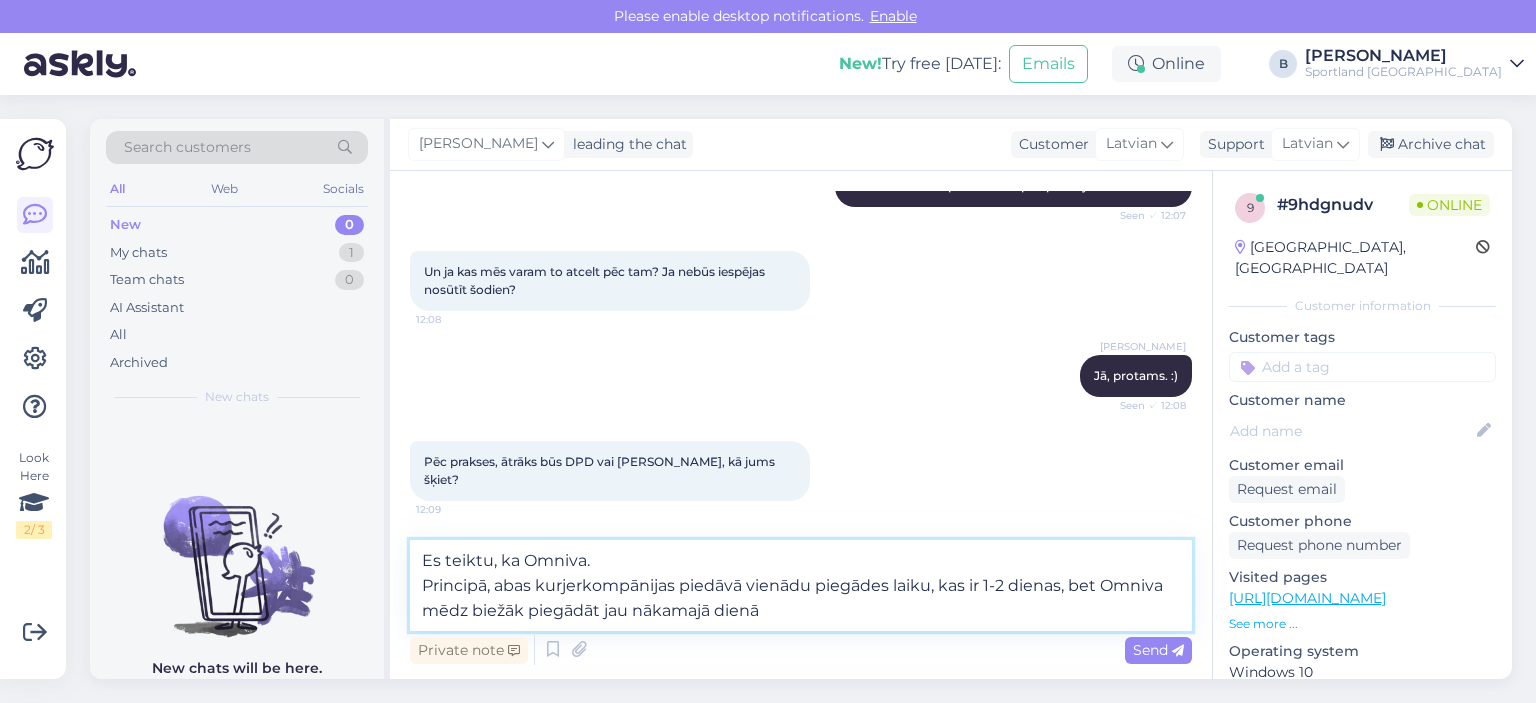 type on "Es teiktu, ka Omniva.
Principā, abas kurjerkompānijas piedāvā vienādu piegādes laiku, kas ir 1-2 dienas, bet Omniva mēdz biežāk piegādāt jau nākamajā dienā." 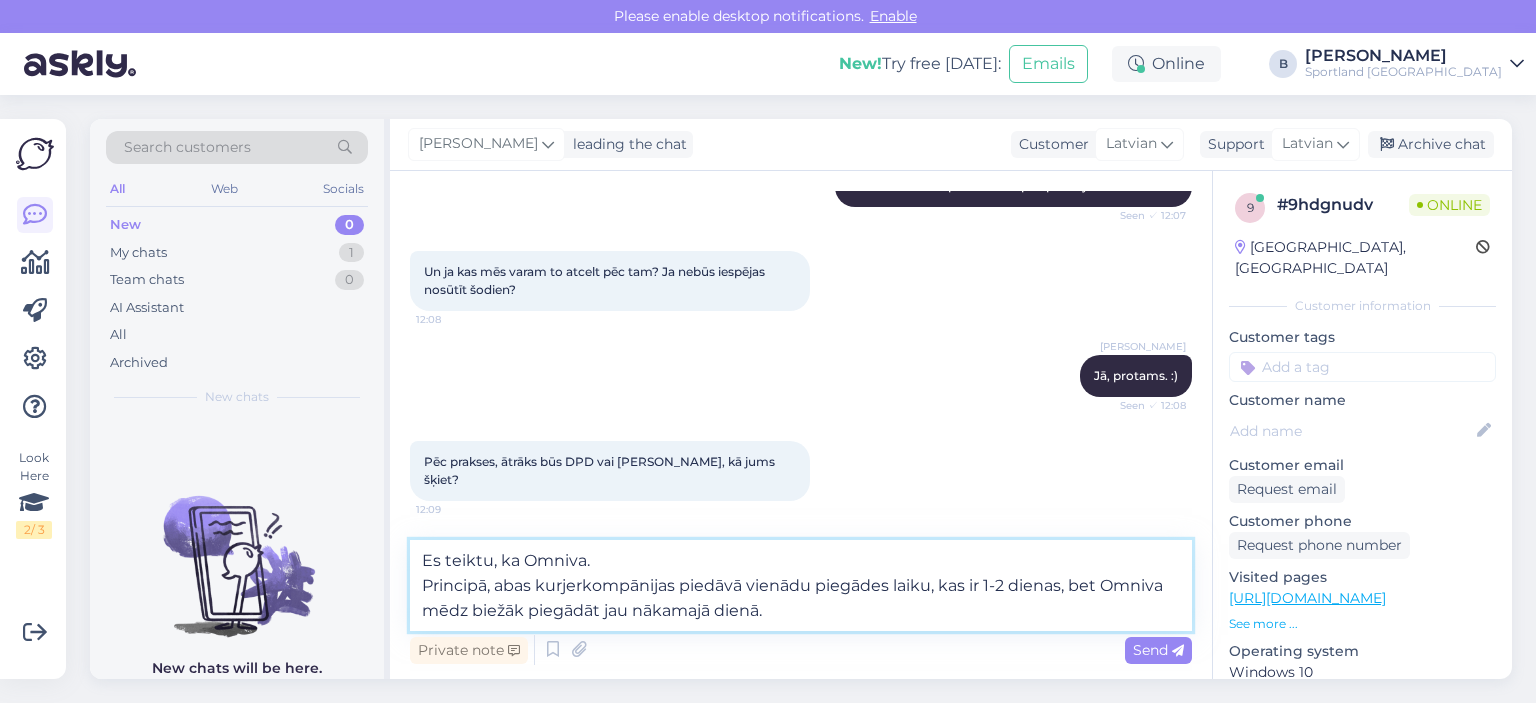 type 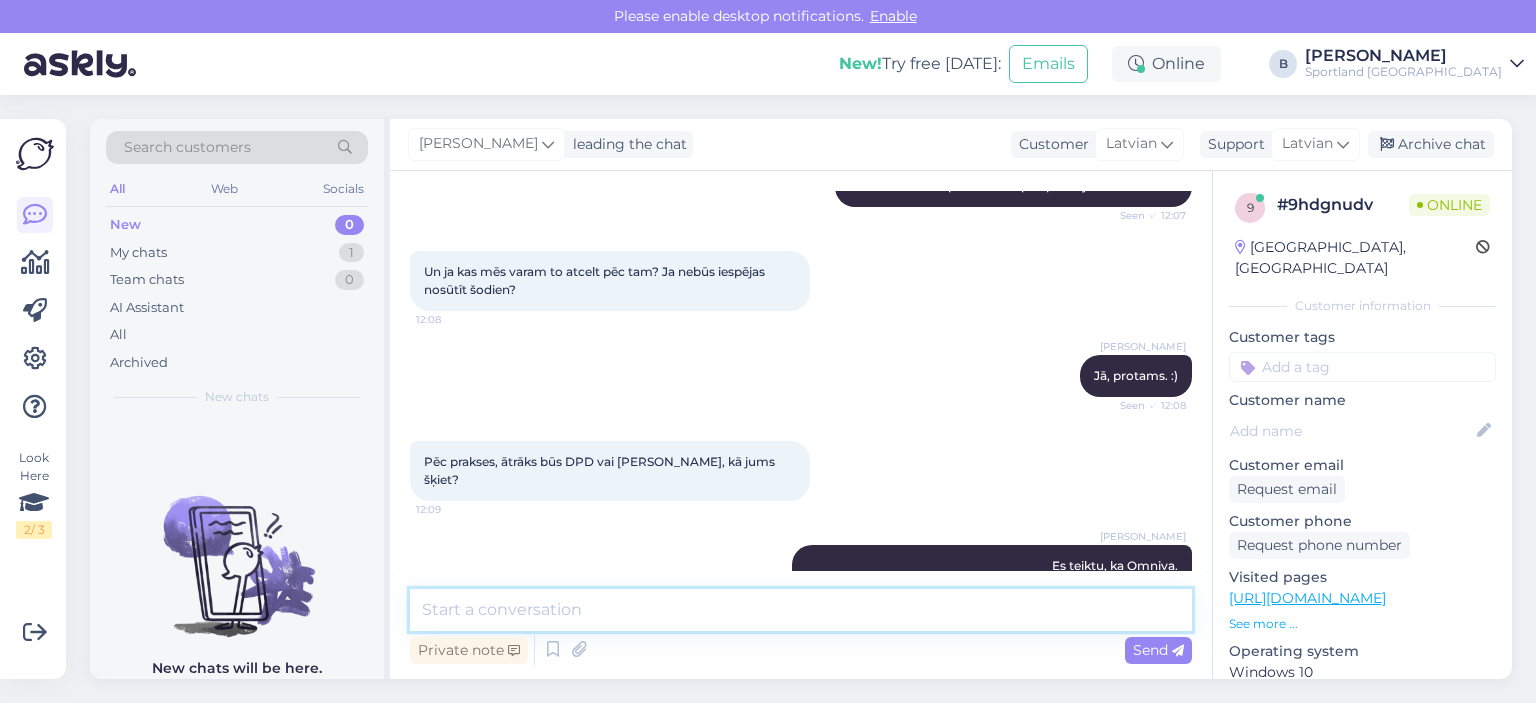 scroll, scrollTop: 816, scrollLeft: 0, axis: vertical 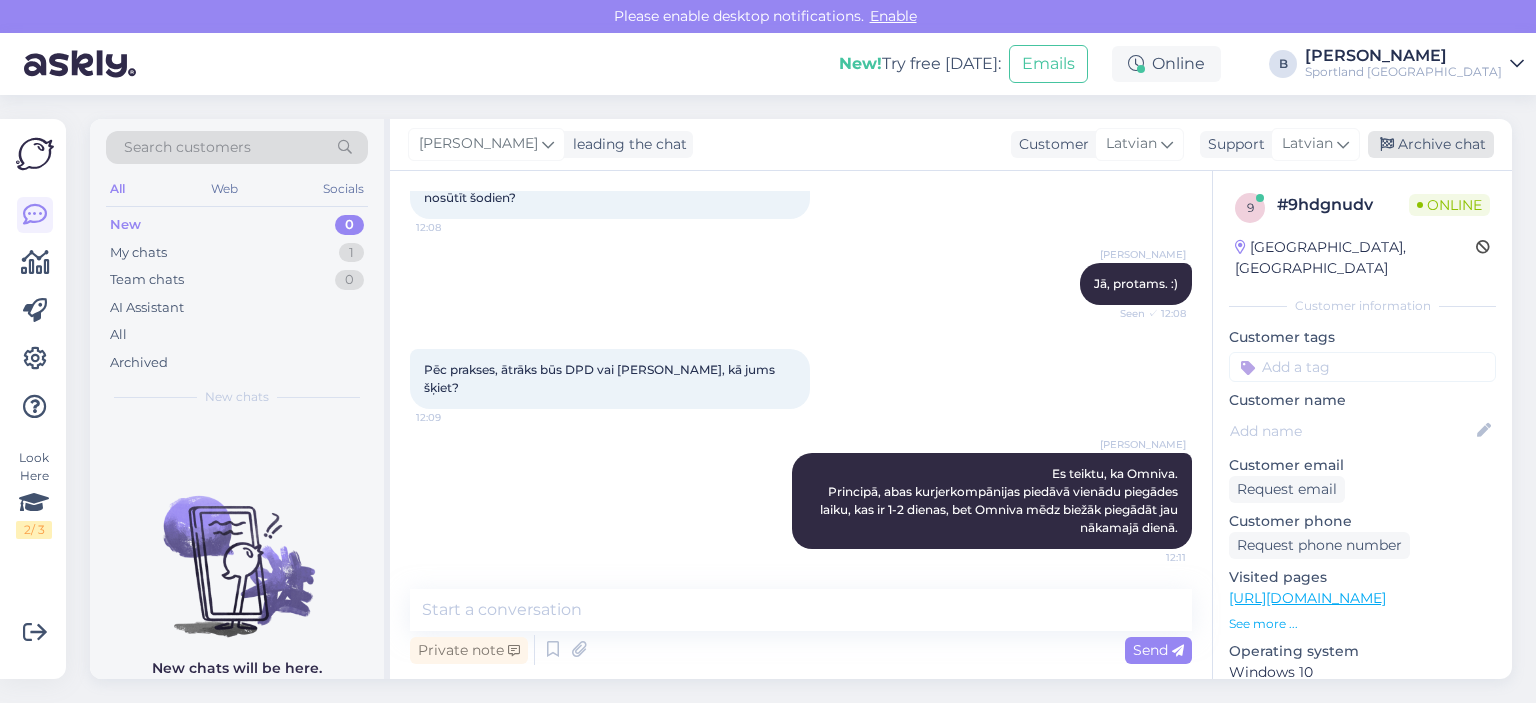 click on "Archive chat" at bounding box center (1431, 144) 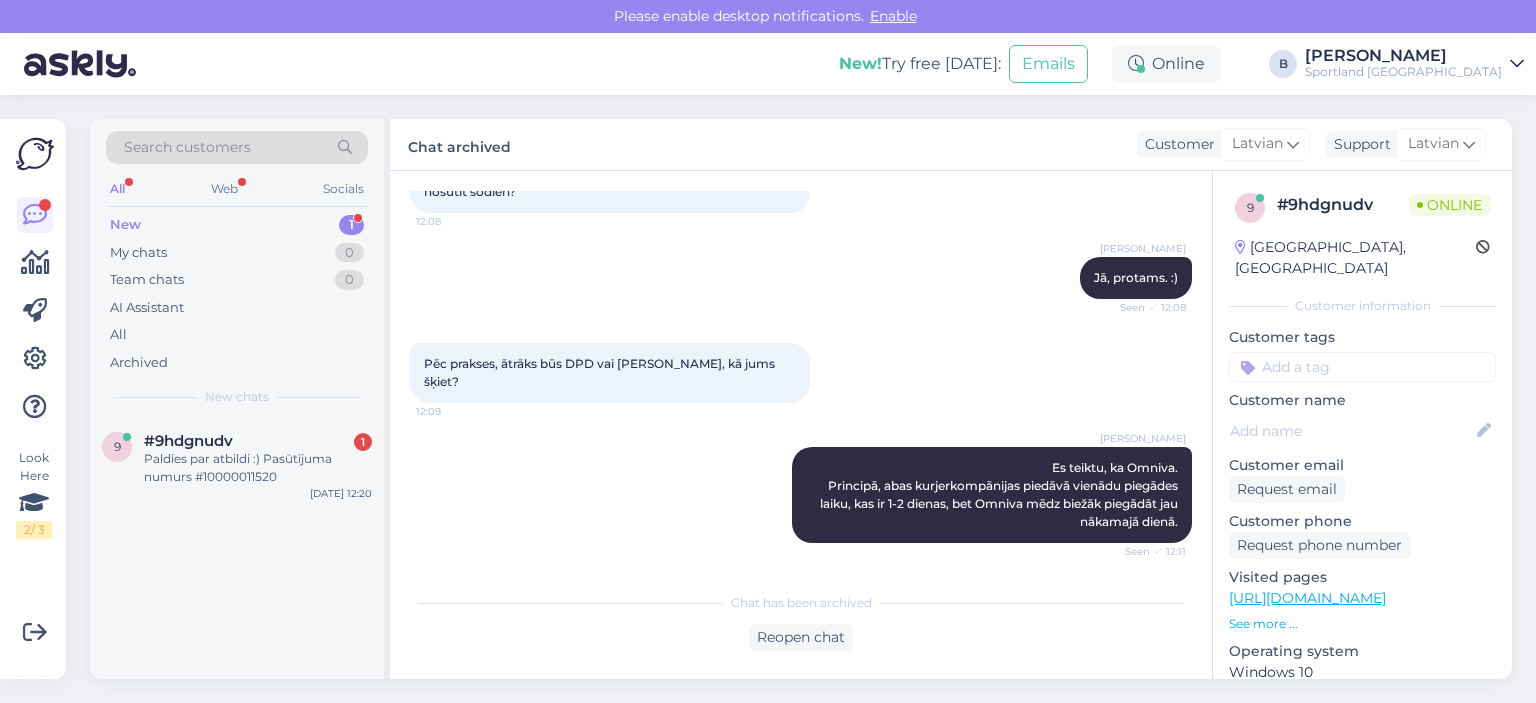 scroll, scrollTop: 908, scrollLeft: 0, axis: vertical 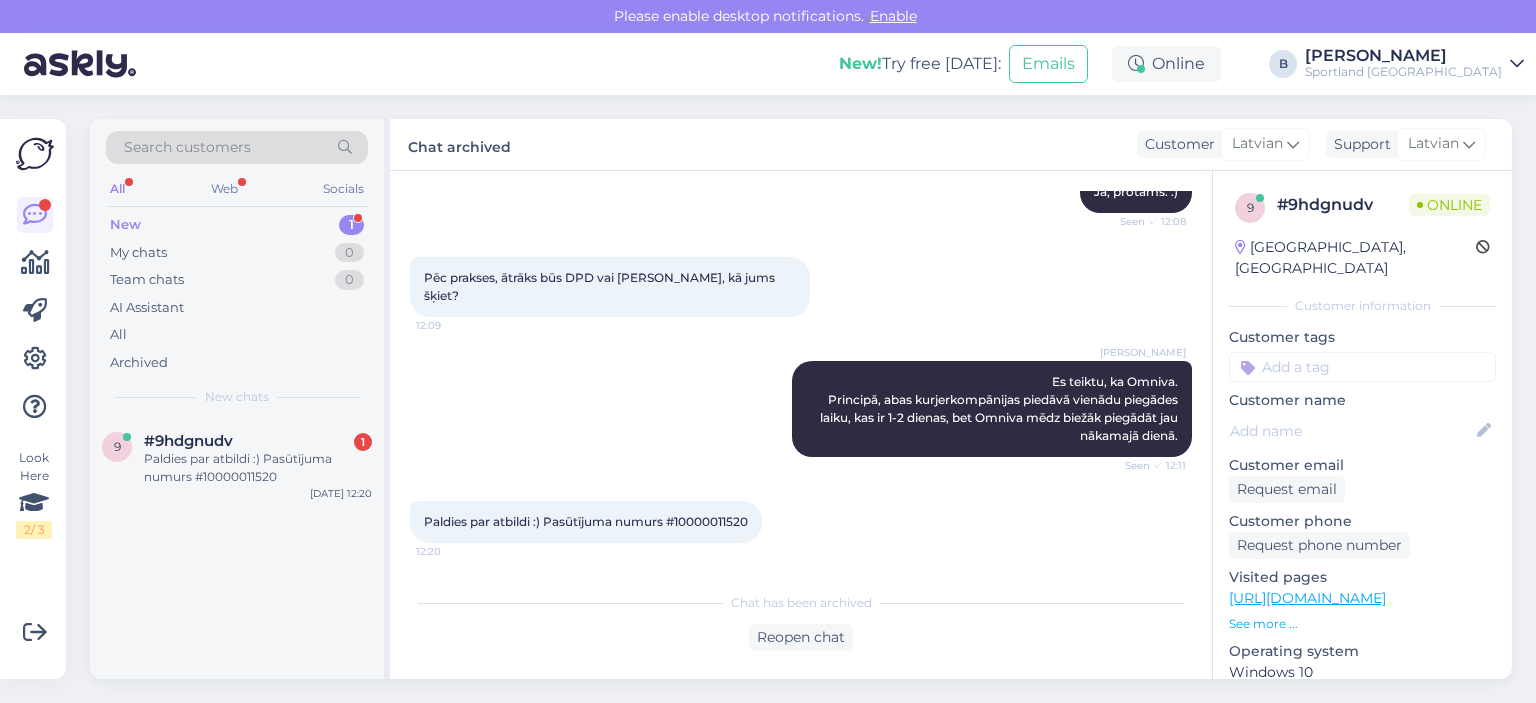 click on "Paldies par atbildi :) Pasūtījuma numurs #10000011520" at bounding box center (586, 521) 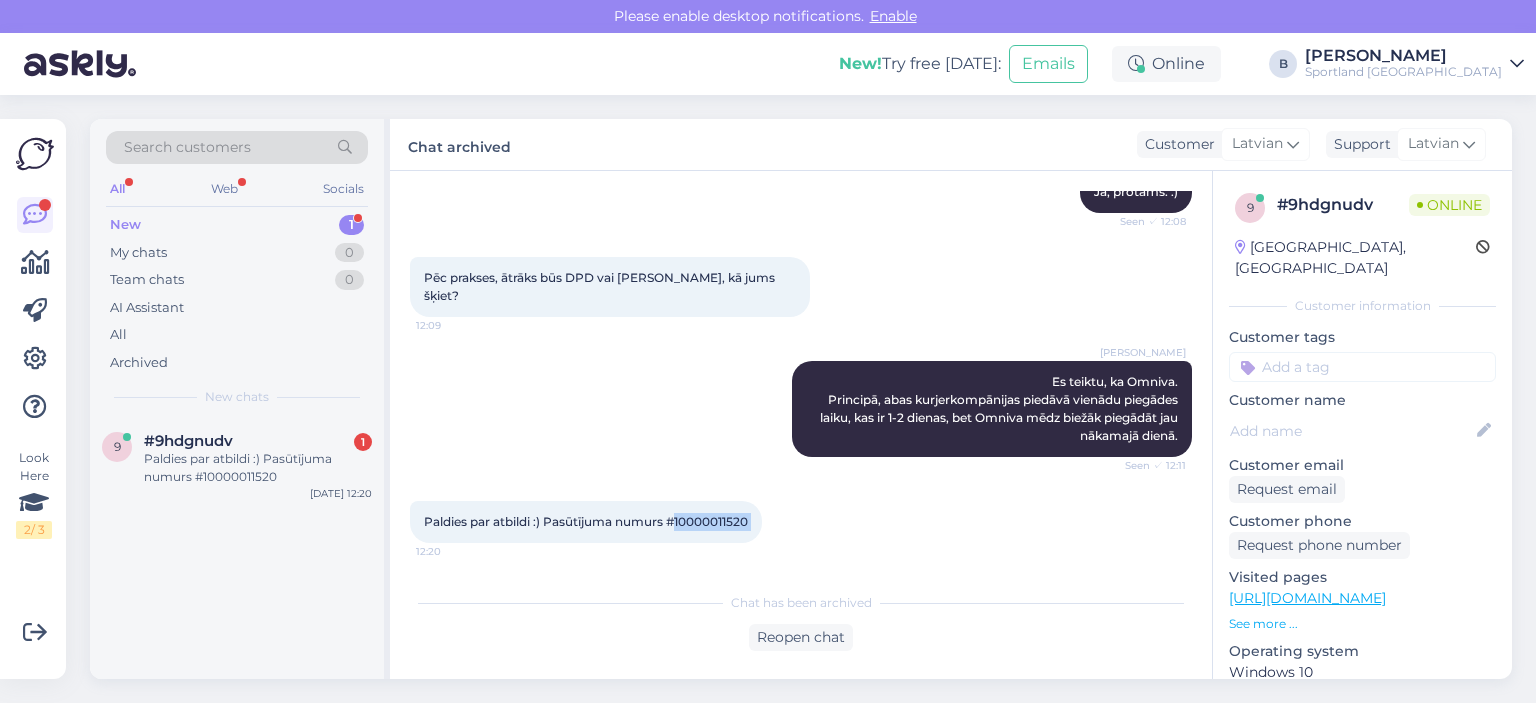 click on "Paldies par atbildi :) Pasūtījuma numurs #10000011520" at bounding box center (586, 521) 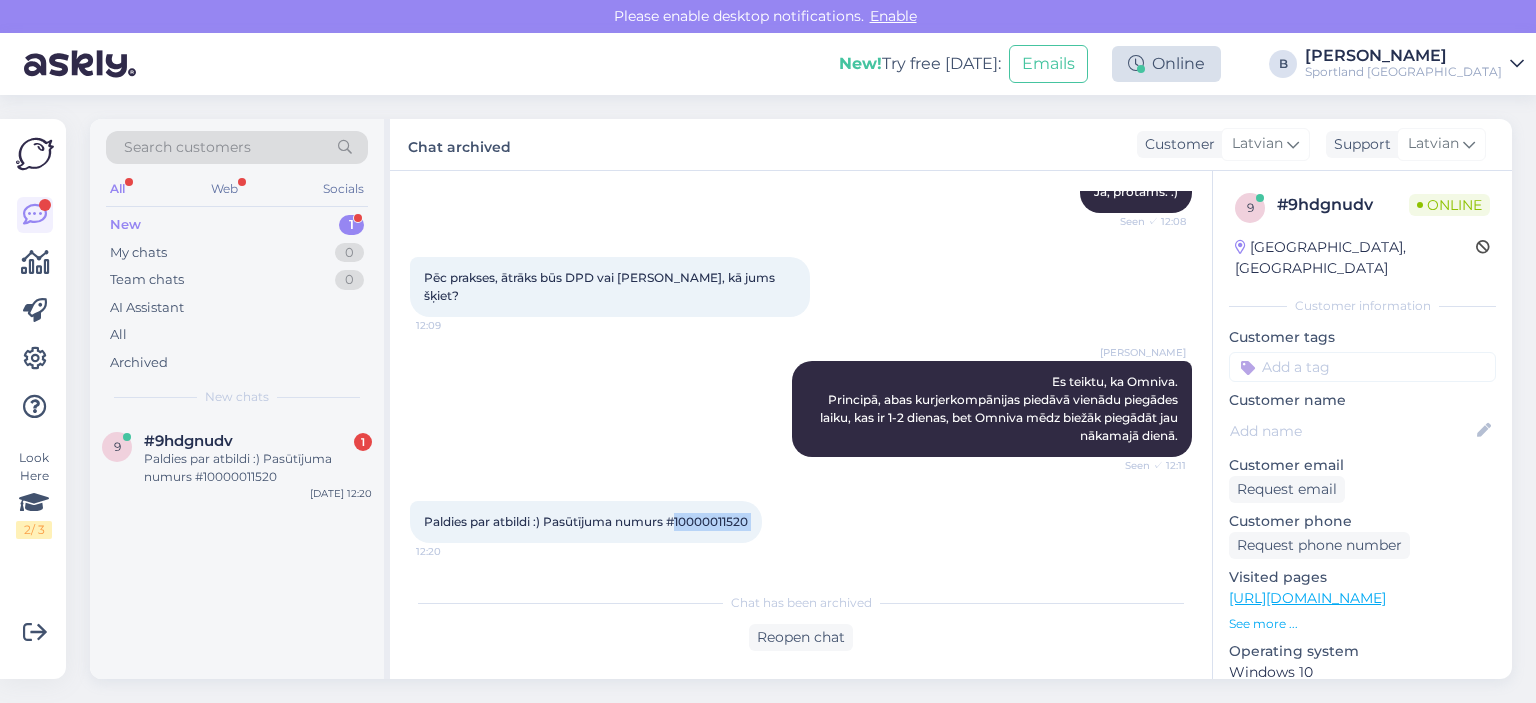 click on "Online" at bounding box center (1166, 64) 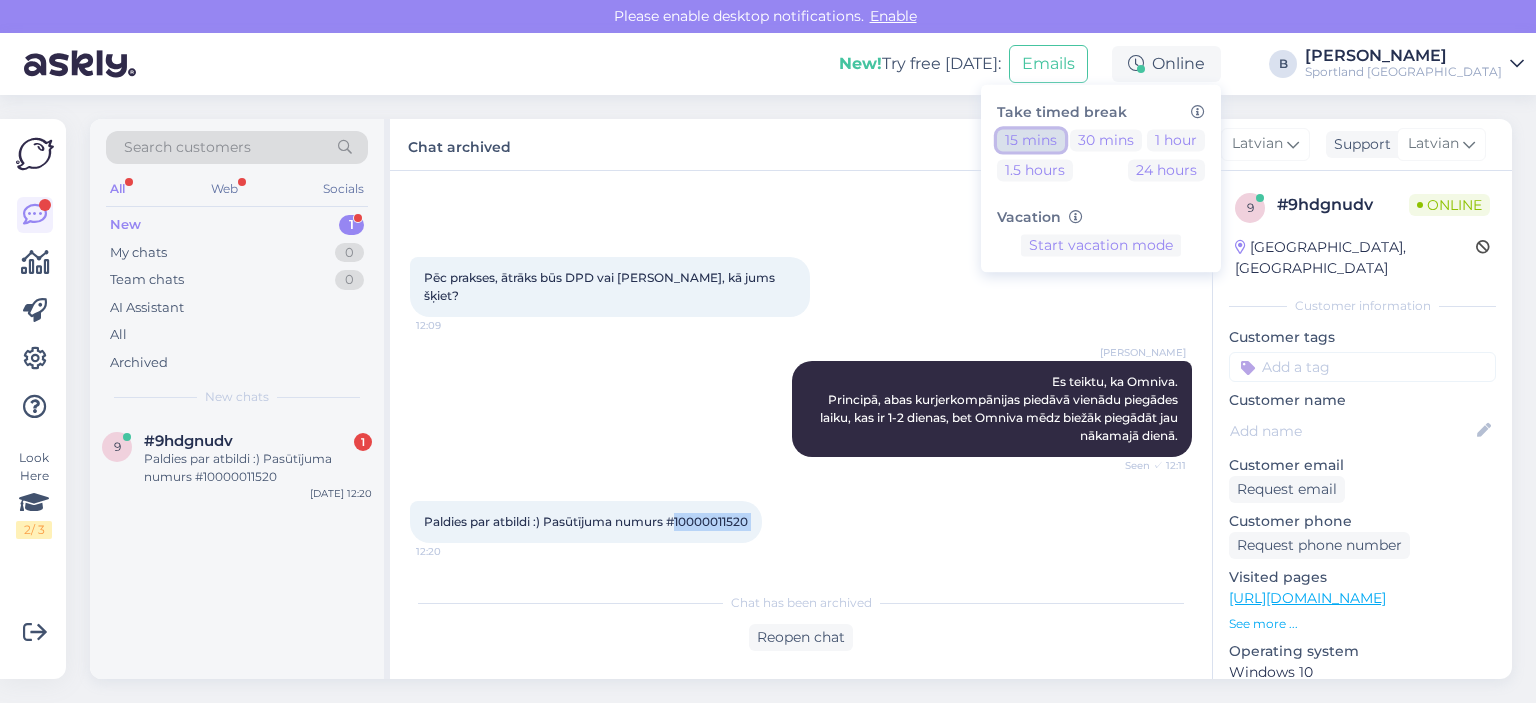 click on "15 mins" at bounding box center (1031, 140) 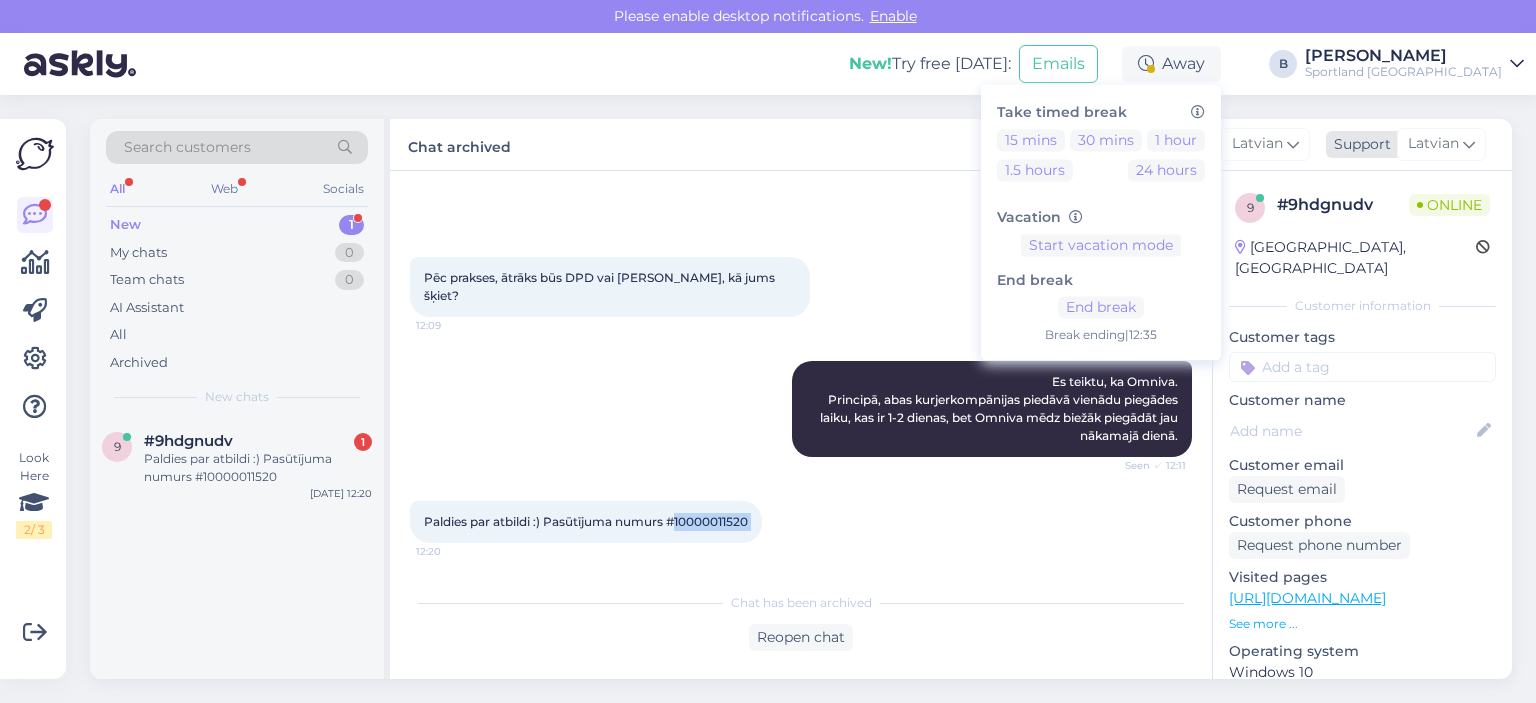 click on "Latvian" at bounding box center [1433, 144] 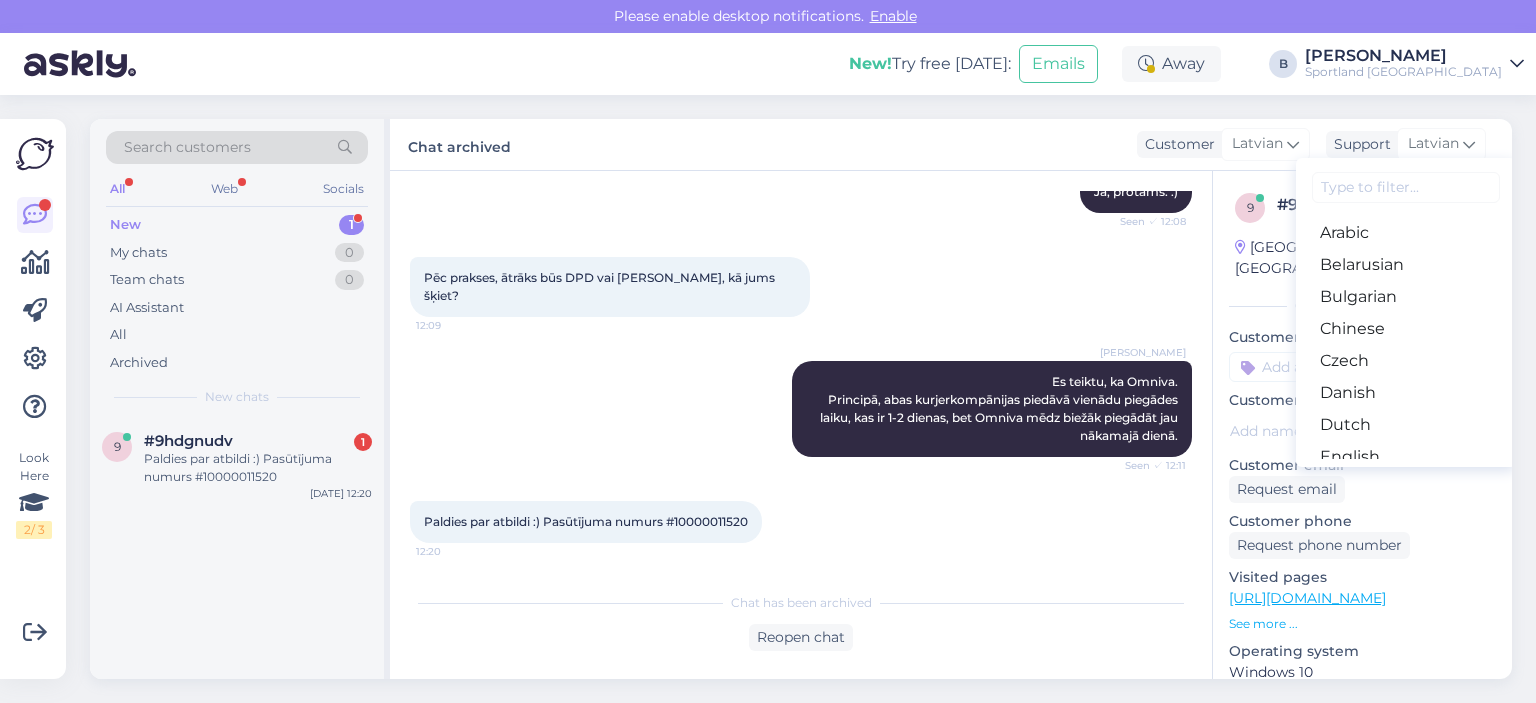 click on "Chat started [DATE] Gribeju nopirkt  [URL][DOMAIN_NAME]  šo preci. Kāds būtu izsūtīšanas datums ja apmaksāšu 30 min laika? Jo ļoti svarīgi saņemt ātri (uz pakomātu). Paldies! 12:01  [PERSON_NAME], pasūtījumu apstrāde un piegāde var aizņemt 1-4 darba dienas. Seen ✓ 12:01  Paldies par atbildi. Tas skaidrs ka ne viss atkarīgs no jums. Vai būs iespēja nosūtīt šodien (tieši atdot kurjeram uz piegādi)? Pārējais nav atkarīgs no jums, tas ir saprotams. 12:05  [PERSON_NAME] Viss atkarīgs no tā, no kurienes prece tiks nosūtīta.
Ja no kāda veikala, varam informēt, lai pasūtījumu apstrādā, pēc iespējas, ātrāk un nodod kurjeram, ja no noliktavas, tad ātrākais, kad prece var tikt sagatavota un nodota kurjeram, būs nākamā diena.  Seen ✓ 12:06  Un no kurienes būs šī prece? 12:06  [PERSON_NAME] To es Jums varu pateikt tikai pēc pasūtījuma veikšanas.  Seen ✓ 12:07  12:08  [PERSON_NAME] Jā, protams. :) Seen ✓ 12:08  12:09  [PERSON_NAME] 12:20" at bounding box center (801, 425) 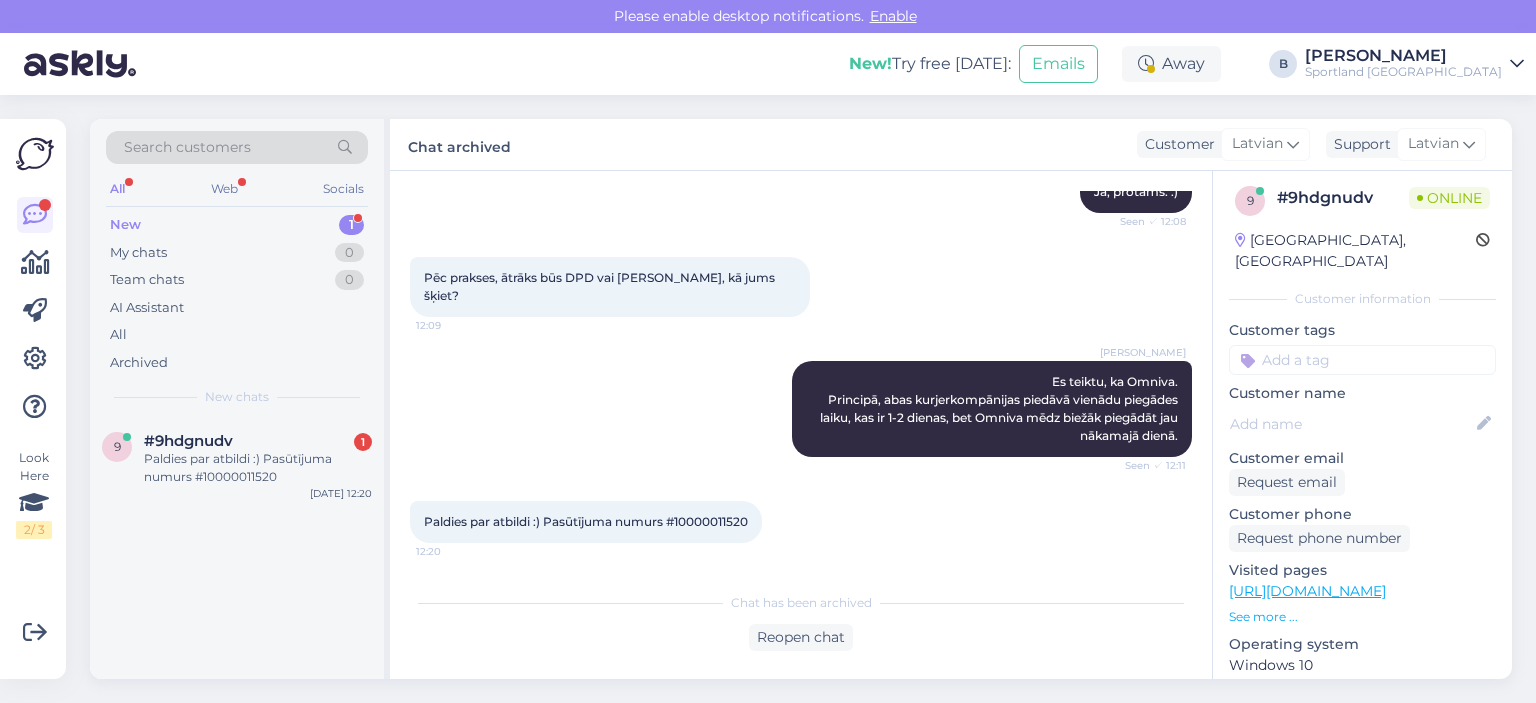 scroll, scrollTop: 0, scrollLeft: 0, axis: both 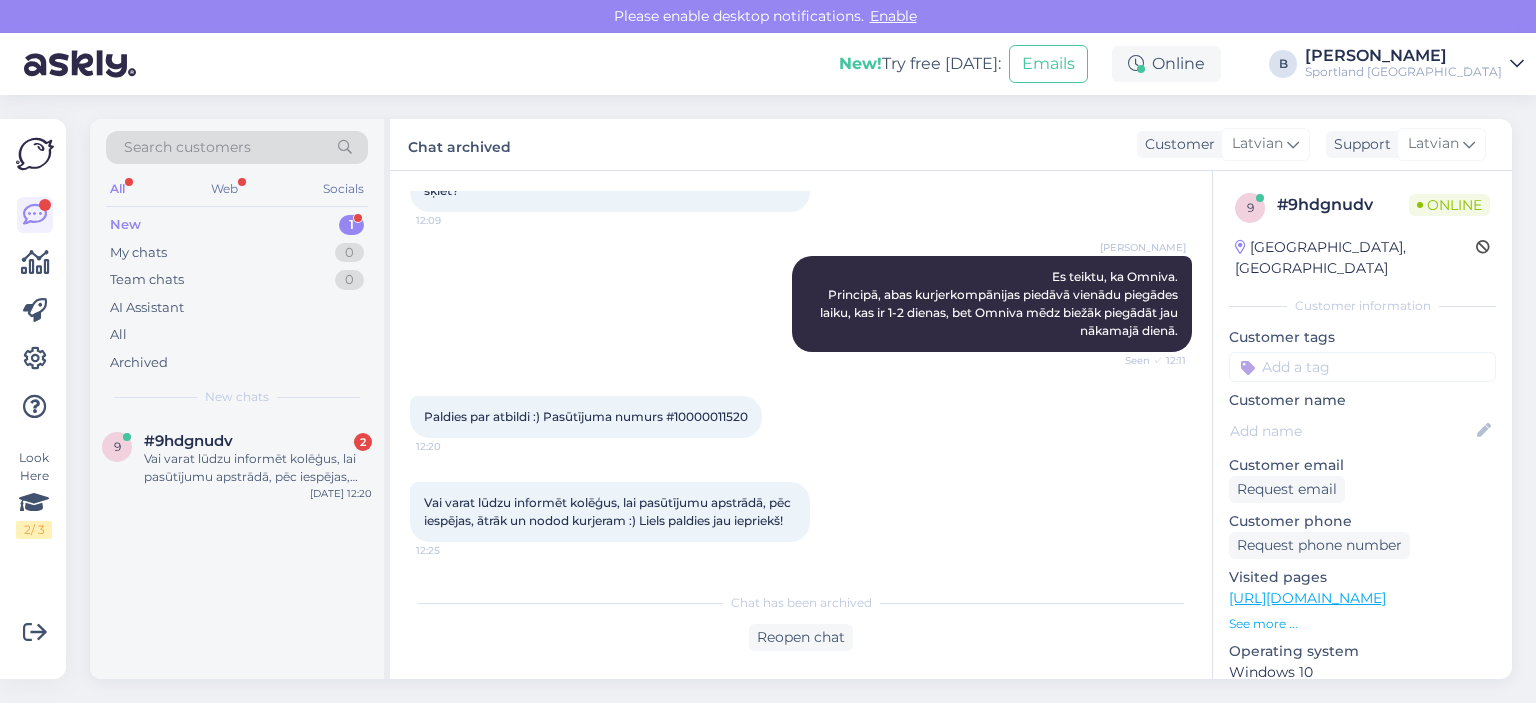 click on "Paldies par atbildi :) Pasūtījuma numurs #10000011520" at bounding box center [586, 416] 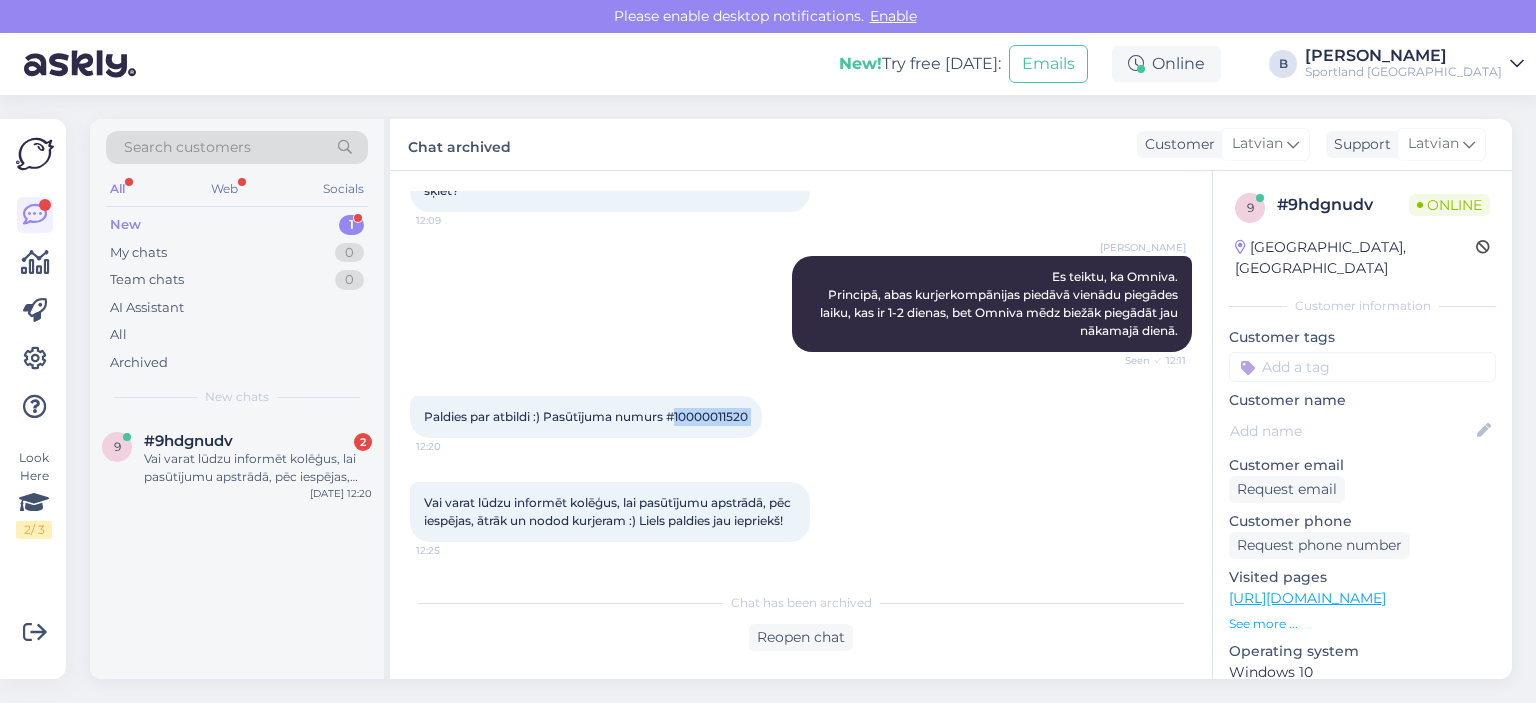 click on "Paldies par atbildi :) Pasūtījuma numurs #10000011520" at bounding box center (586, 416) 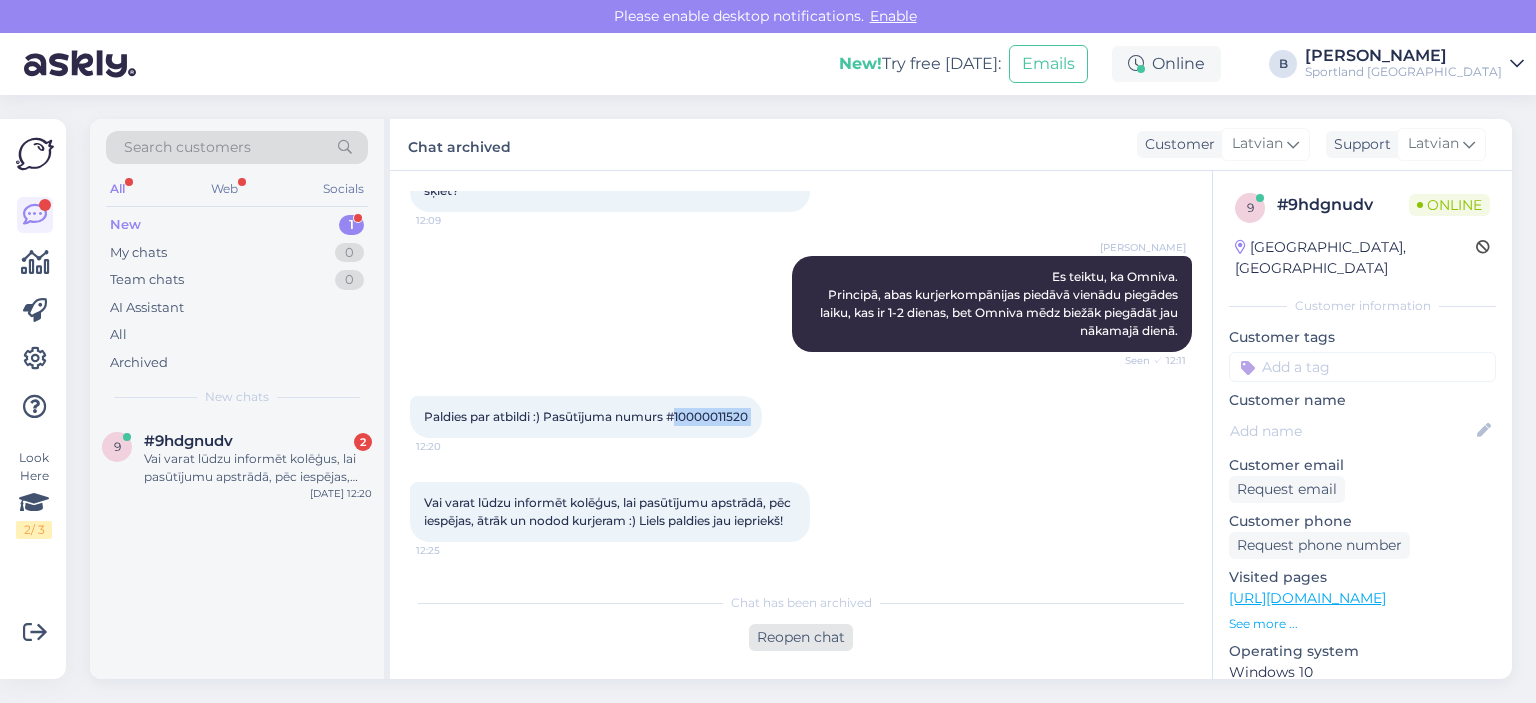 click on "Reopen chat" at bounding box center (801, 637) 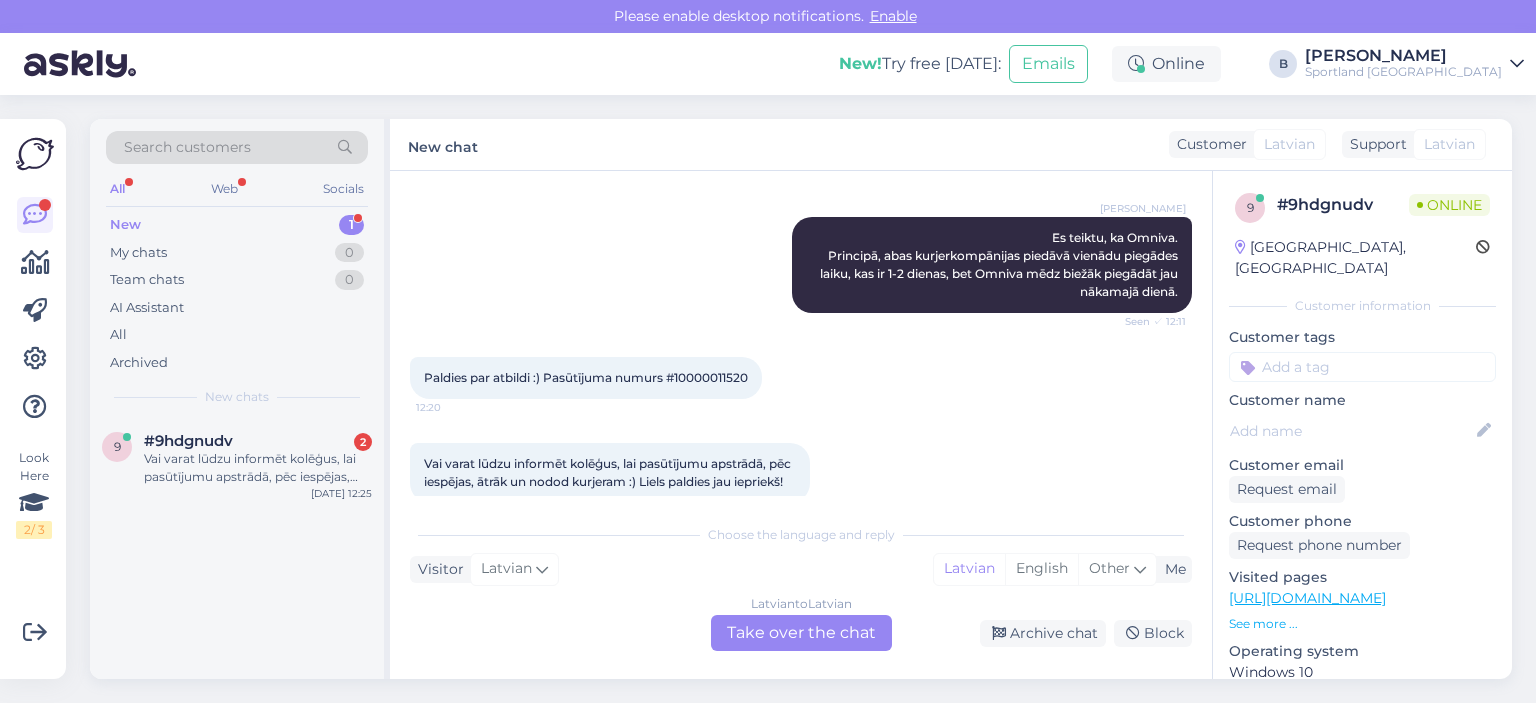 click on "Latvian  to  Latvian Take over the chat" at bounding box center [801, 633] 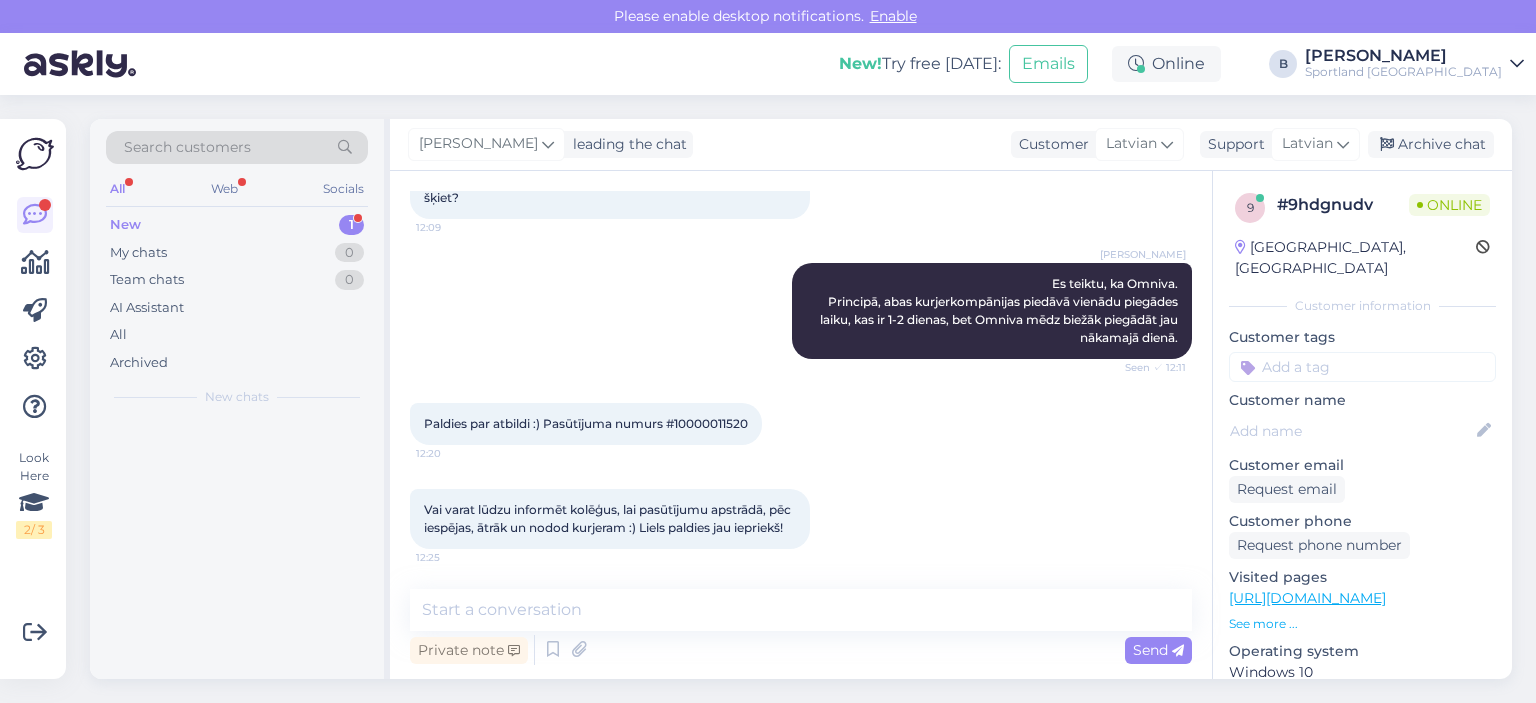 scroll, scrollTop: 1024, scrollLeft: 0, axis: vertical 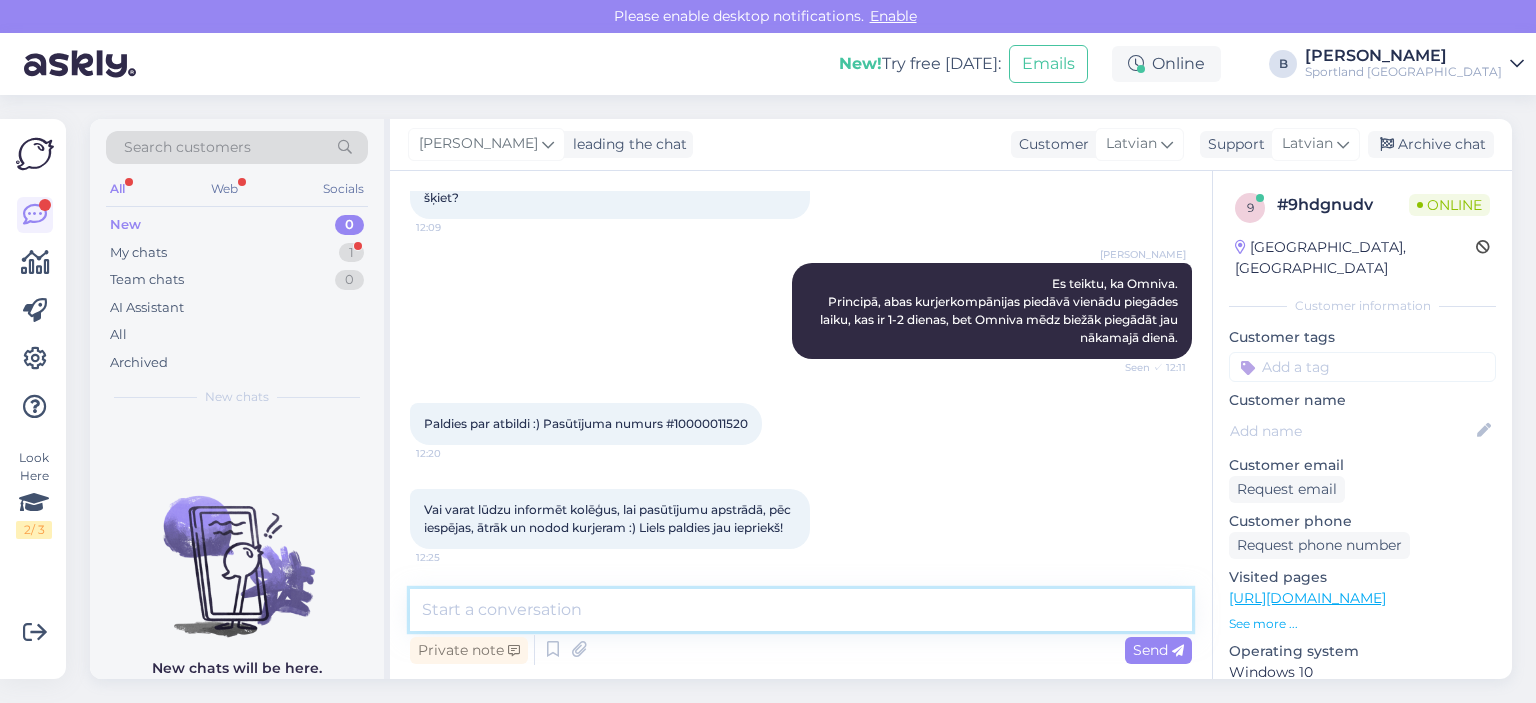 click at bounding box center [801, 610] 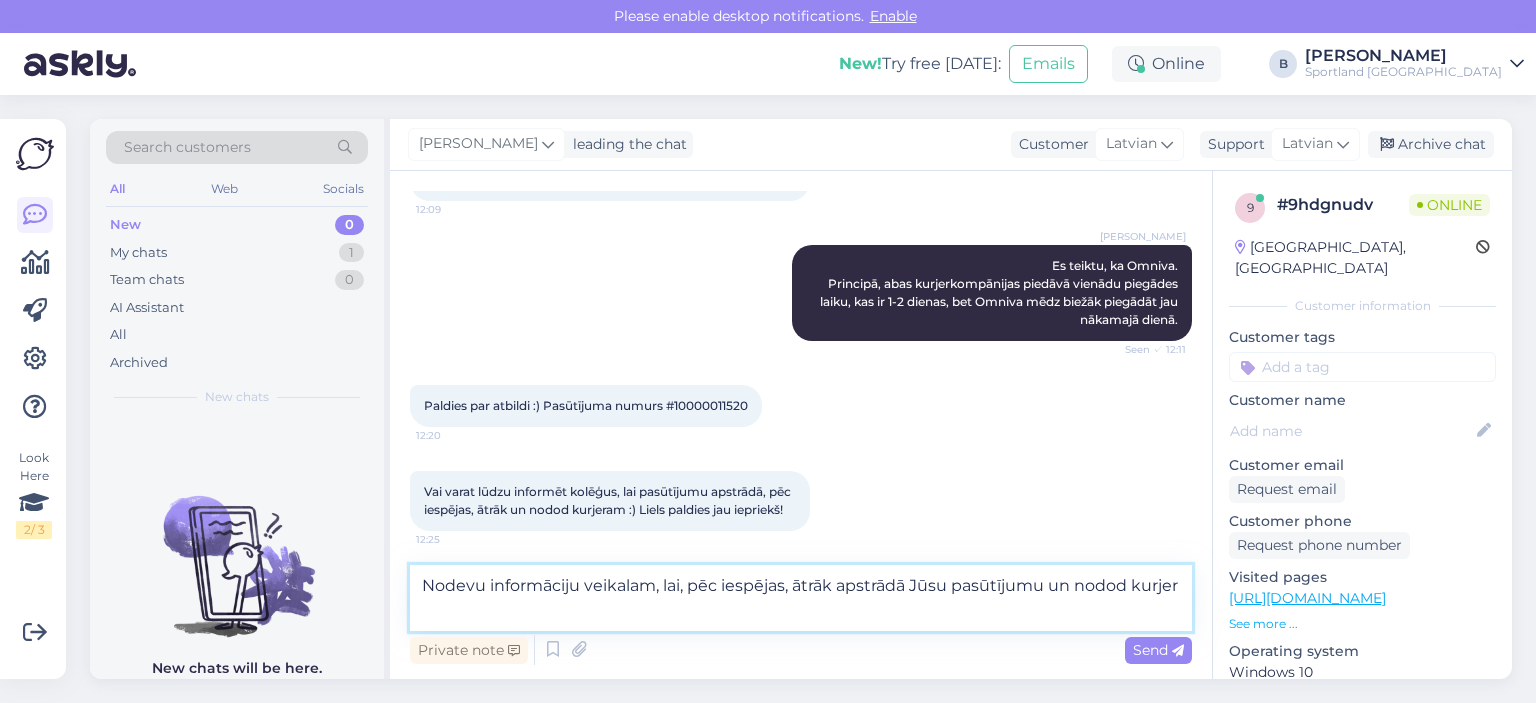scroll, scrollTop: 1048, scrollLeft: 0, axis: vertical 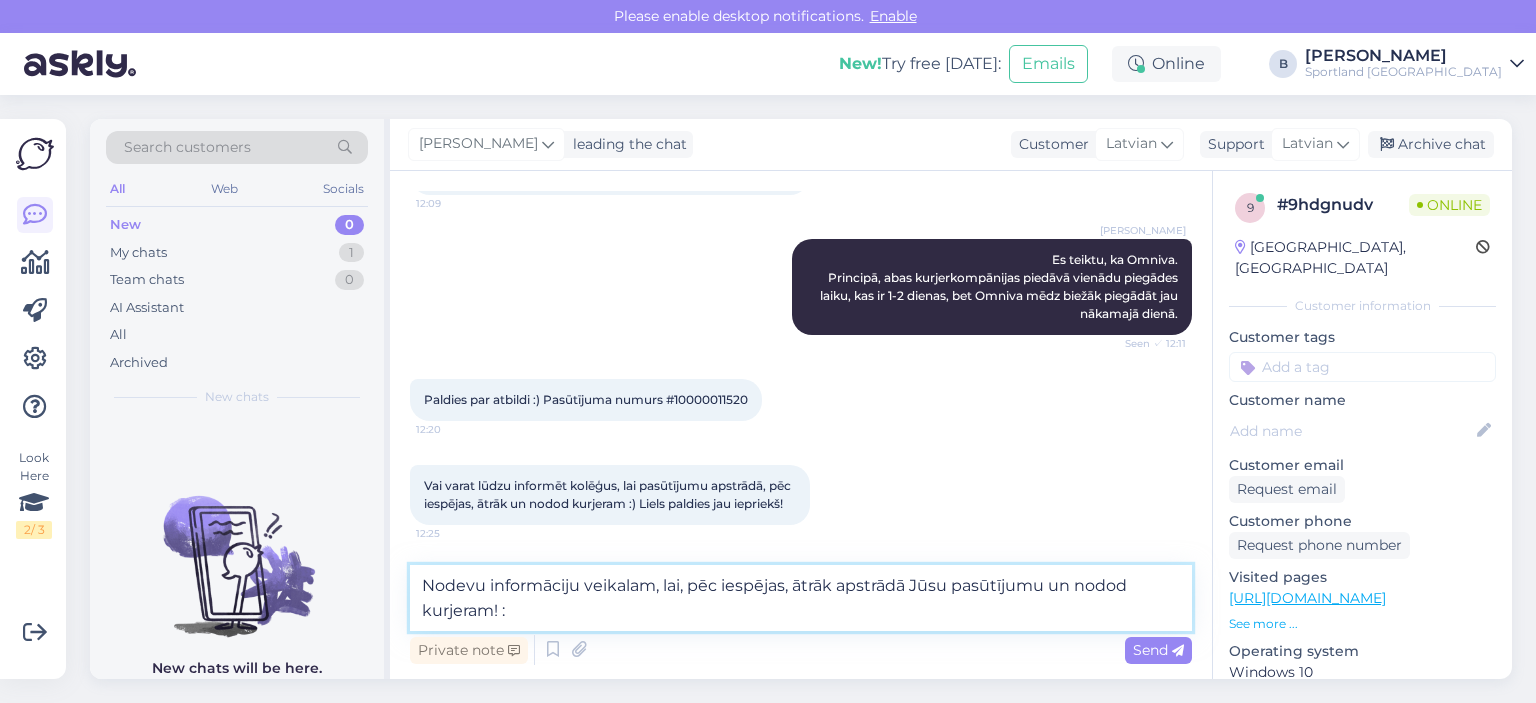 type on "Nodevu informāciju veikalam, lai, pēc iespējas, ātrāk apstrādā Jūsu pasūtījumu un nodod kurjeram! :)" 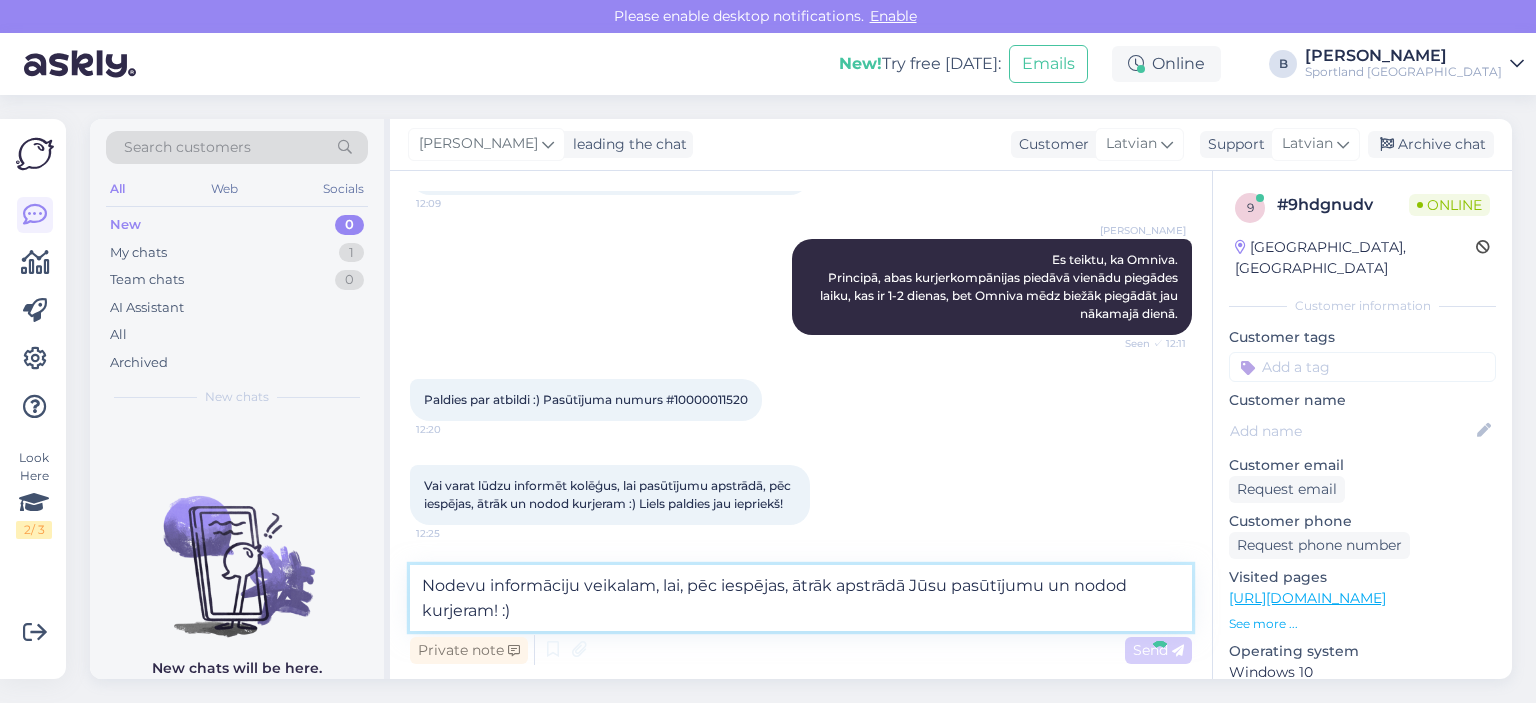 type 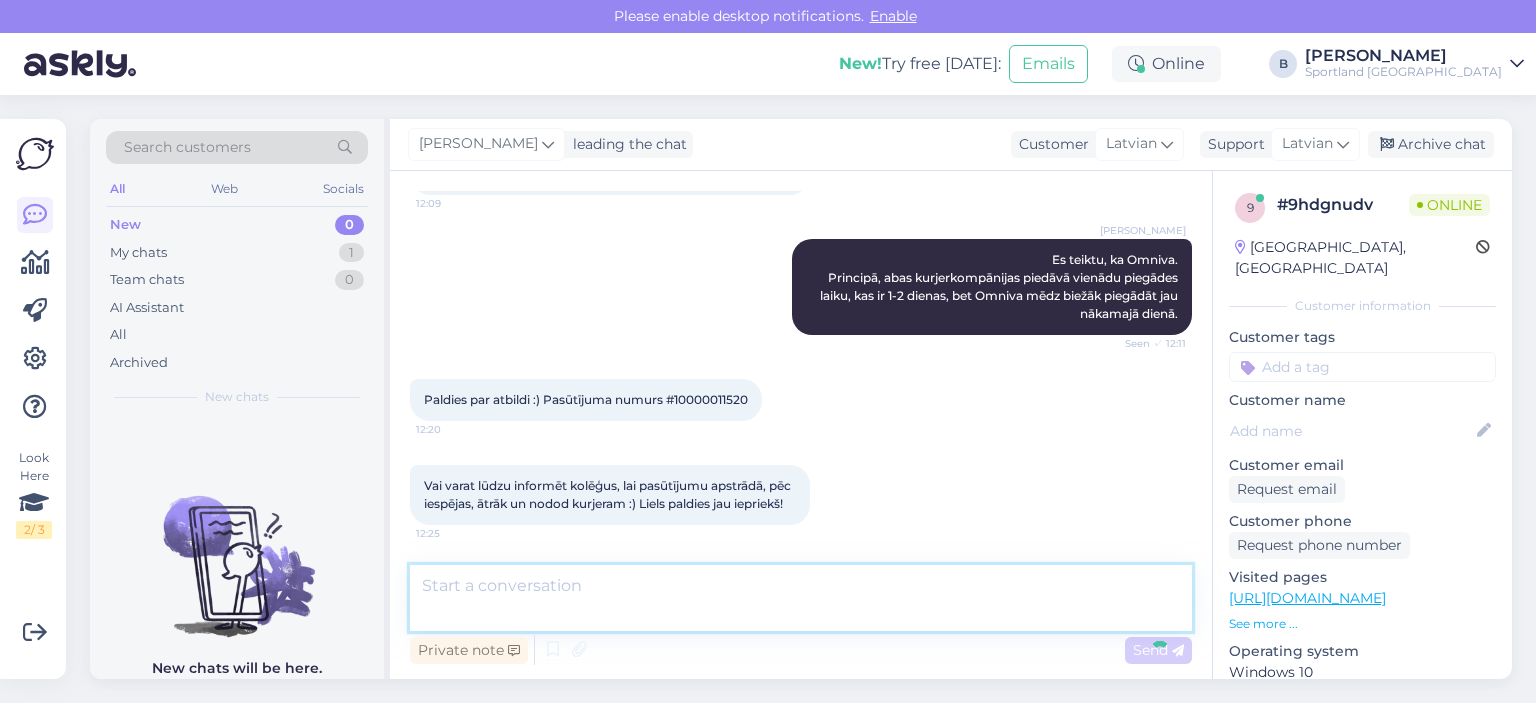 scroll, scrollTop: 1128, scrollLeft: 0, axis: vertical 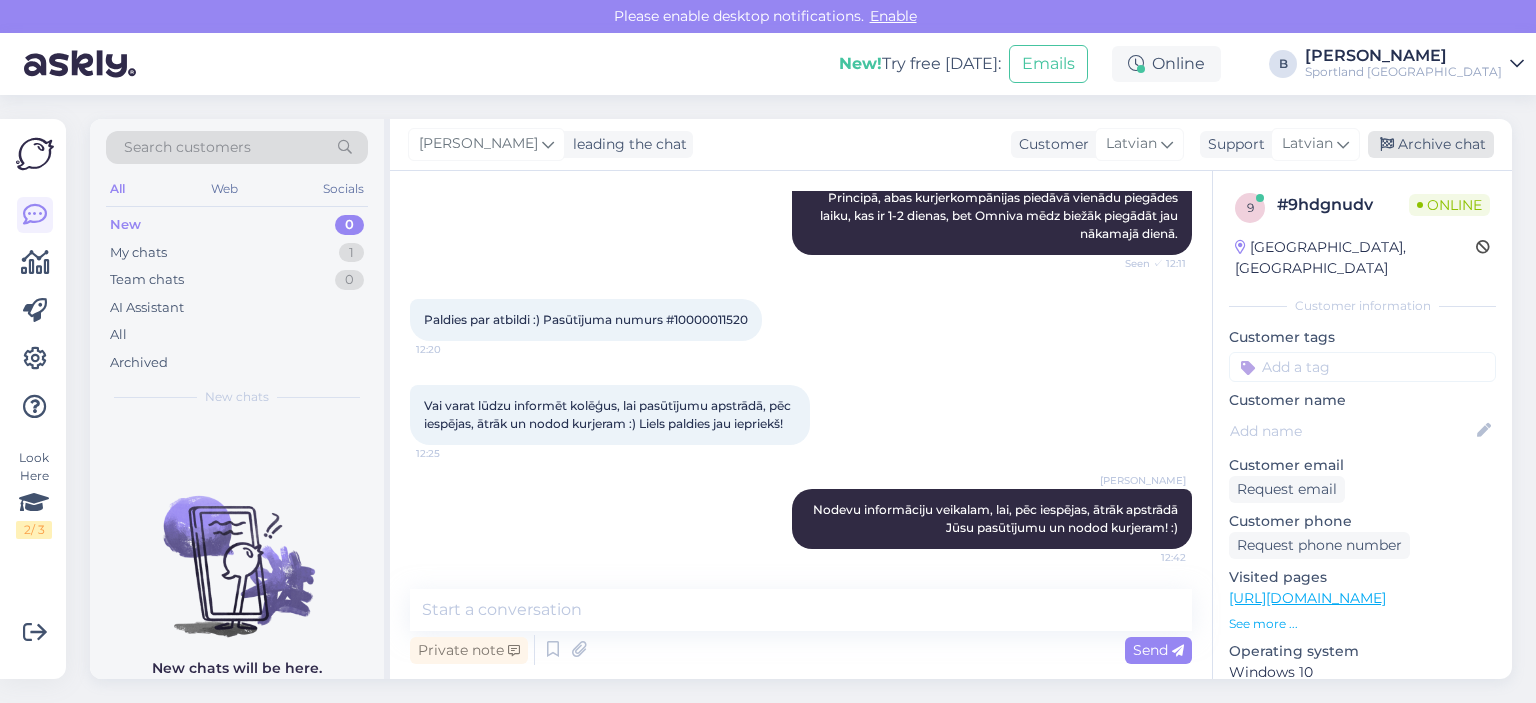 click on "Archive chat" at bounding box center (1431, 144) 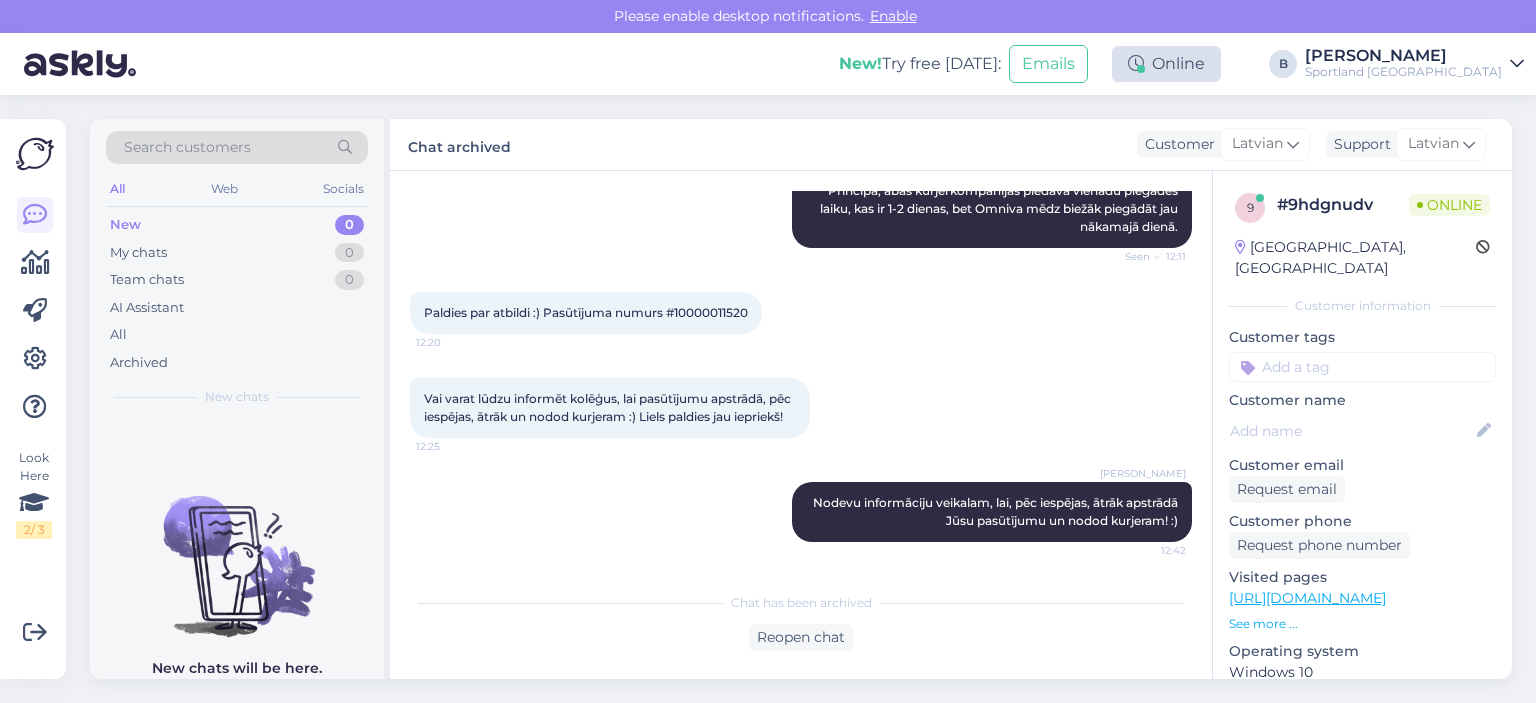 click on "Online" at bounding box center [1166, 64] 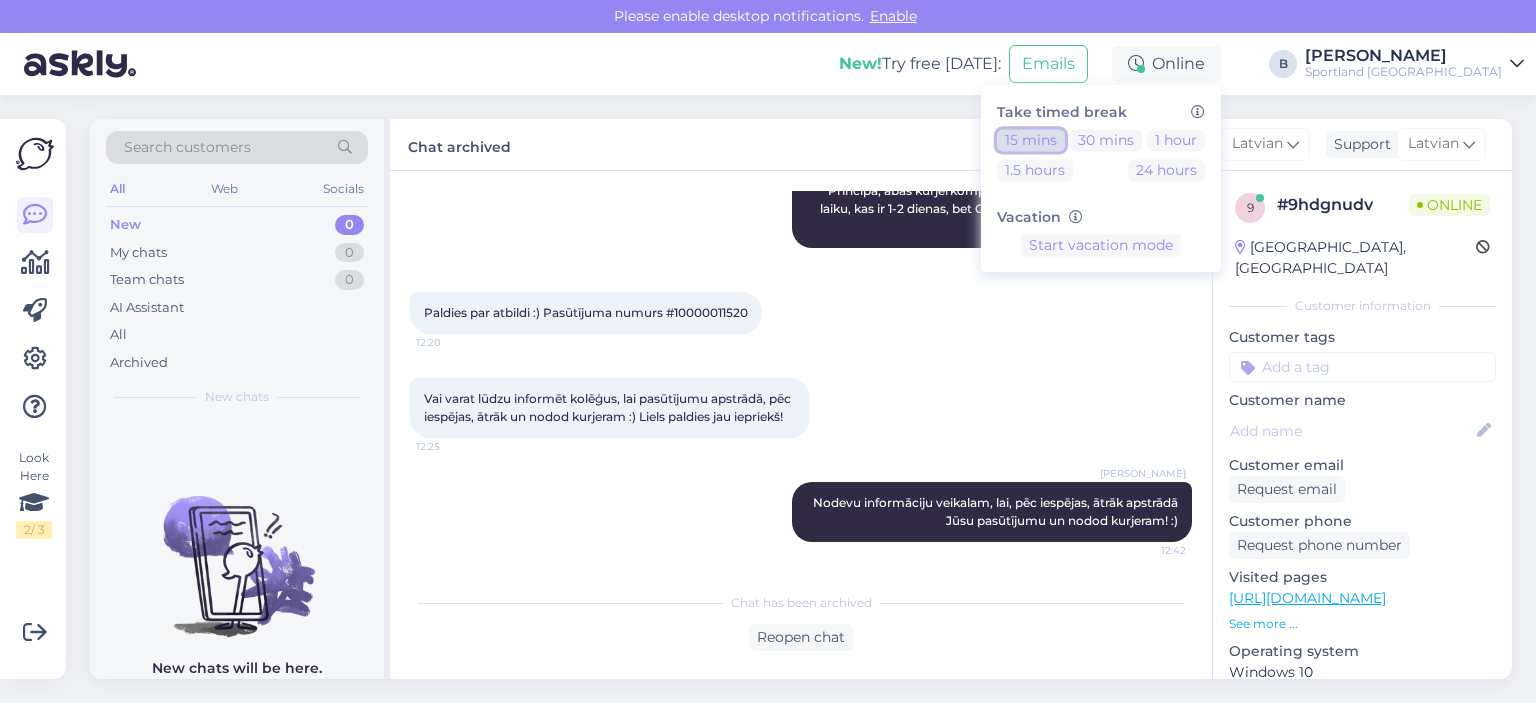click on "15 mins" at bounding box center (1031, 140) 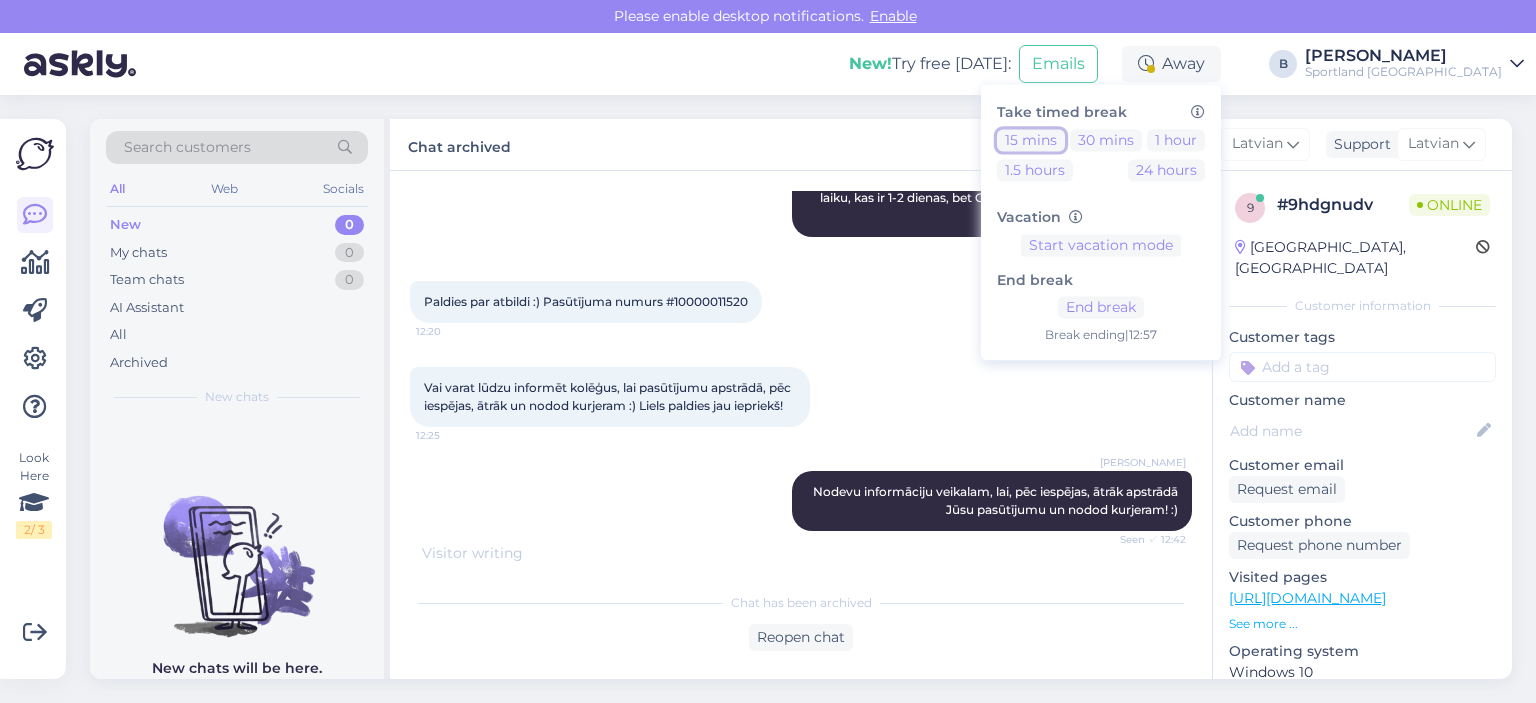 scroll, scrollTop: 1220, scrollLeft: 0, axis: vertical 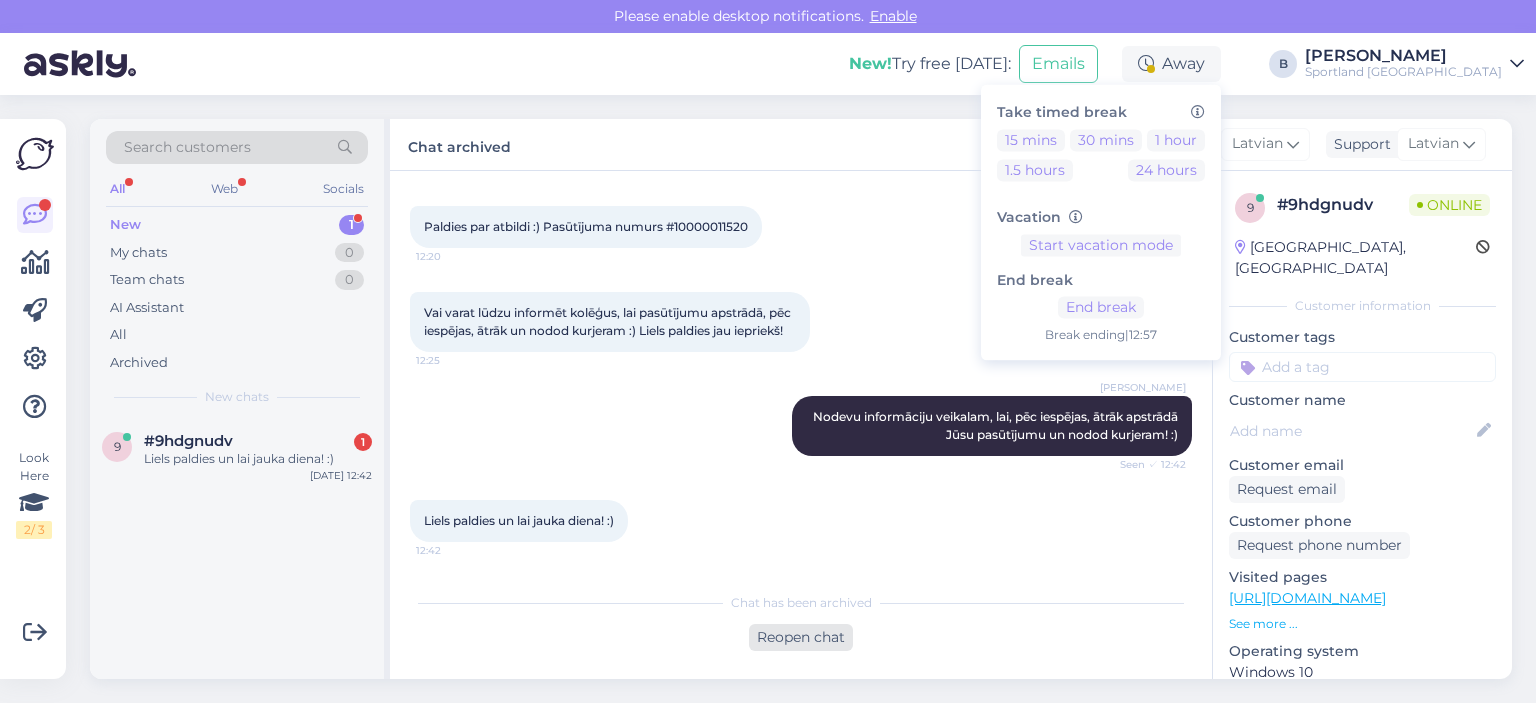 click on "Reopen chat" at bounding box center (801, 637) 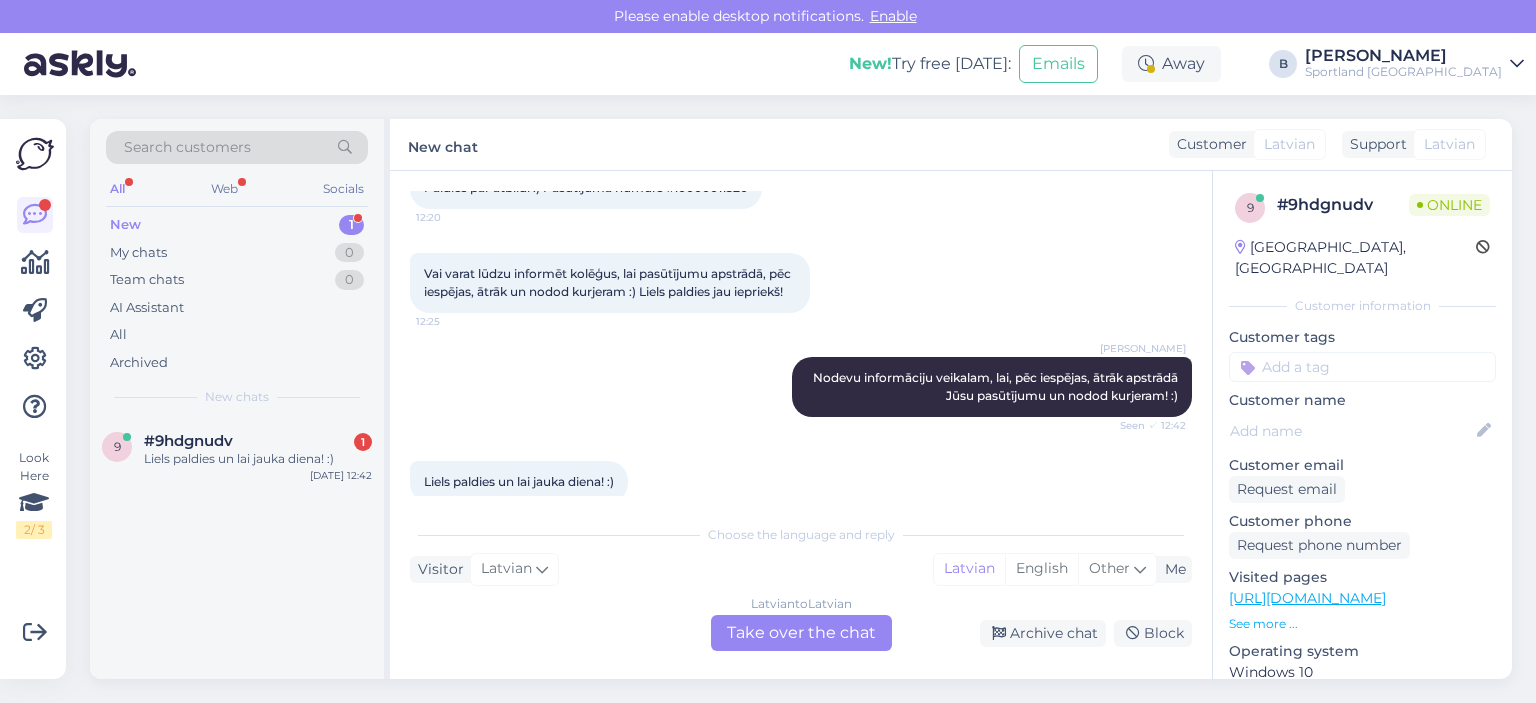 click on "Latvian  to  Latvian Take over the chat" at bounding box center [801, 633] 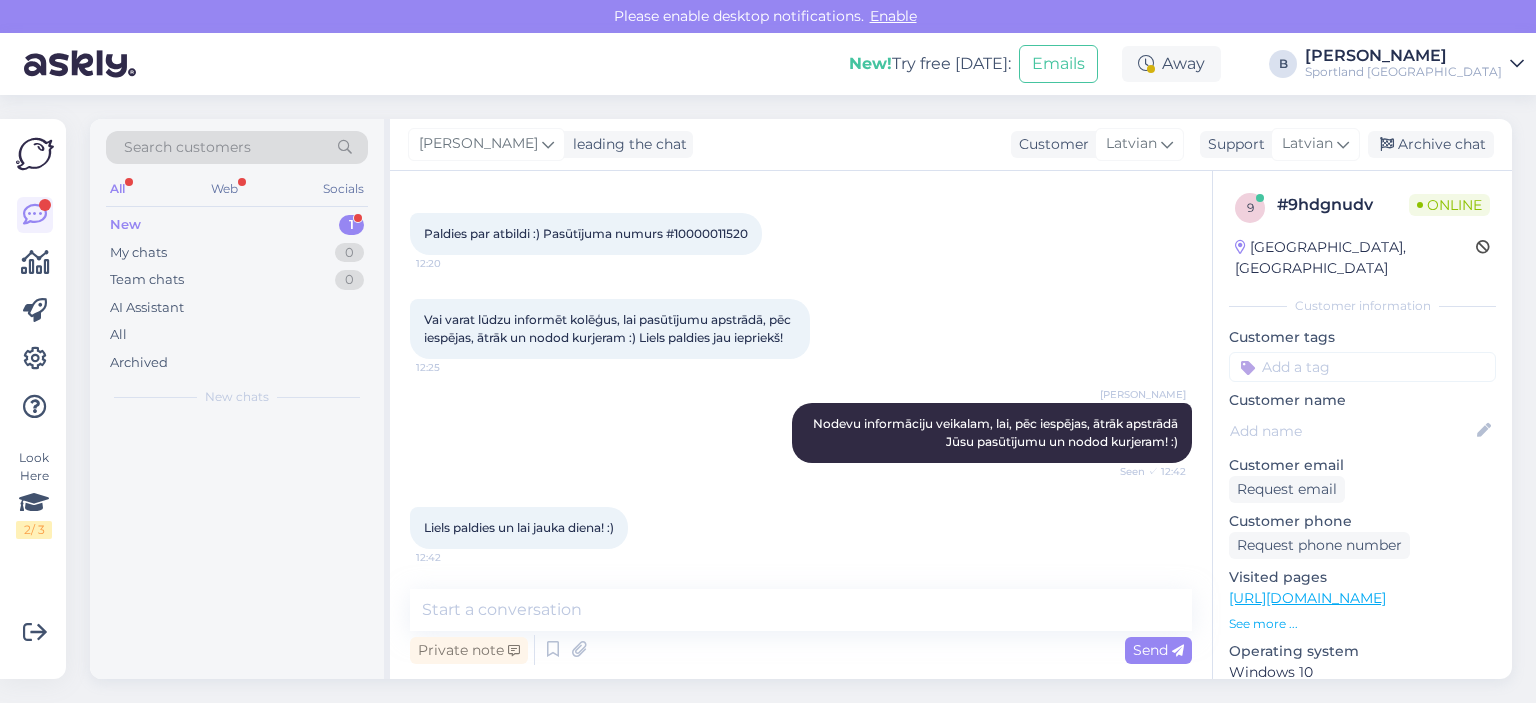 scroll, scrollTop: 1214, scrollLeft: 0, axis: vertical 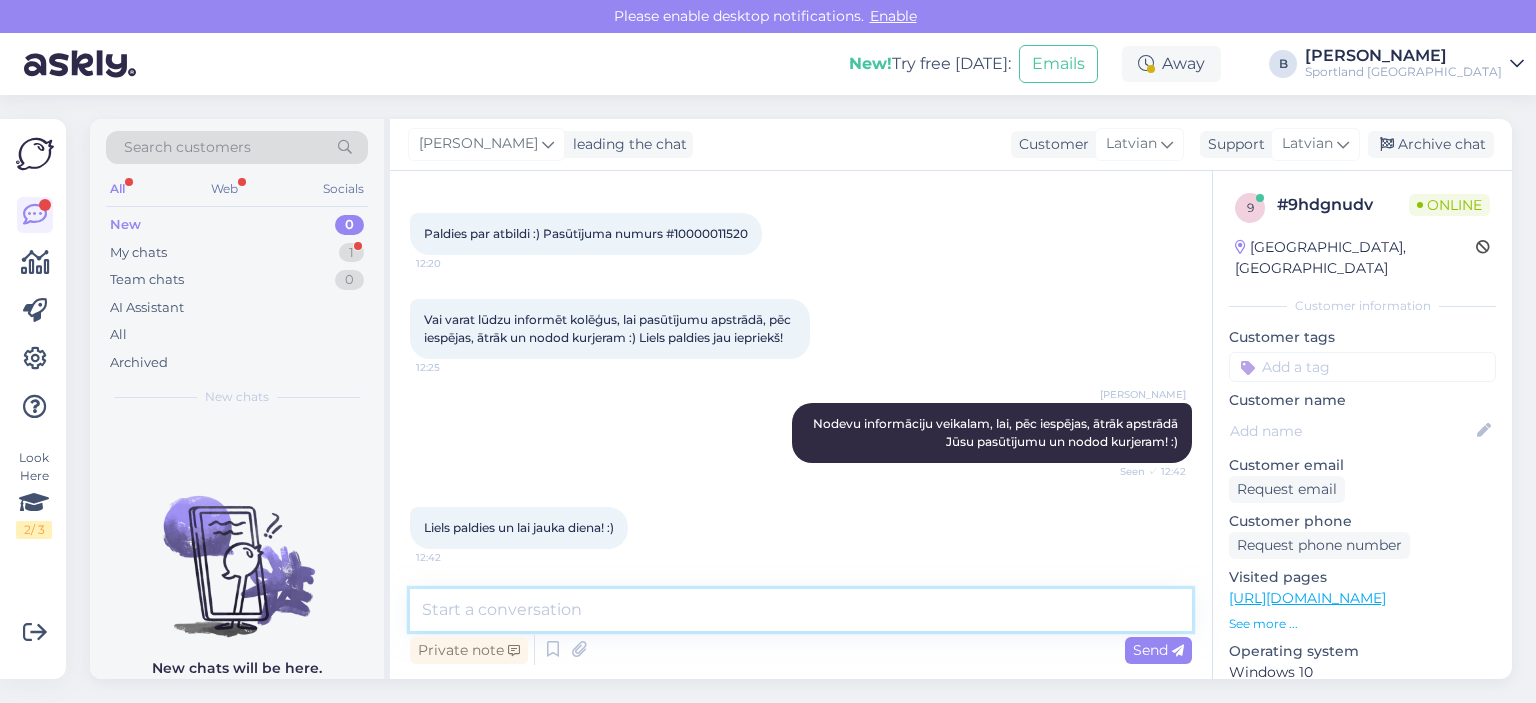 click at bounding box center (801, 610) 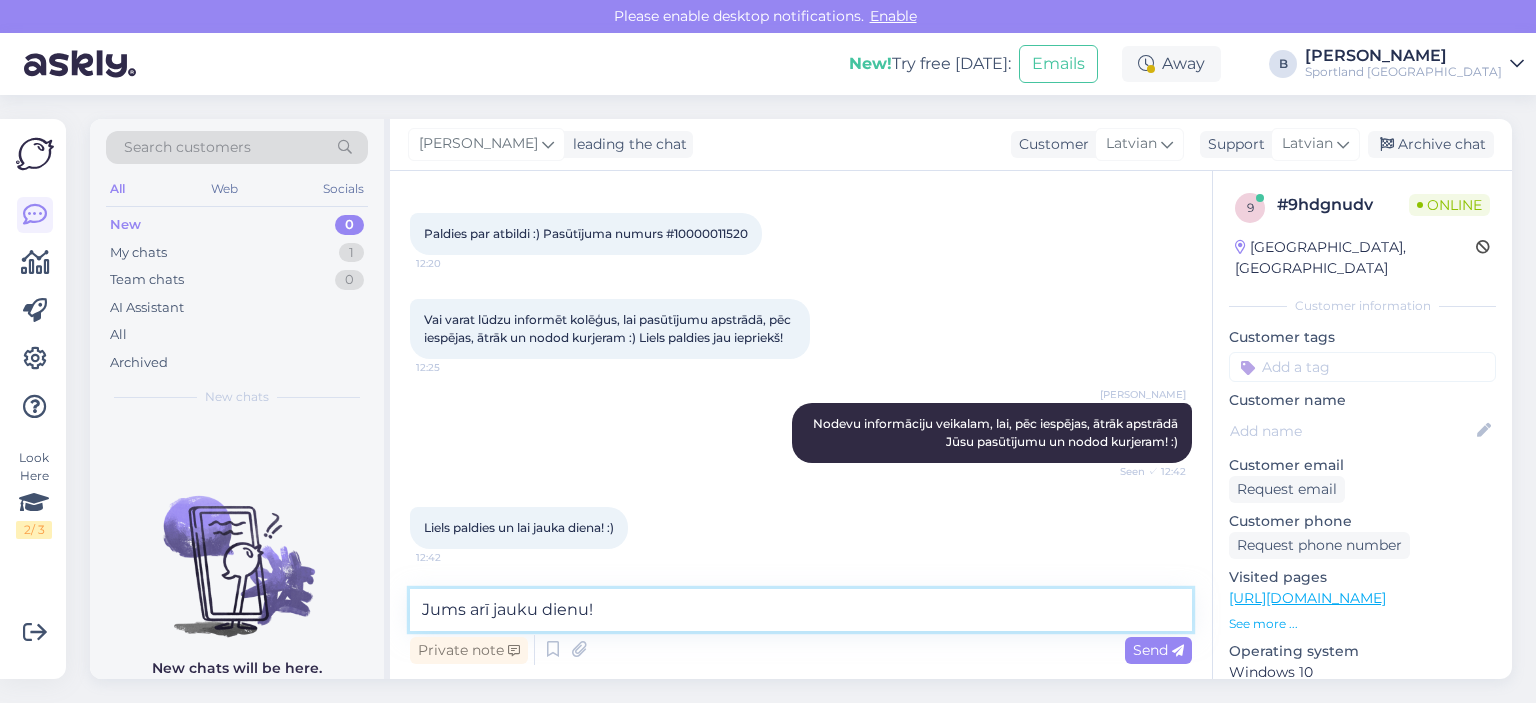 type on "Jums arī jauku dienu!" 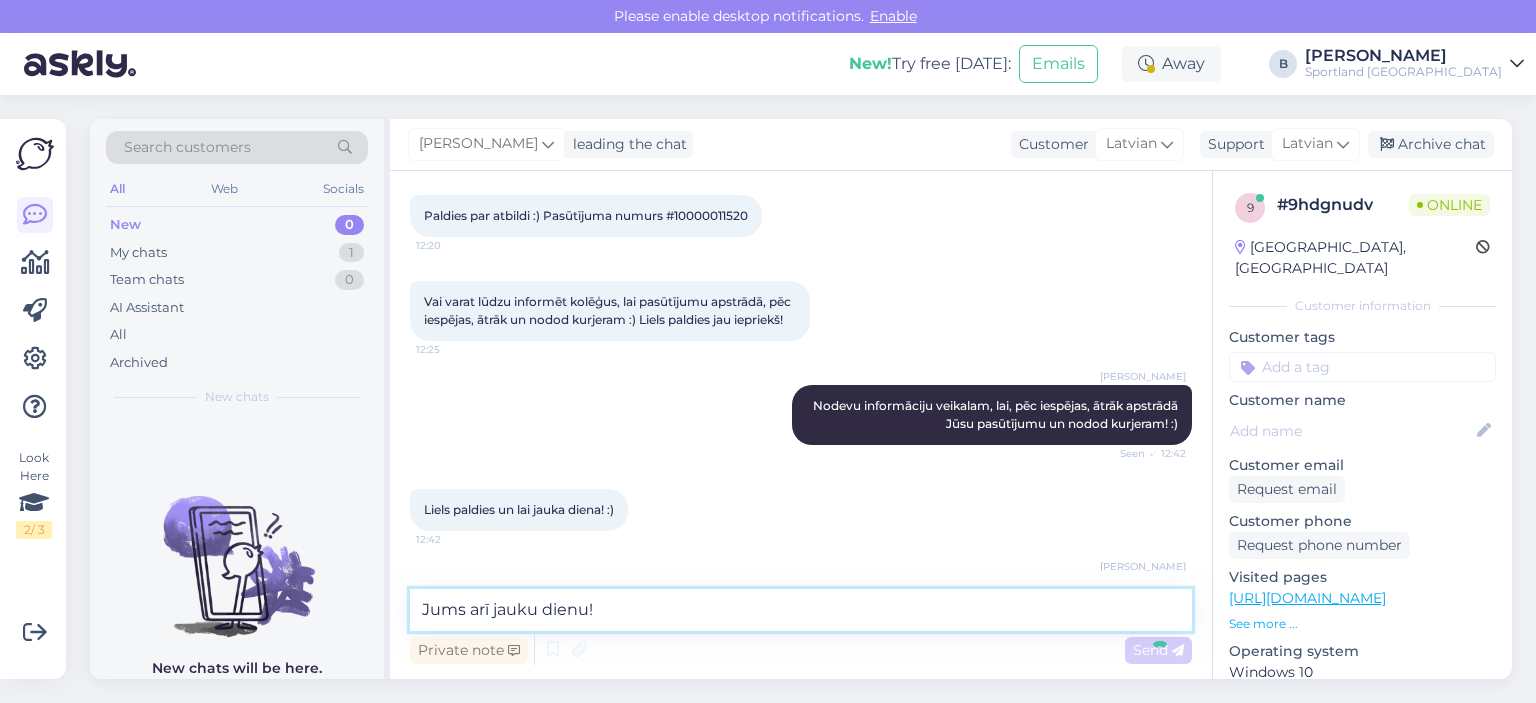 type 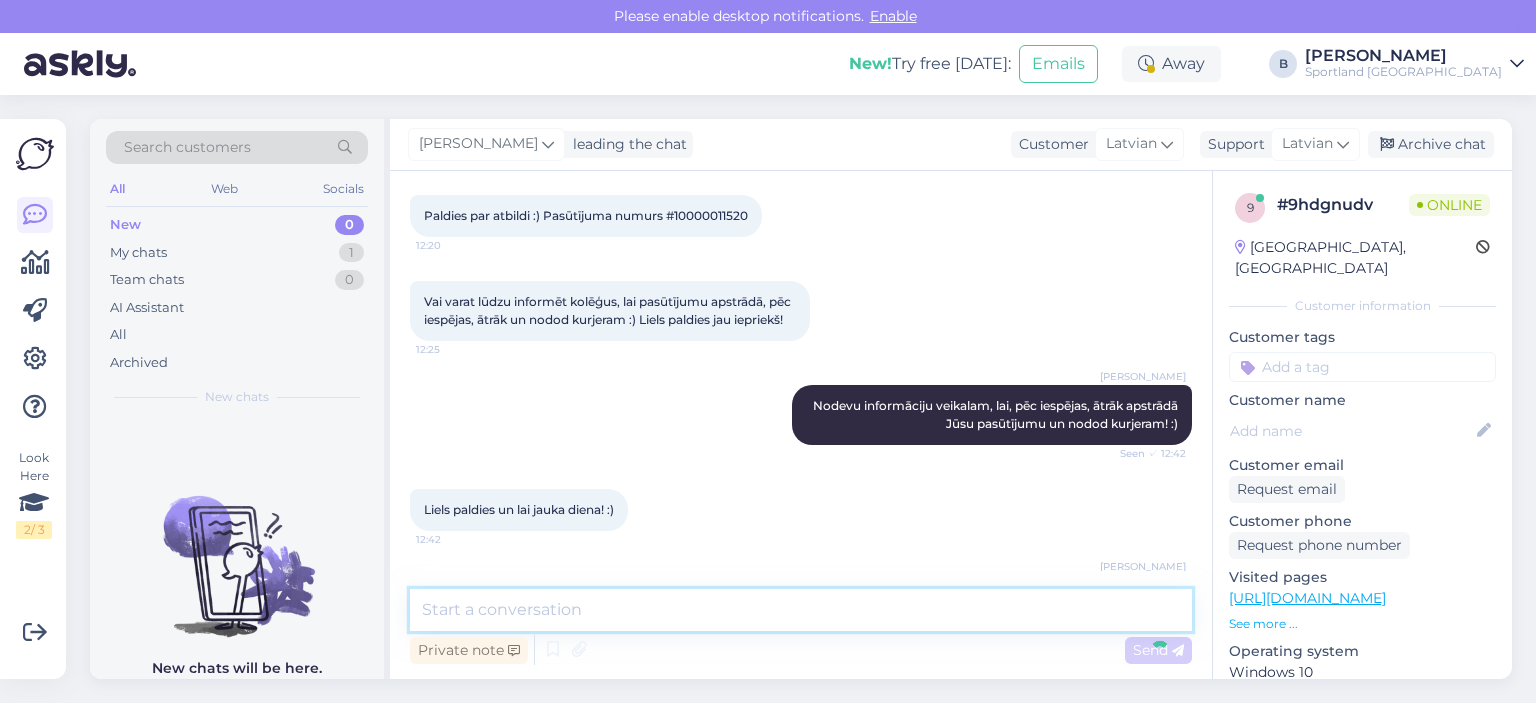 scroll, scrollTop: 1300, scrollLeft: 0, axis: vertical 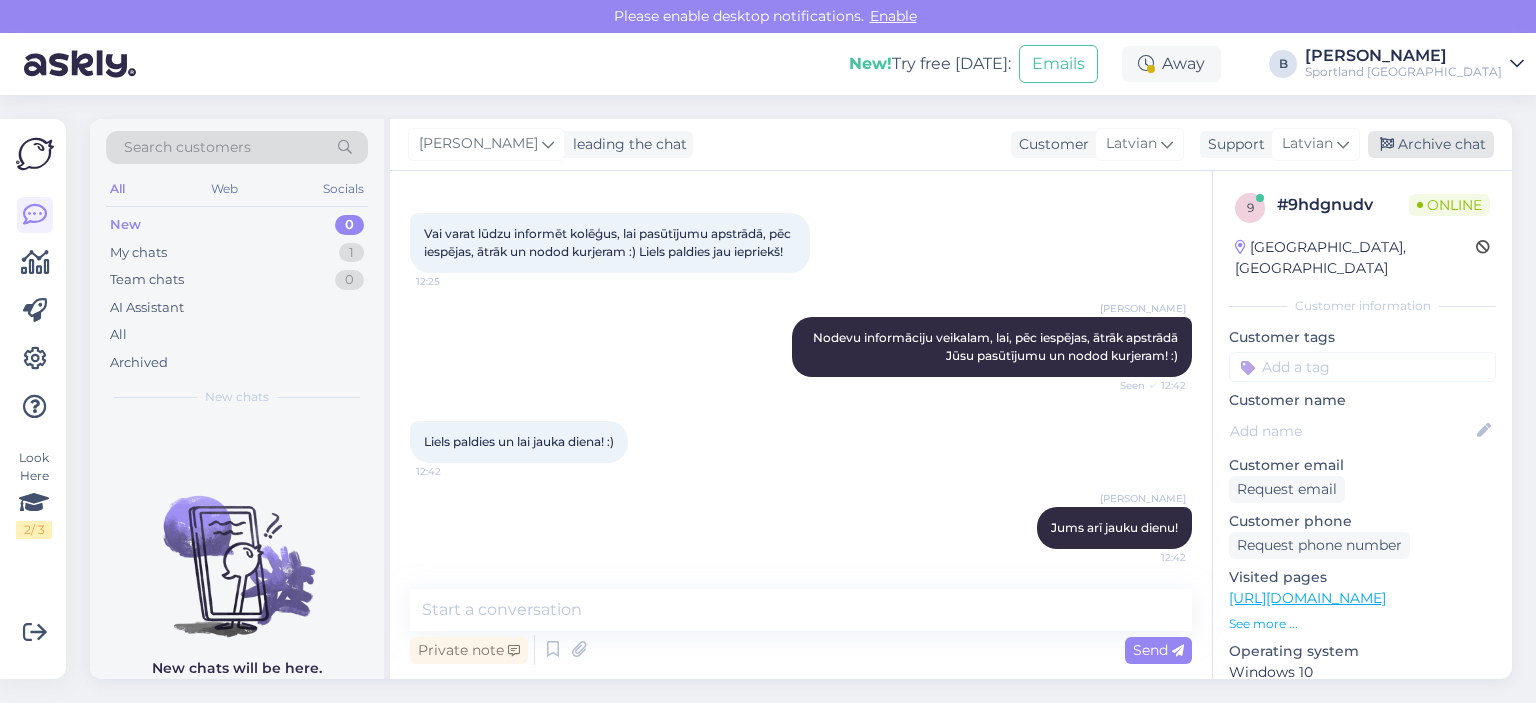 click on "Archive chat" at bounding box center [1431, 144] 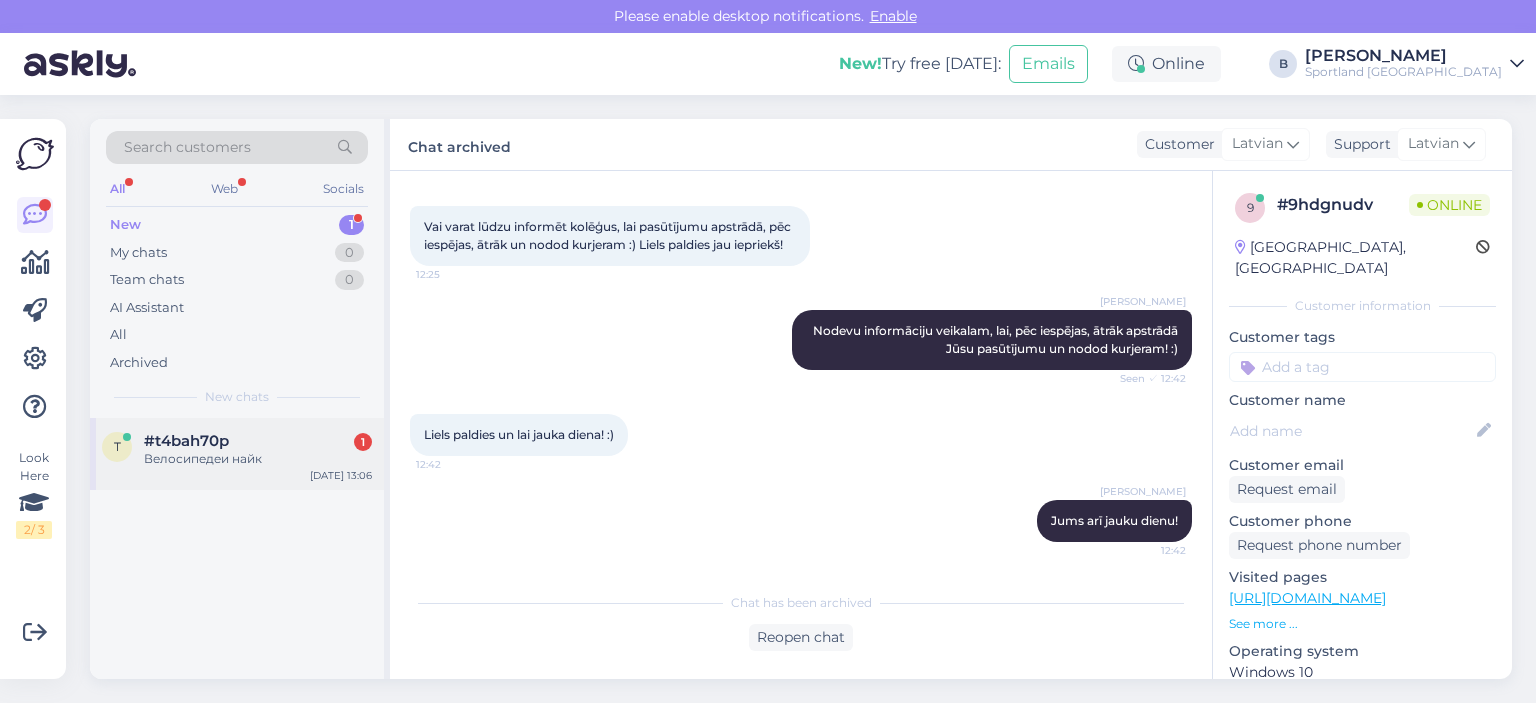 click on "Велосипедеи найк" at bounding box center [258, 459] 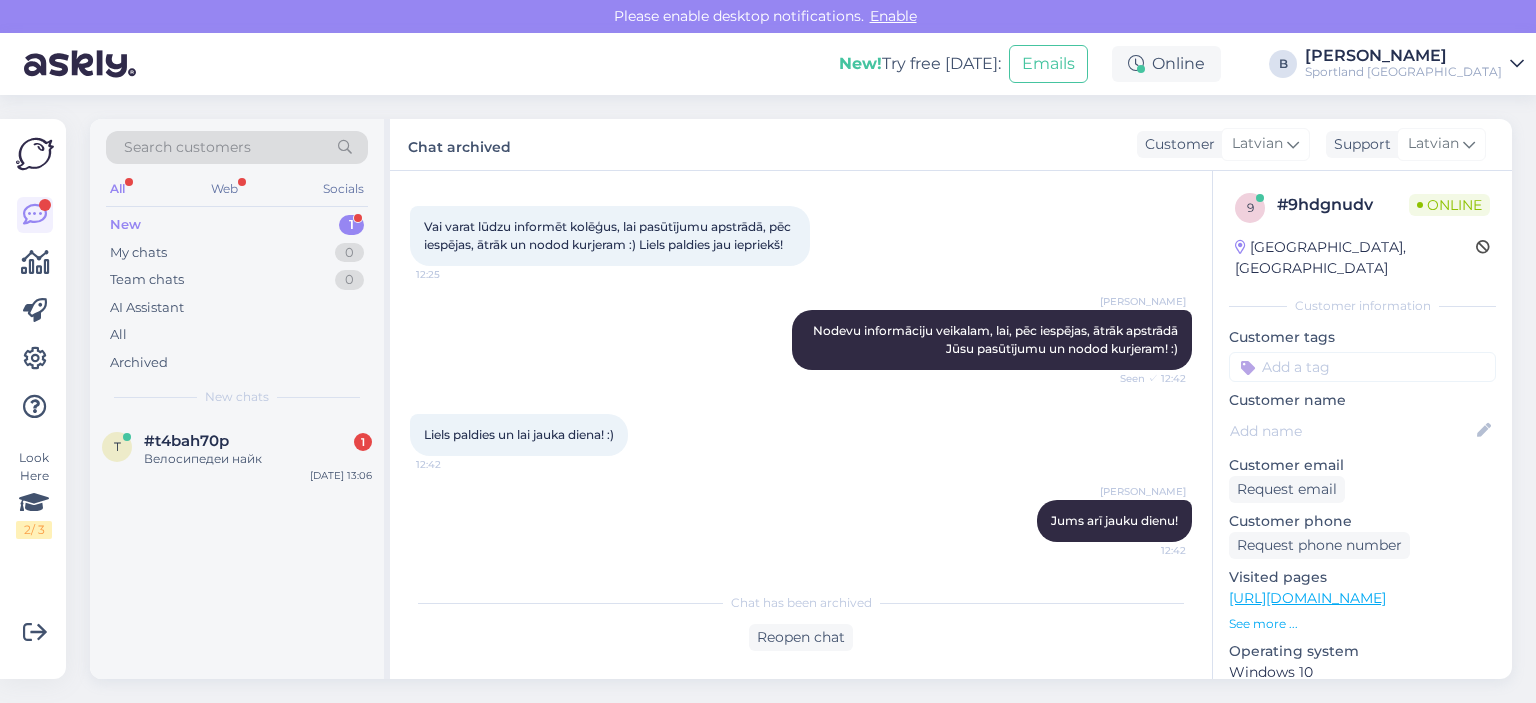 scroll, scrollTop: 0, scrollLeft: 0, axis: both 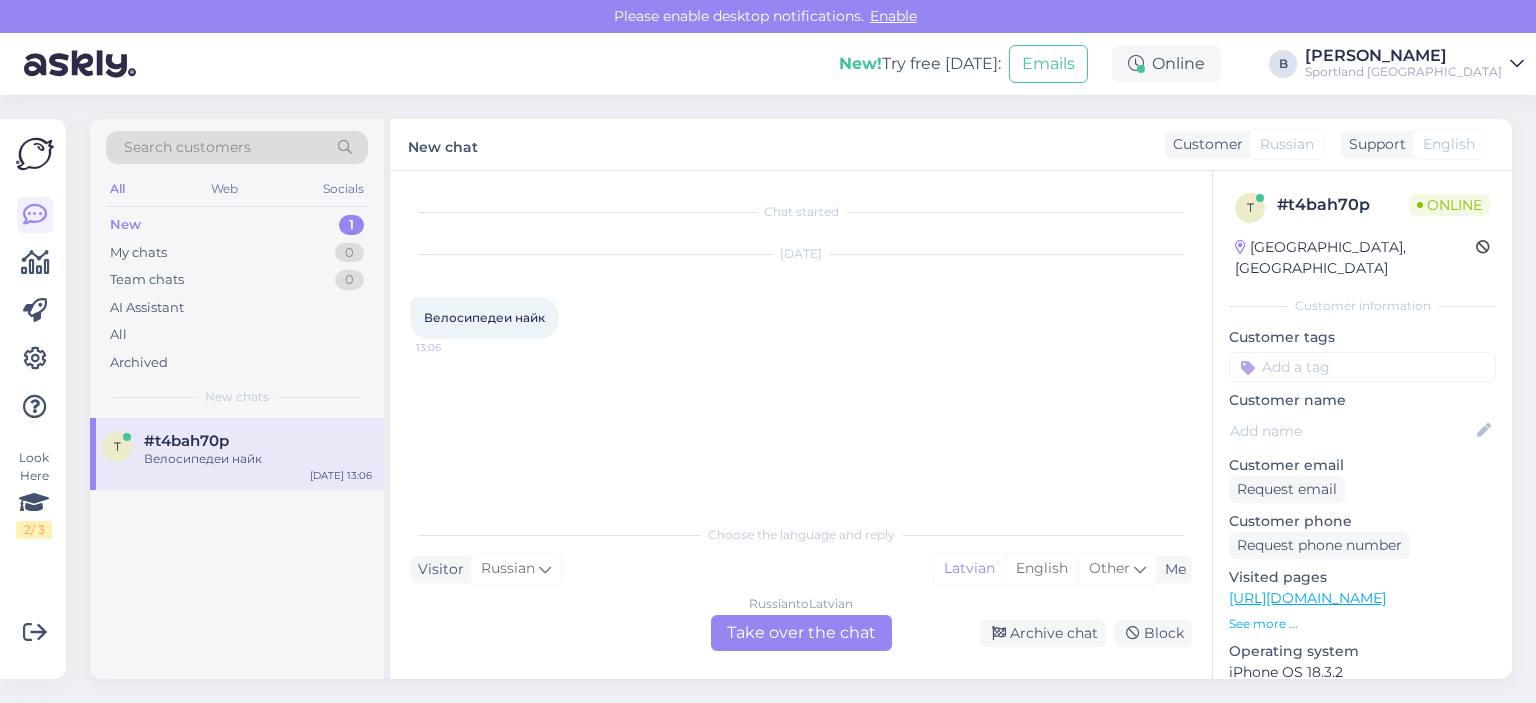 click on "Велосипедеи найк" at bounding box center (484, 317) 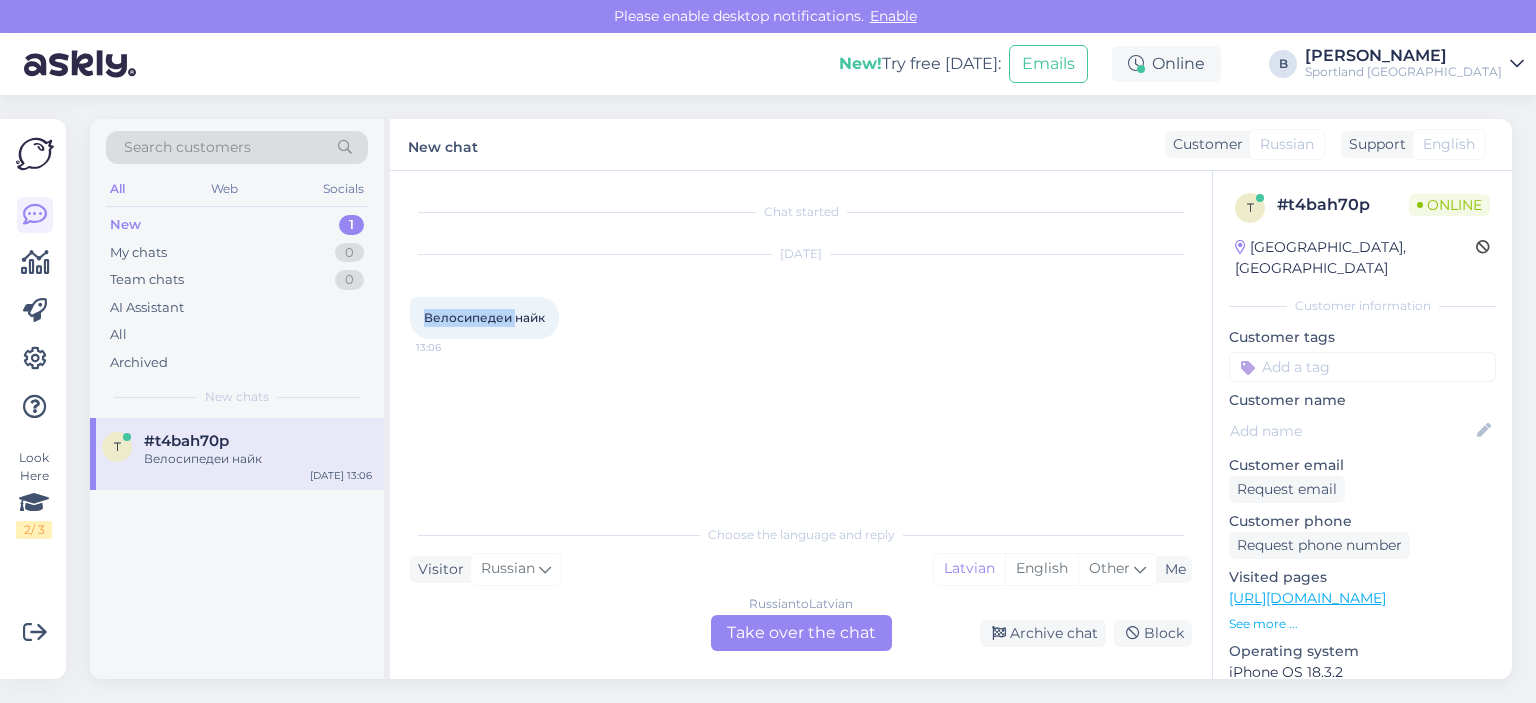 click on "Велосипедеи найк" at bounding box center [484, 317] 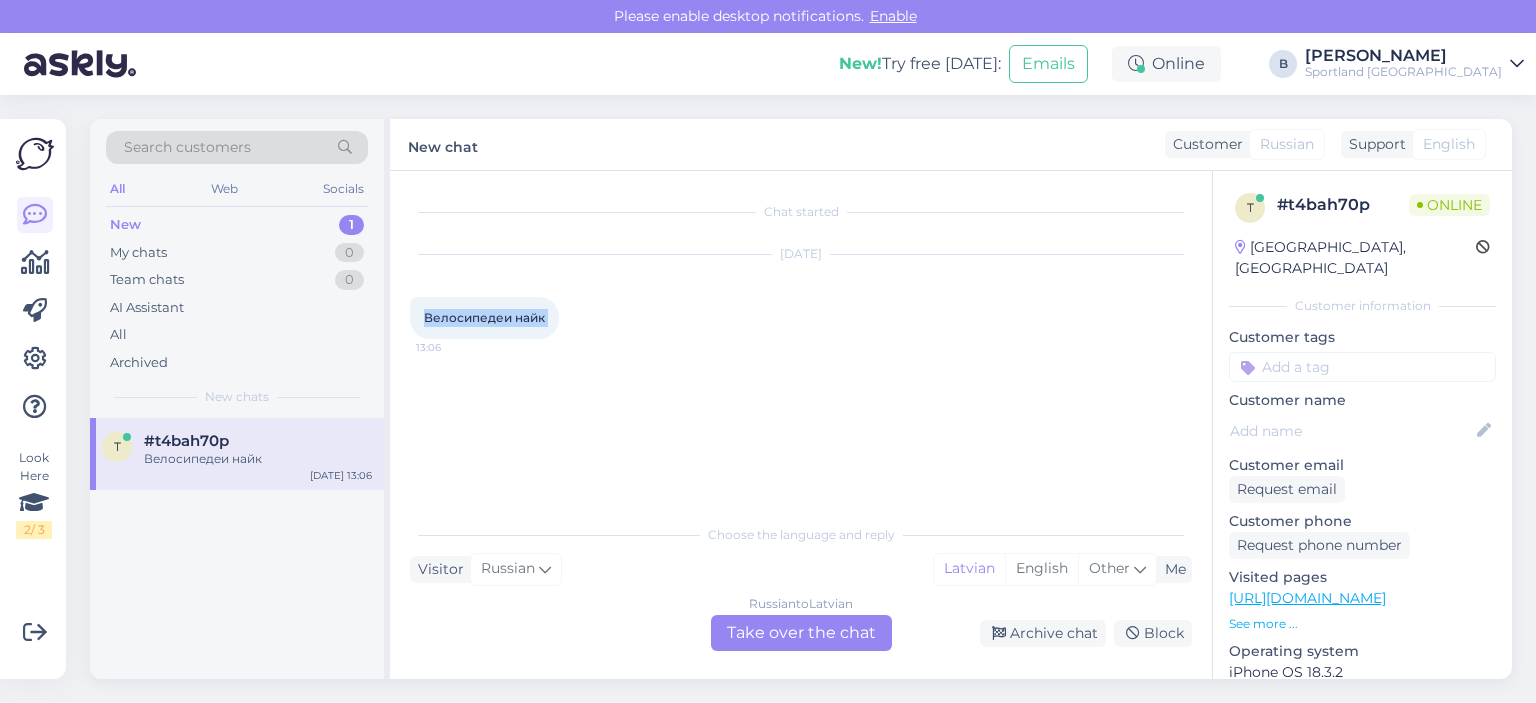 click on "Велосипедеи найк" at bounding box center (484, 317) 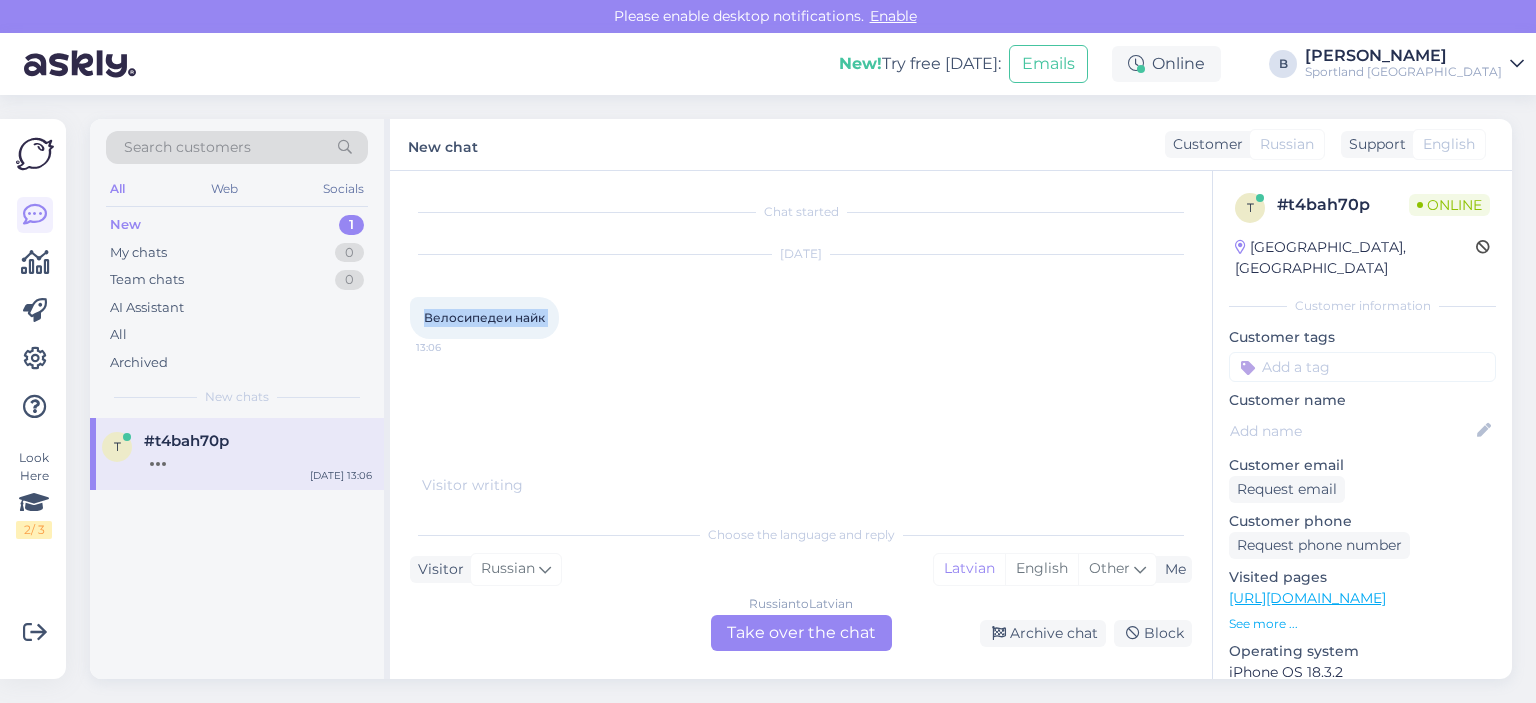 copy on "Велосипедеи найк 13:06" 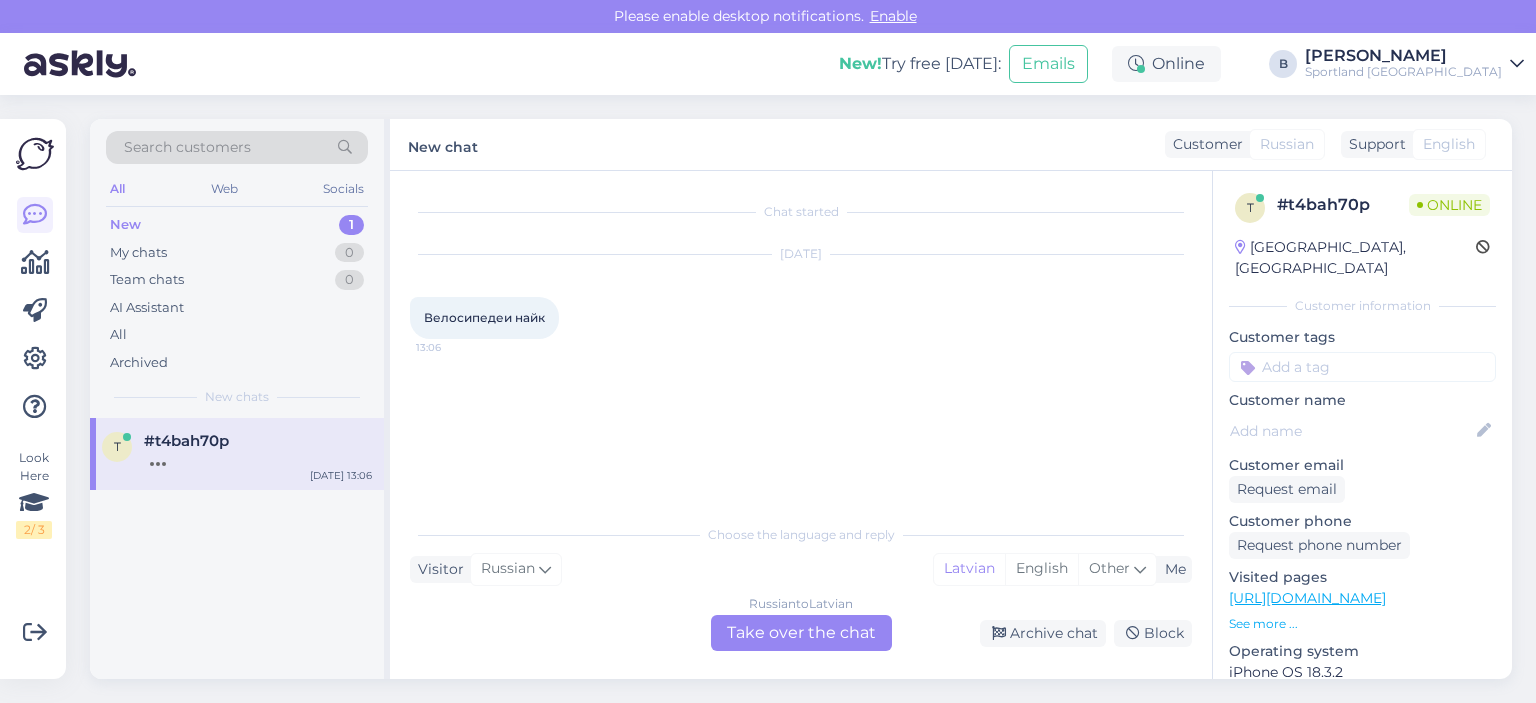 click on "Chat started [DATE] Велосипедеи найк 13:06" at bounding box center (810, 343) 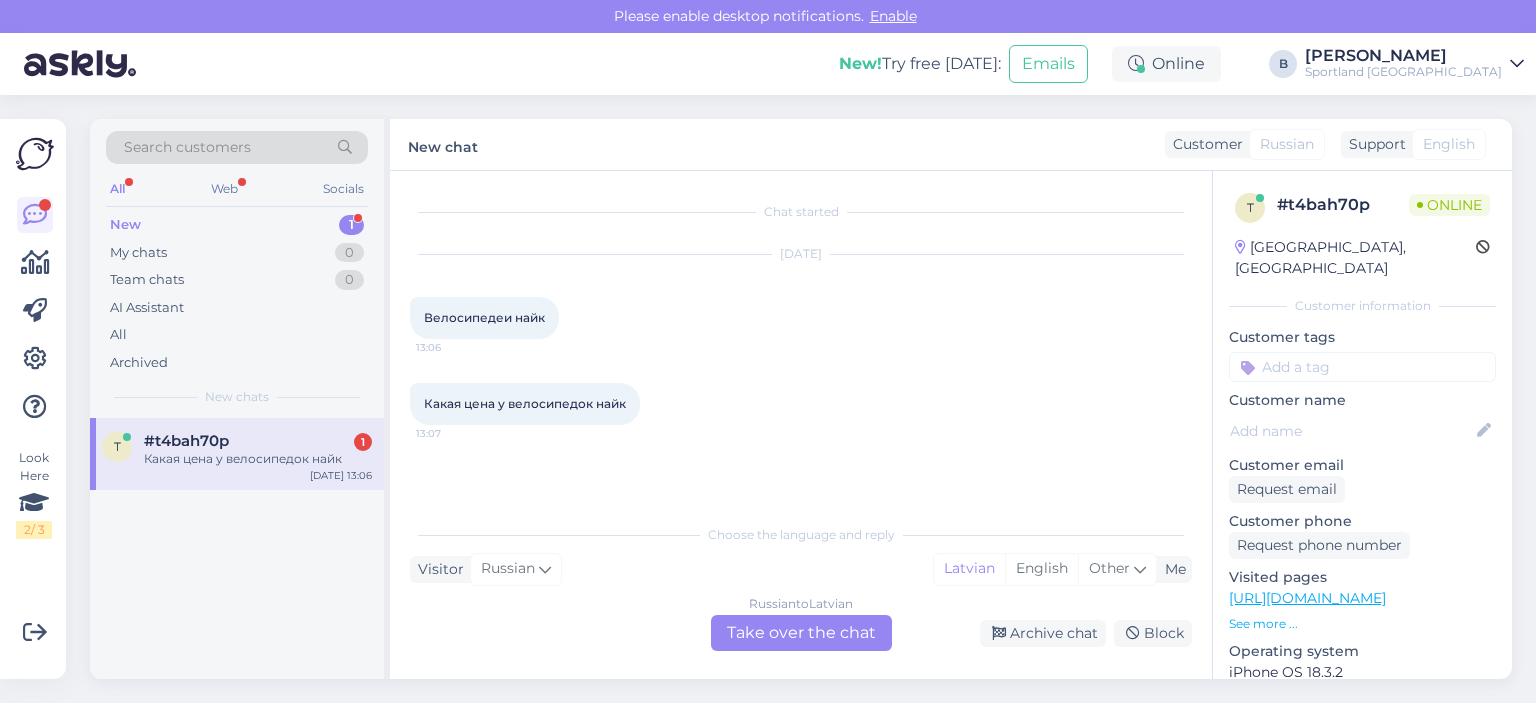 click on "Russian  to  Latvian Take over the chat" at bounding box center [801, 633] 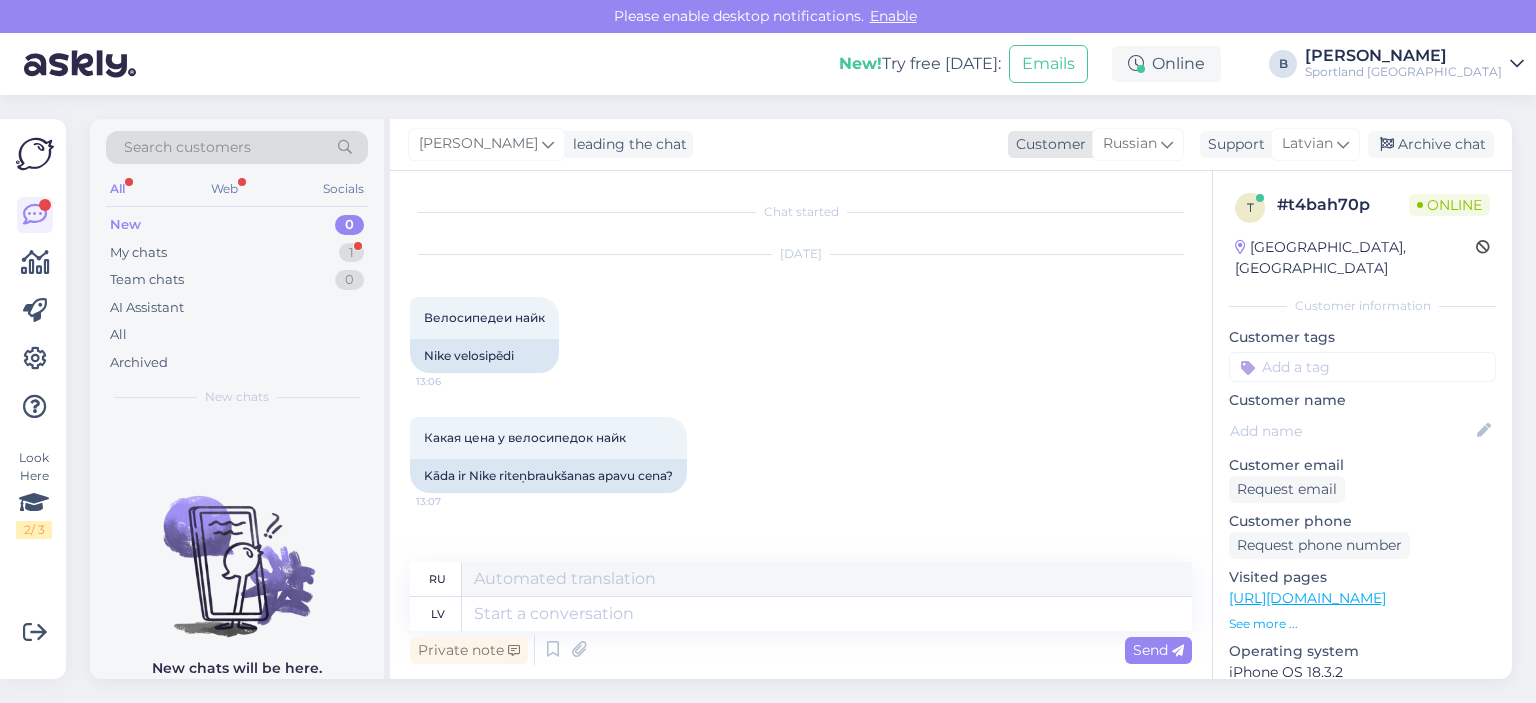 click on "Russian" at bounding box center (1130, 144) 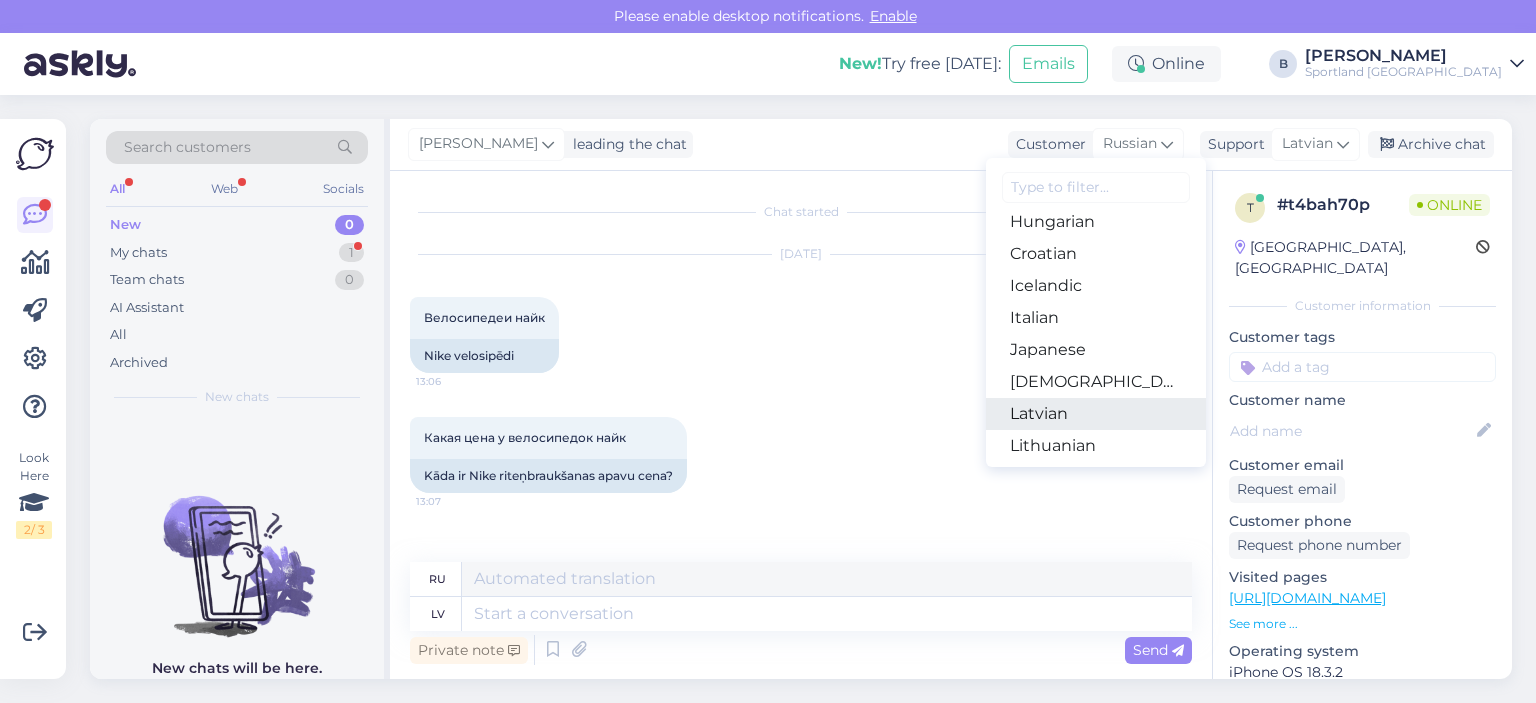 scroll, scrollTop: 400, scrollLeft: 0, axis: vertical 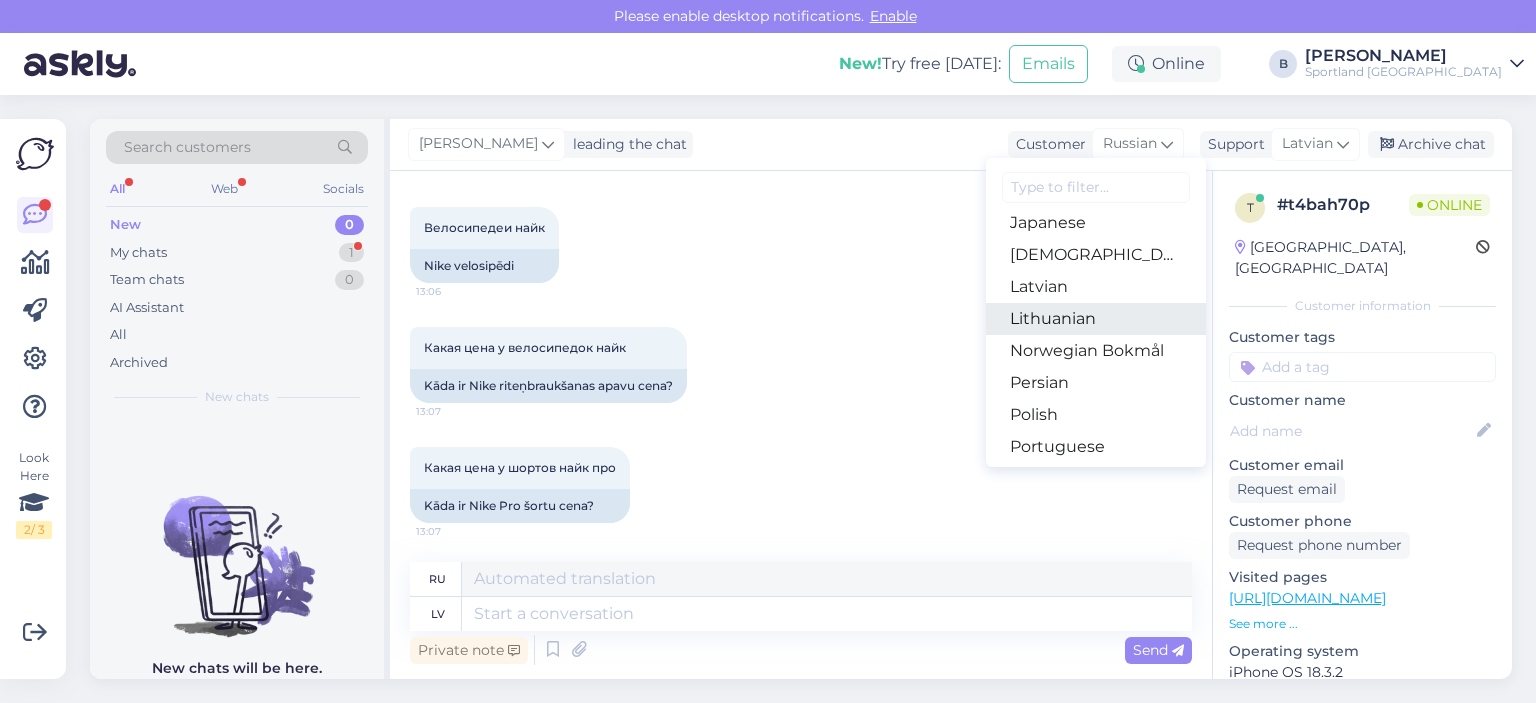 click on "Lithuanian" at bounding box center [1096, 319] 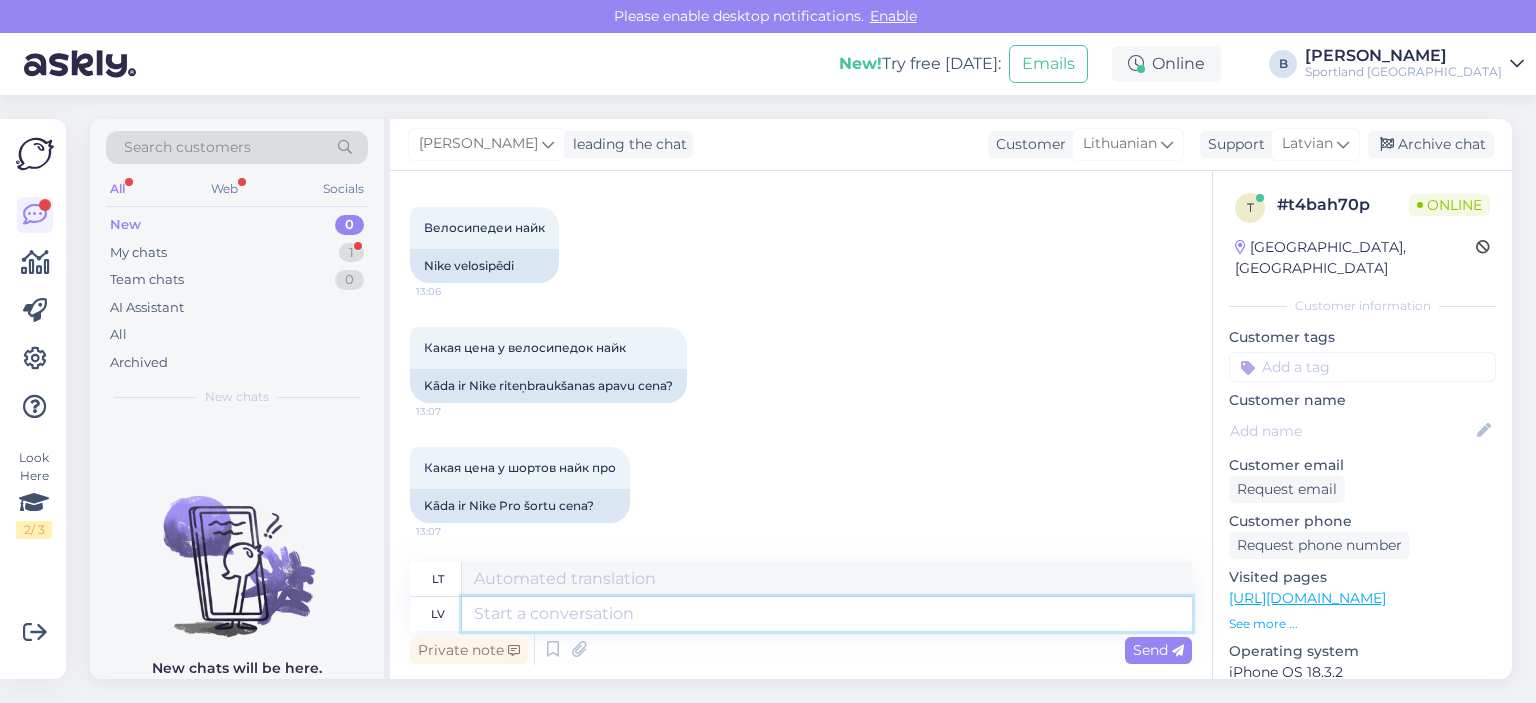 click at bounding box center (827, 614) 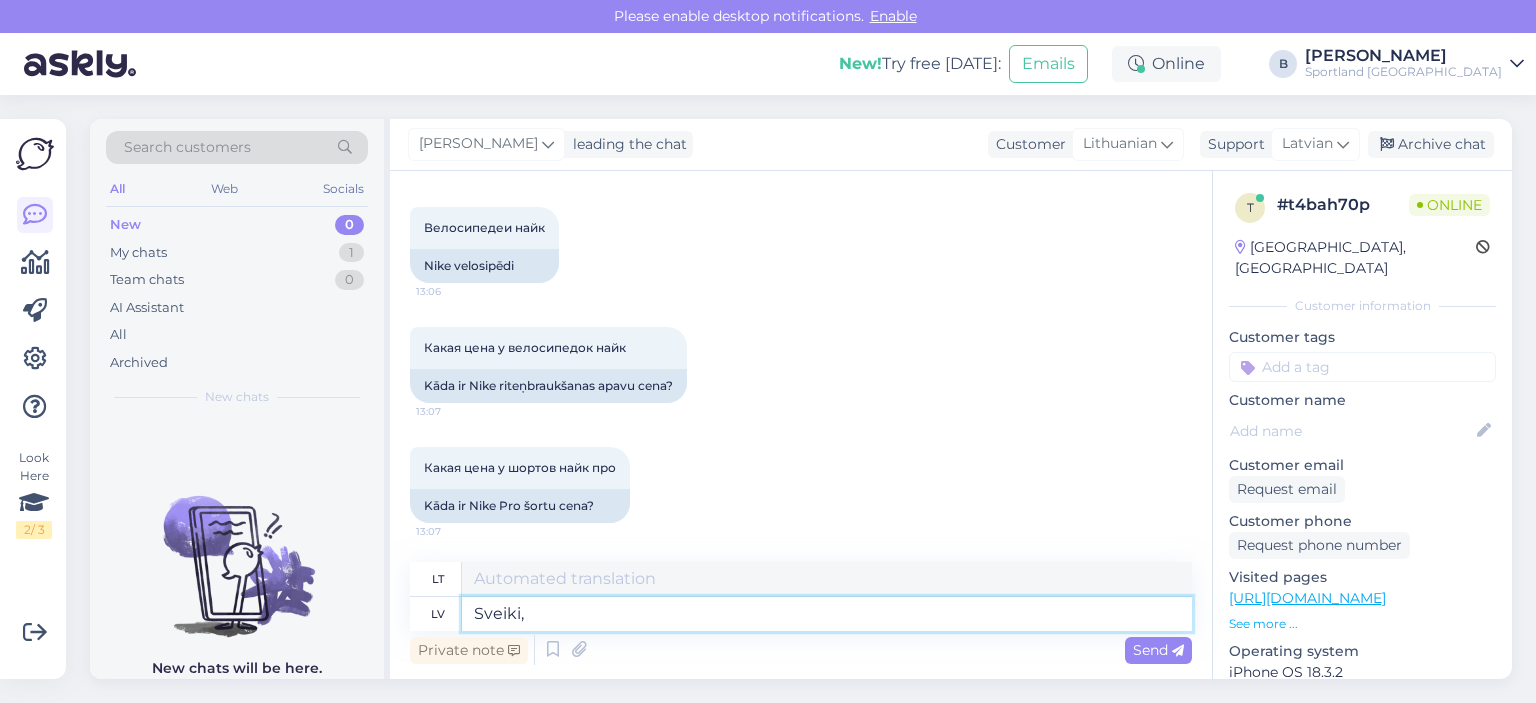 type on "Sveiki, v" 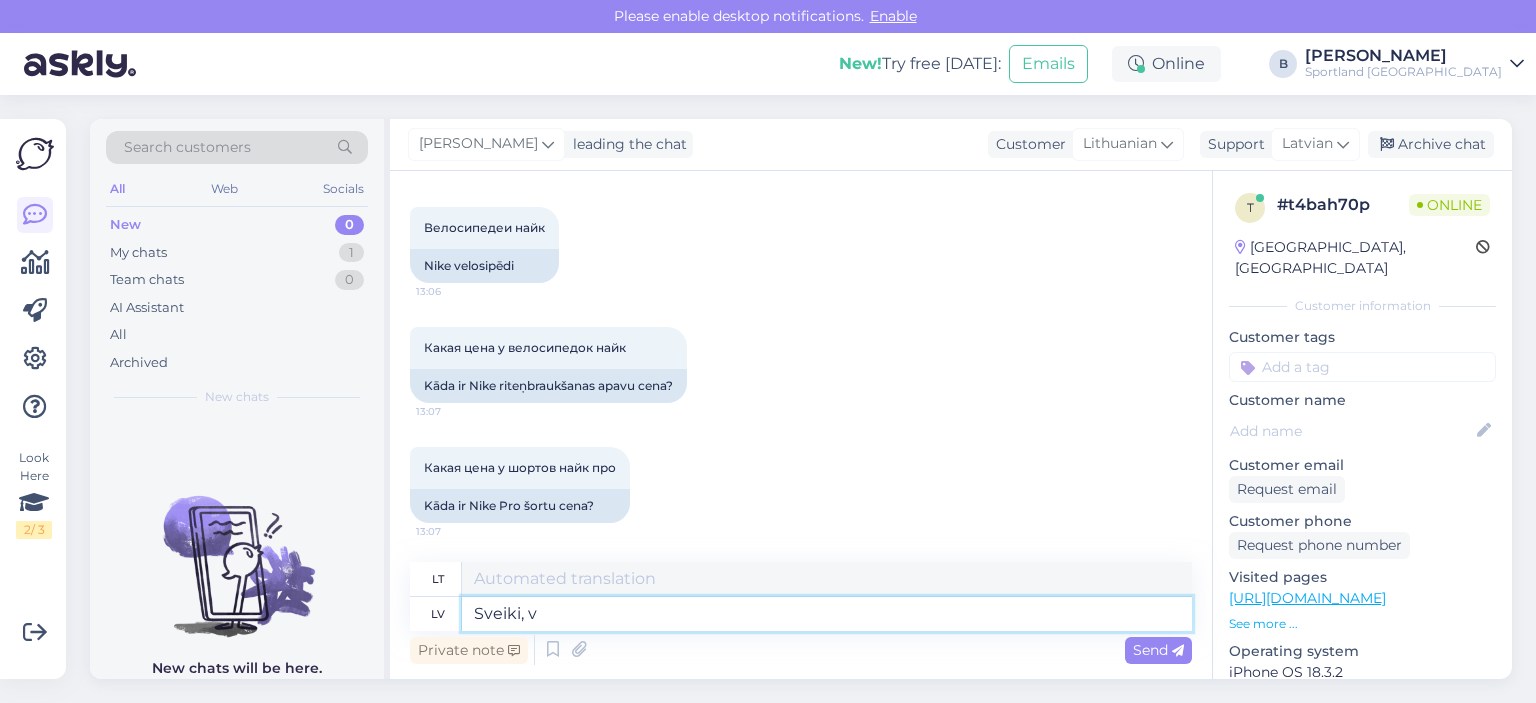 type on "Sveiki," 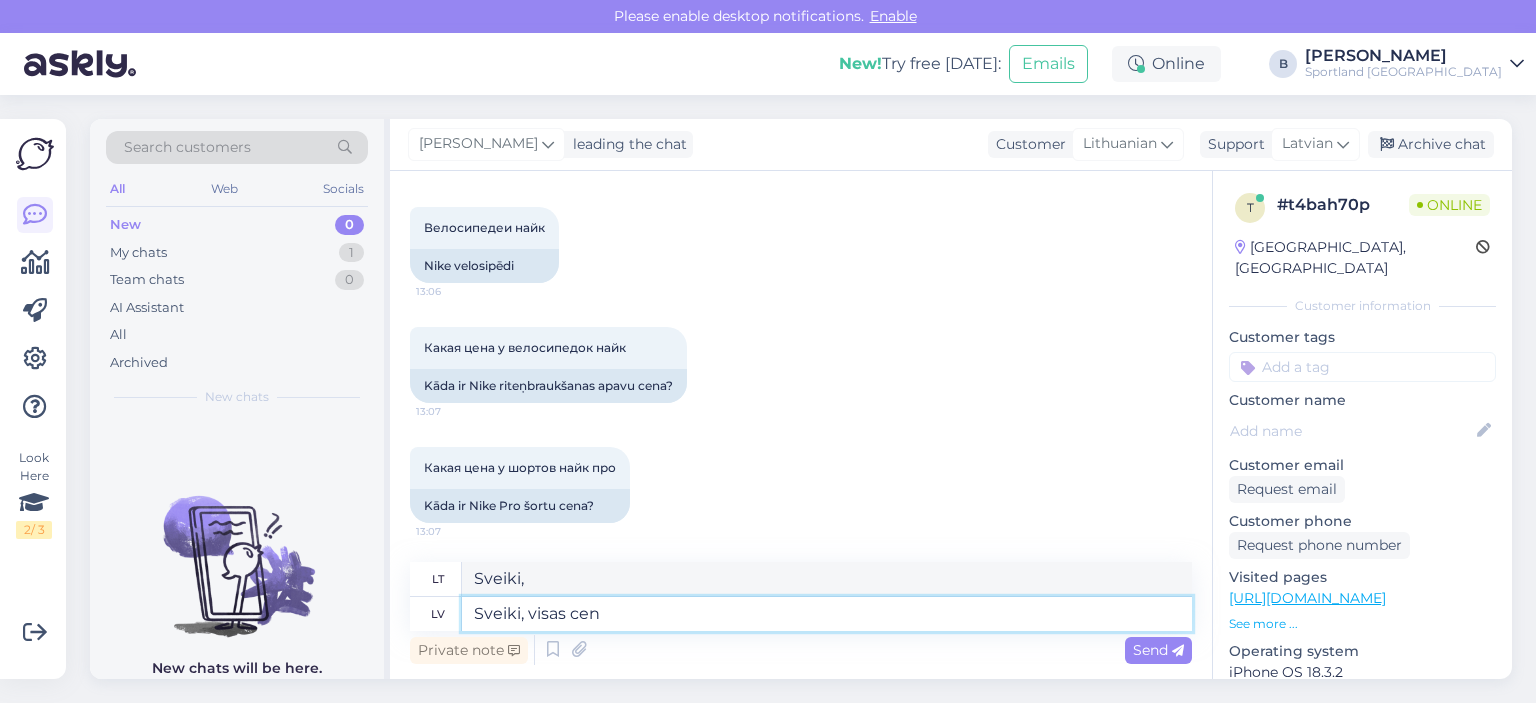 type on "Sveiki, visas cena" 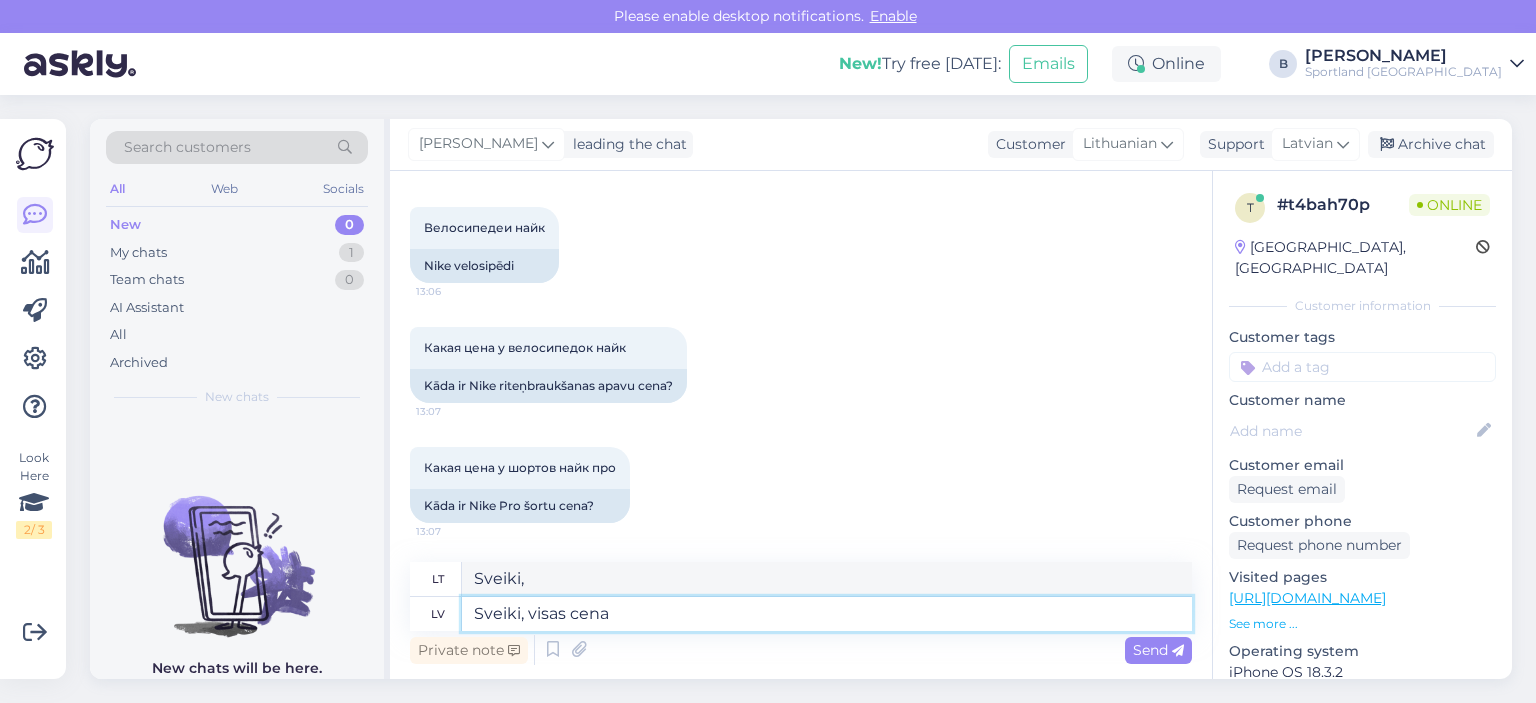 type on "Sveiki visi" 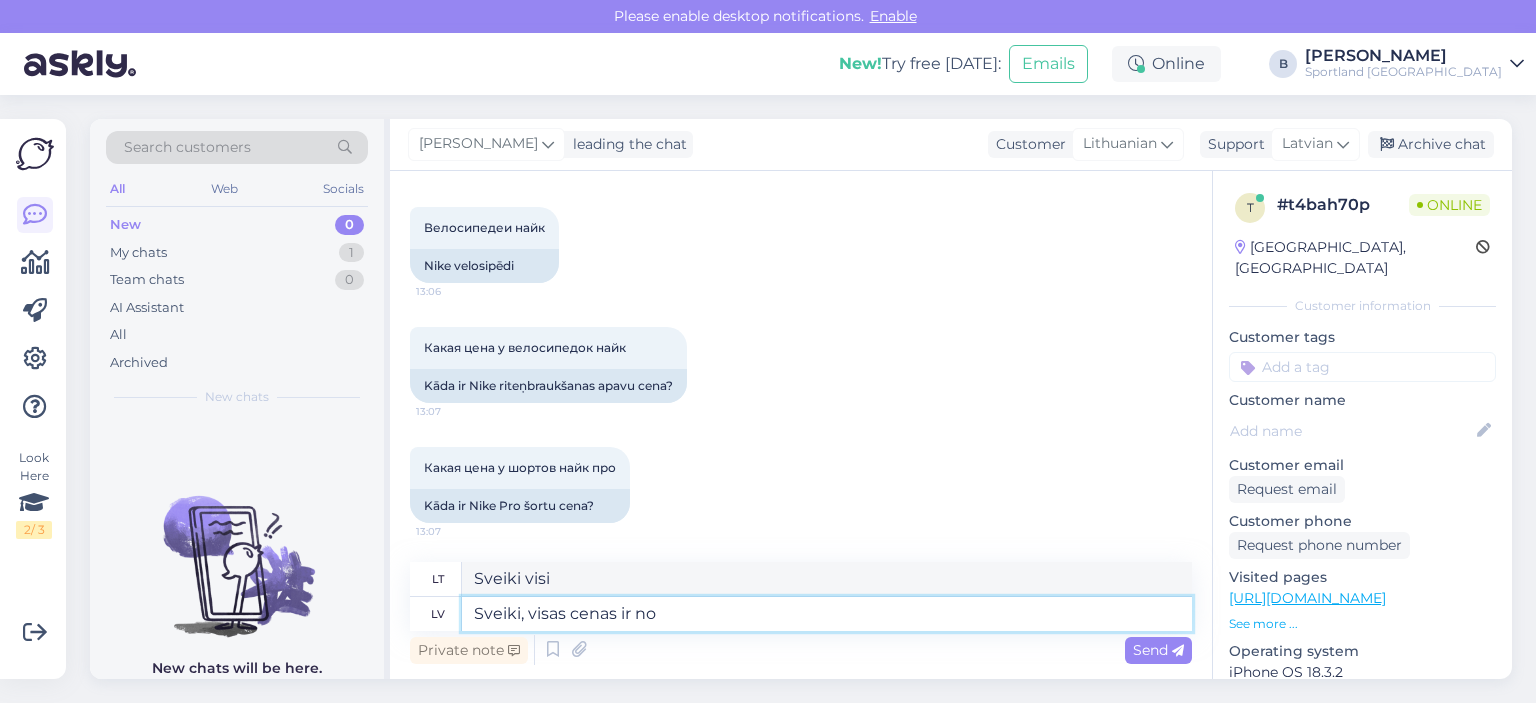 type on "Sveiki, visas cenas ir nor" 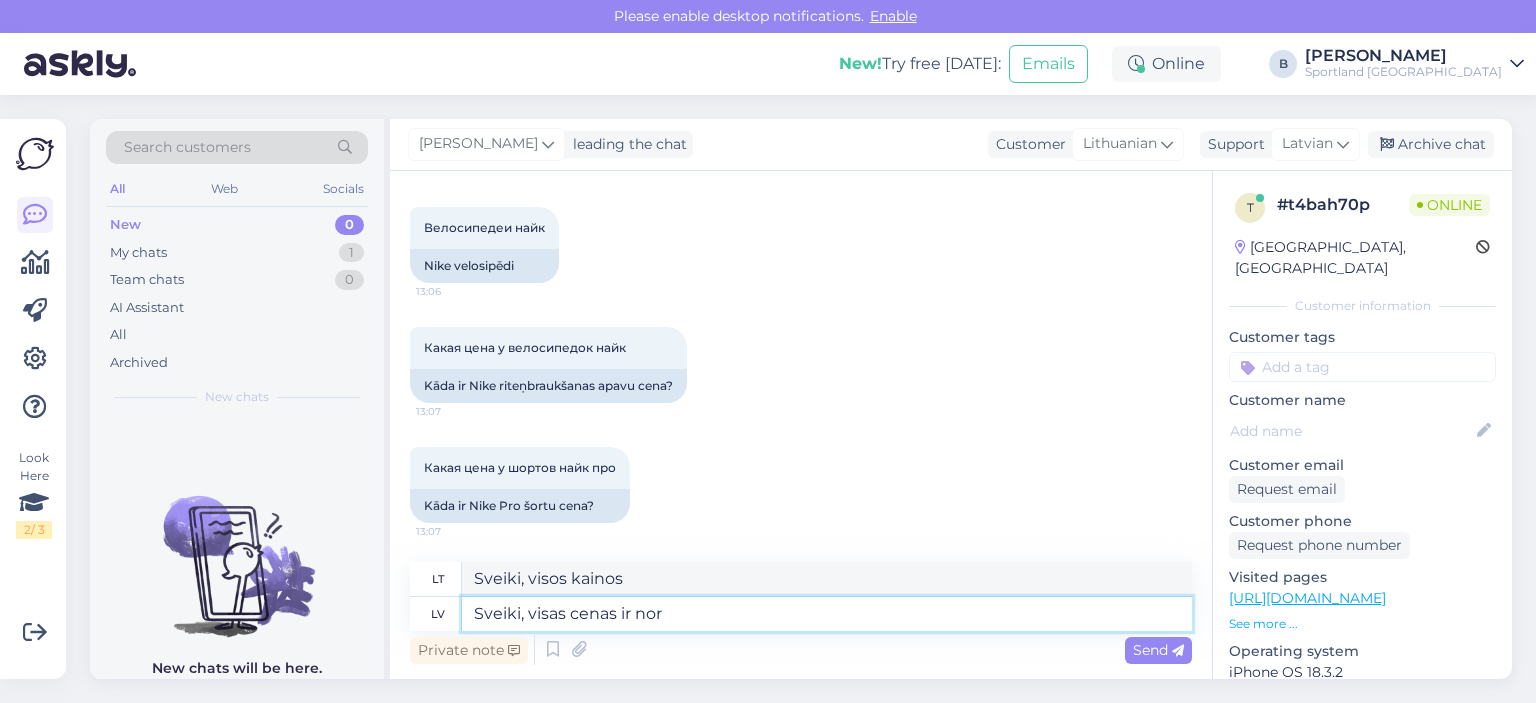 type on "Sveiki, visos kainos yra" 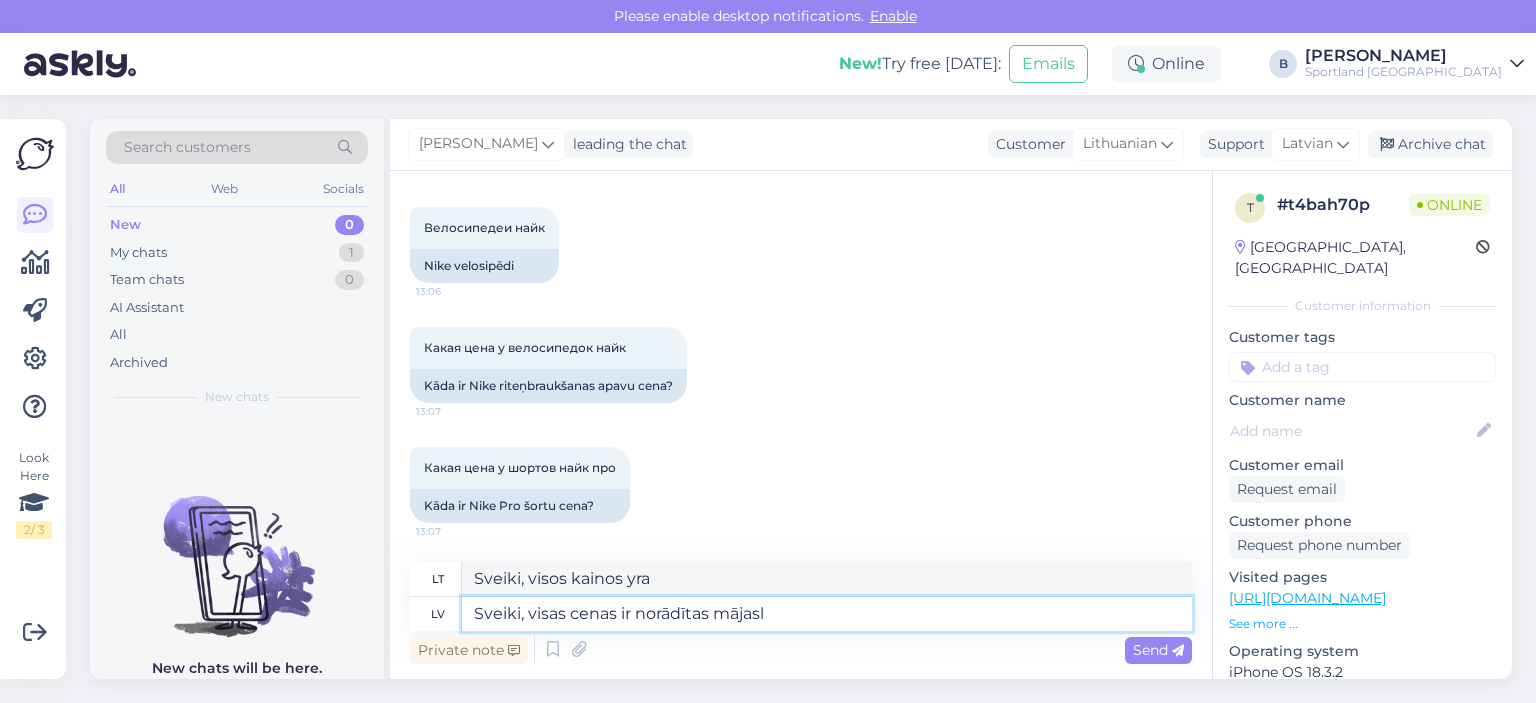 type on "Sveiki, visas cenas ir norādītas mājasla" 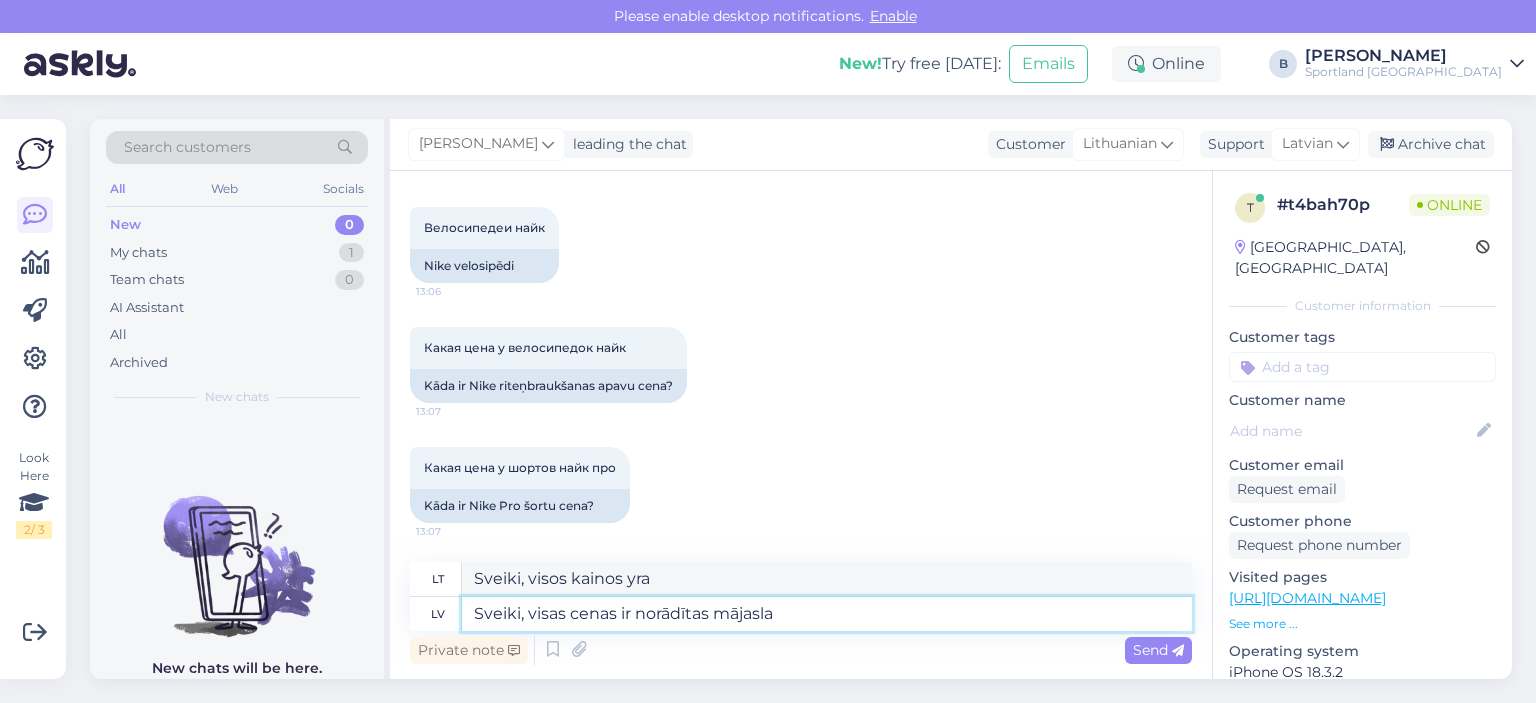 type on "Sveiki, visos kainos nurodytos." 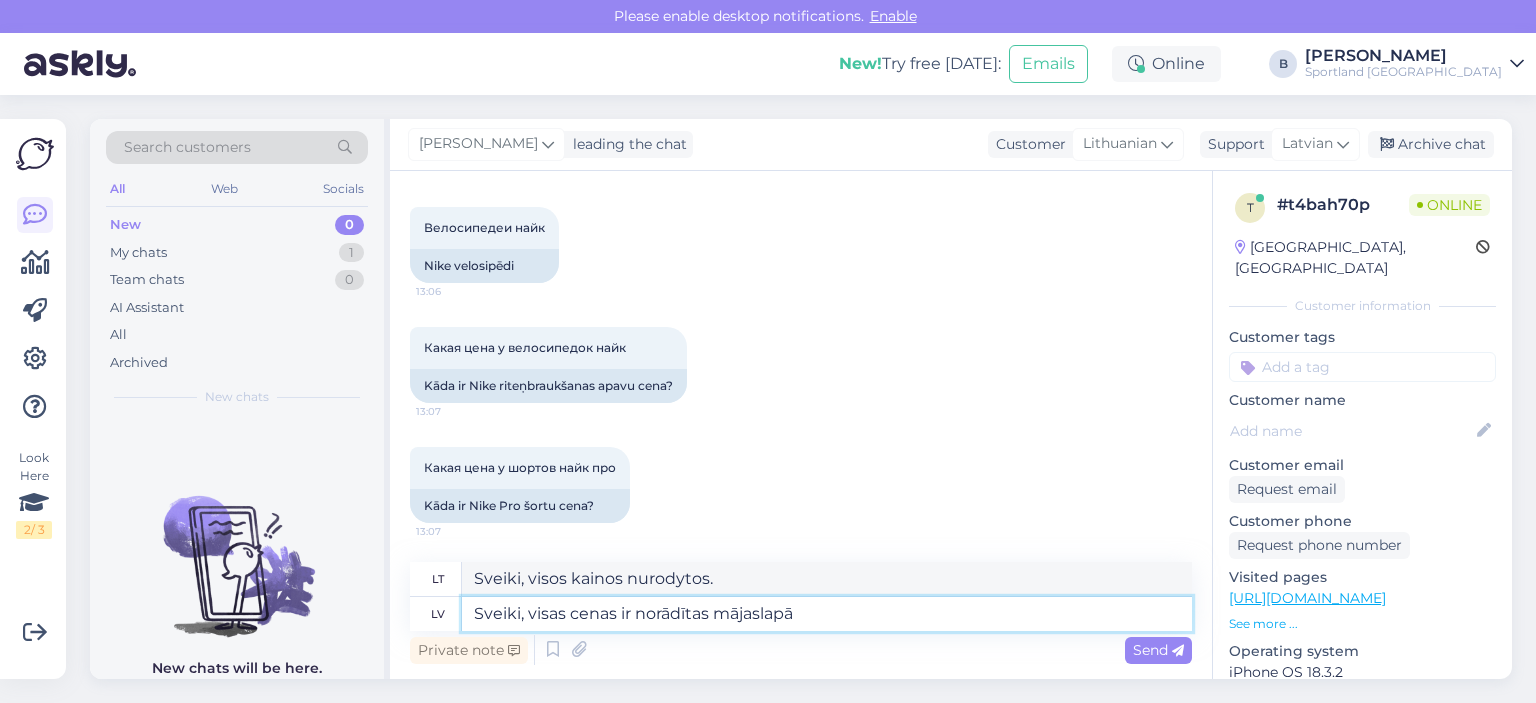 type on "Sveiki, visas cenas ir norādītas mājaslapā." 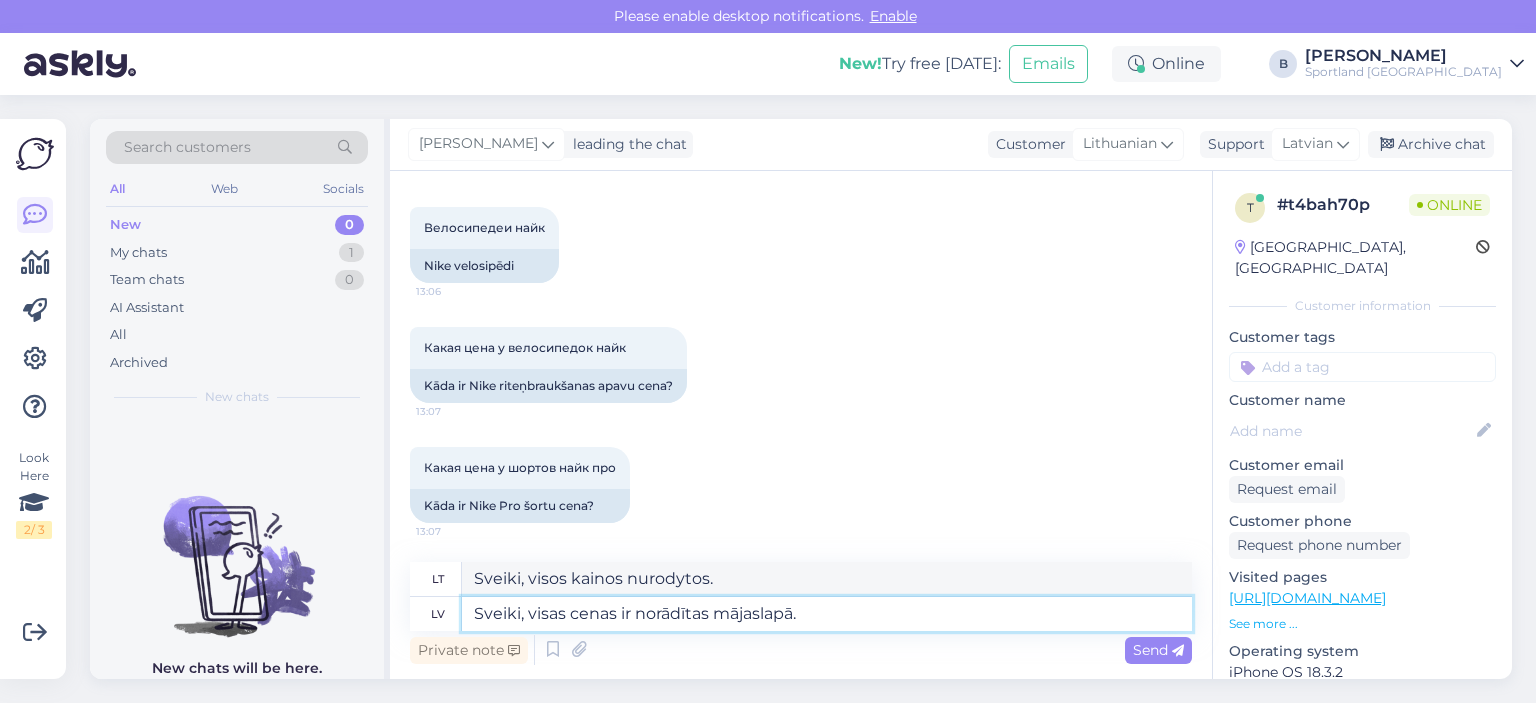 type on "Sveiki, visos kainos nurodytos svetainėje." 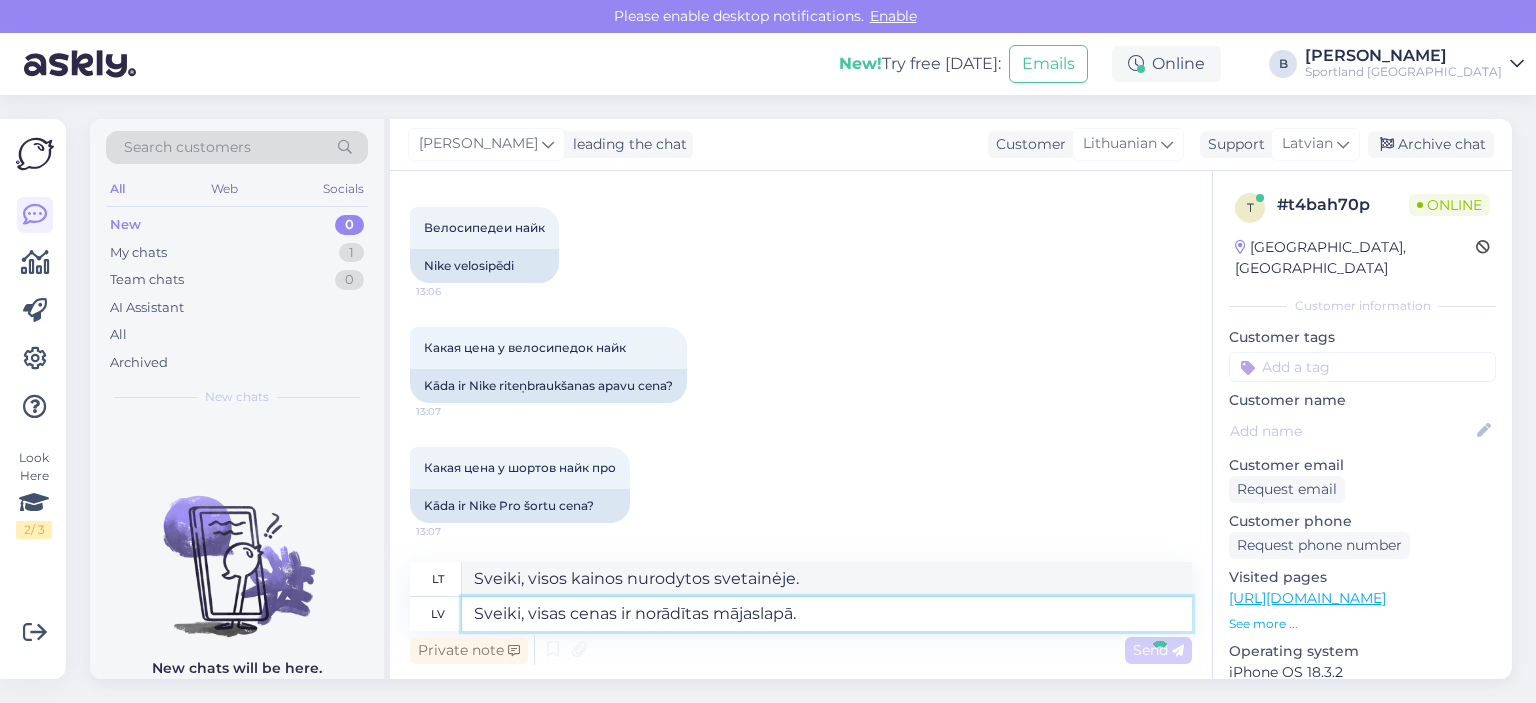 type 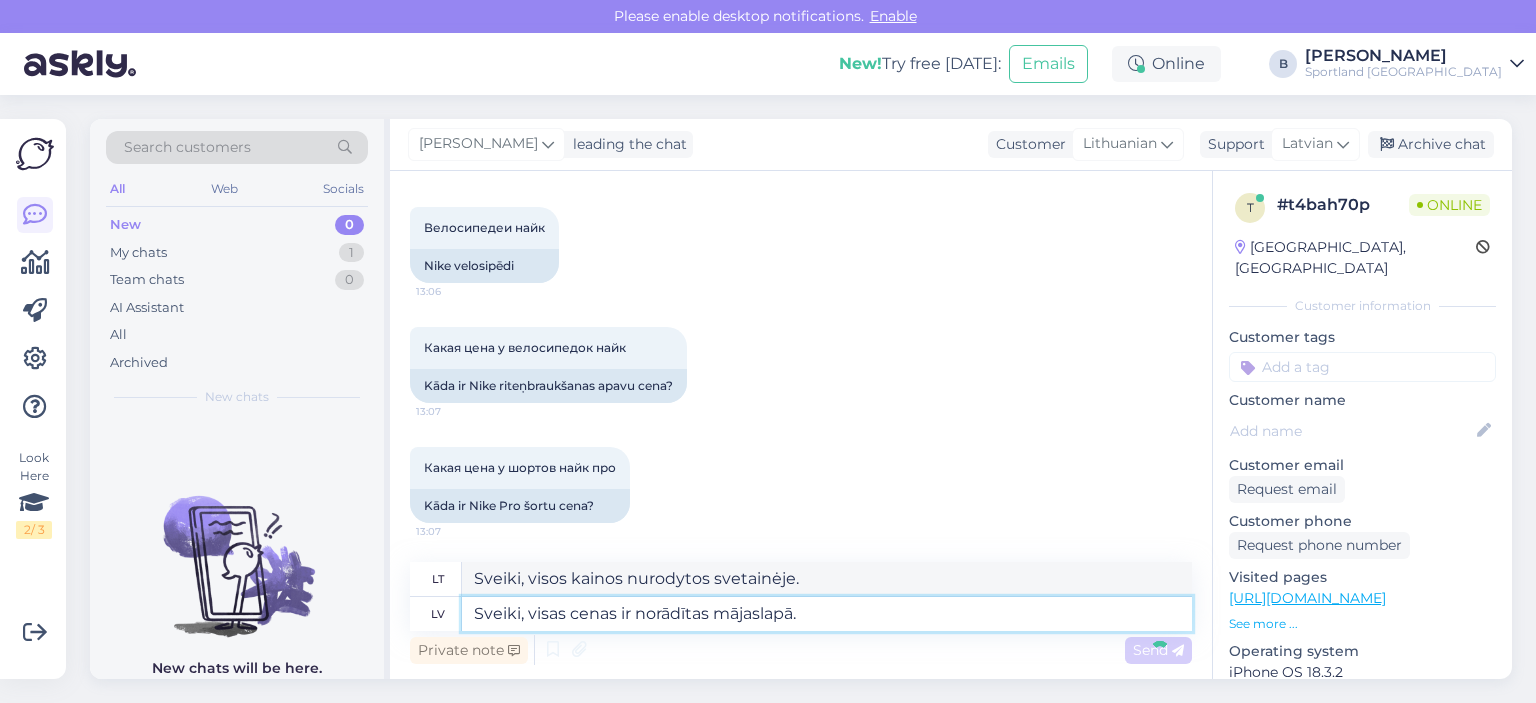 type 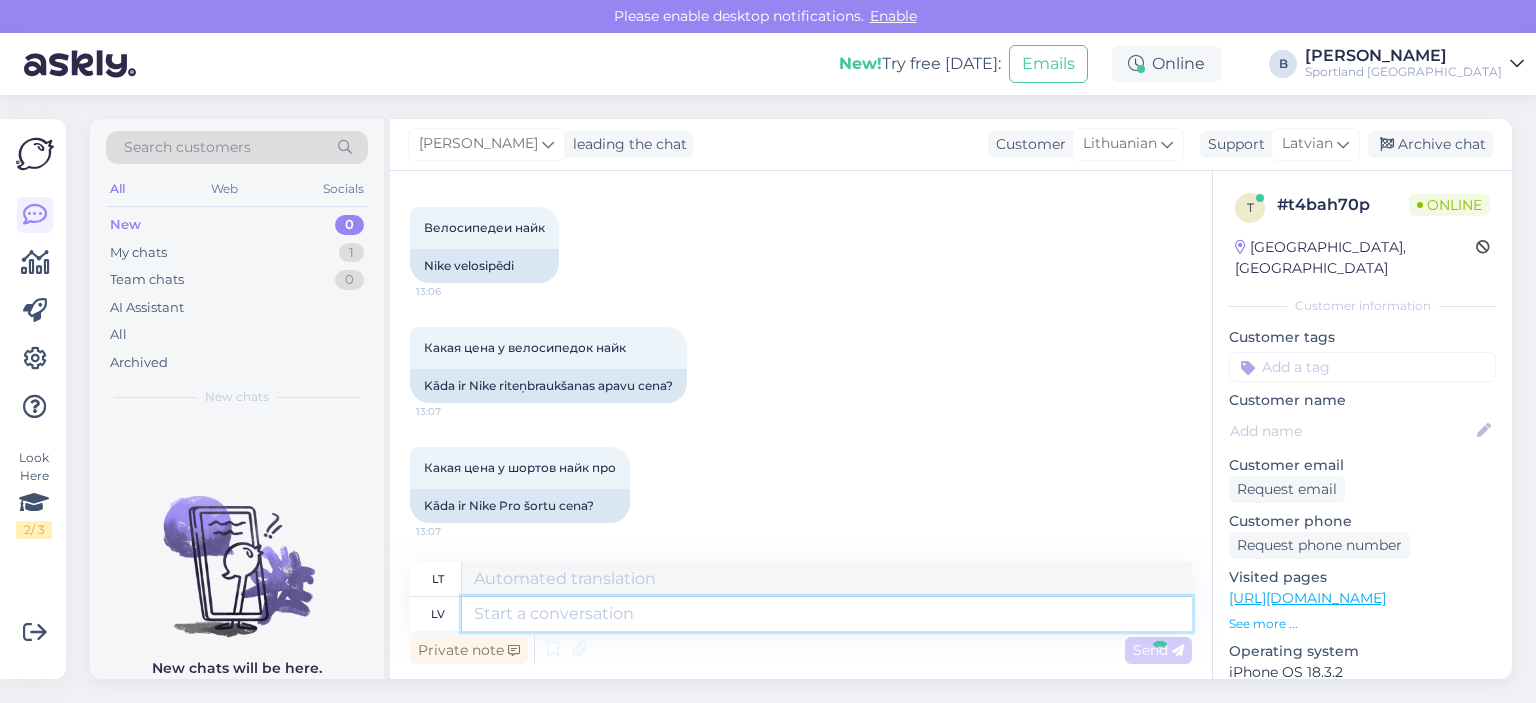 scroll, scrollTop: 210, scrollLeft: 0, axis: vertical 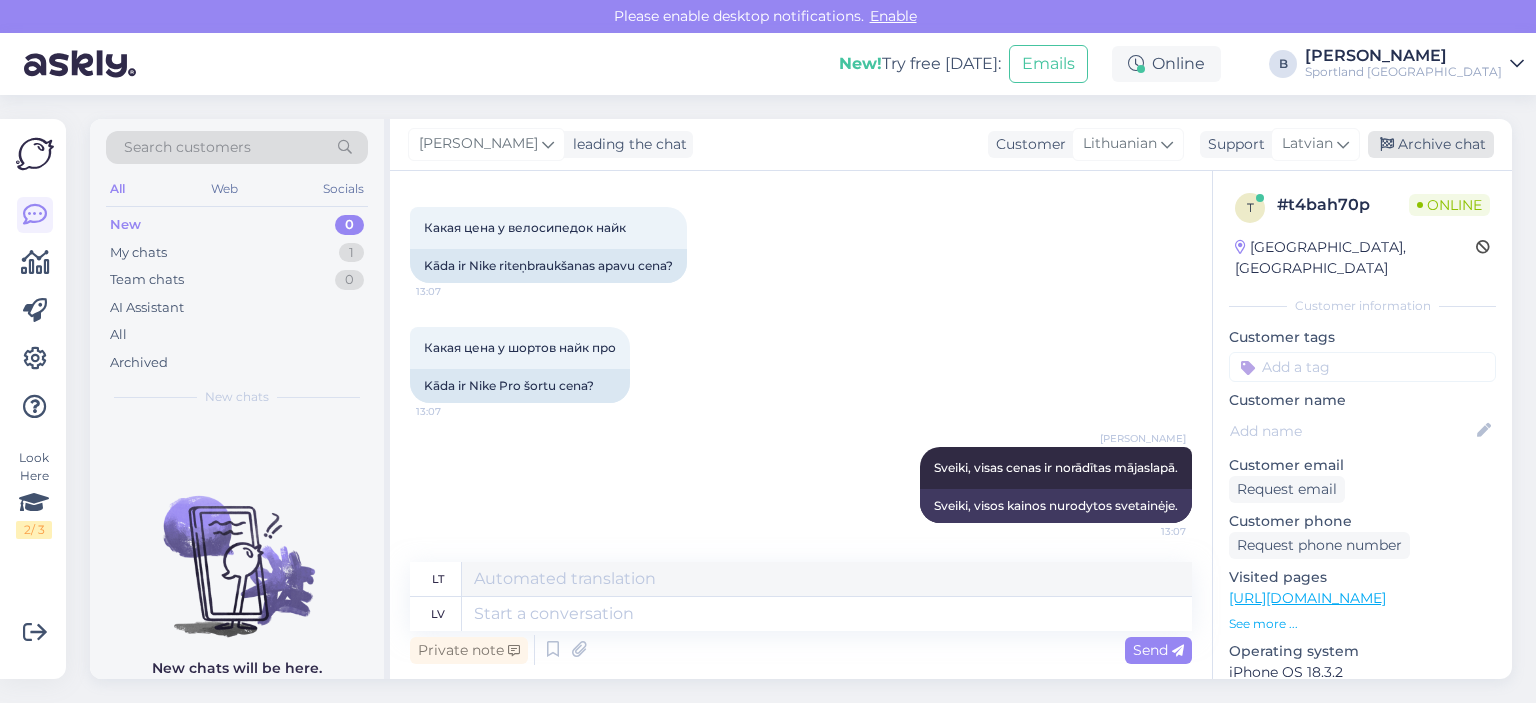 click on "Archive chat" at bounding box center [1431, 144] 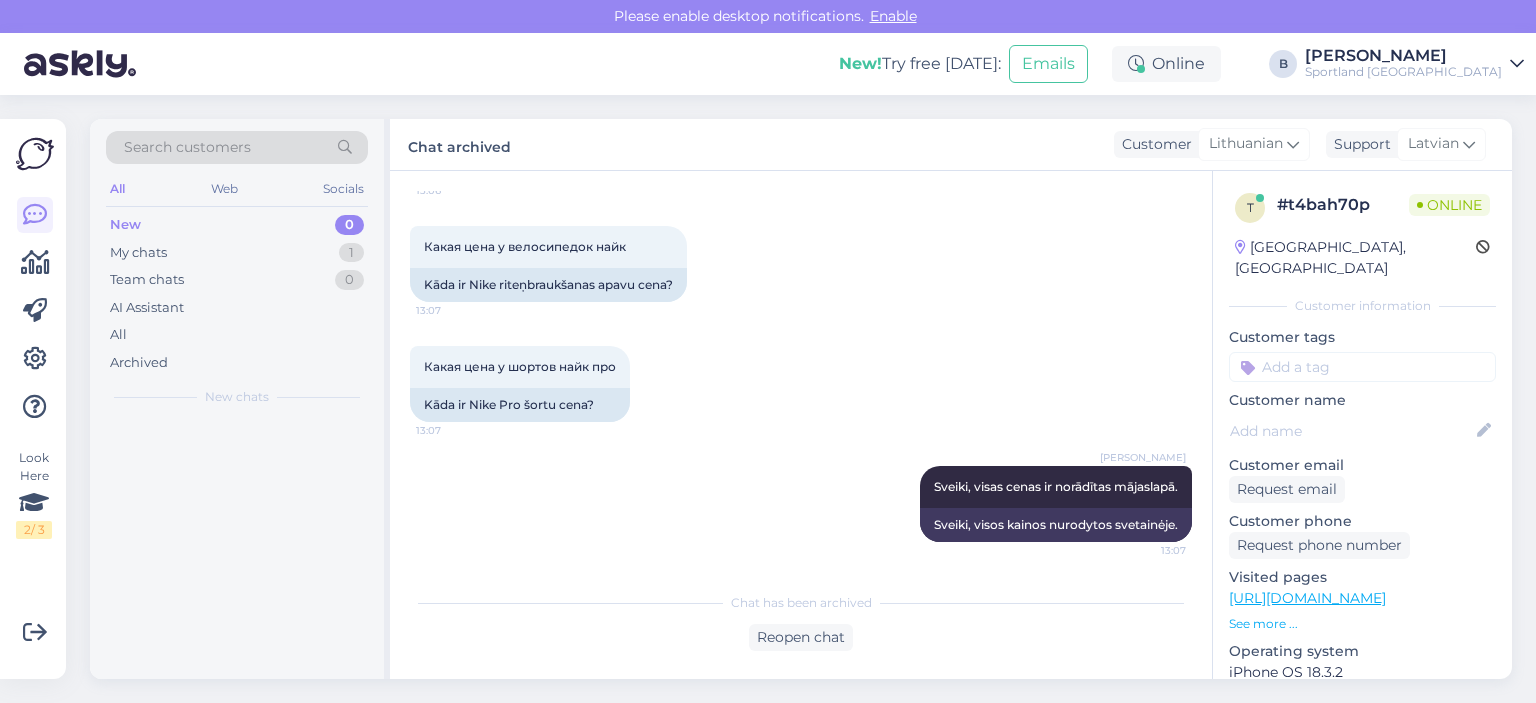 scroll, scrollTop: 190, scrollLeft: 0, axis: vertical 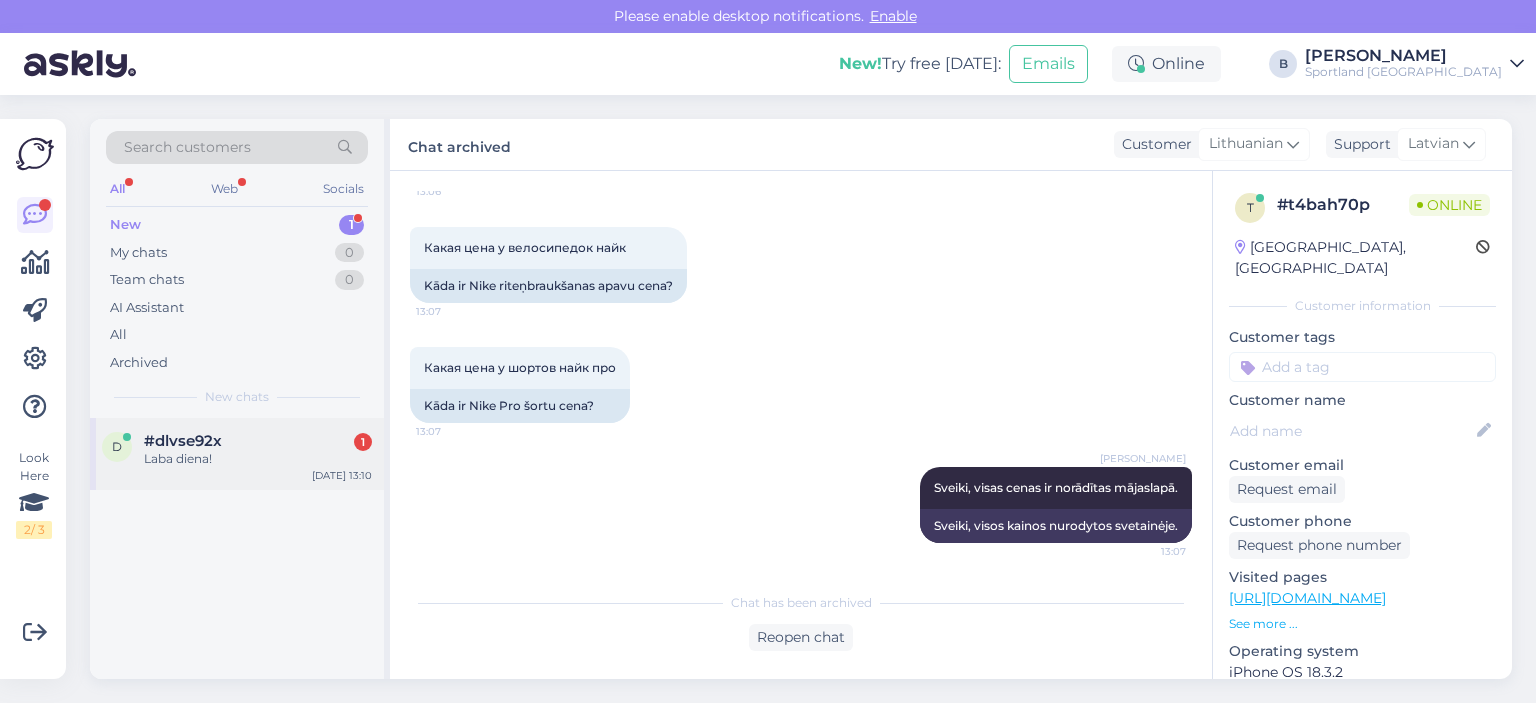 click on "Laba diena!" at bounding box center [258, 459] 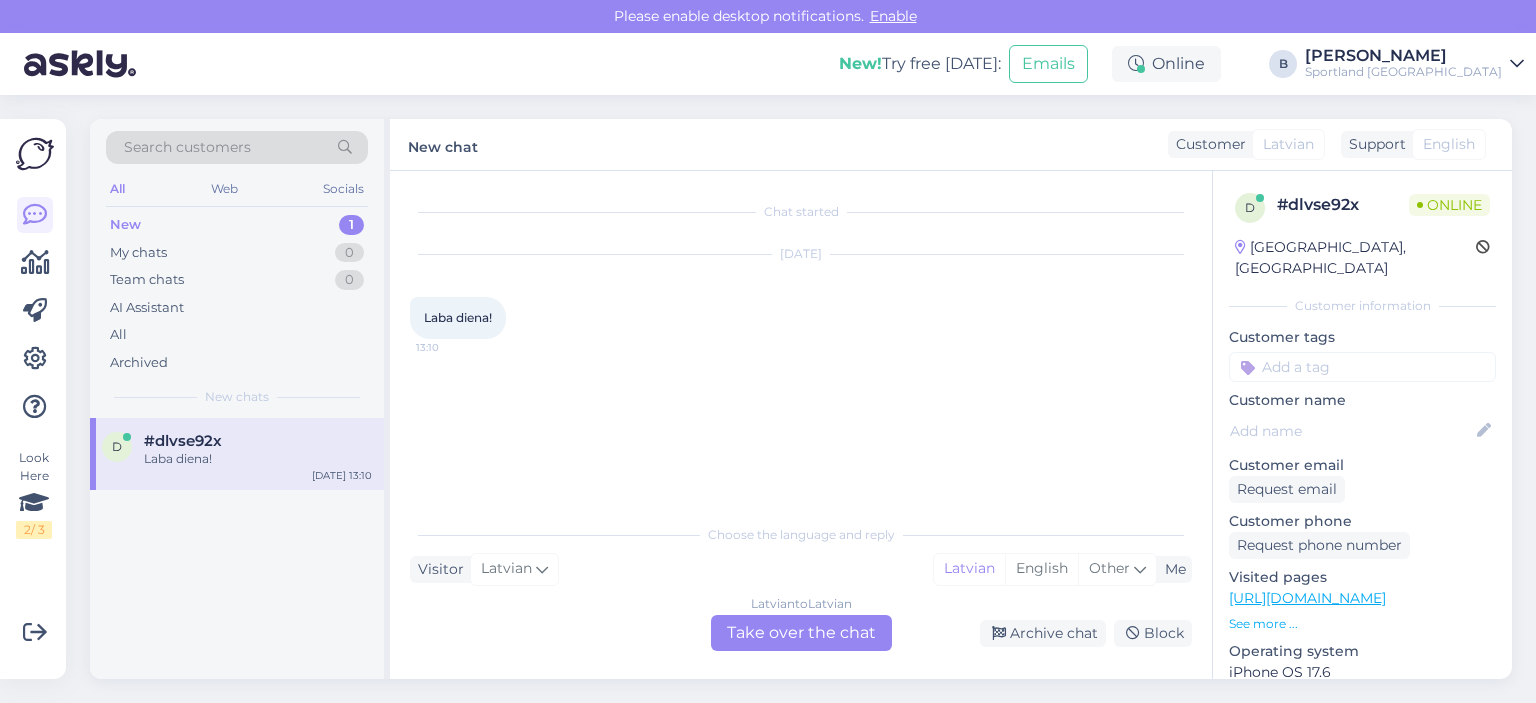 scroll, scrollTop: 0, scrollLeft: 0, axis: both 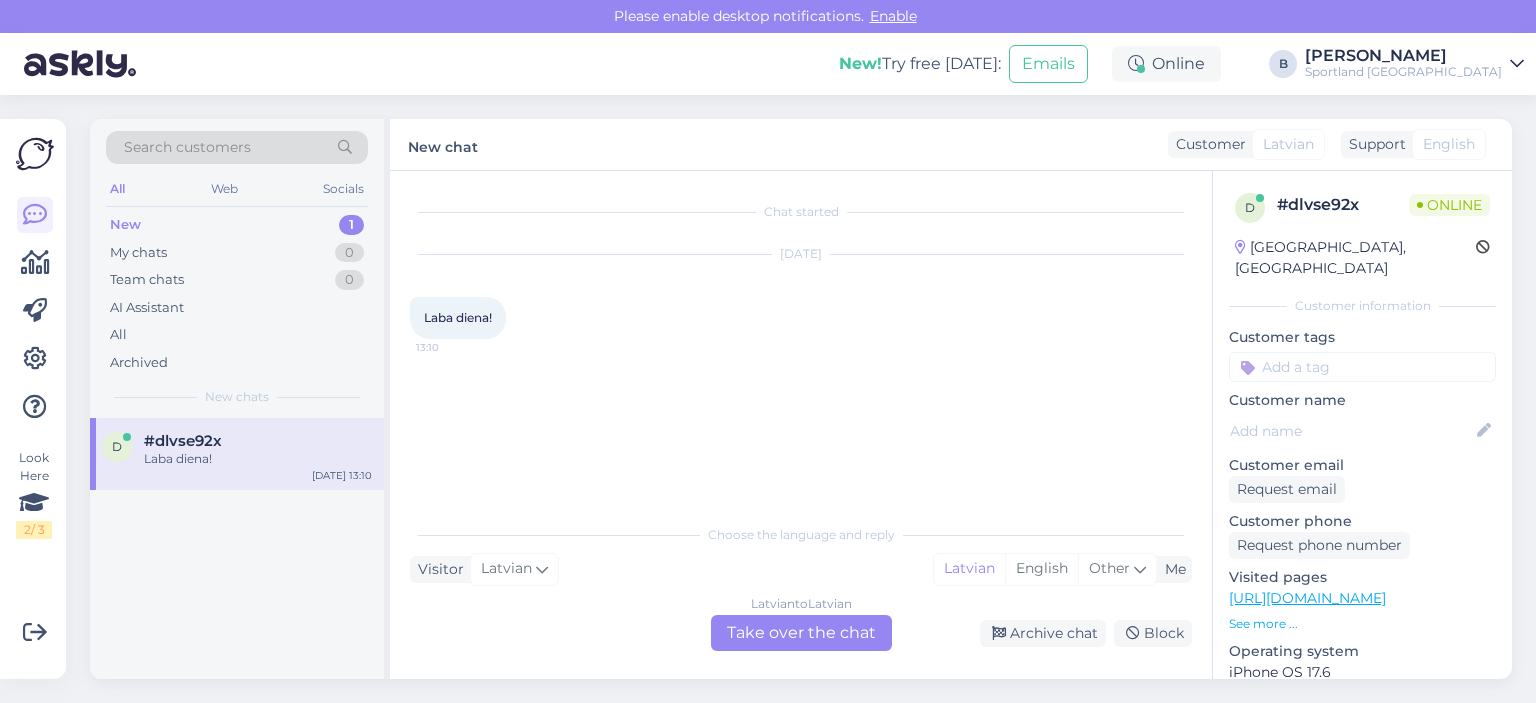 click on "Latvian  to  Latvian Take over the chat" at bounding box center [801, 633] 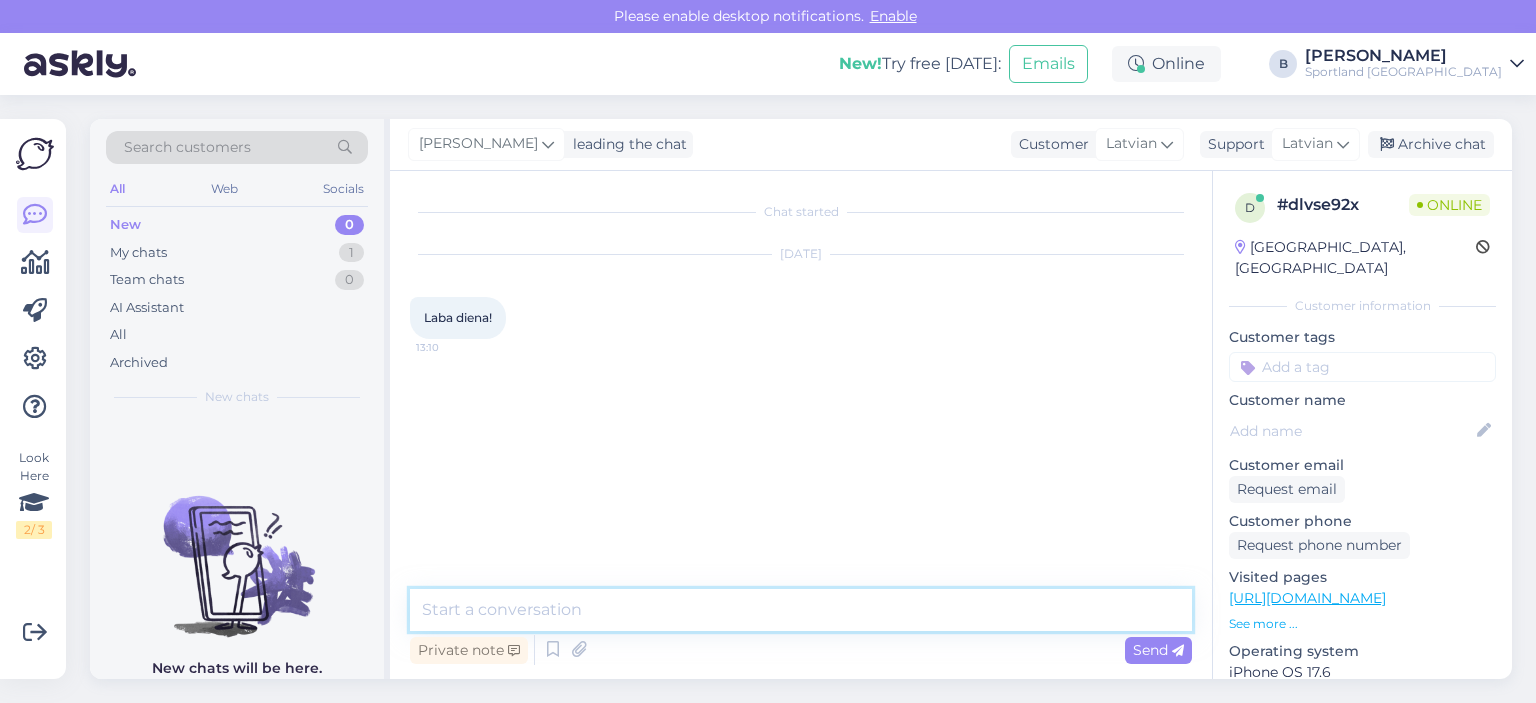 click at bounding box center [801, 610] 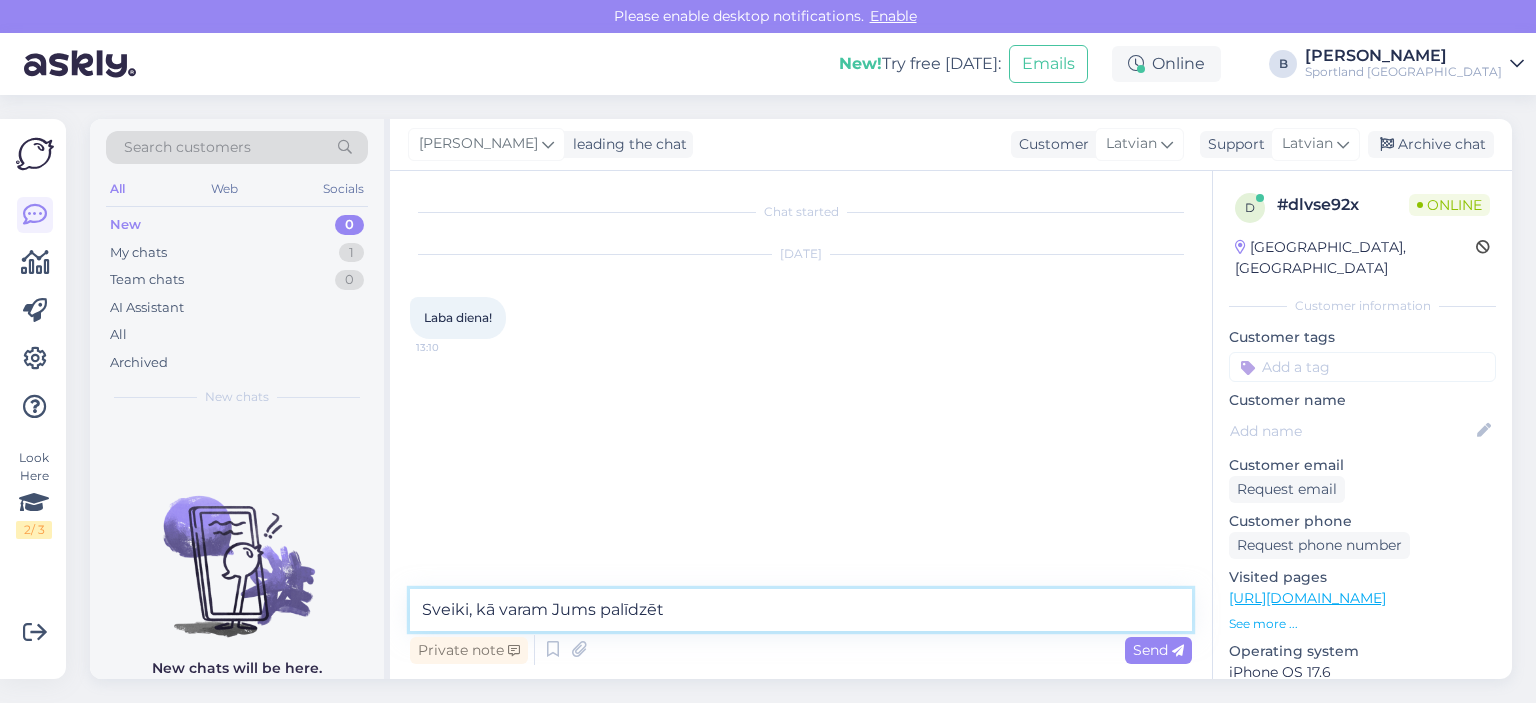type on "Sveiki, kā varam Jums palīdzēt?" 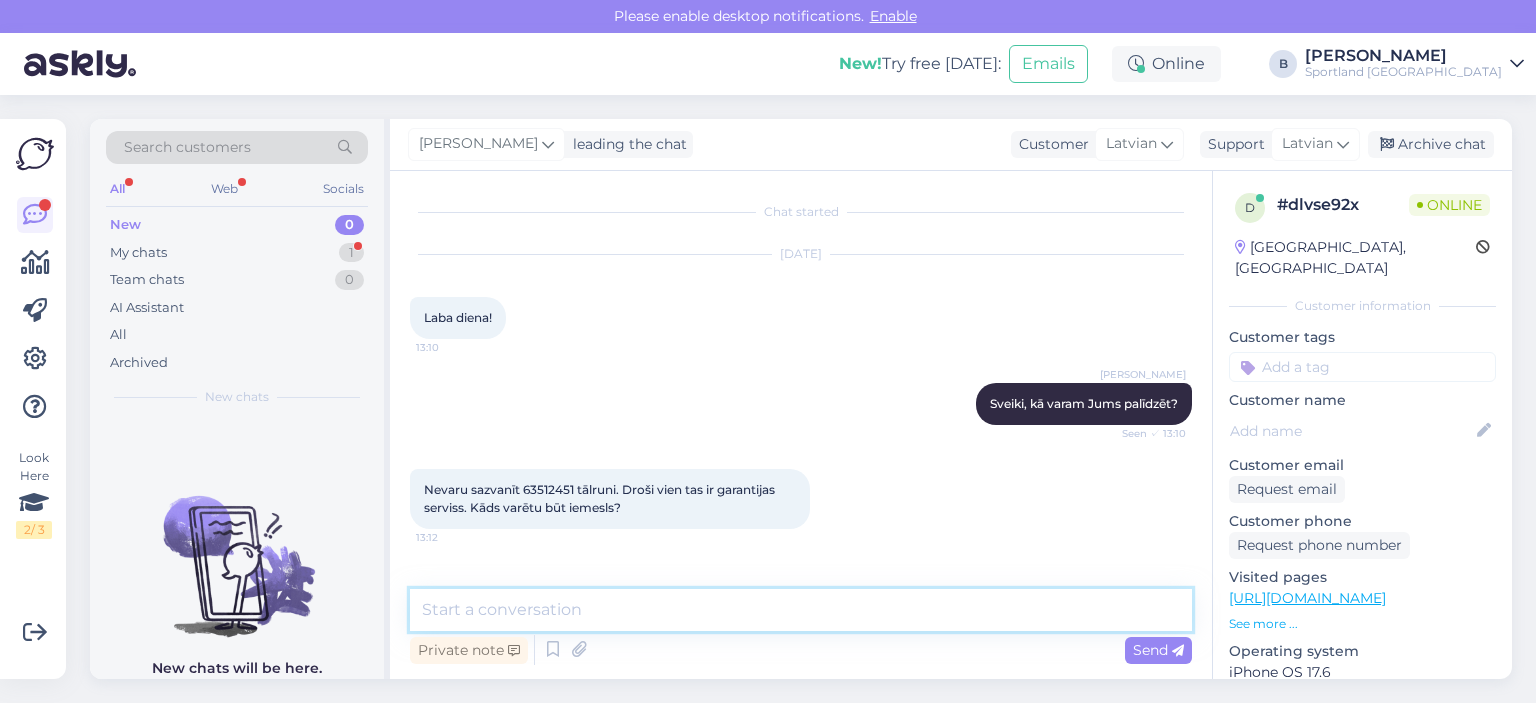 click at bounding box center [801, 610] 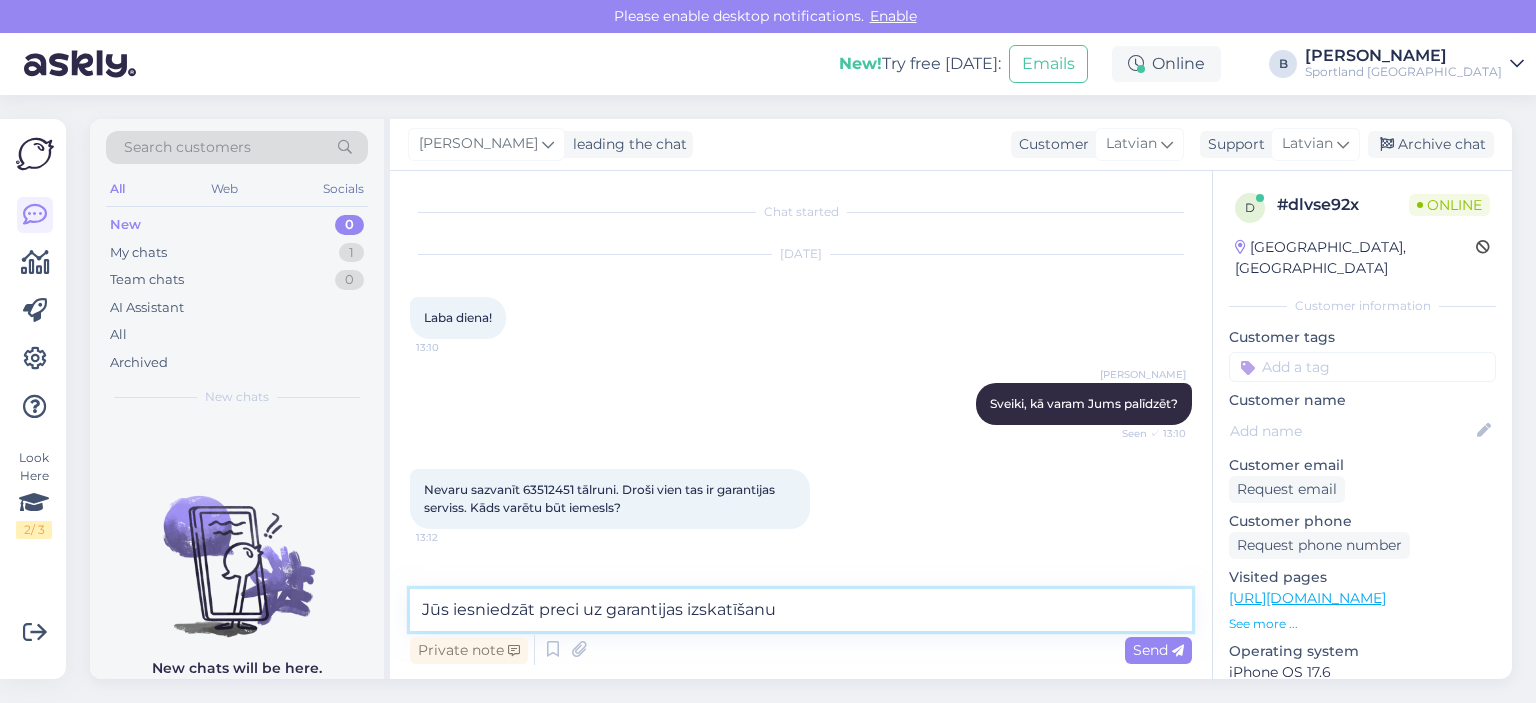 type on "Jūs iesniedzāt preci uz garantijas izskatīšanu?" 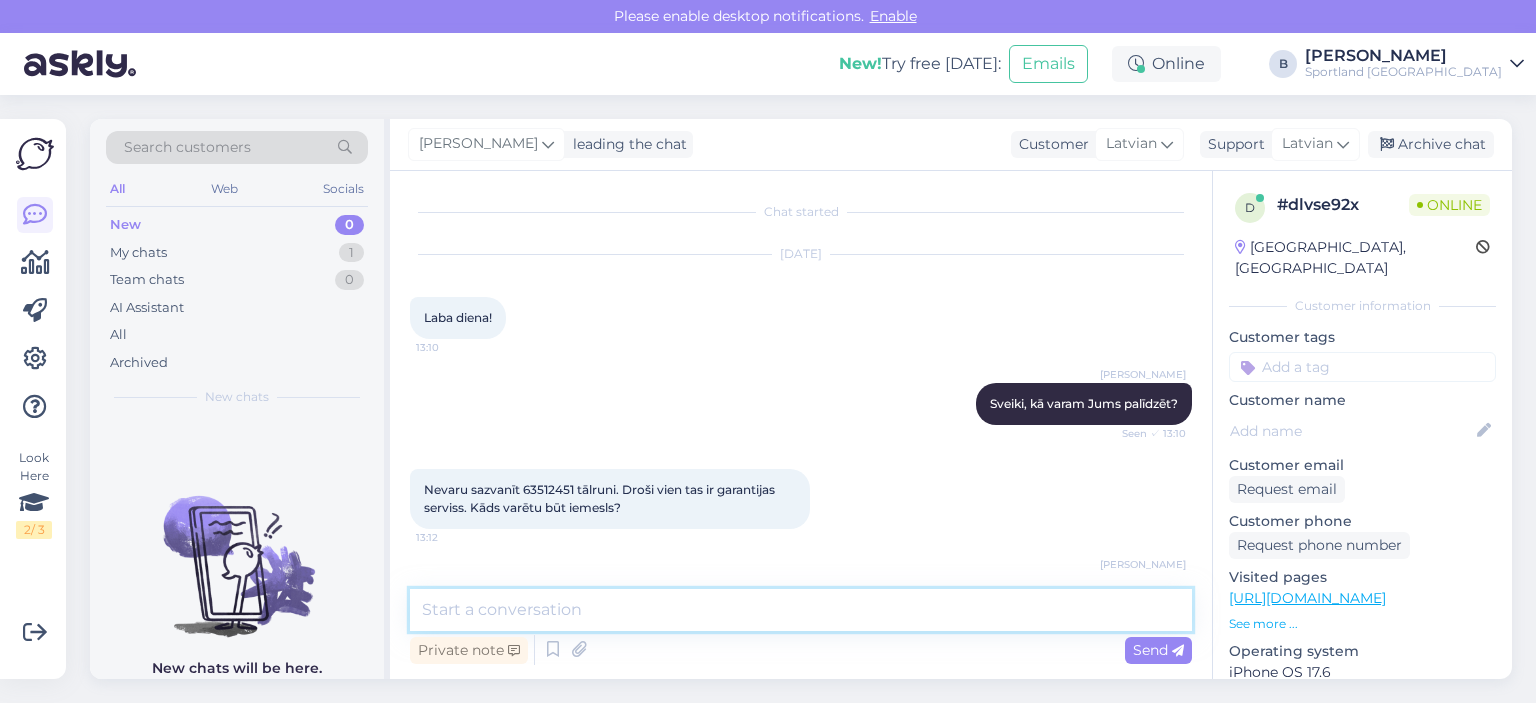 scroll, scrollTop: 66, scrollLeft: 0, axis: vertical 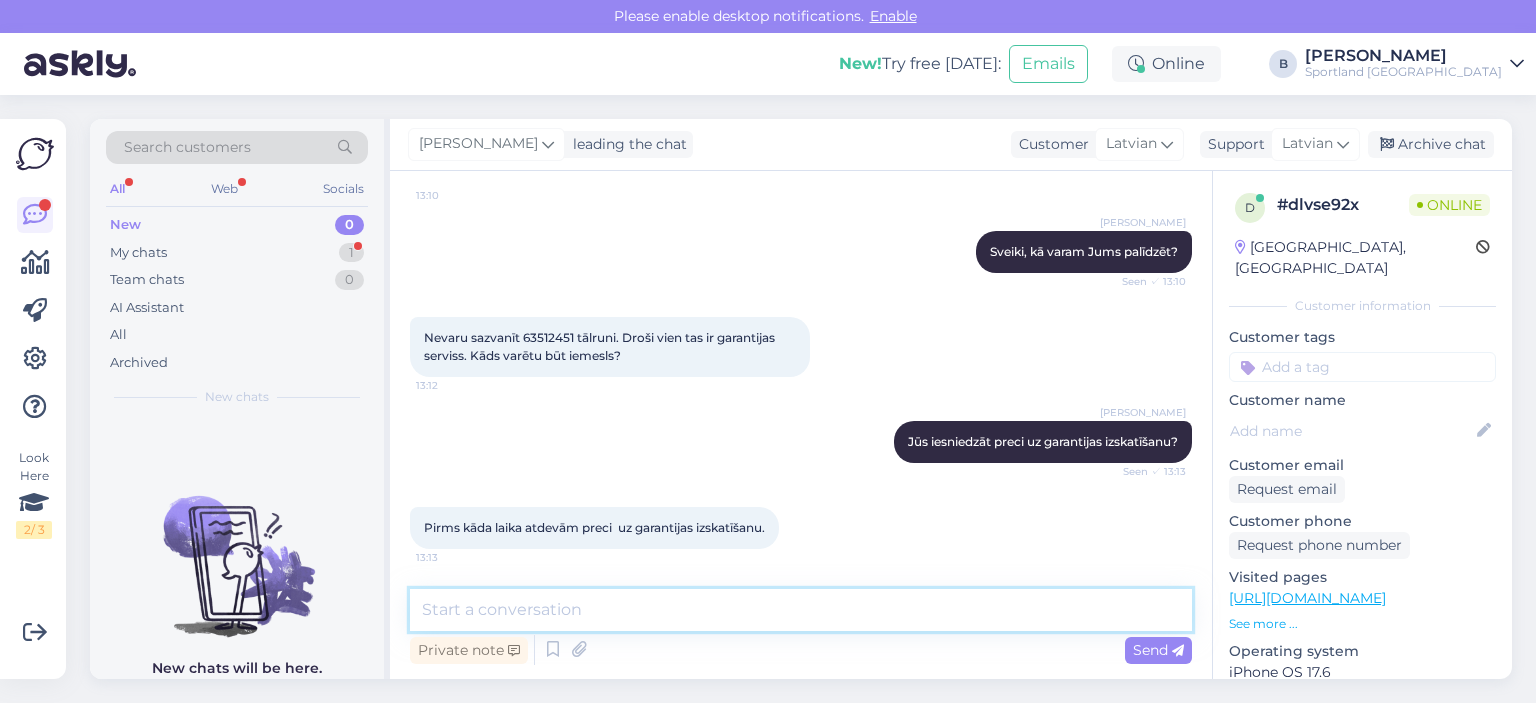 click at bounding box center [801, 610] 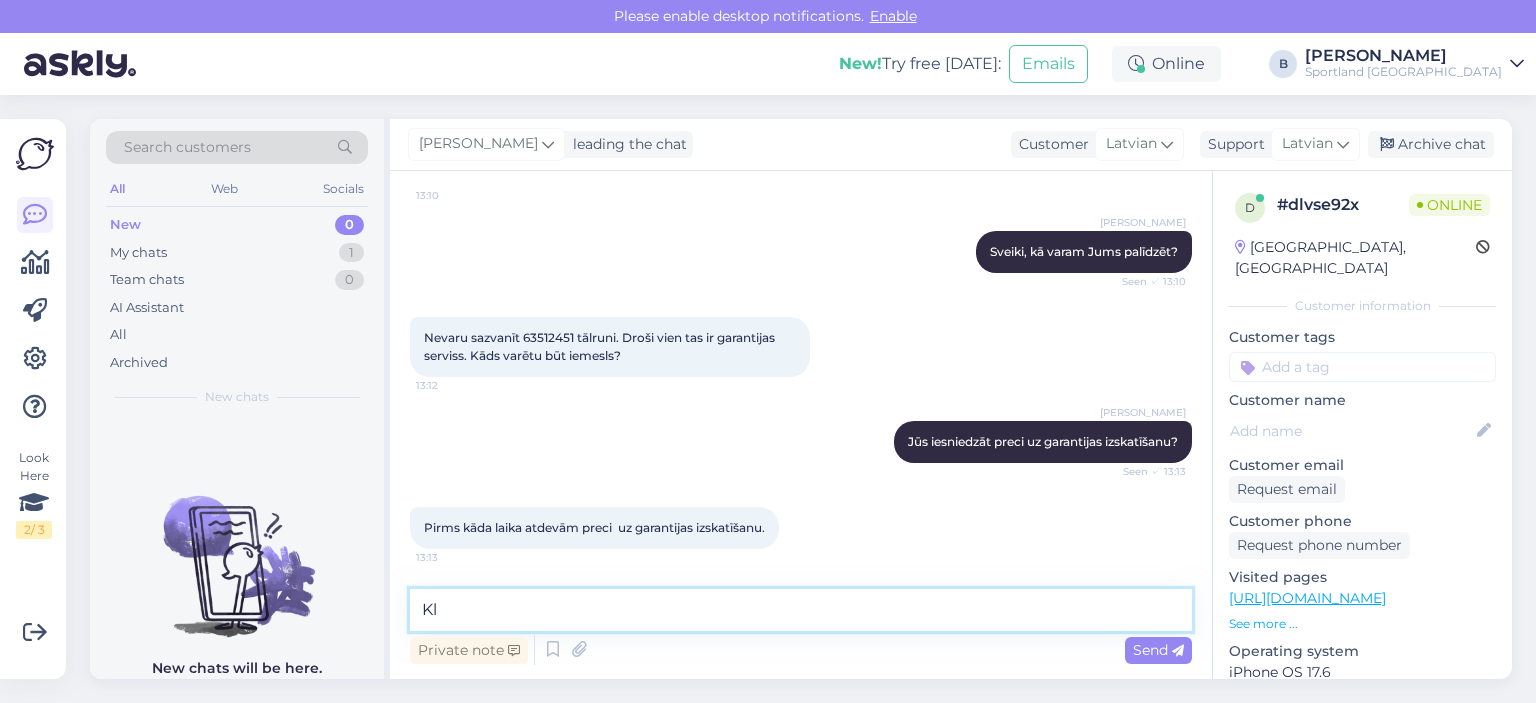 type on "K" 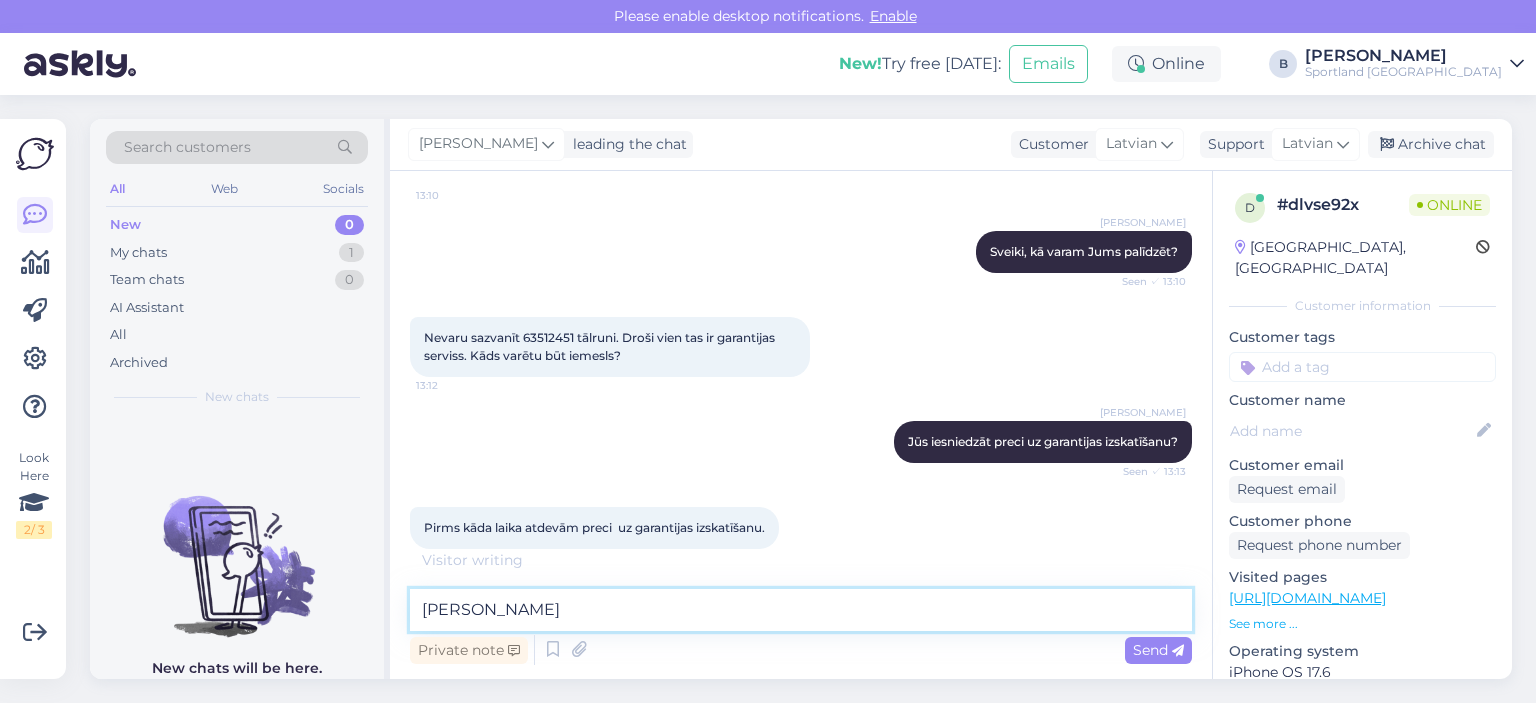type on "J" 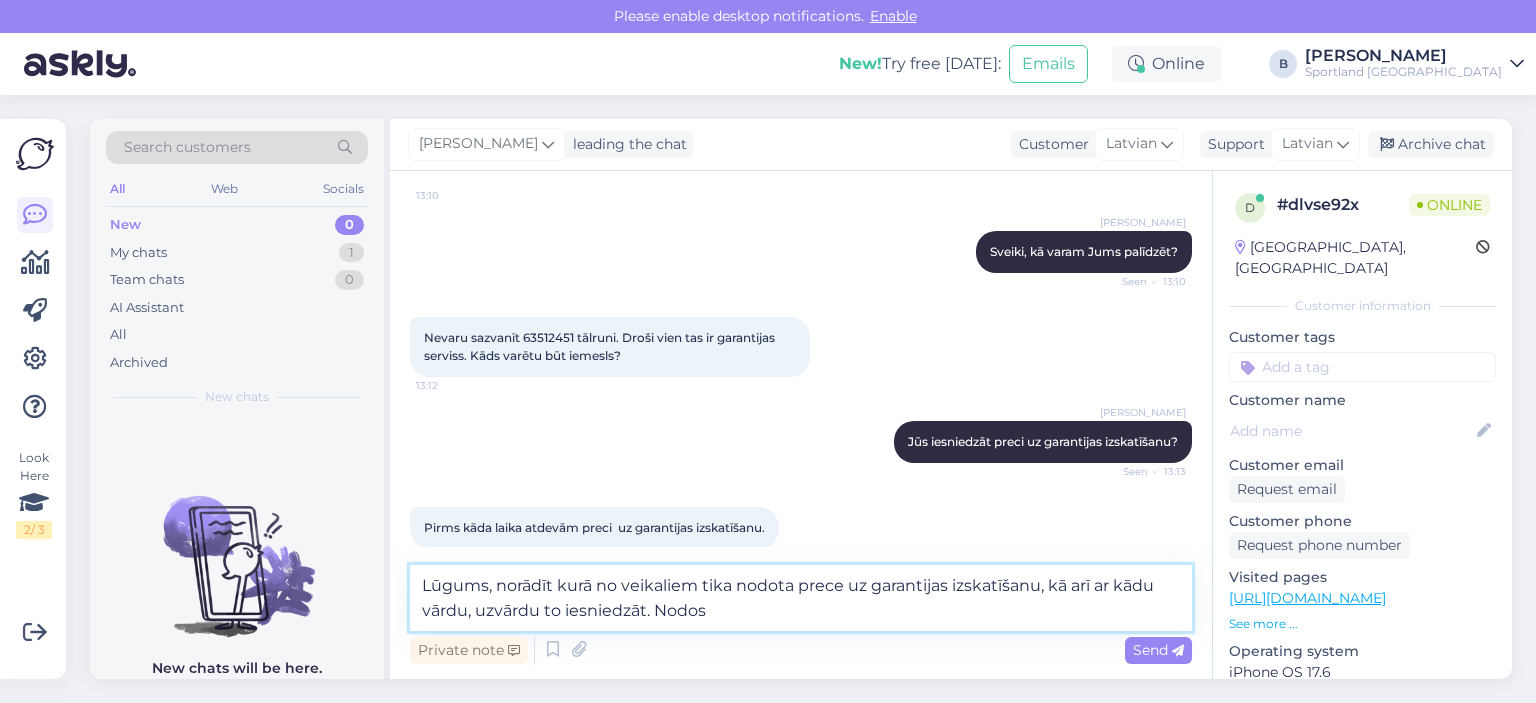 scroll, scrollTop: 262, scrollLeft: 0, axis: vertical 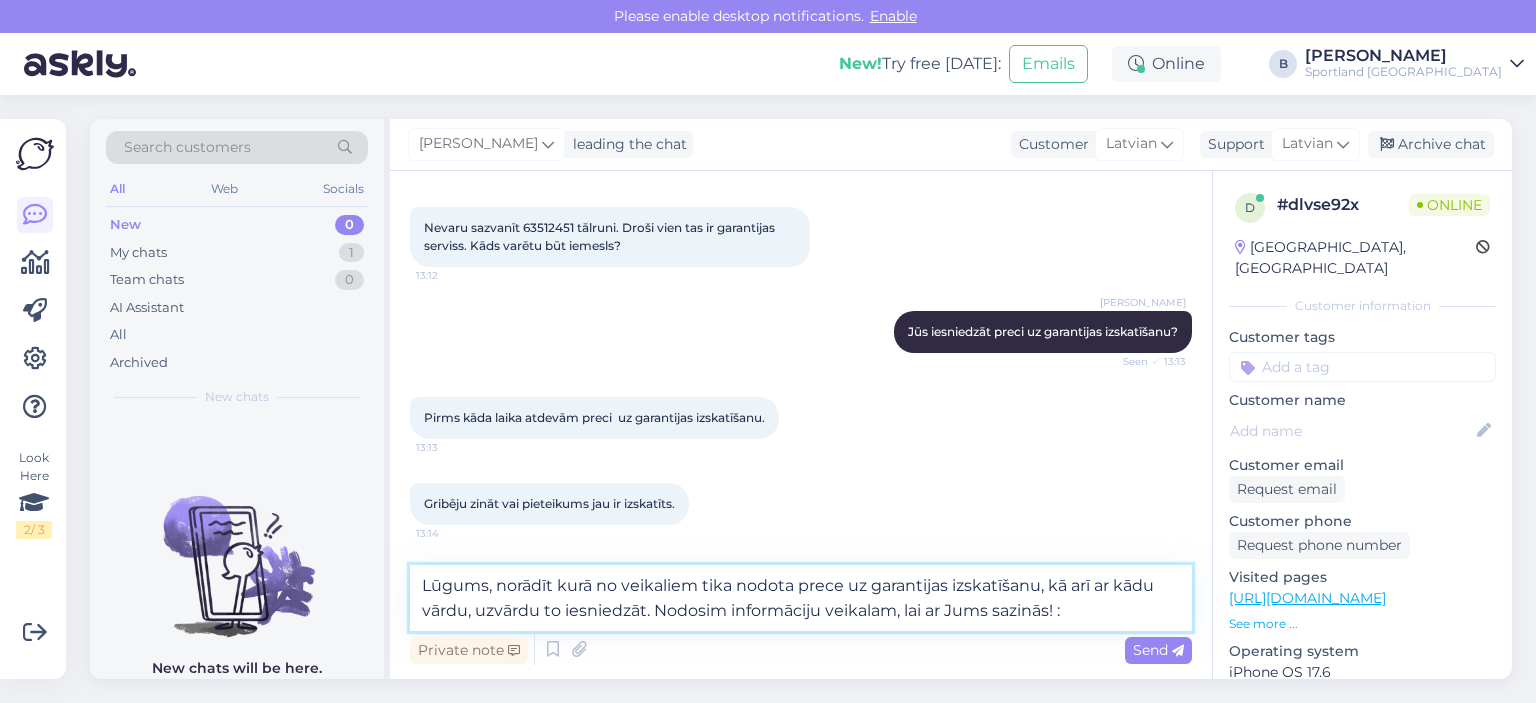 type on "Lūgums, norādīt kurā no veikaliem tika nodota prece uz garantijas izskatīšanu, kā arī ar kādu vārdu, uzvārdu to iesniedzāt. Nodosim informāciju veikalam, lai ar Jums sazinās! :)" 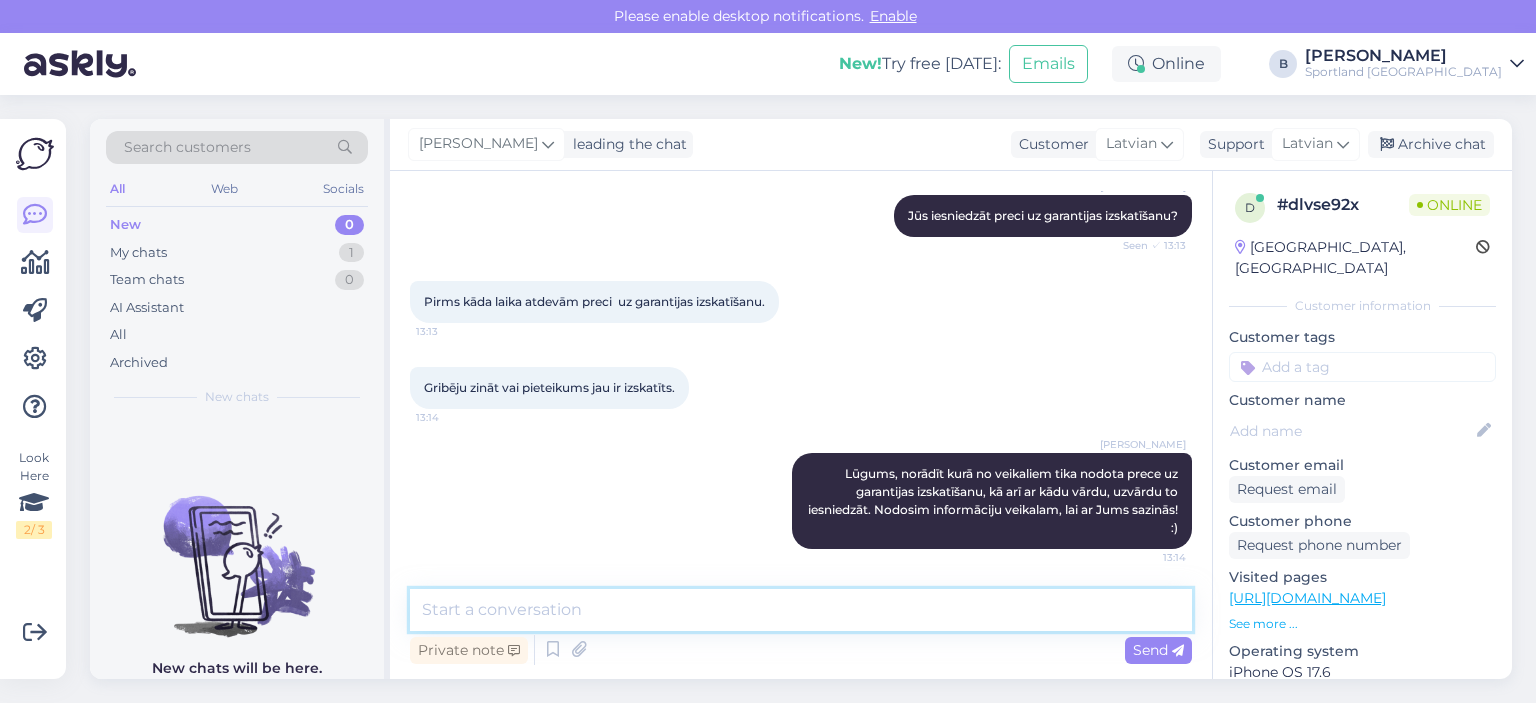 scroll, scrollTop: 377, scrollLeft: 0, axis: vertical 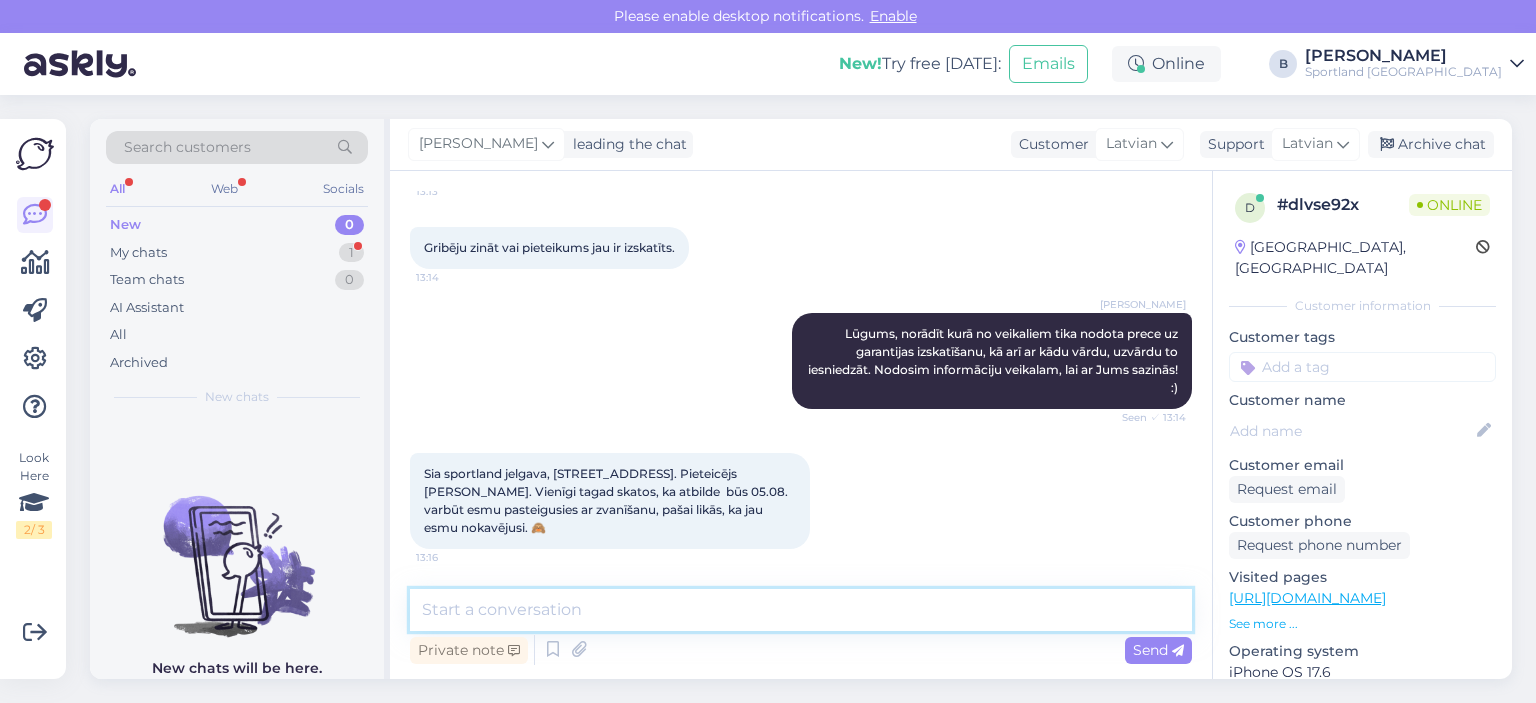 click at bounding box center [801, 610] 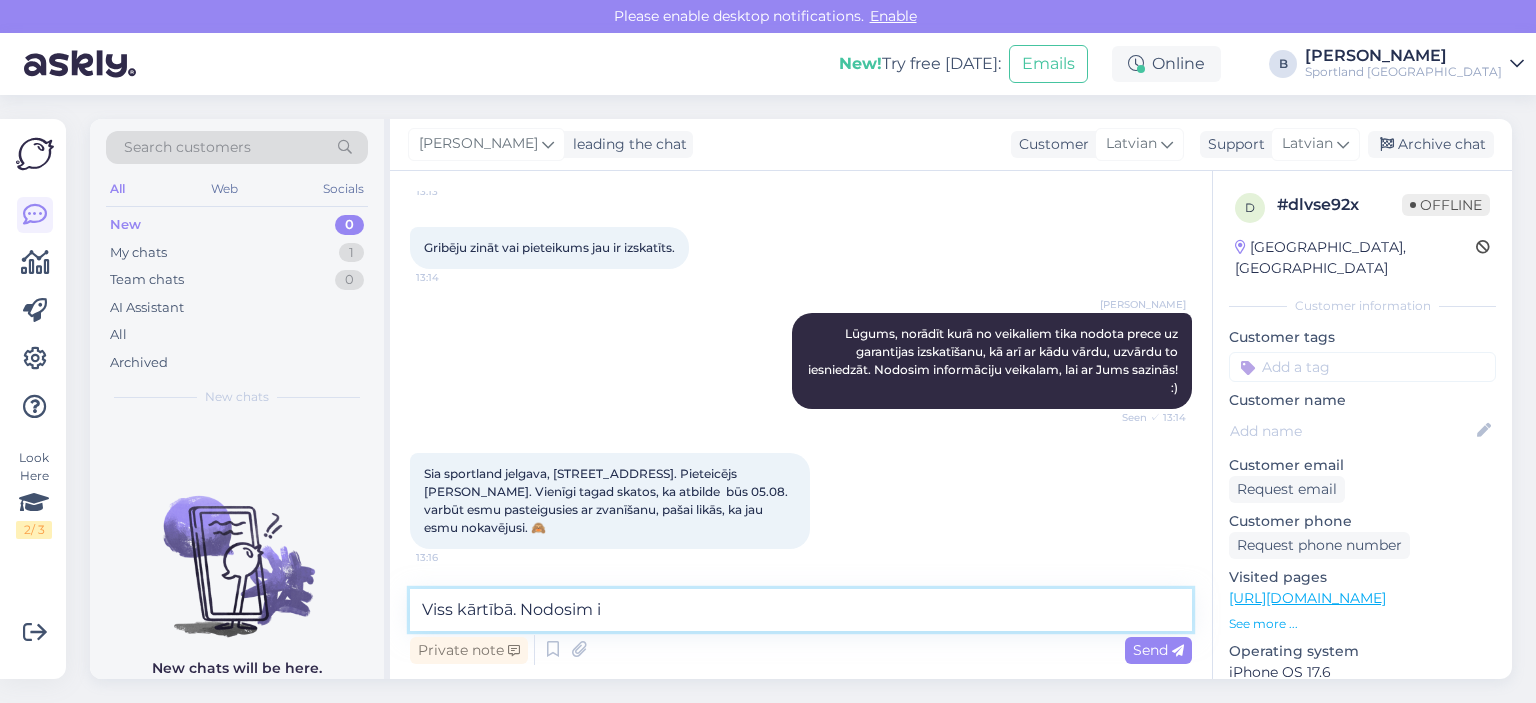 click on "Viss kārtībā. Nodosim i" at bounding box center (801, 610) 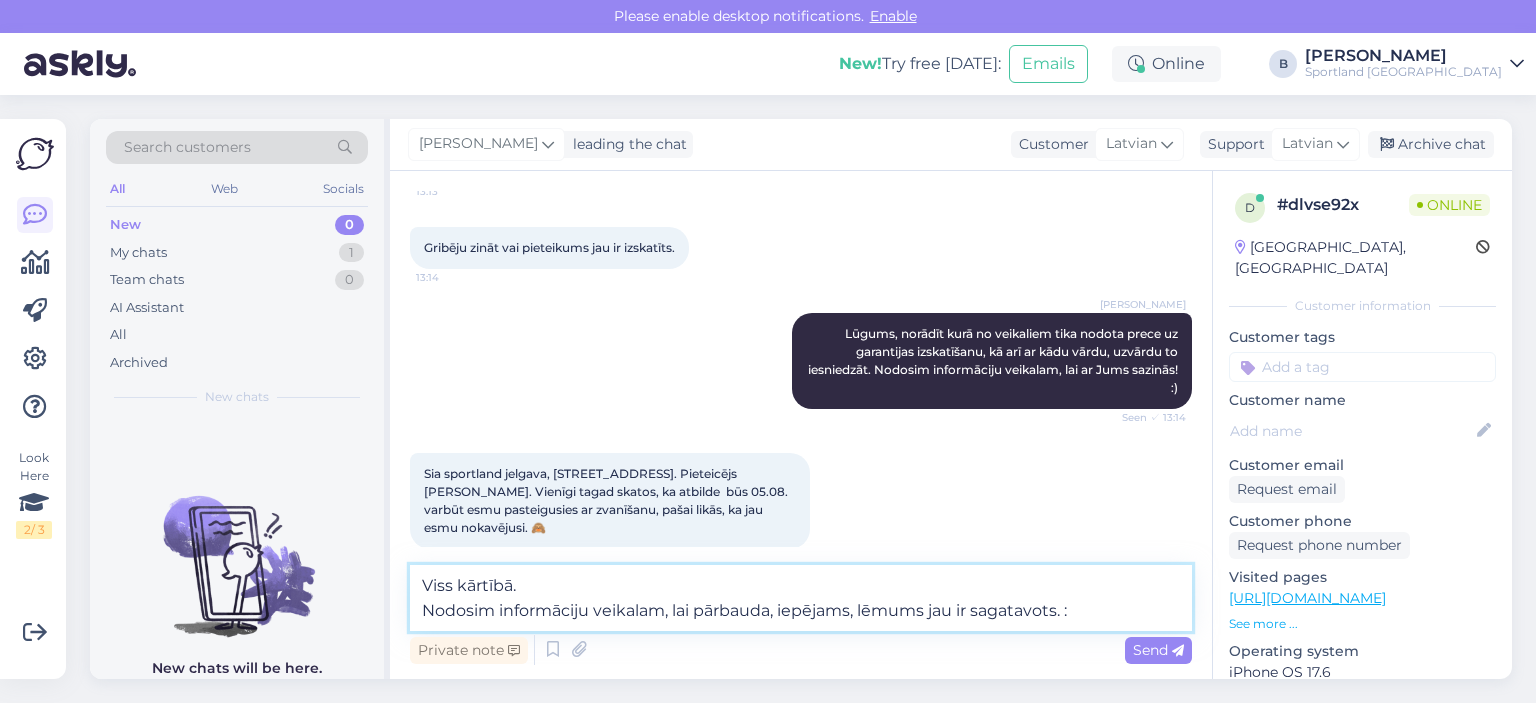 type on "Viss kārtībā.
Nodosim informāciju veikalam, lai pārbauda, iepējams, lēmums jau ir sagatavots. :)" 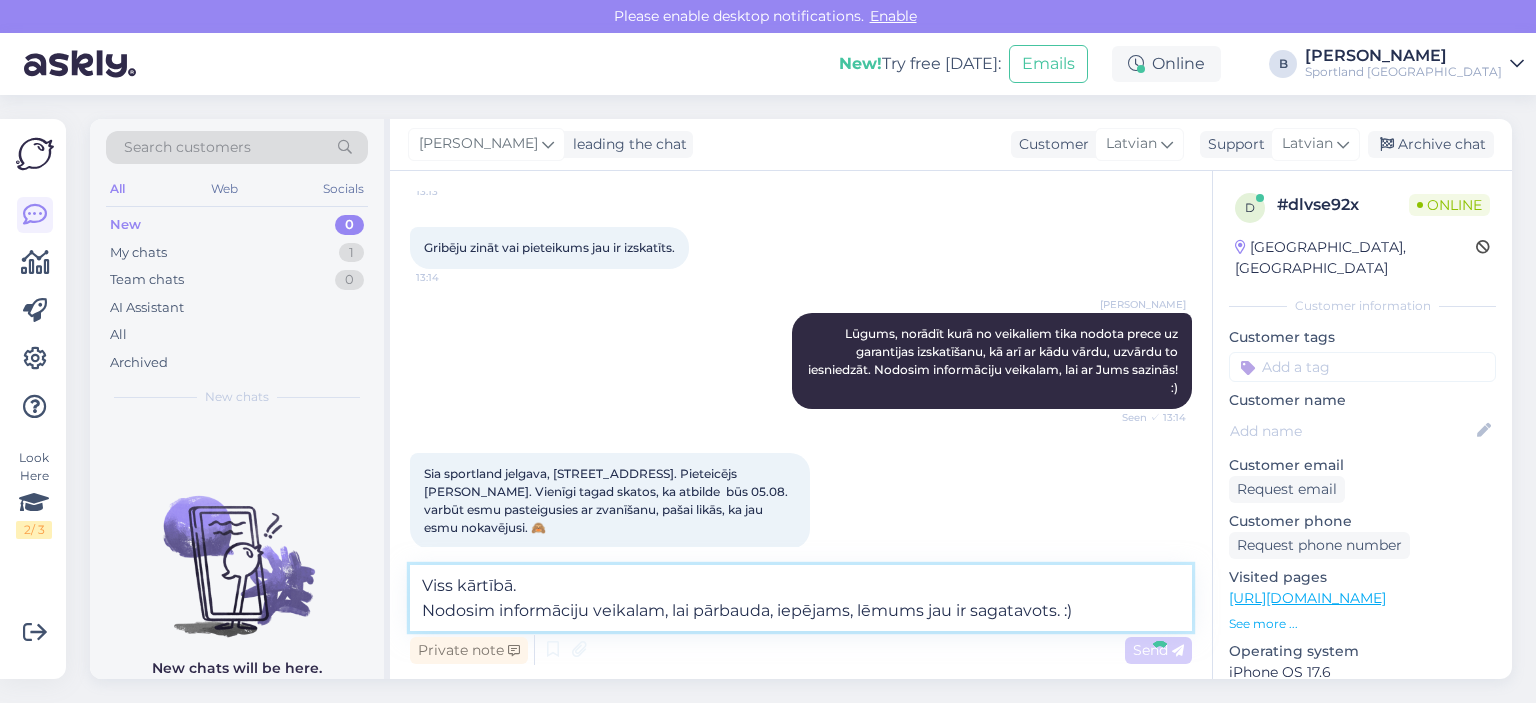 type 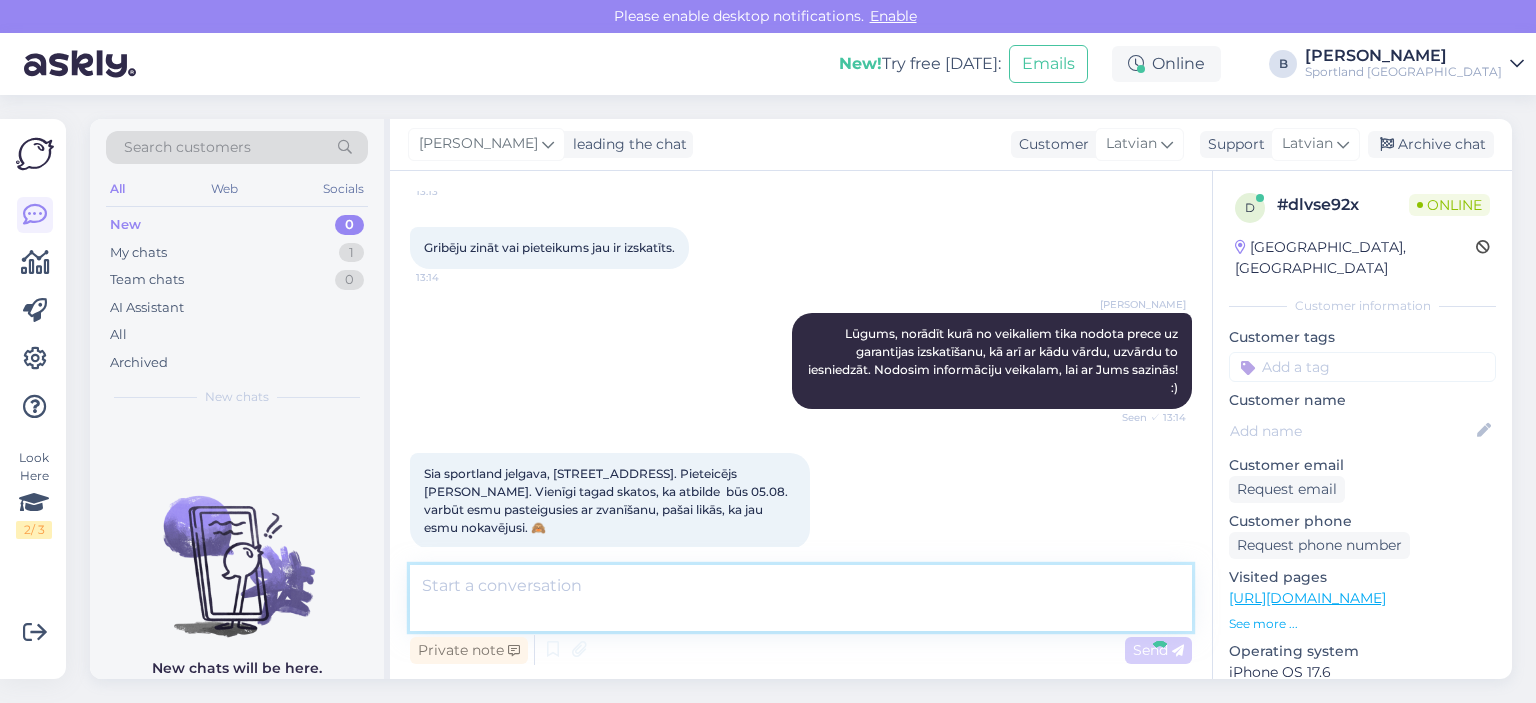 scroll, scrollTop: 640, scrollLeft: 0, axis: vertical 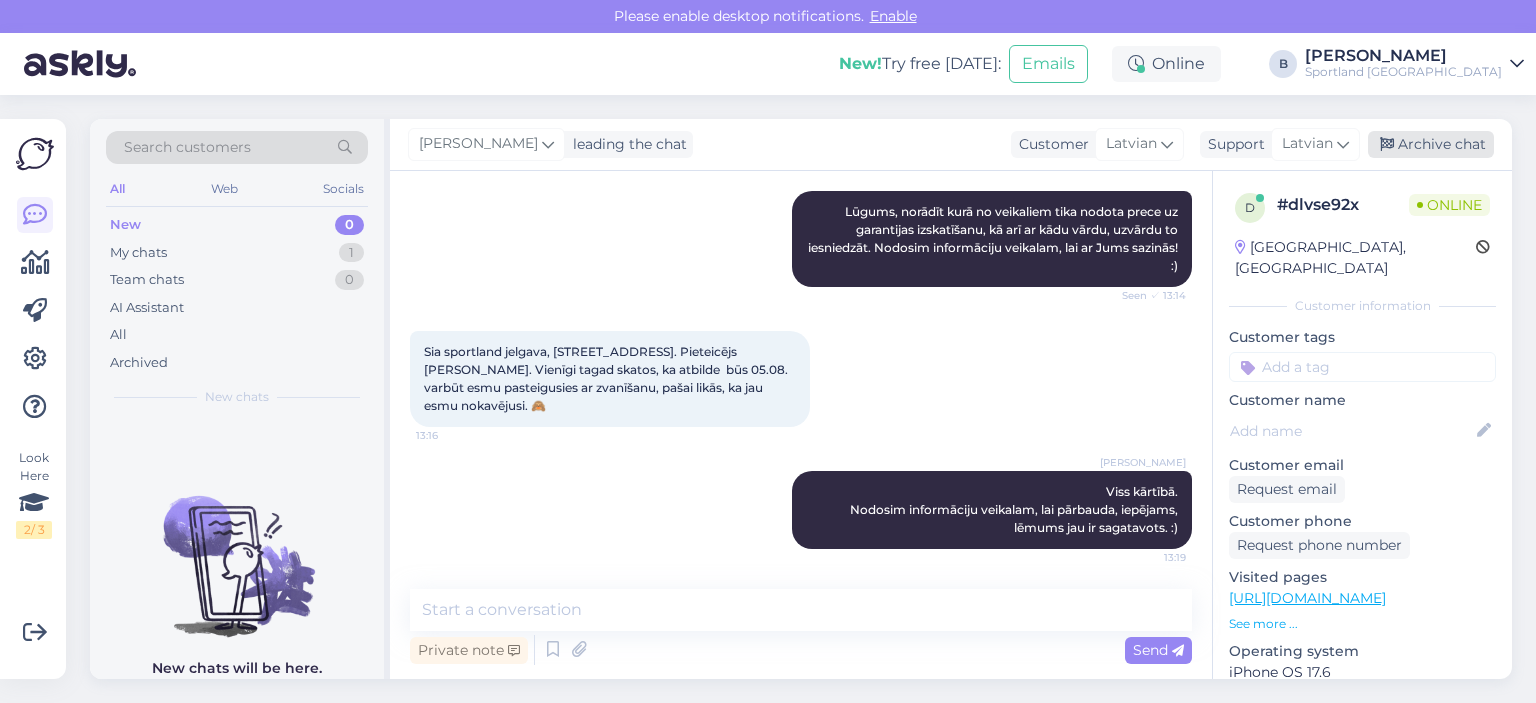 click on "Archive chat" at bounding box center [1431, 144] 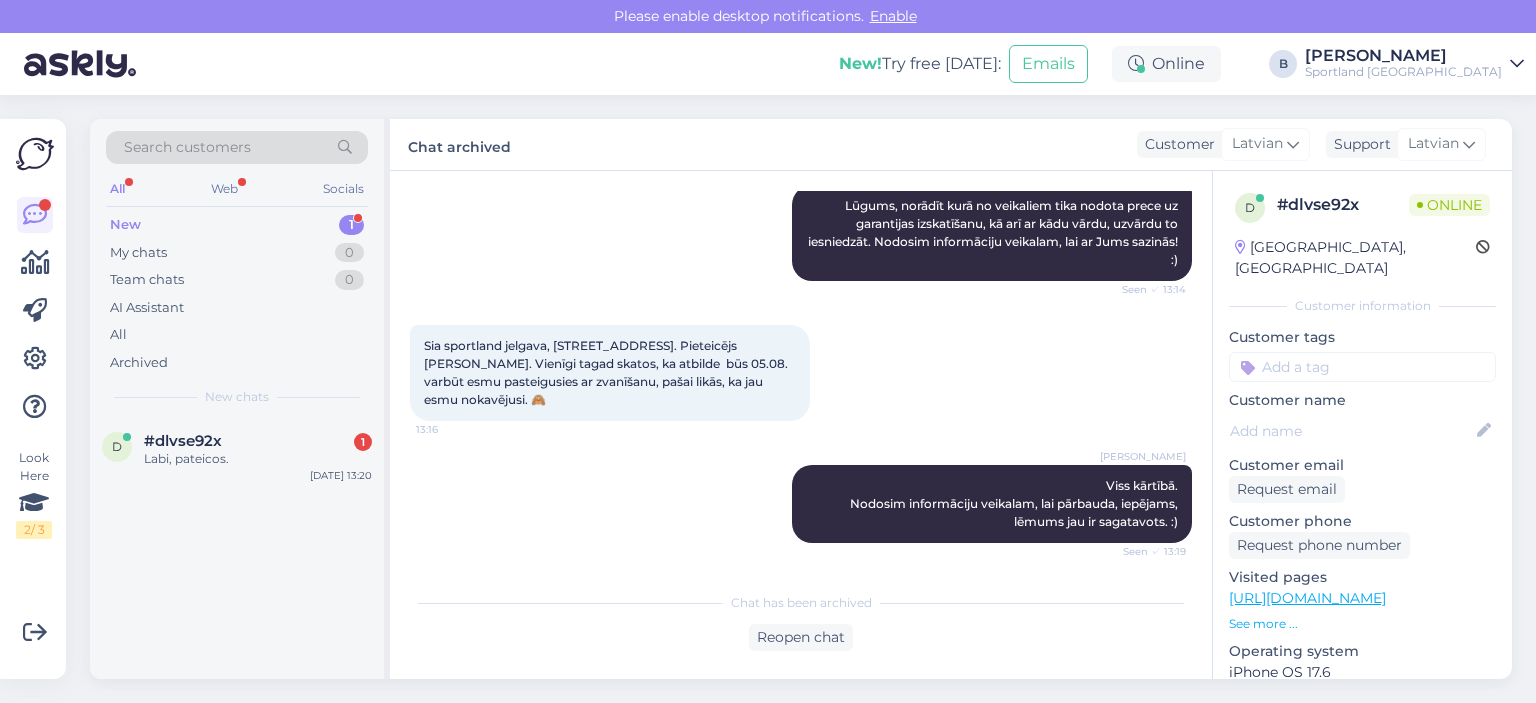 scroll, scrollTop: 732, scrollLeft: 0, axis: vertical 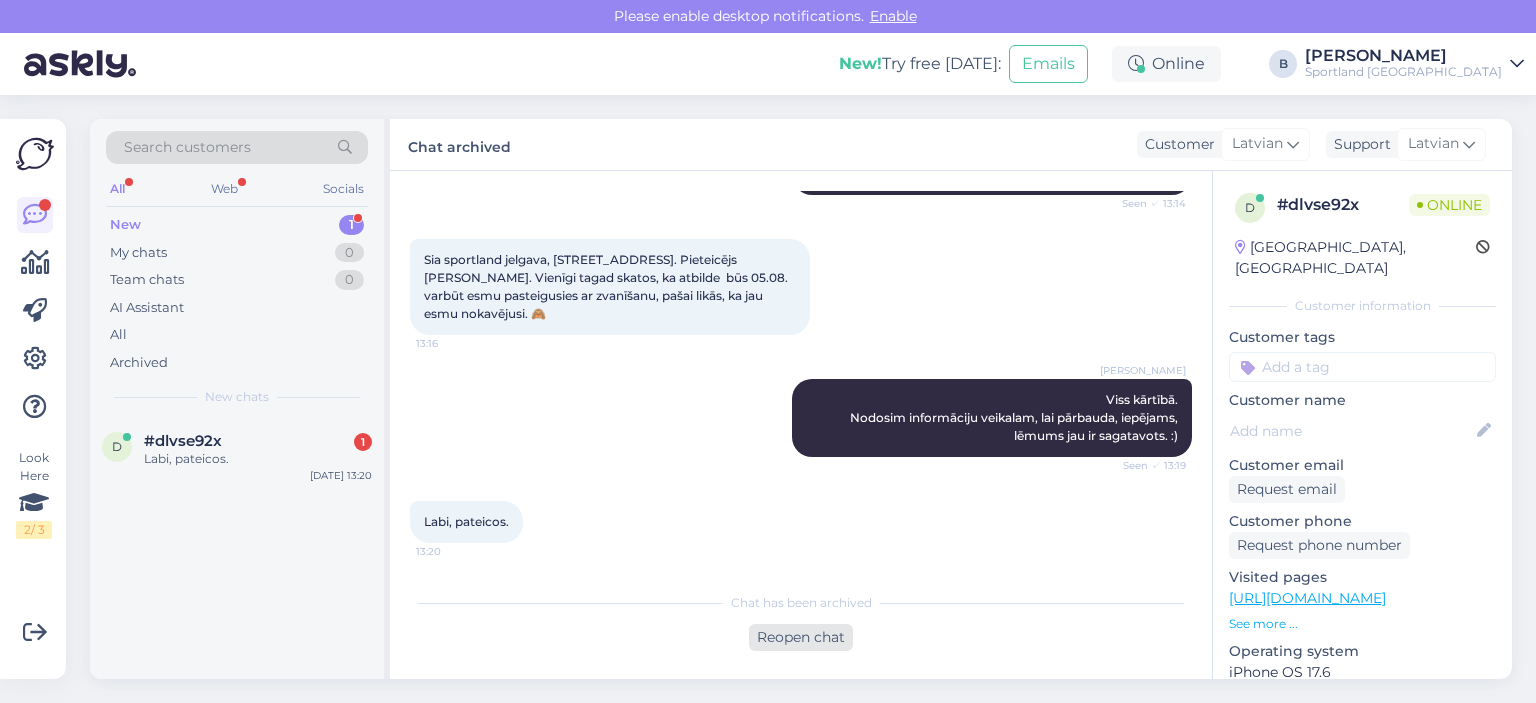 click on "Reopen chat" at bounding box center (801, 637) 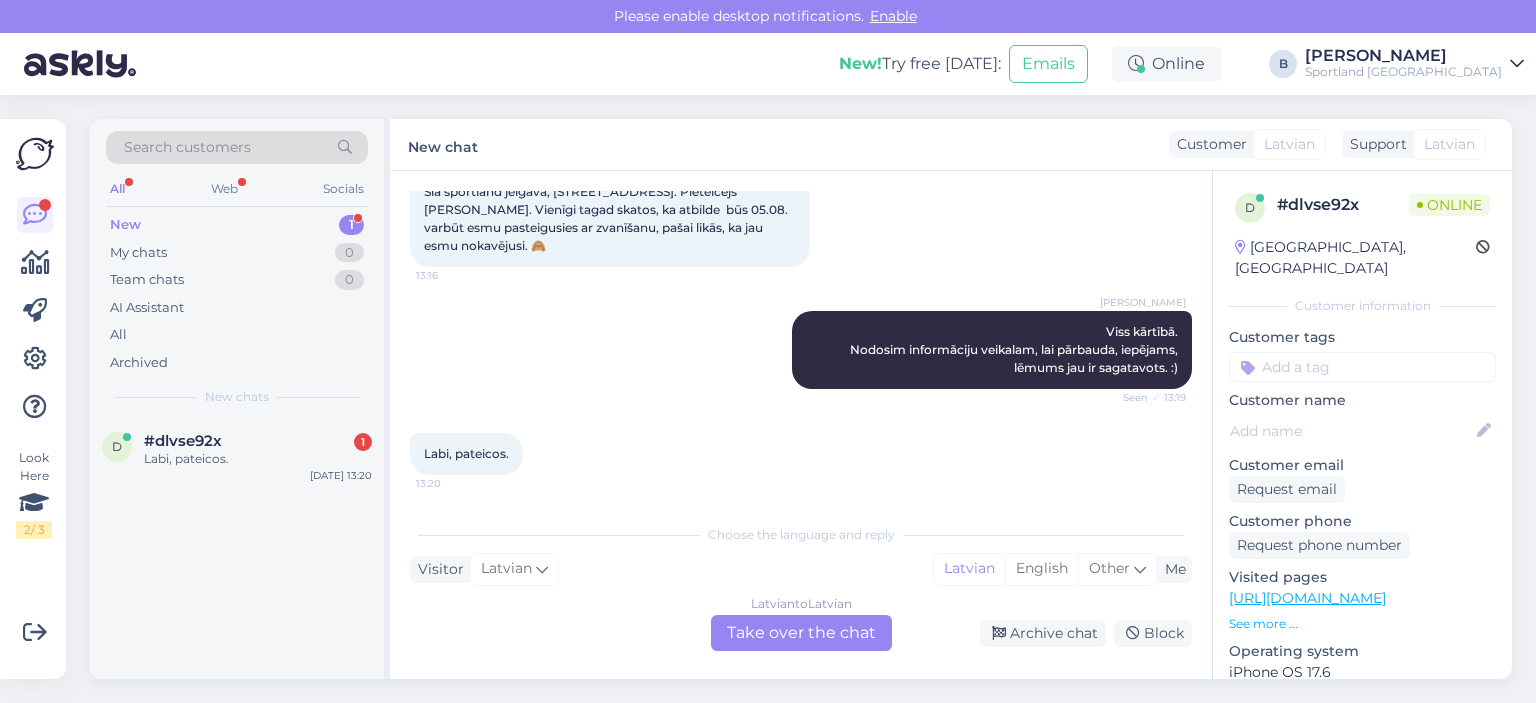 click on "Latvian  to  Latvian Take over the chat" at bounding box center [801, 633] 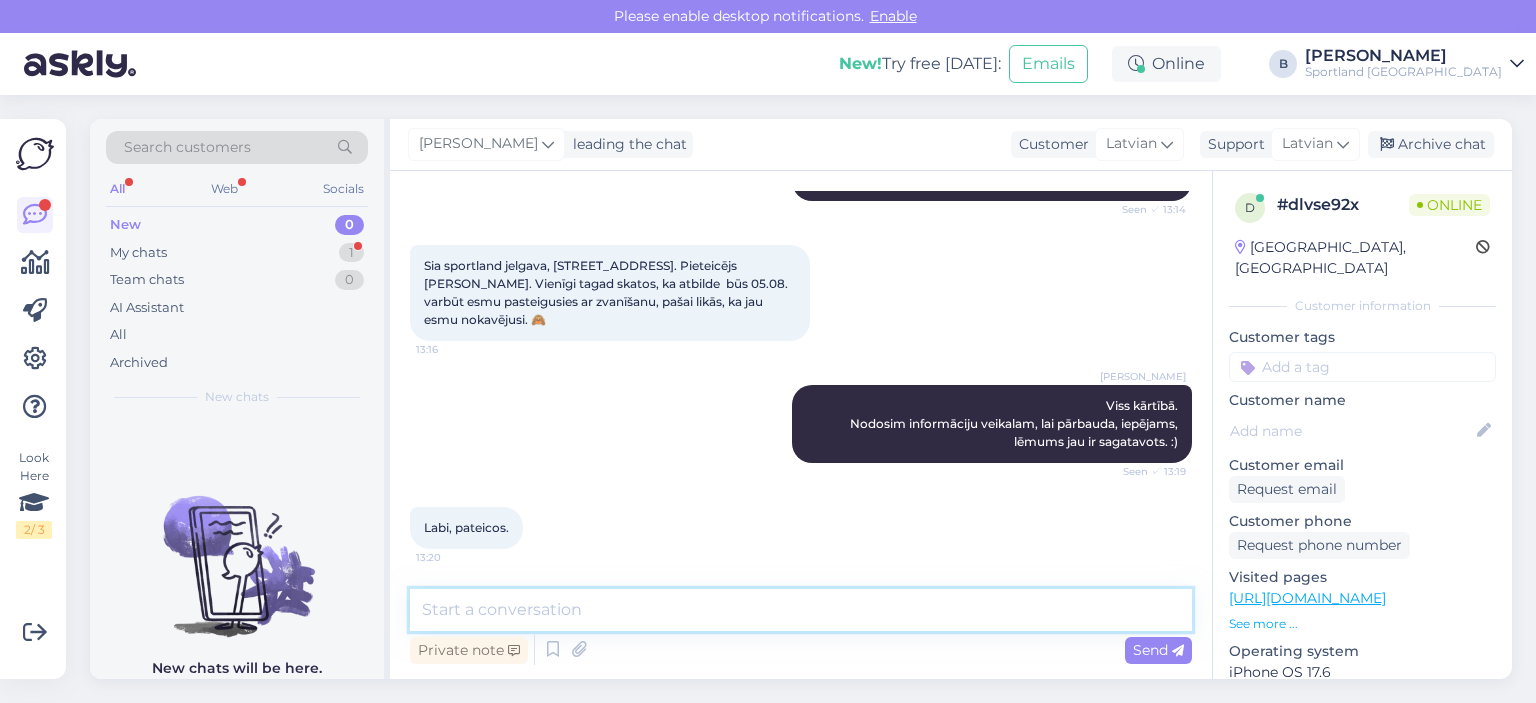 drag, startPoint x: 845, startPoint y: 639, endPoint x: 766, endPoint y: 607, distance: 85.23497 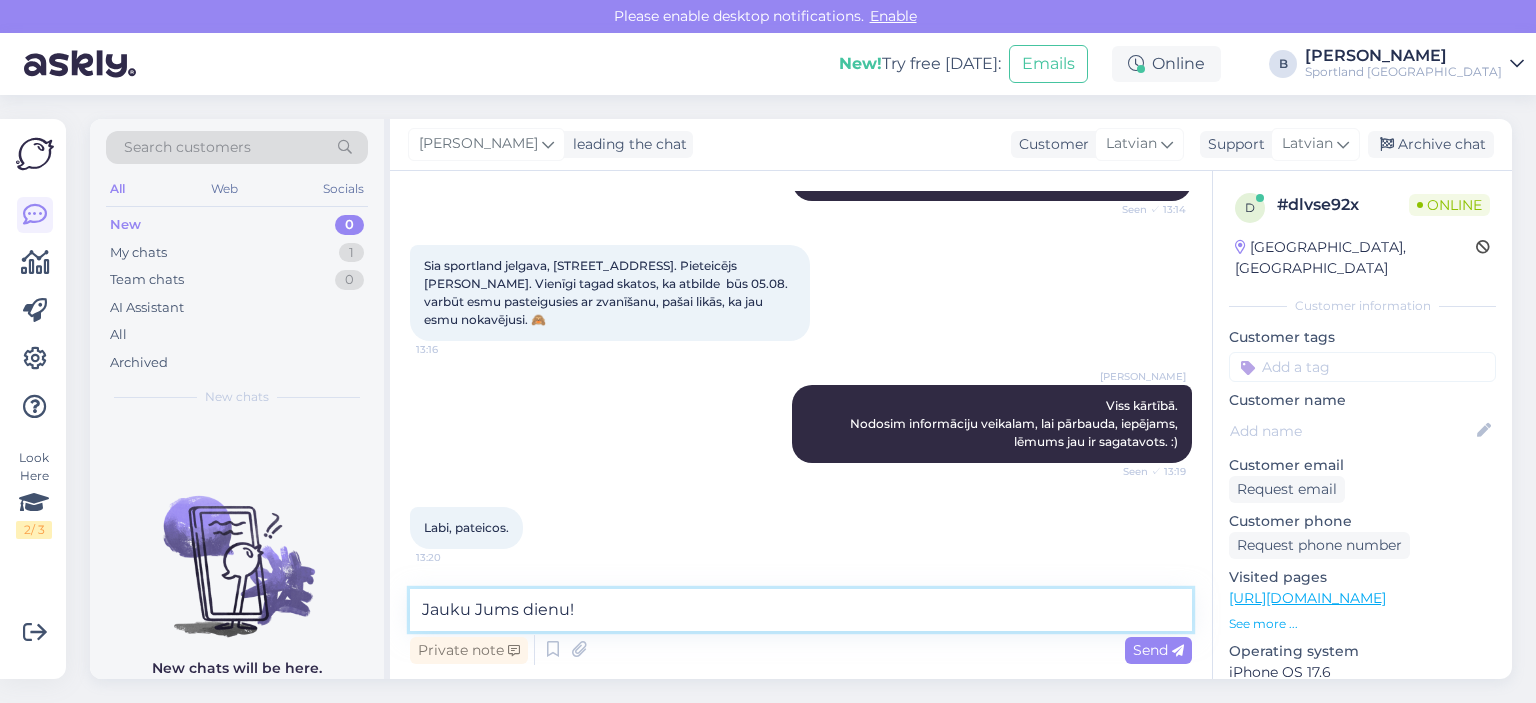 type on "Jauku Jums dienu!" 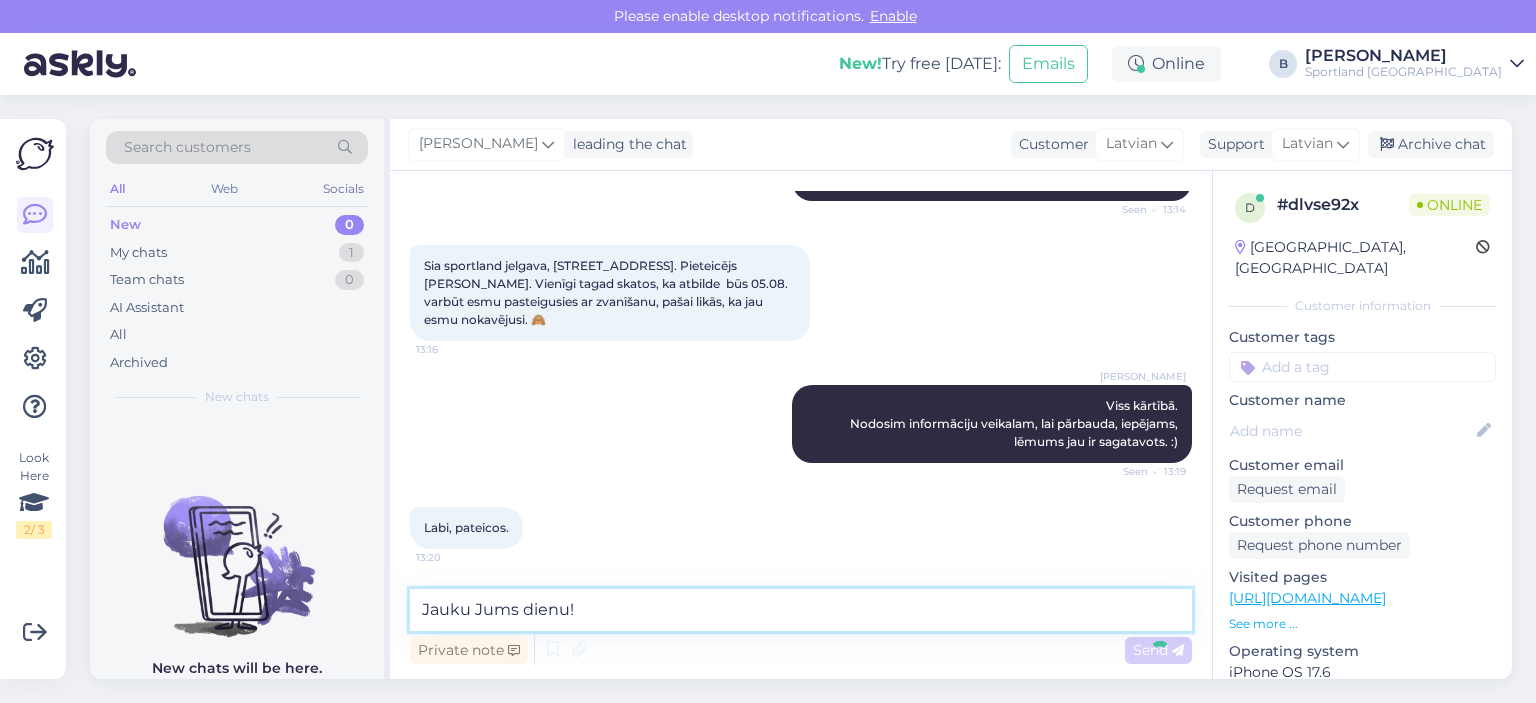 type 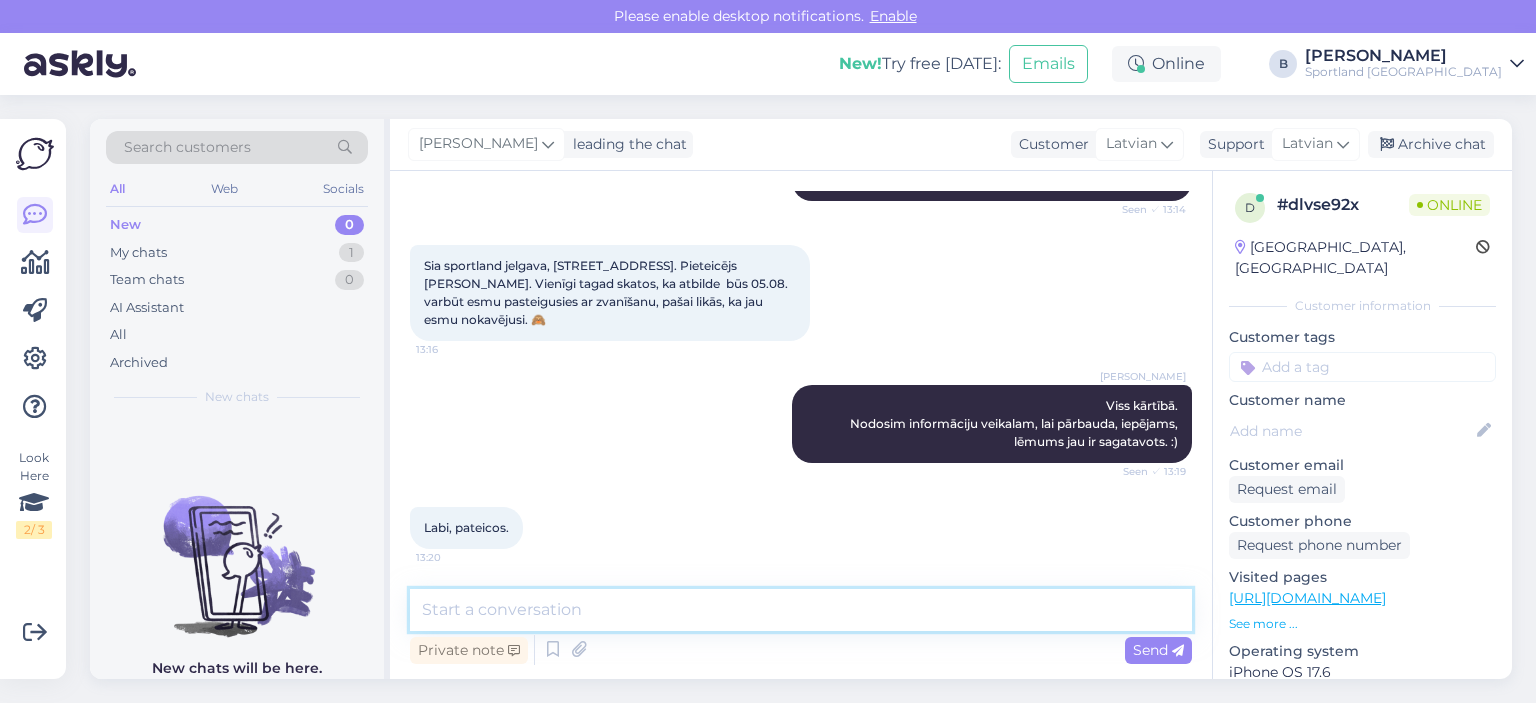 scroll, scrollTop: 812, scrollLeft: 0, axis: vertical 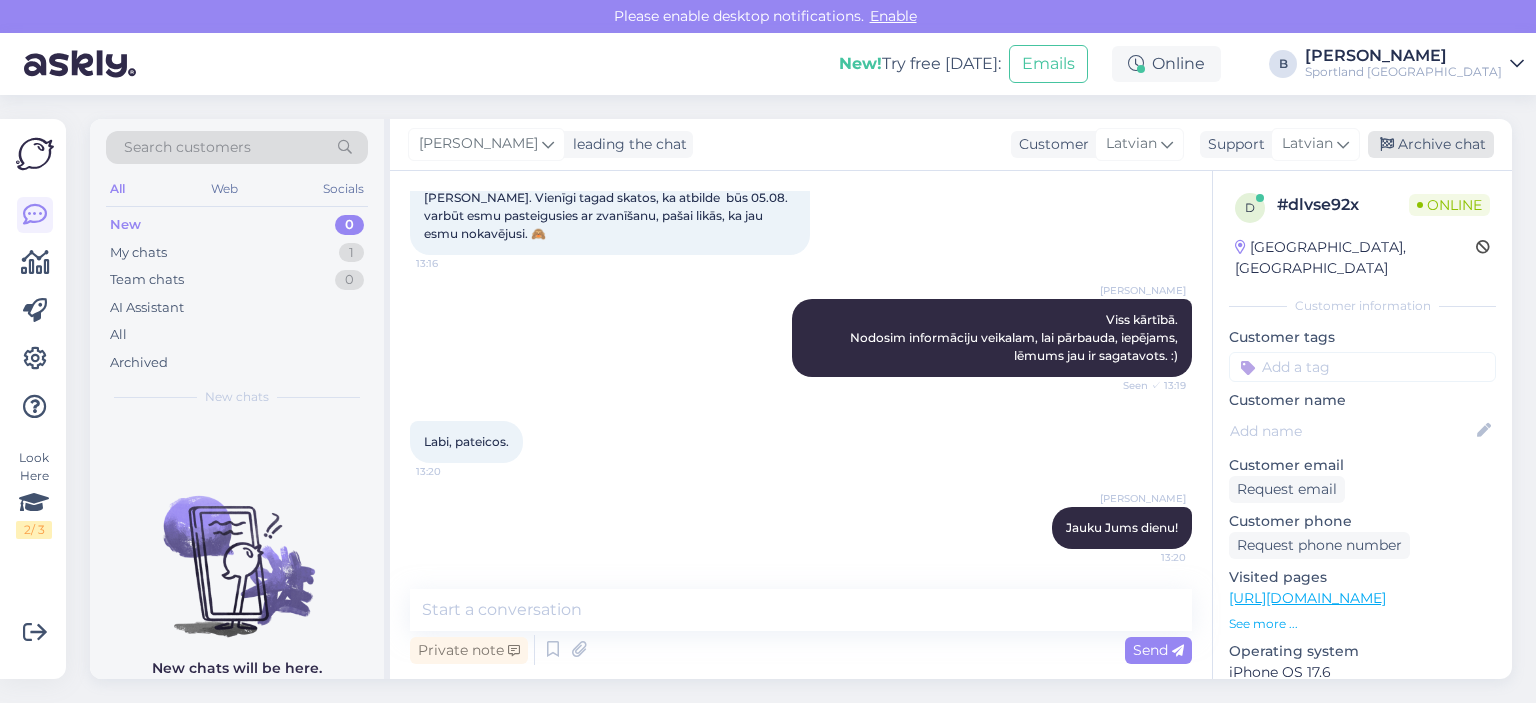 click on "Archive chat" at bounding box center (1431, 144) 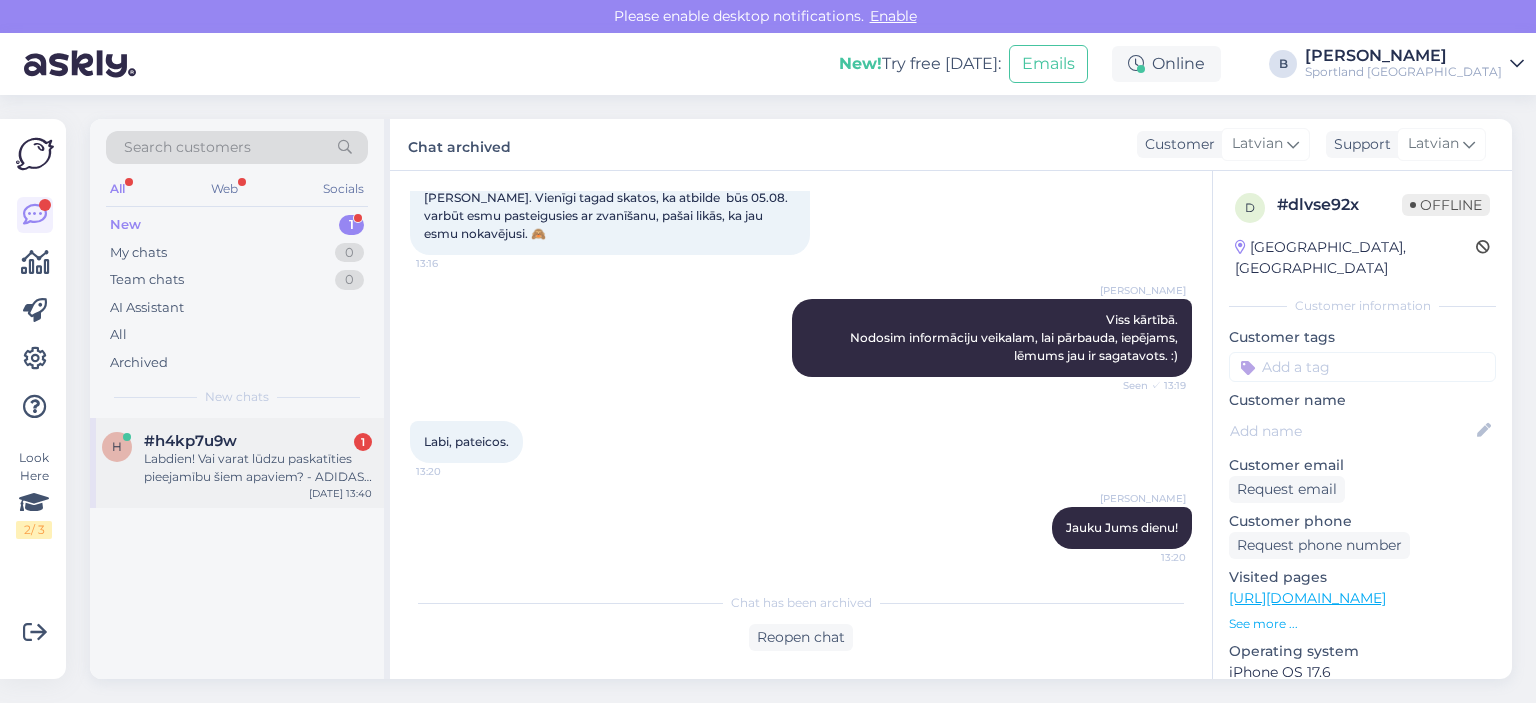 click on "Labdien! Vai varat lūdzu paskatīties pieejamību šiem apaviem? - ADIDAS MEN'S TERREX FREE HIKER 2.0 HIKING SHOES
Pārgājienu apavi
Produkta kods: #IF7119" at bounding box center (258, 468) 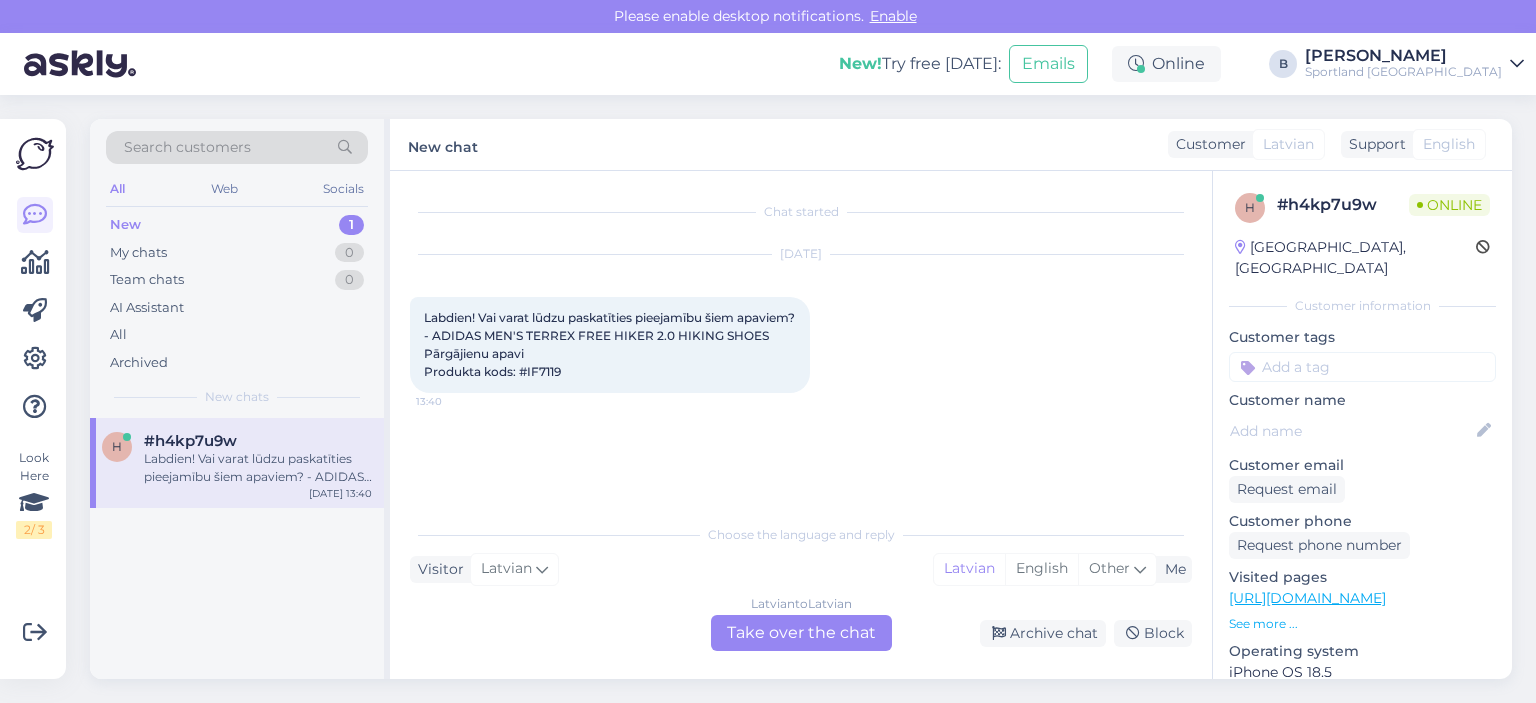 scroll, scrollTop: 0, scrollLeft: 0, axis: both 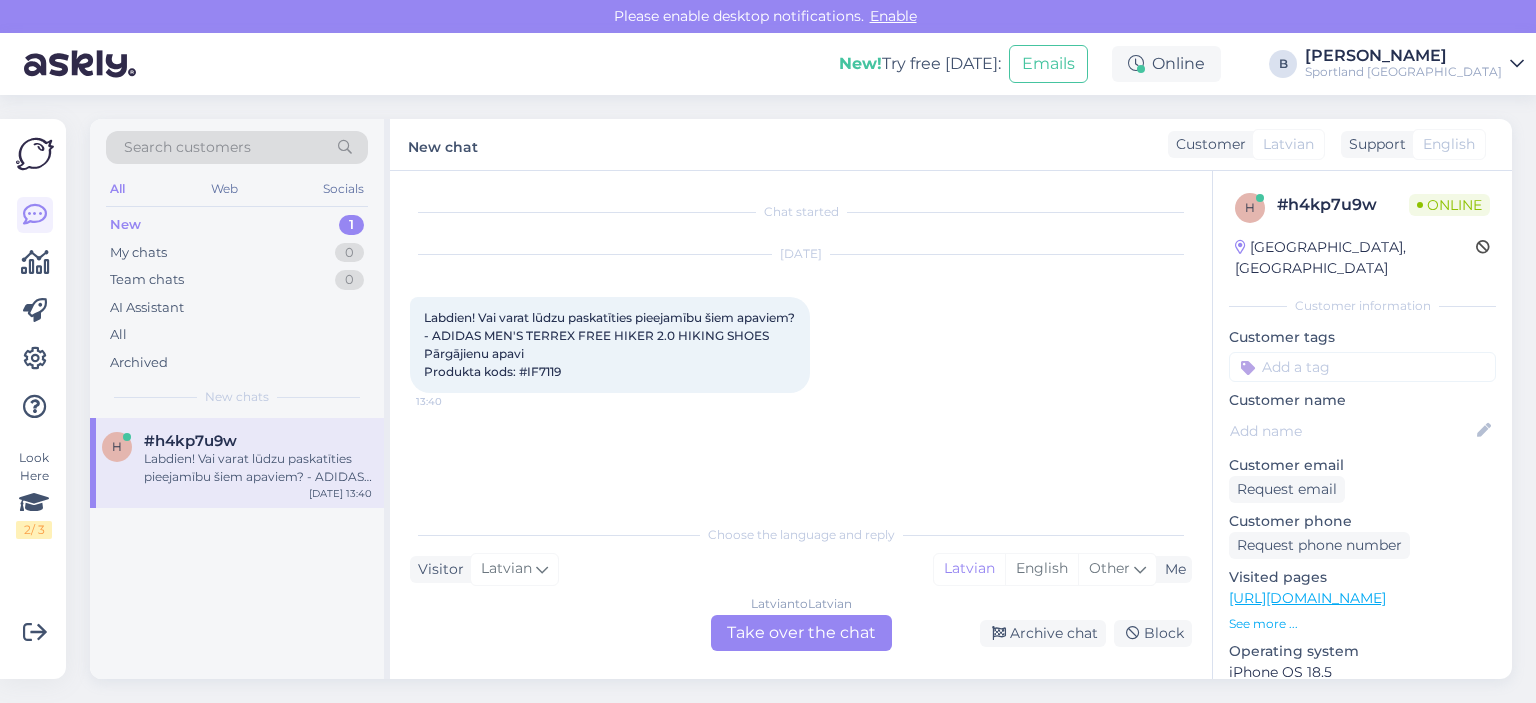 click on "Latvian  to  Latvian Take over the chat" at bounding box center [801, 633] 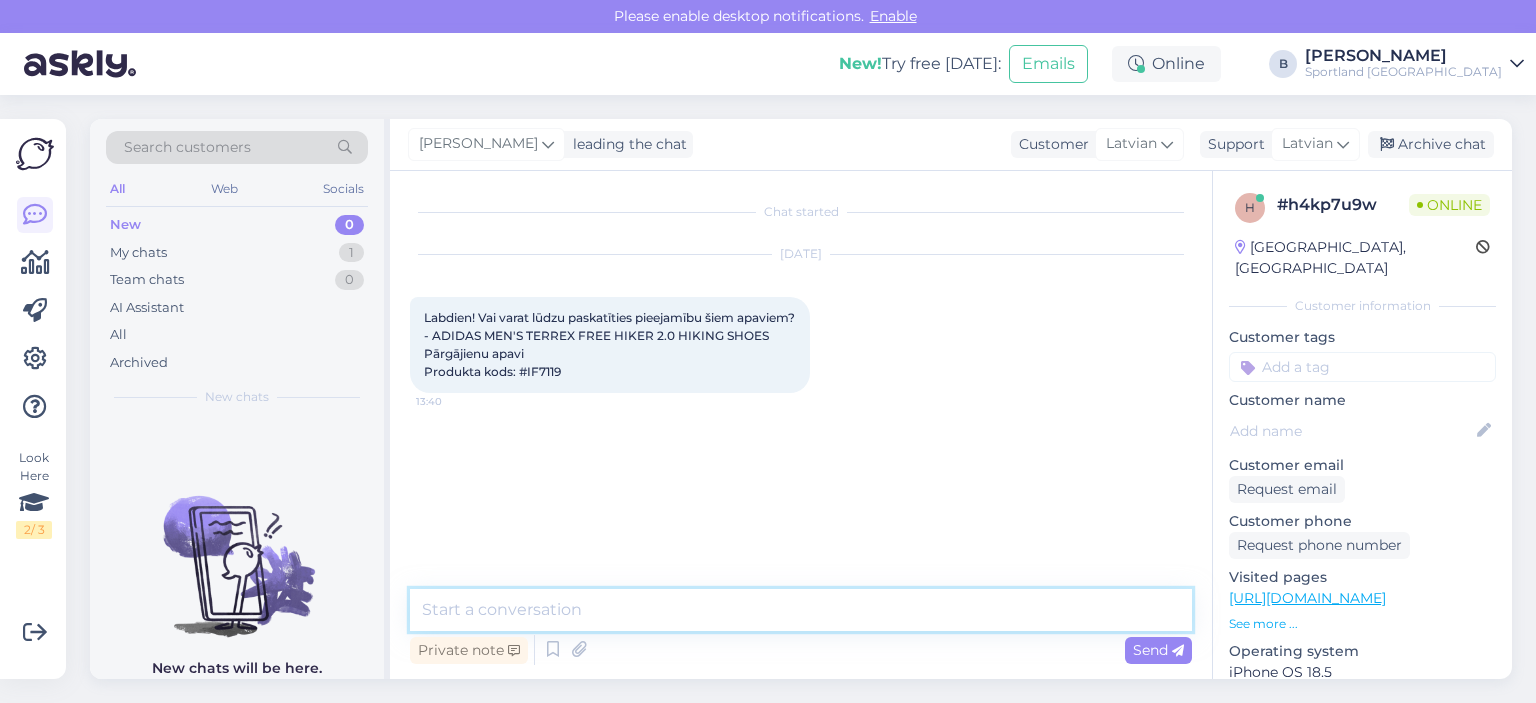 click at bounding box center [801, 610] 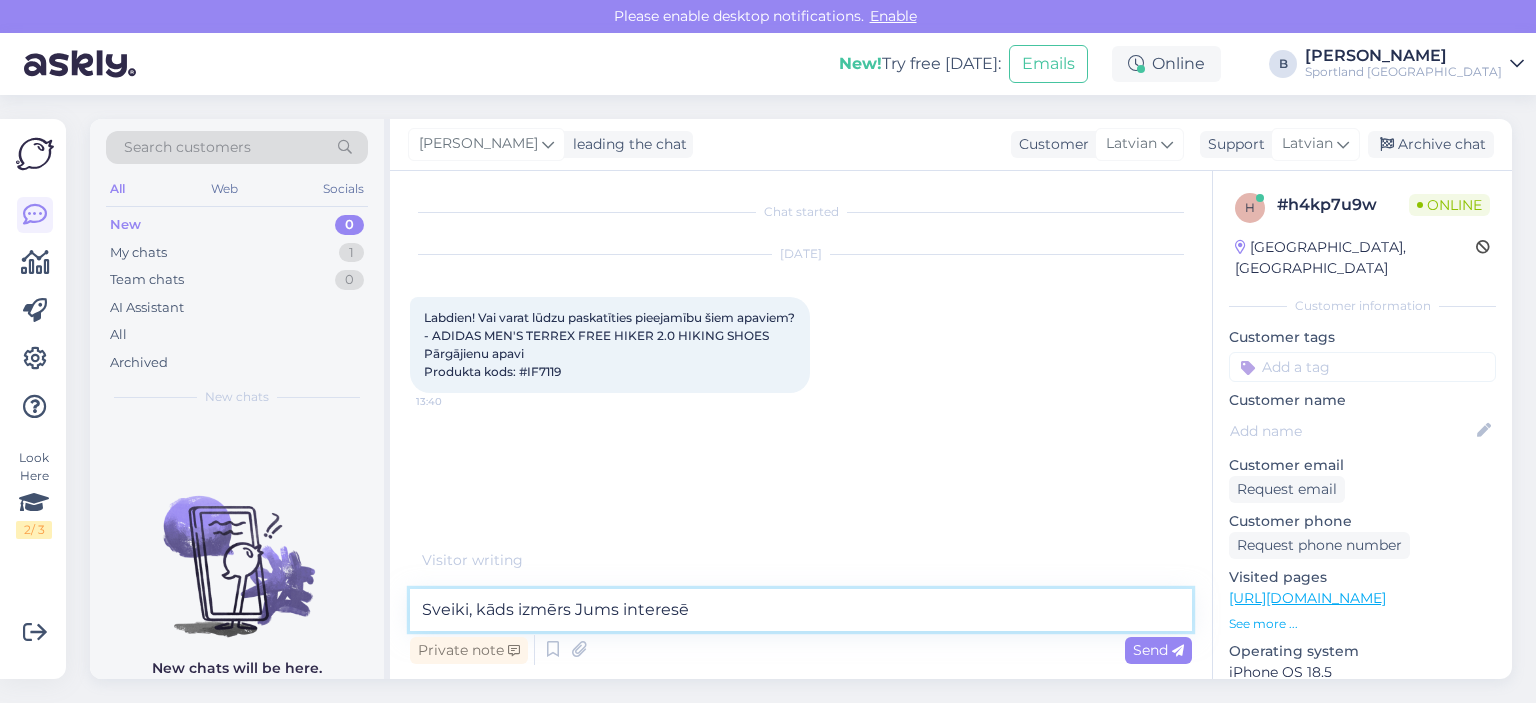 type on "Sveiki, kāds izmērs Jums interesē?" 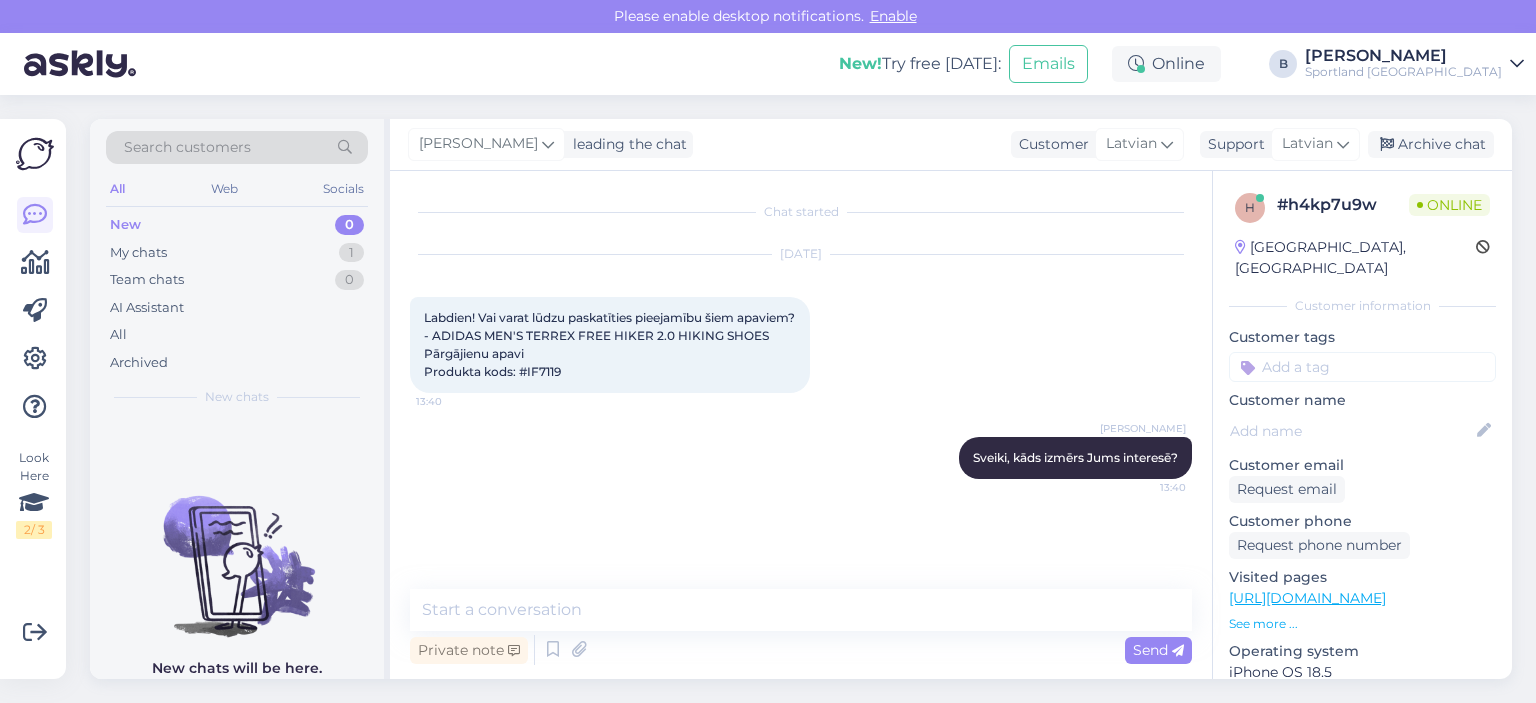 click on "Labdien! Vai varat lūdzu paskatīties pieejamību šiem apaviem? - ADIDAS MEN'S TERREX FREE HIKER 2.0 HIKING SHOES
Pārgājienu apavi
Produkta kods: #IF7119" at bounding box center (611, 344) 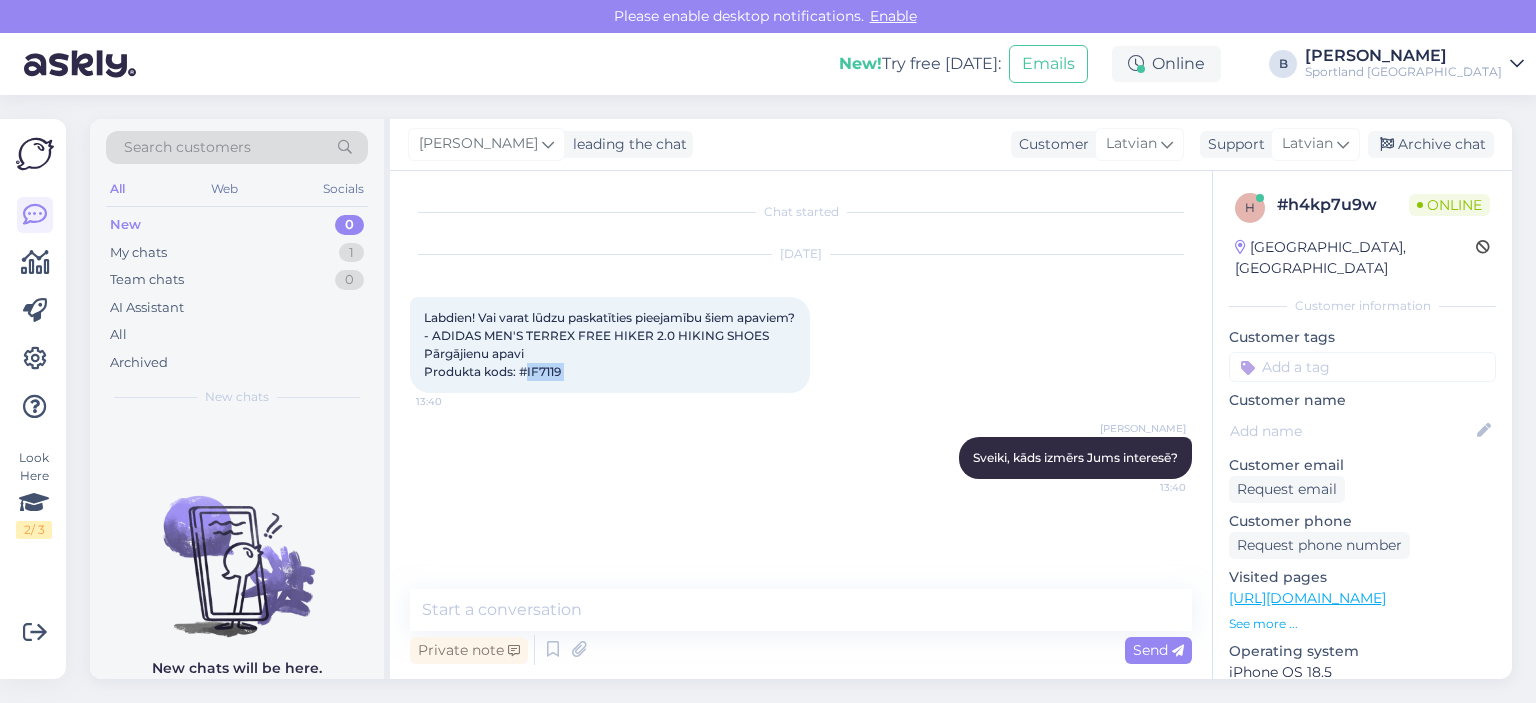 click on "Labdien! Vai varat lūdzu paskatīties pieejamību šiem apaviem? - ADIDAS MEN'S TERREX FREE HIKER 2.0 HIKING SHOES
Pārgājienu apavi
Produkta kods: #IF7119" at bounding box center (611, 344) 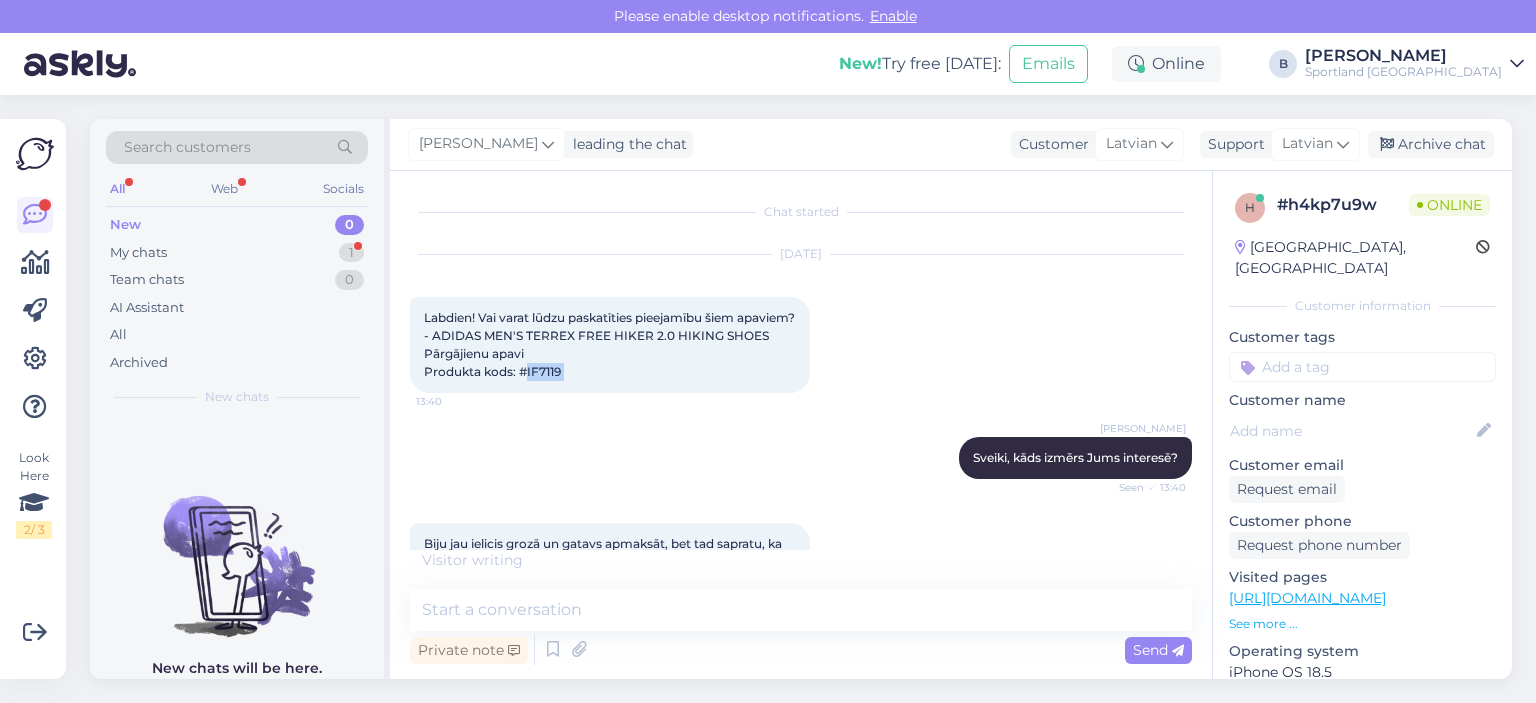 scroll, scrollTop: 88, scrollLeft: 0, axis: vertical 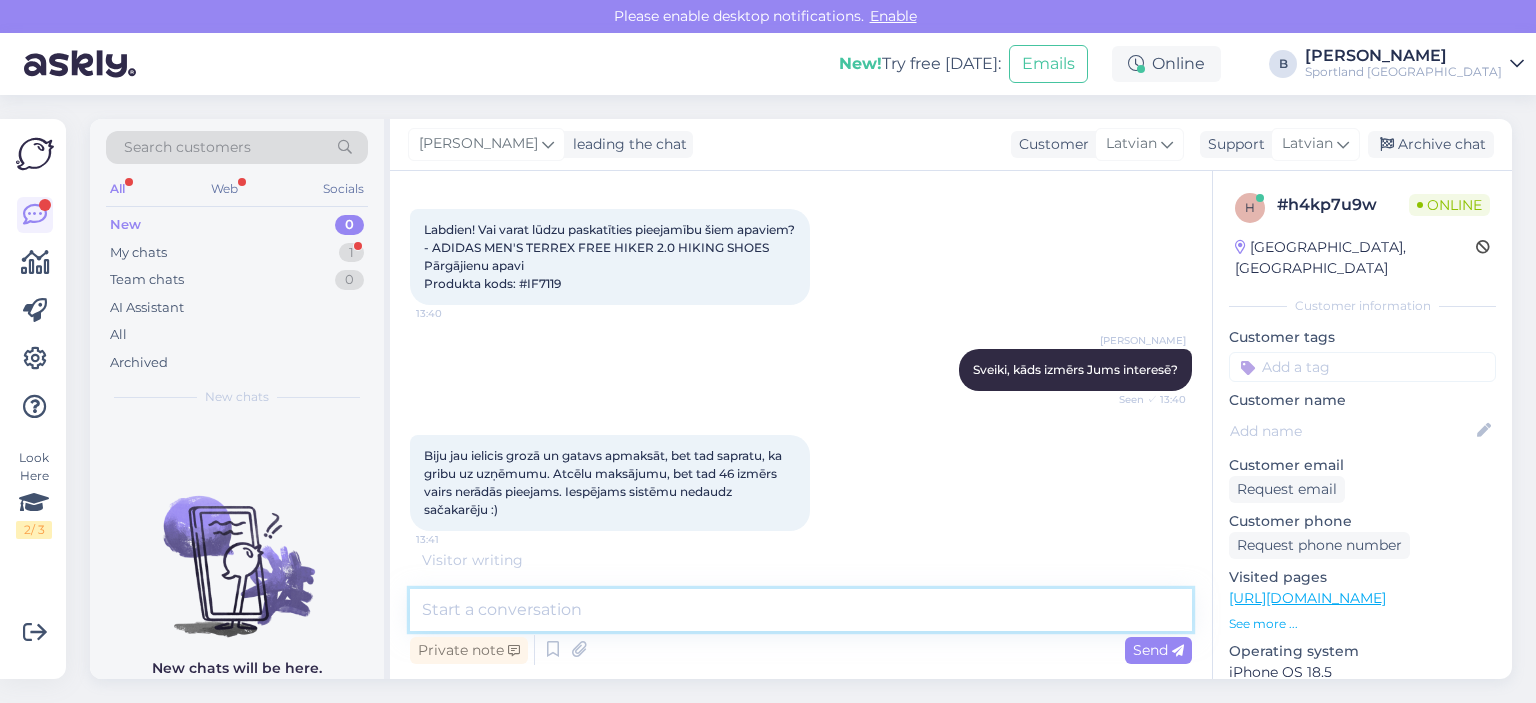click at bounding box center (801, 610) 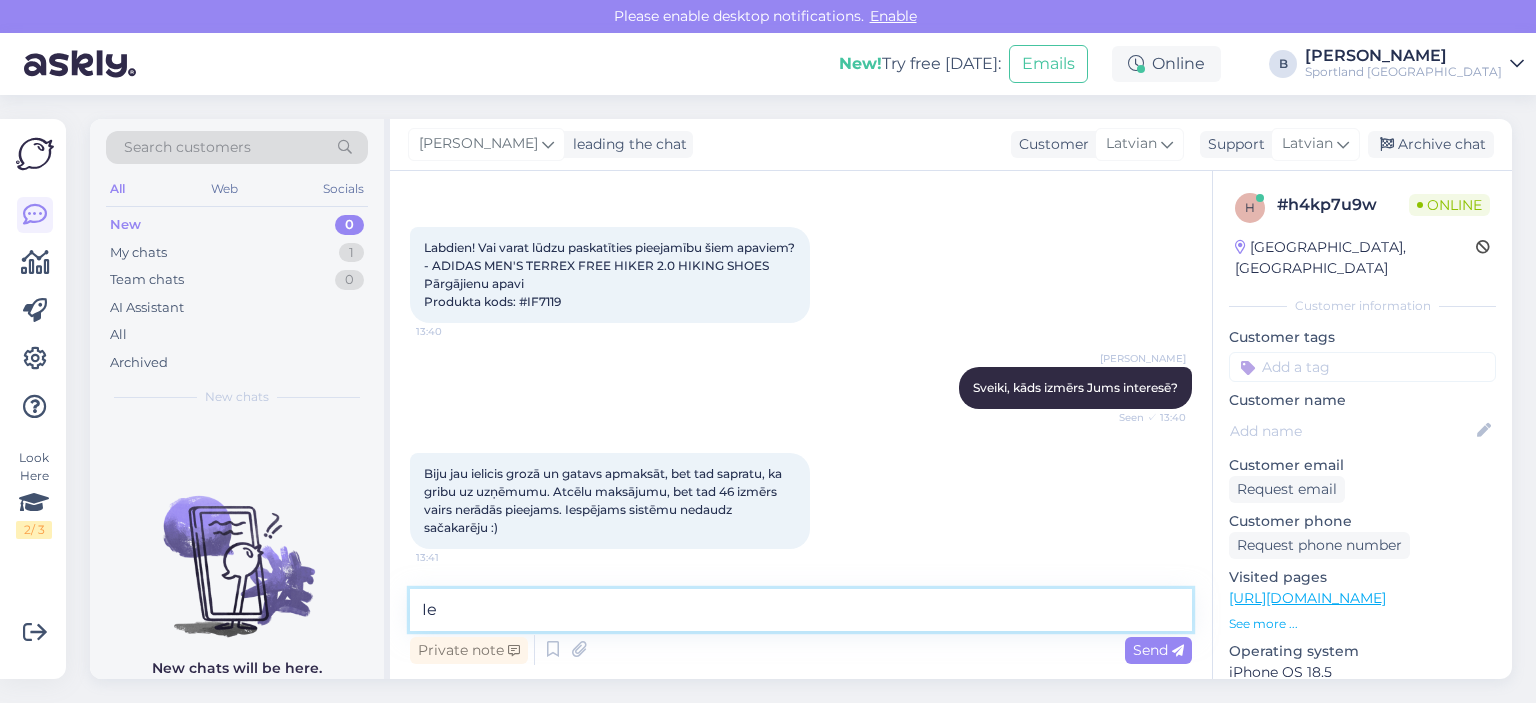 type on "I" 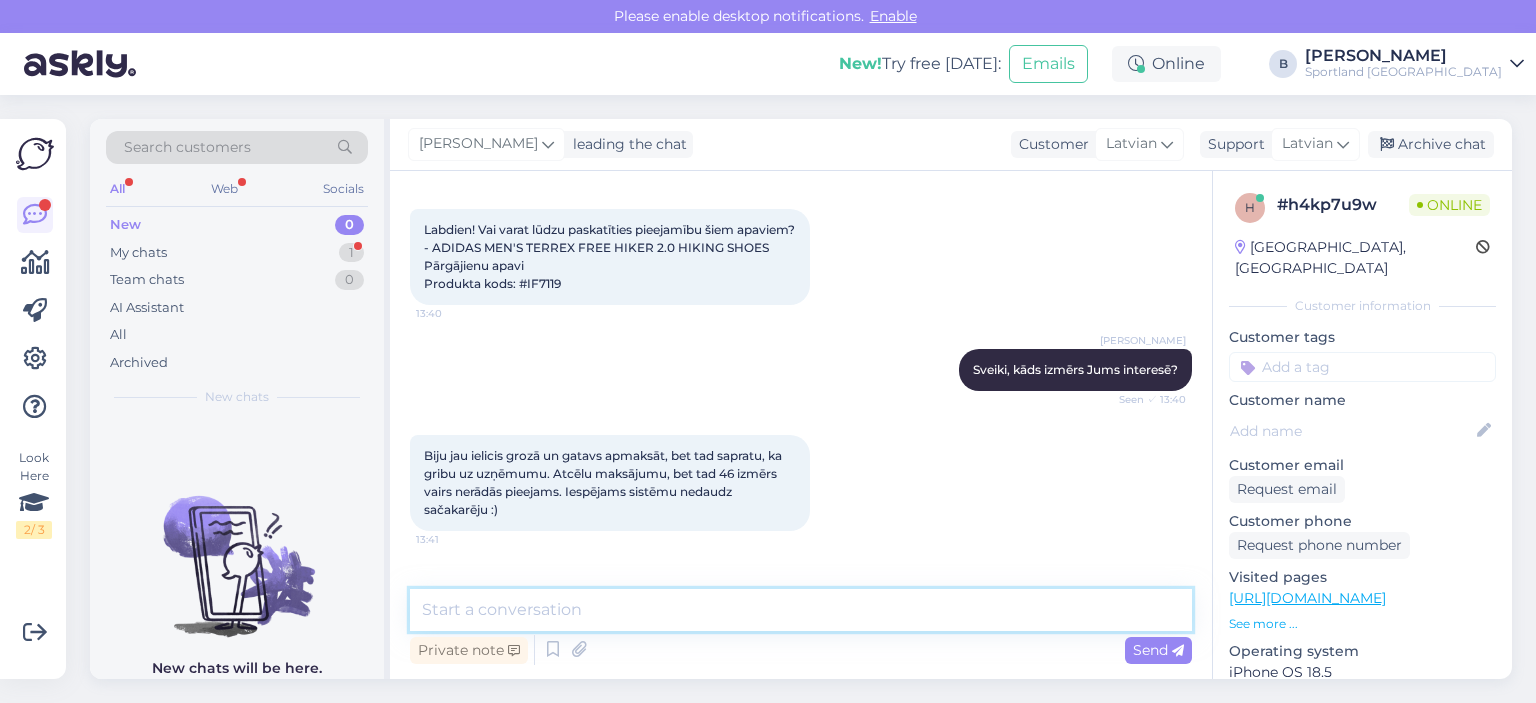 scroll, scrollTop: 192, scrollLeft: 0, axis: vertical 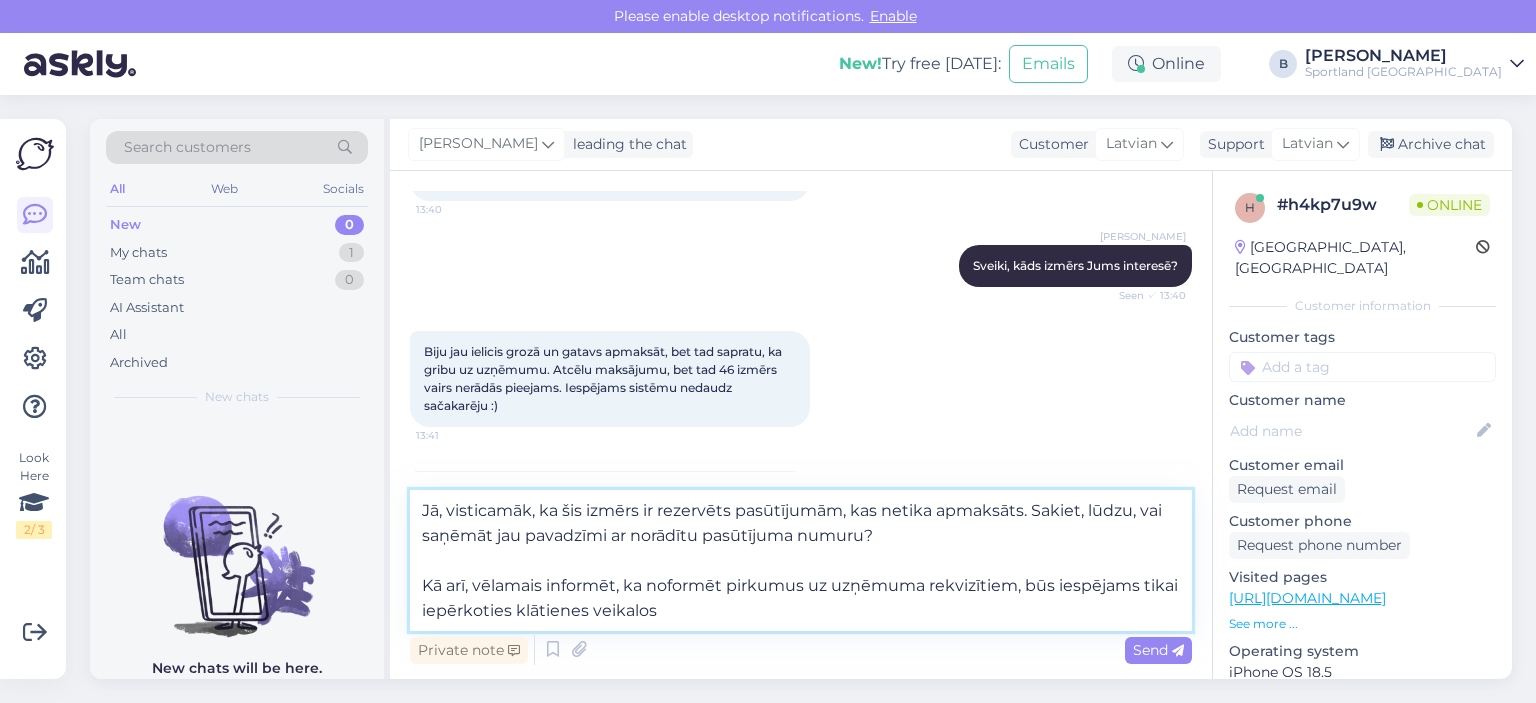 type on "Jā, visticamāk, ka šis izmērs ir rezervēts pasūtījumām, kas netika apmaksāts. Sakiet, lūdzu, vai saņēmāt jau pavadzīmi ar norādītu pasūtījuma numuru?
Kā arī, vēlamais informēt, ka noformēt pirkumus uz uzņēmuma rekvizītiem, būs iespējams tikai iepērkoties klātienes veikalos." 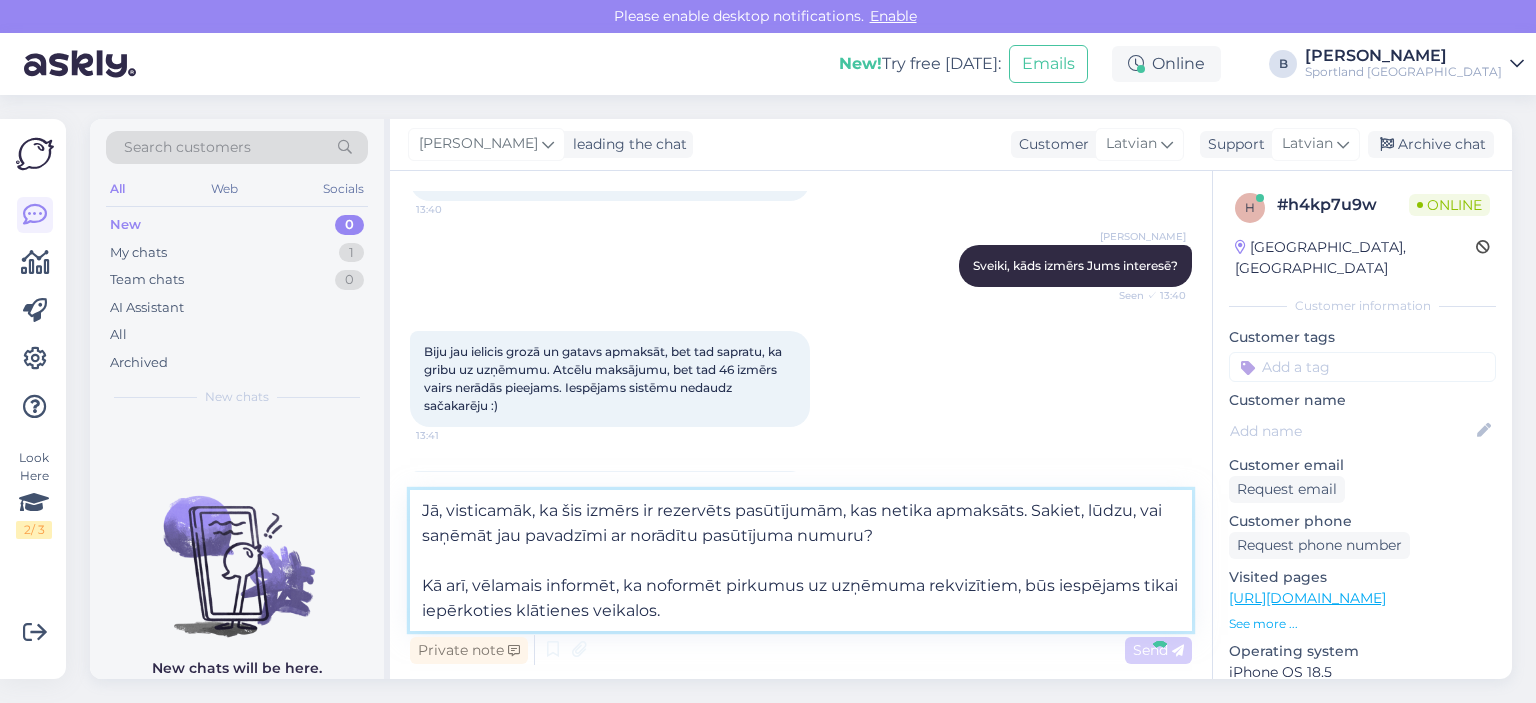 type 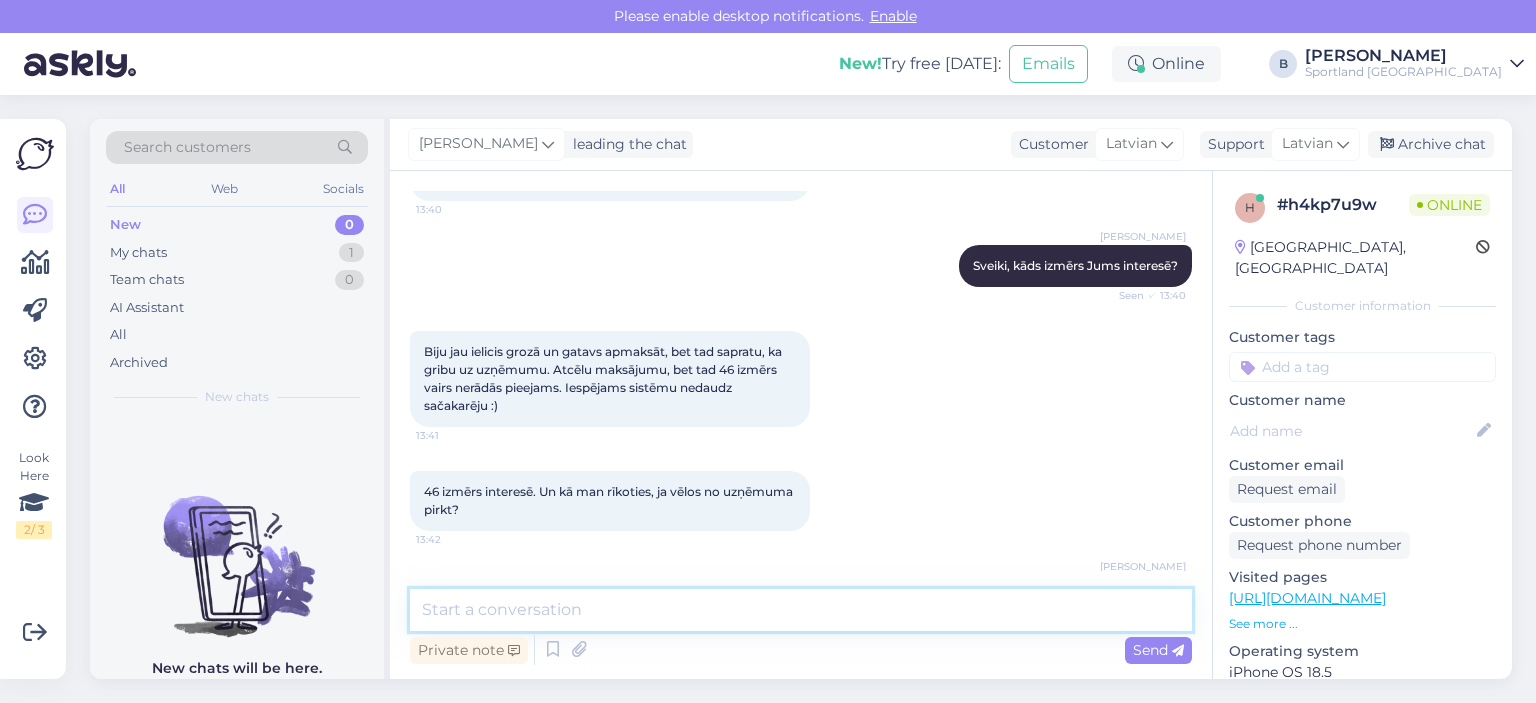 scroll, scrollTop: 386, scrollLeft: 0, axis: vertical 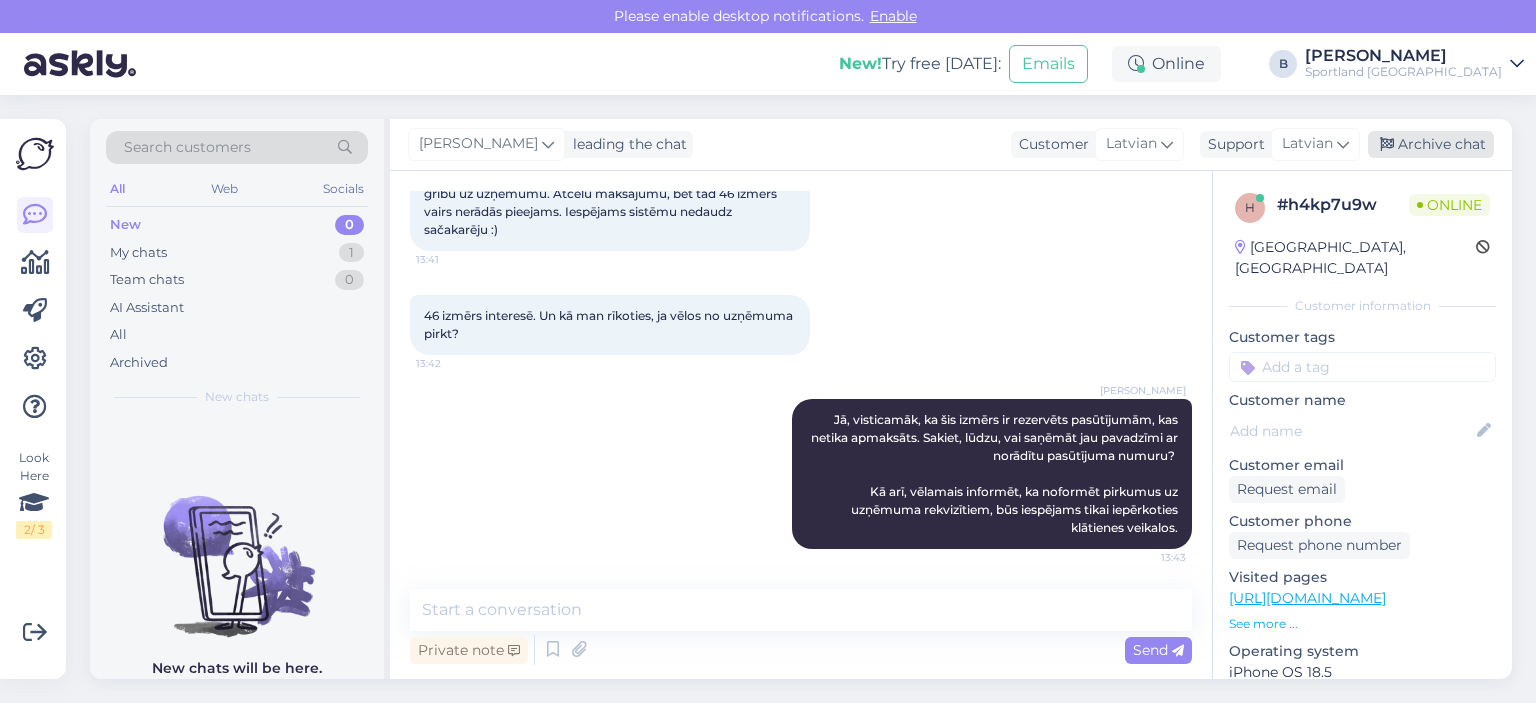 click on "Archive chat" at bounding box center (1431, 144) 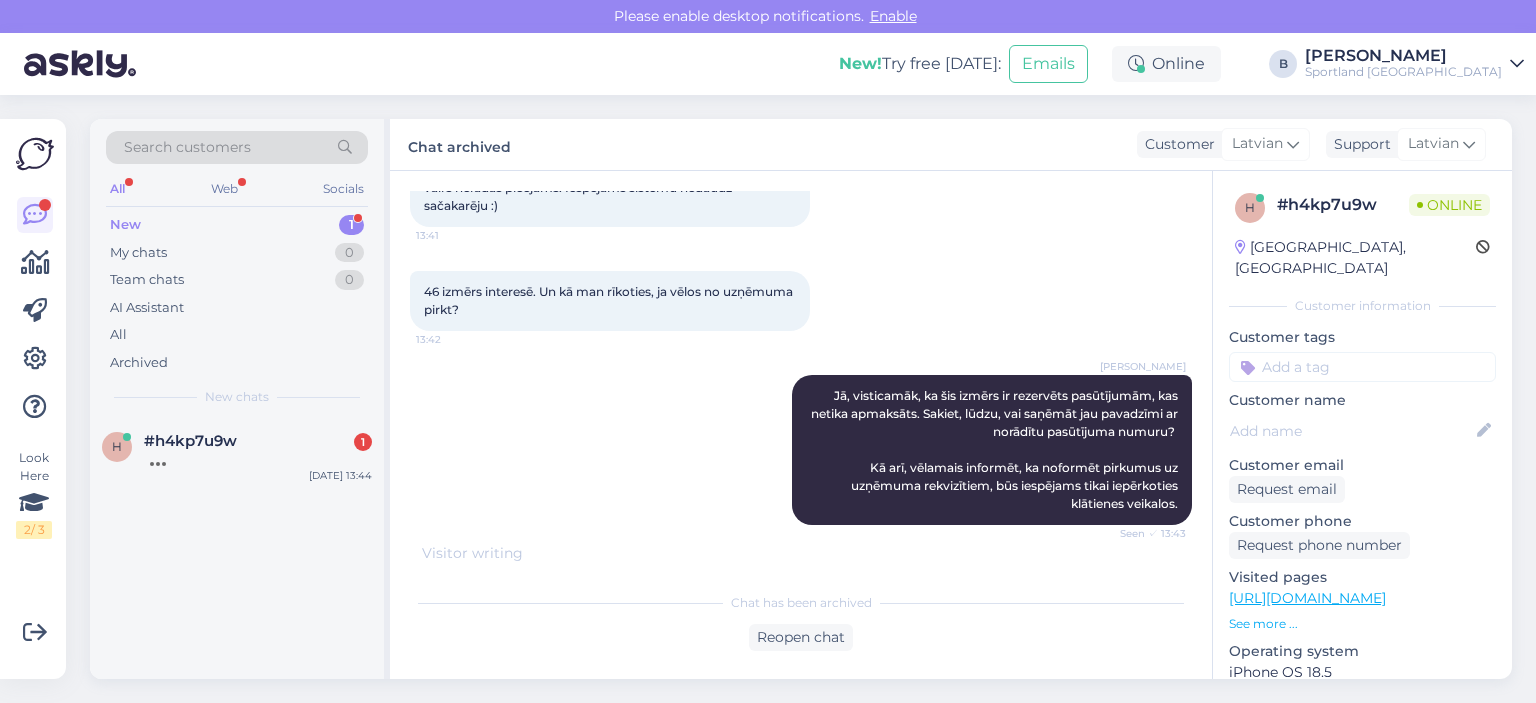 scroll, scrollTop: 518, scrollLeft: 0, axis: vertical 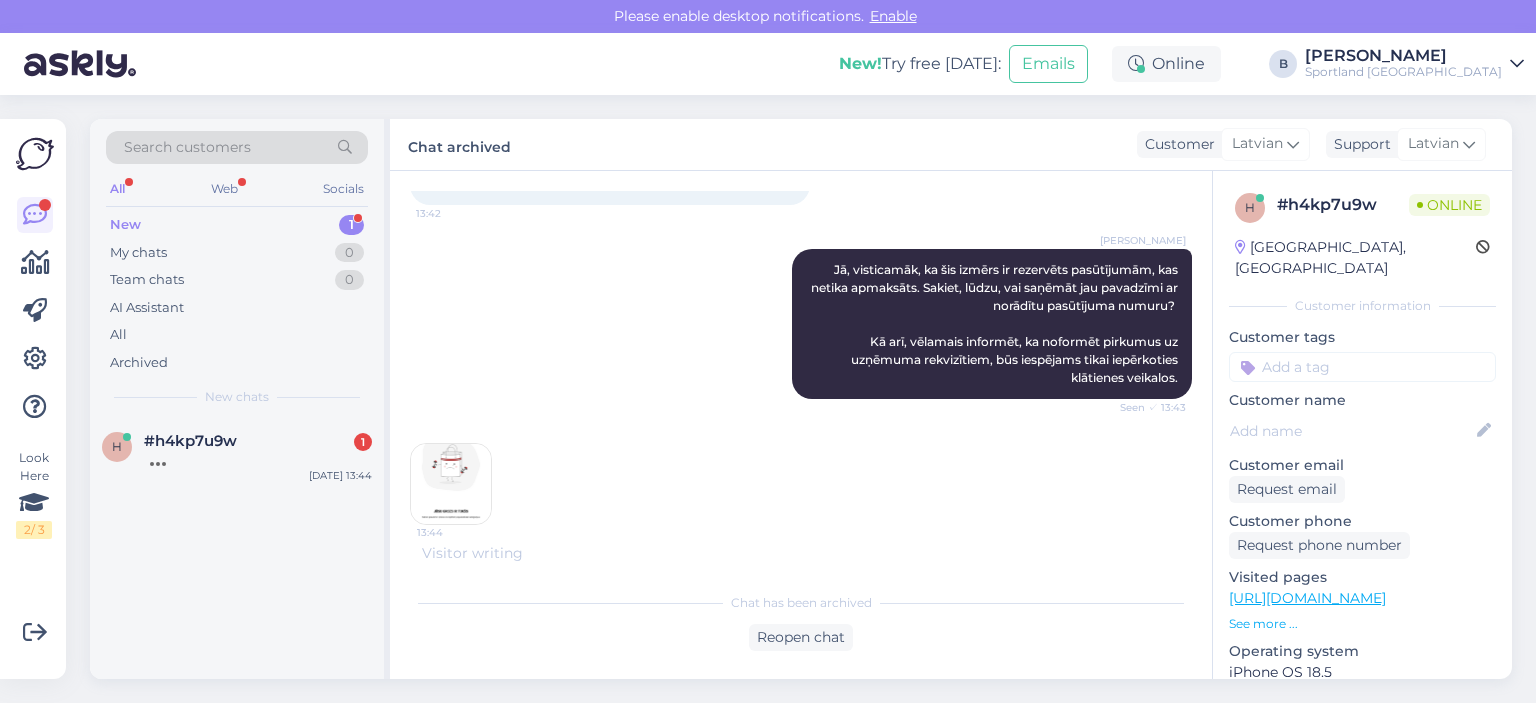 click at bounding box center (451, 484) 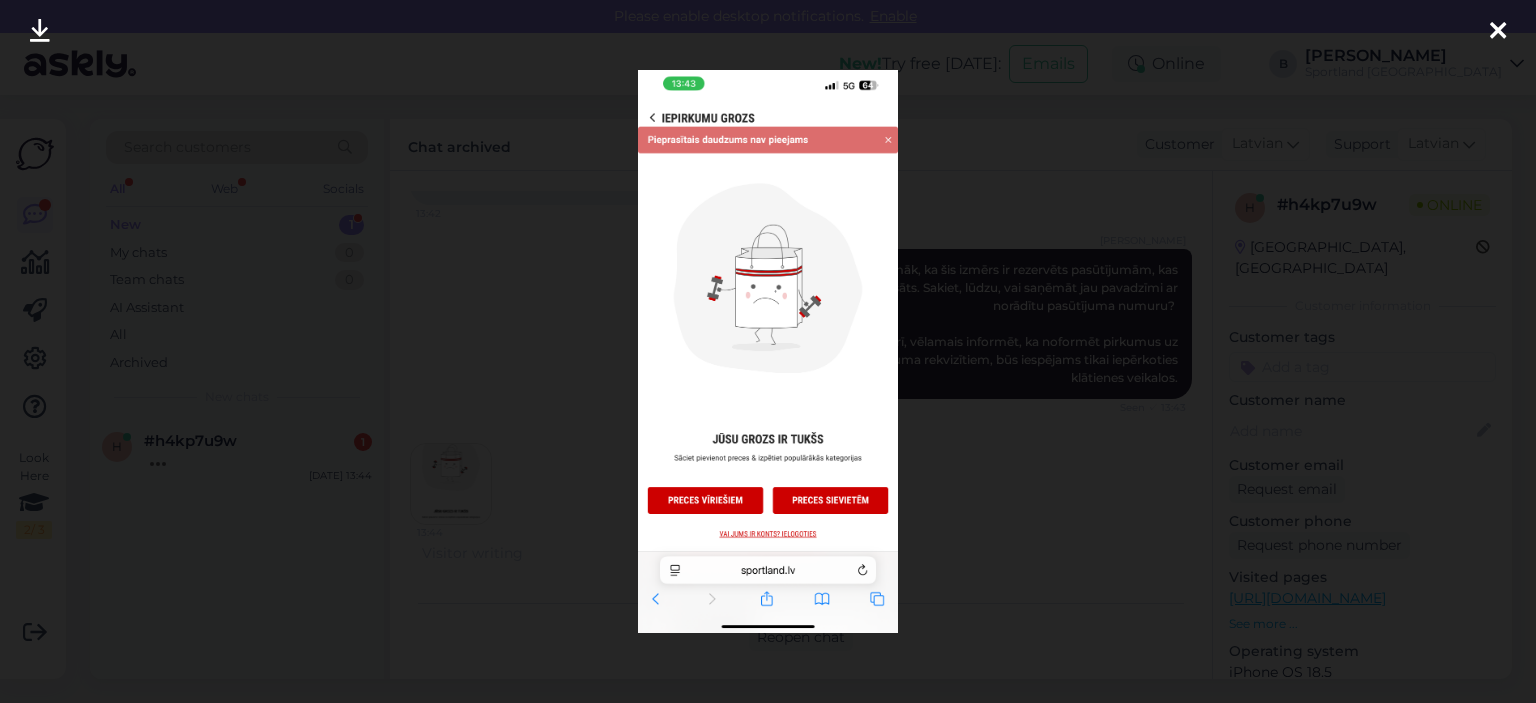 click at bounding box center [768, 351] 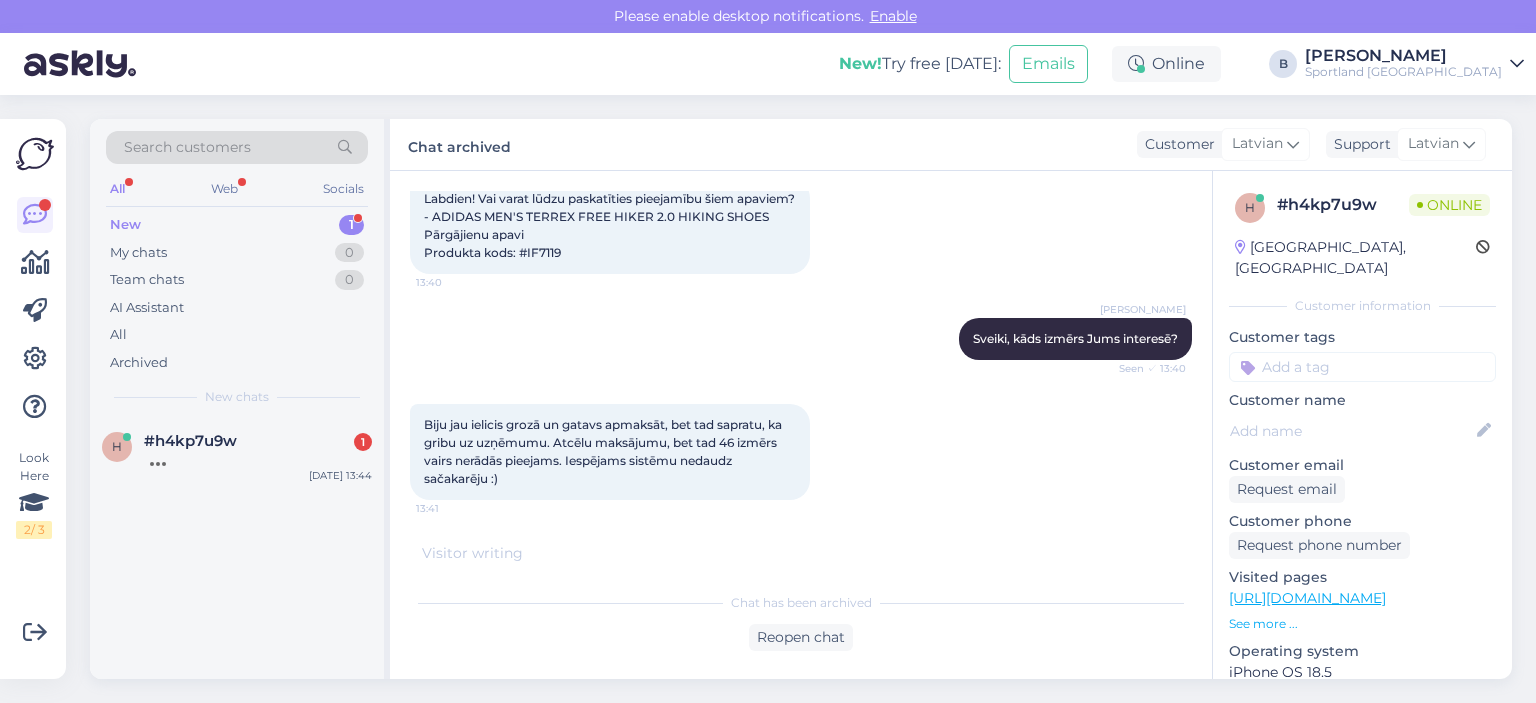 scroll, scrollTop: 118, scrollLeft: 0, axis: vertical 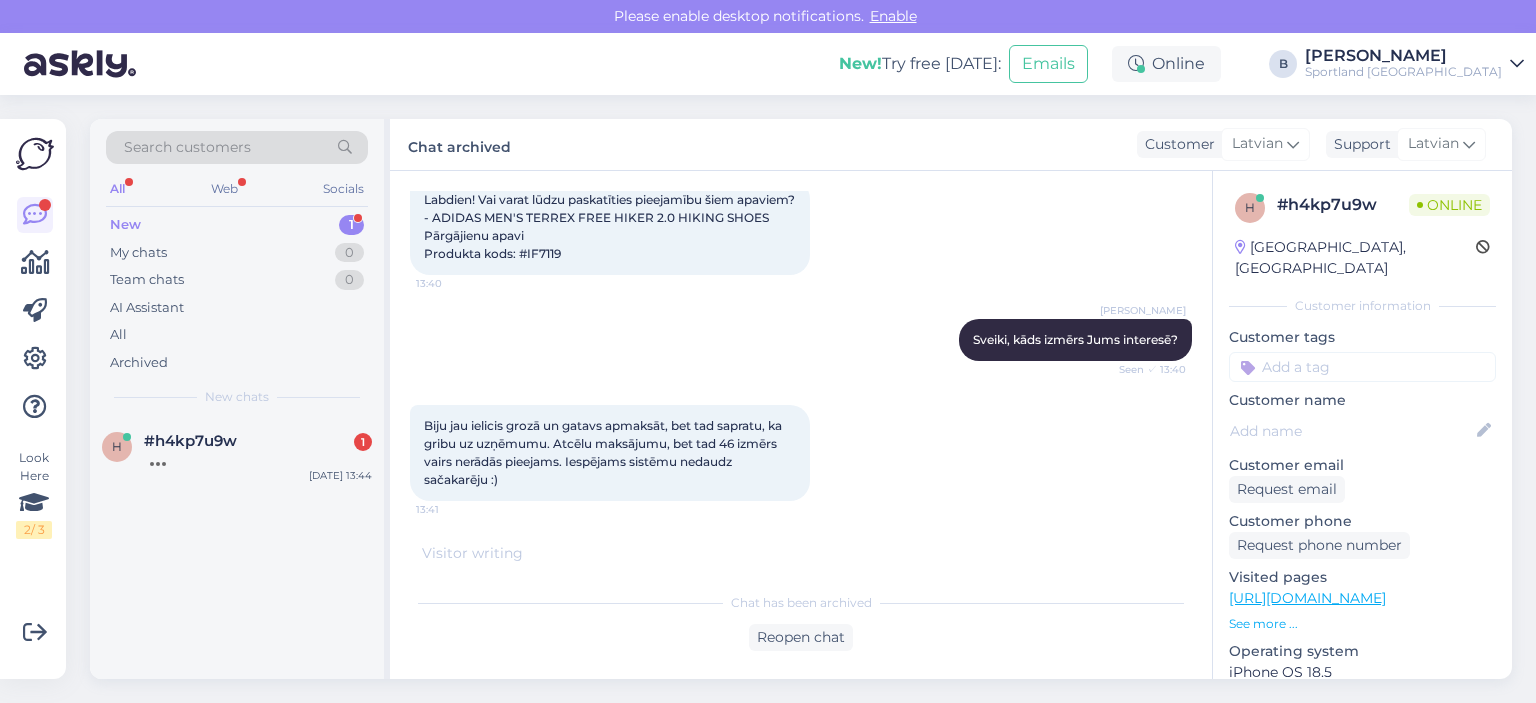 click on "Labdien! Vai varat lūdzu paskatīties pieejamību šiem apaviem? - ADIDAS MEN'S TERREX FREE HIKER 2.0 HIKING SHOES
Pārgājienu apavi
Produkta kods: #IF7119" at bounding box center (611, 226) 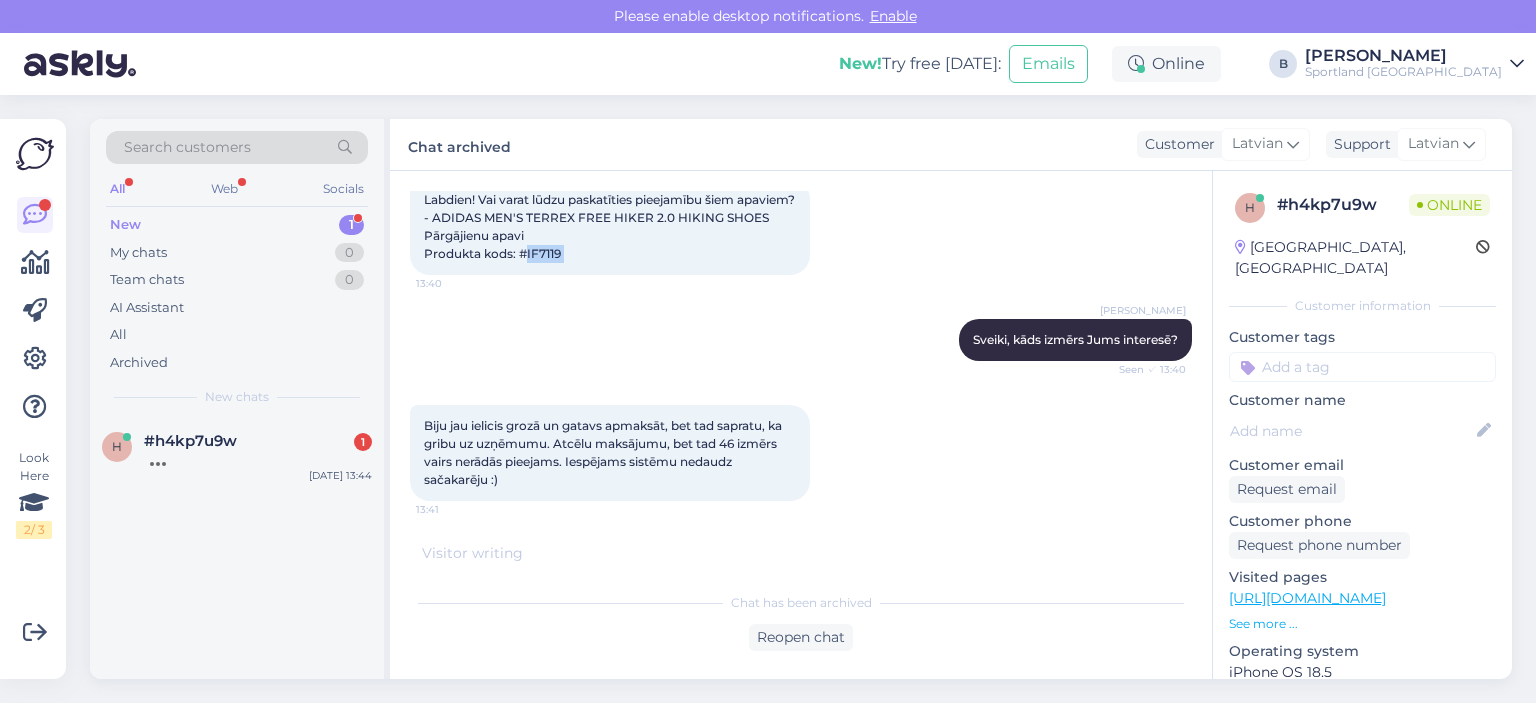 click on "Labdien! Vai varat lūdzu paskatīties pieejamību šiem apaviem? - ADIDAS MEN'S TERREX FREE HIKER 2.0 HIKING SHOES
Pārgājienu apavi
Produkta kods: #IF7119" at bounding box center (611, 226) 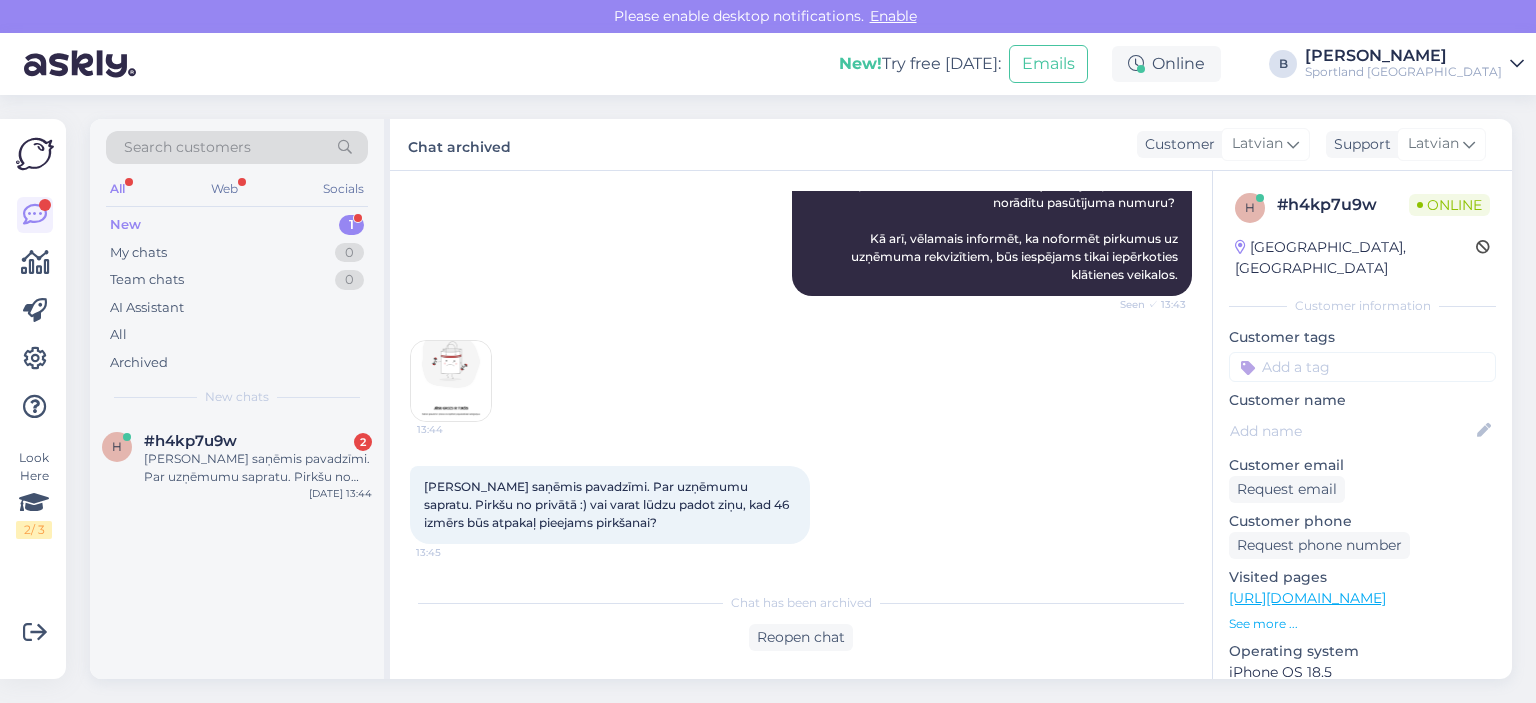 scroll, scrollTop: 640, scrollLeft: 0, axis: vertical 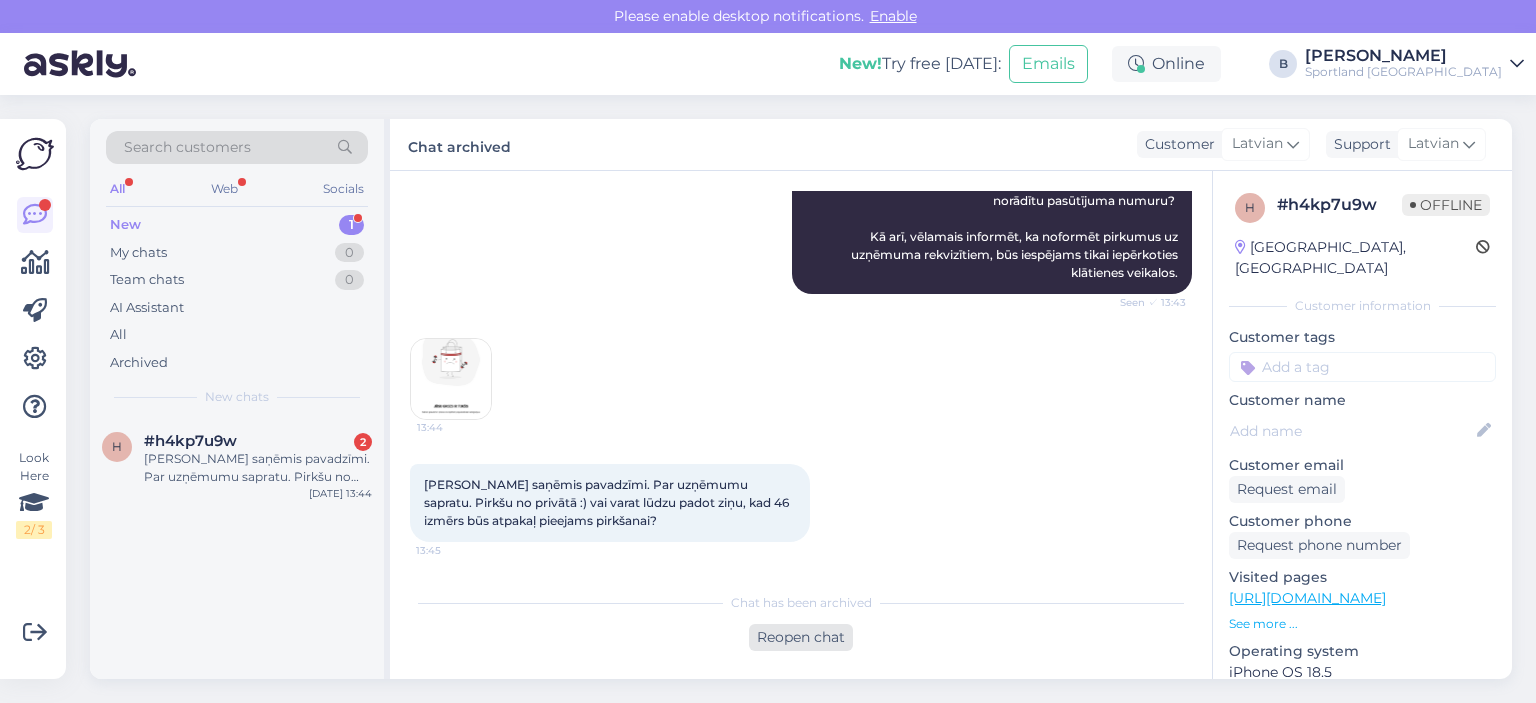 click on "Reopen chat" at bounding box center (801, 637) 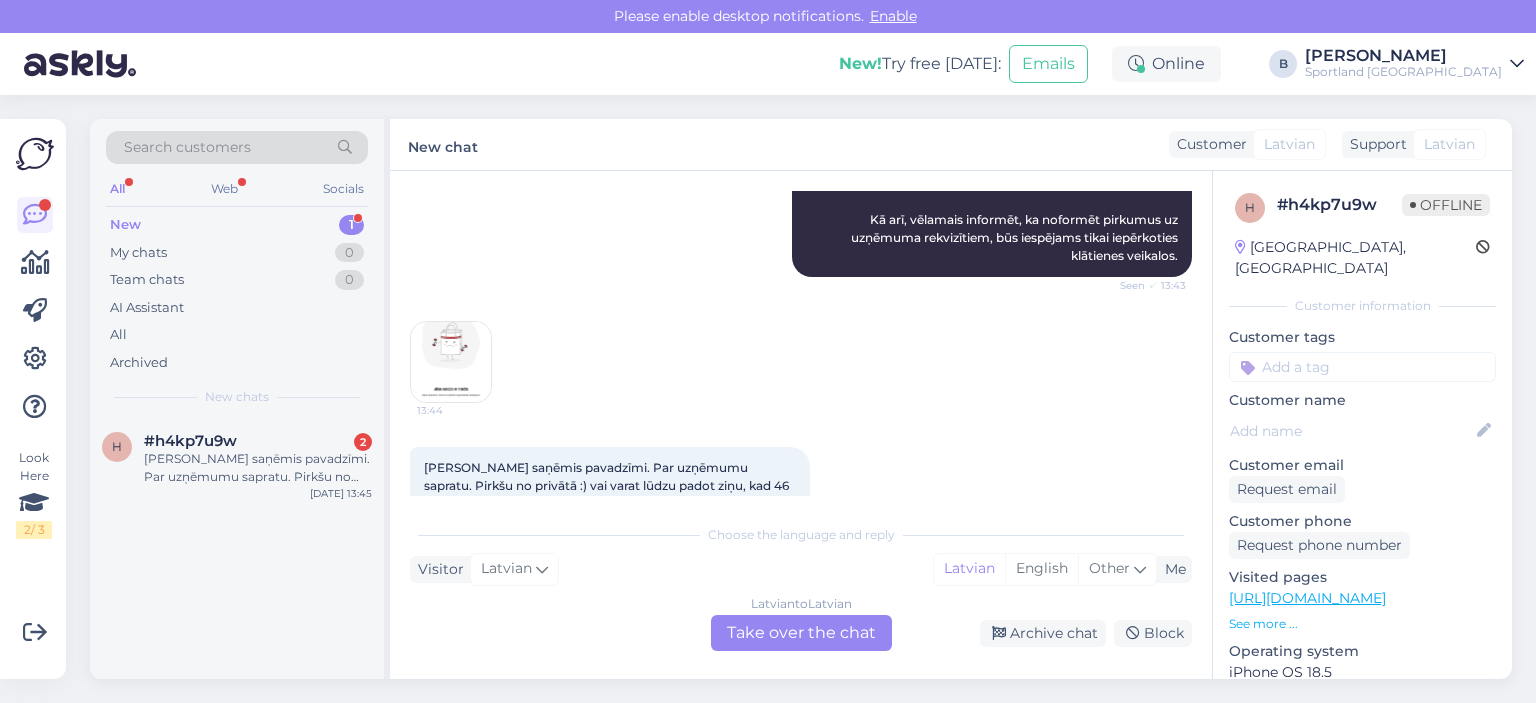 click on "Latvian  to  Latvian Take over the chat" at bounding box center [801, 633] 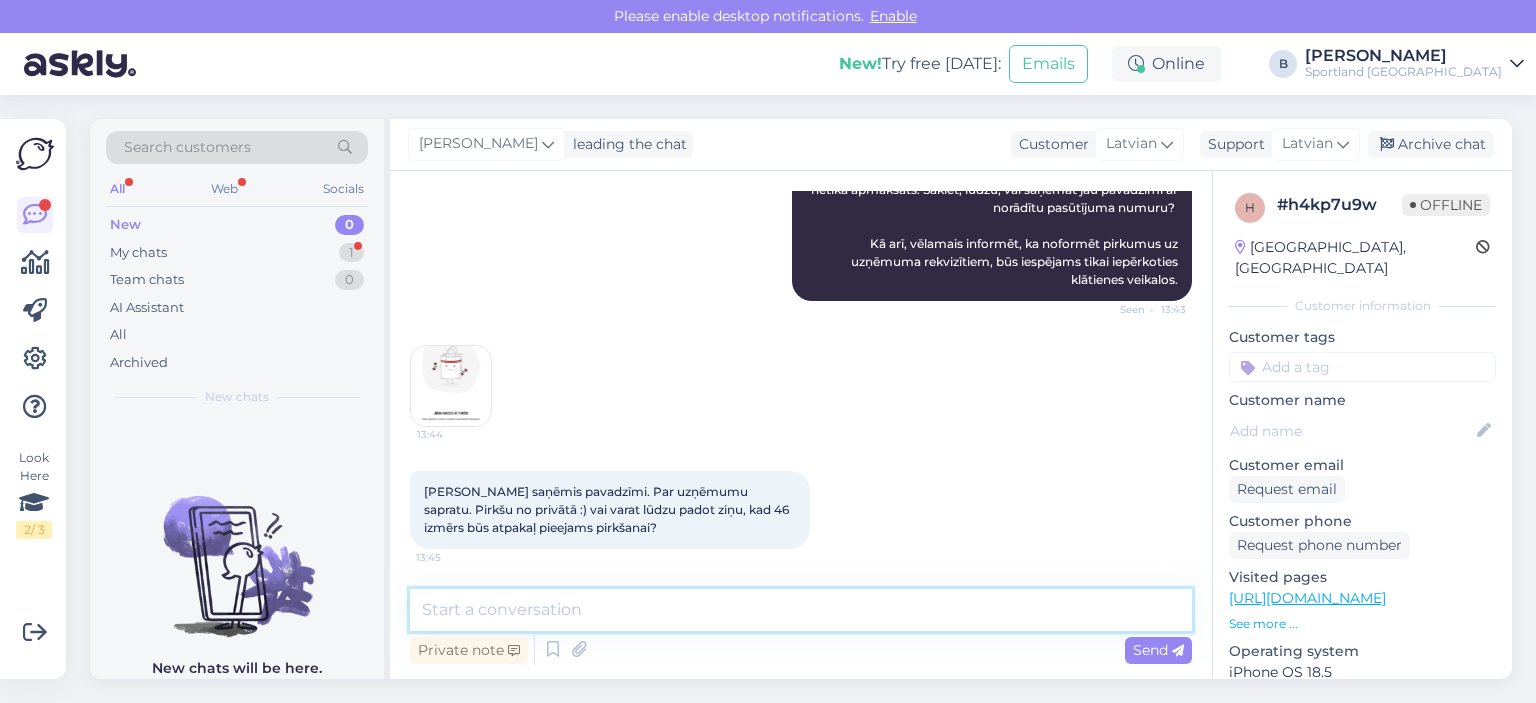 click at bounding box center [801, 610] 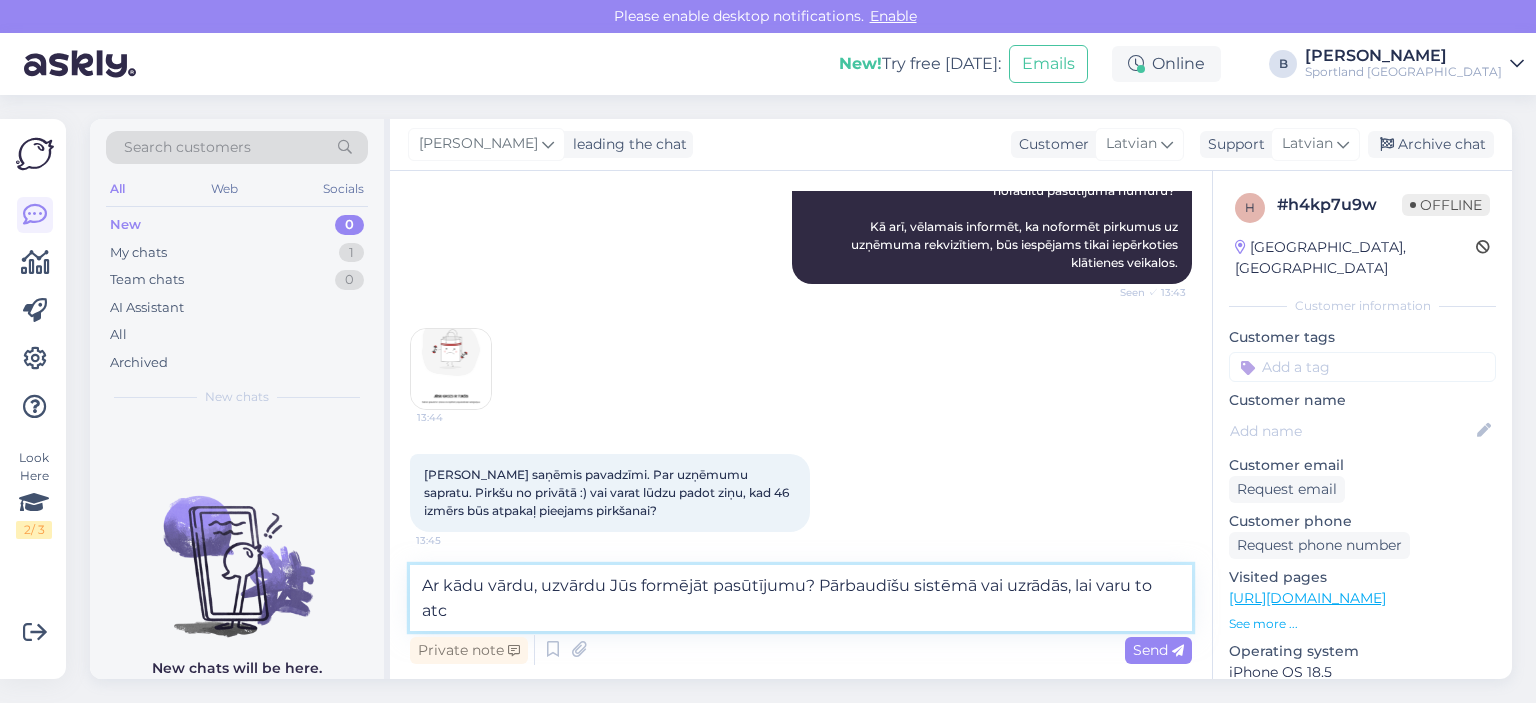 scroll, scrollTop: 640, scrollLeft: 0, axis: vertical 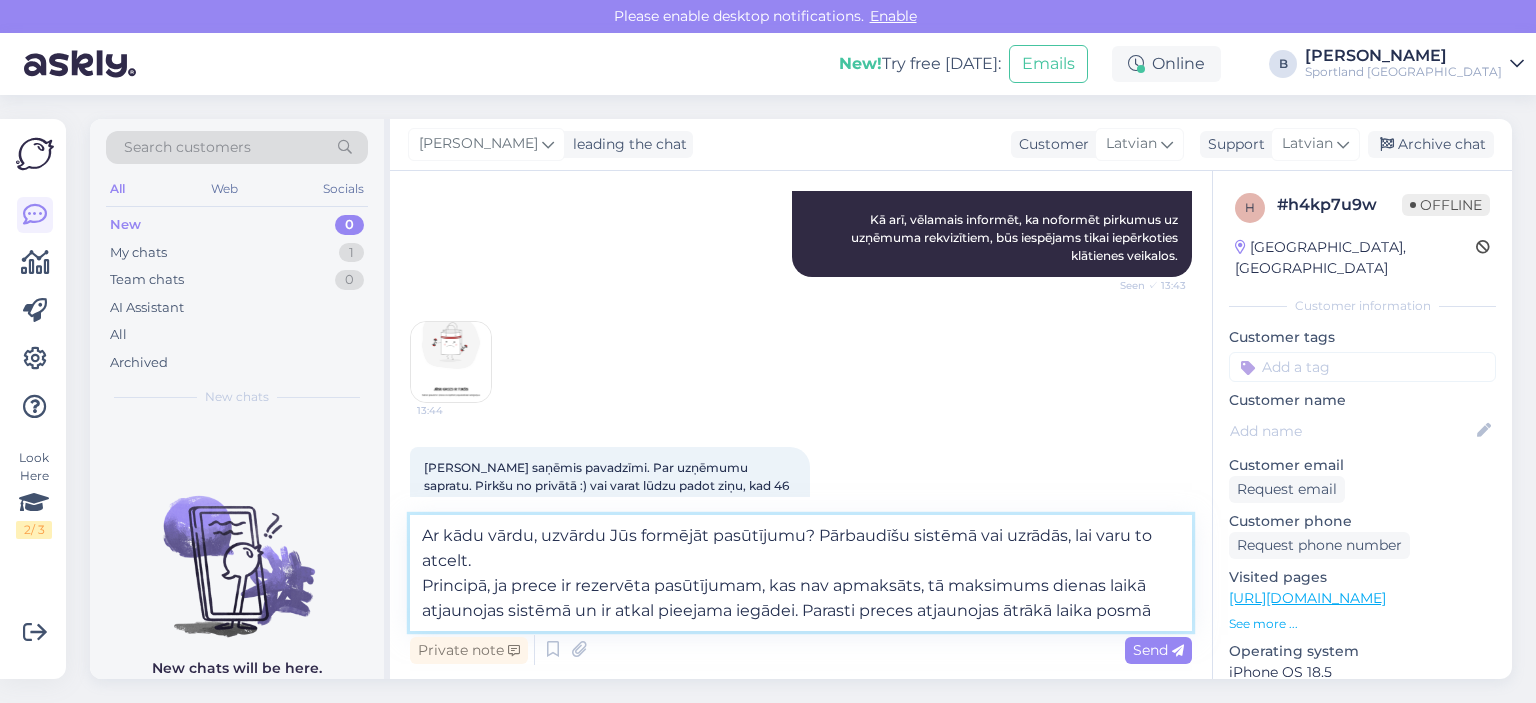 type on "Ar kādu vārdu, uzvārdu Jūs formējāt pasūtījumu? Pārbaudīšu sistēmā vai uzrādās, lai varu to atcelt.
Principā, ja prece ir rezervēta pasūtījumam, kas nav apmaksāts, tā maksimums dienas laikā atjaunojas sistēmā un ir atkal pieejama iegādei. Parasti preces atjaunojas ātrākā laika posmā." 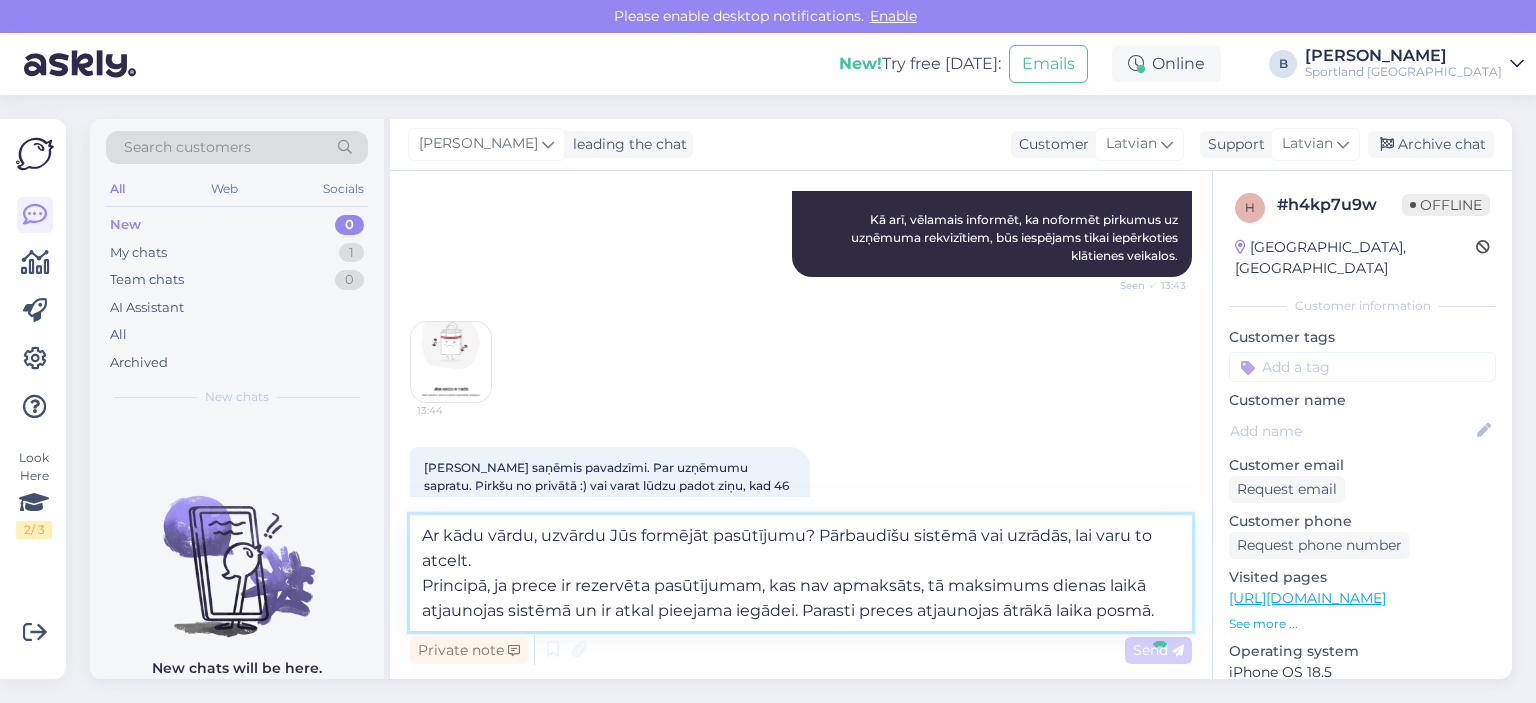 type 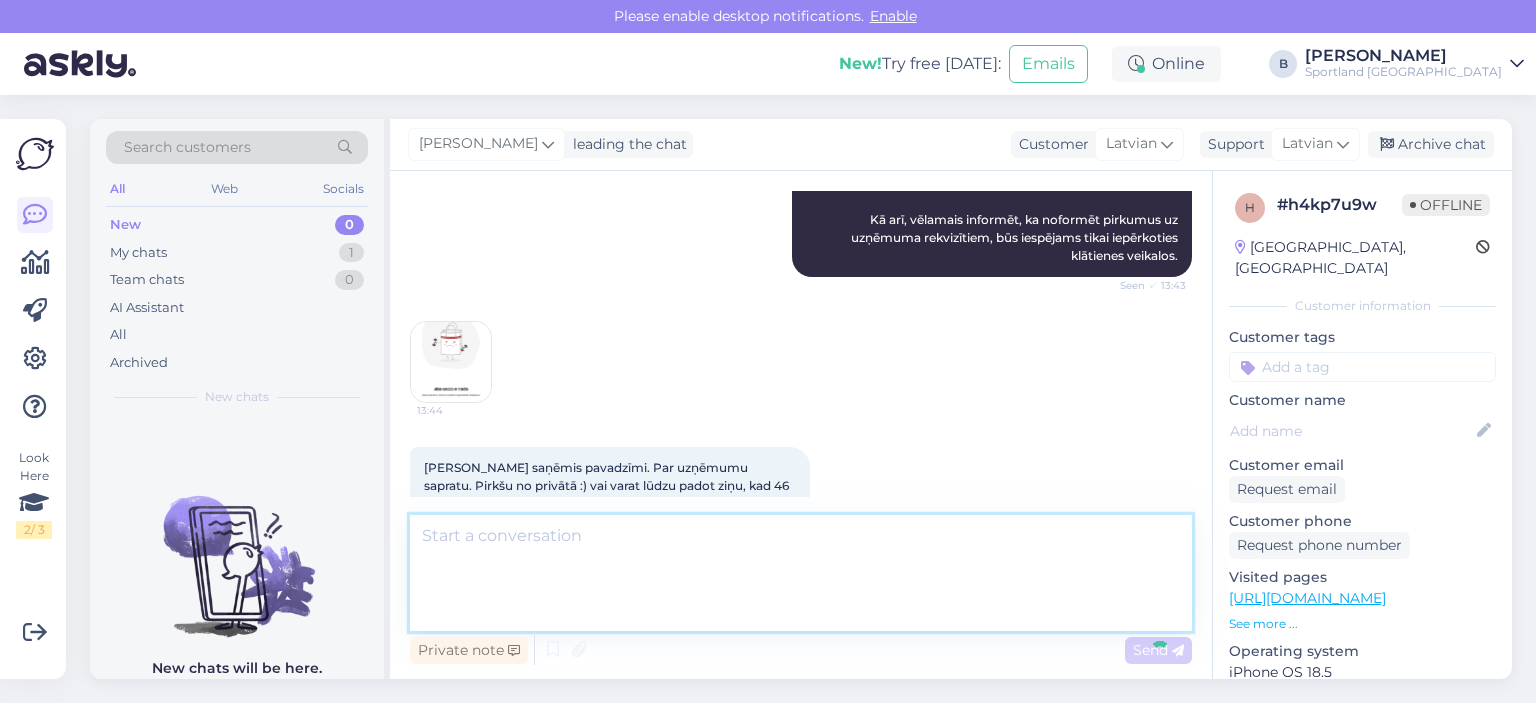 scroll, scrollTop: 809, scrollLeft: 0, axis: vertical 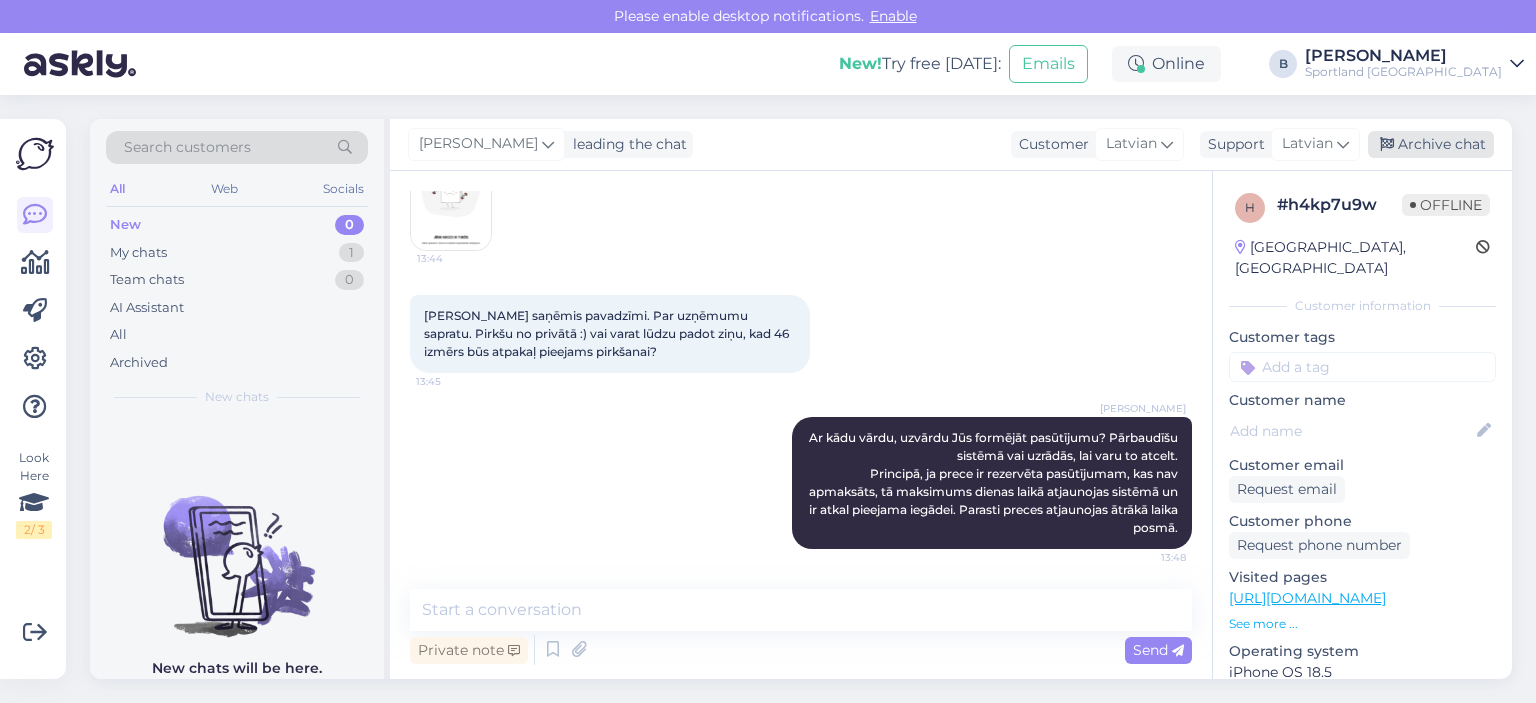 click on "Archive chat" at bounding box center [1431, 144] 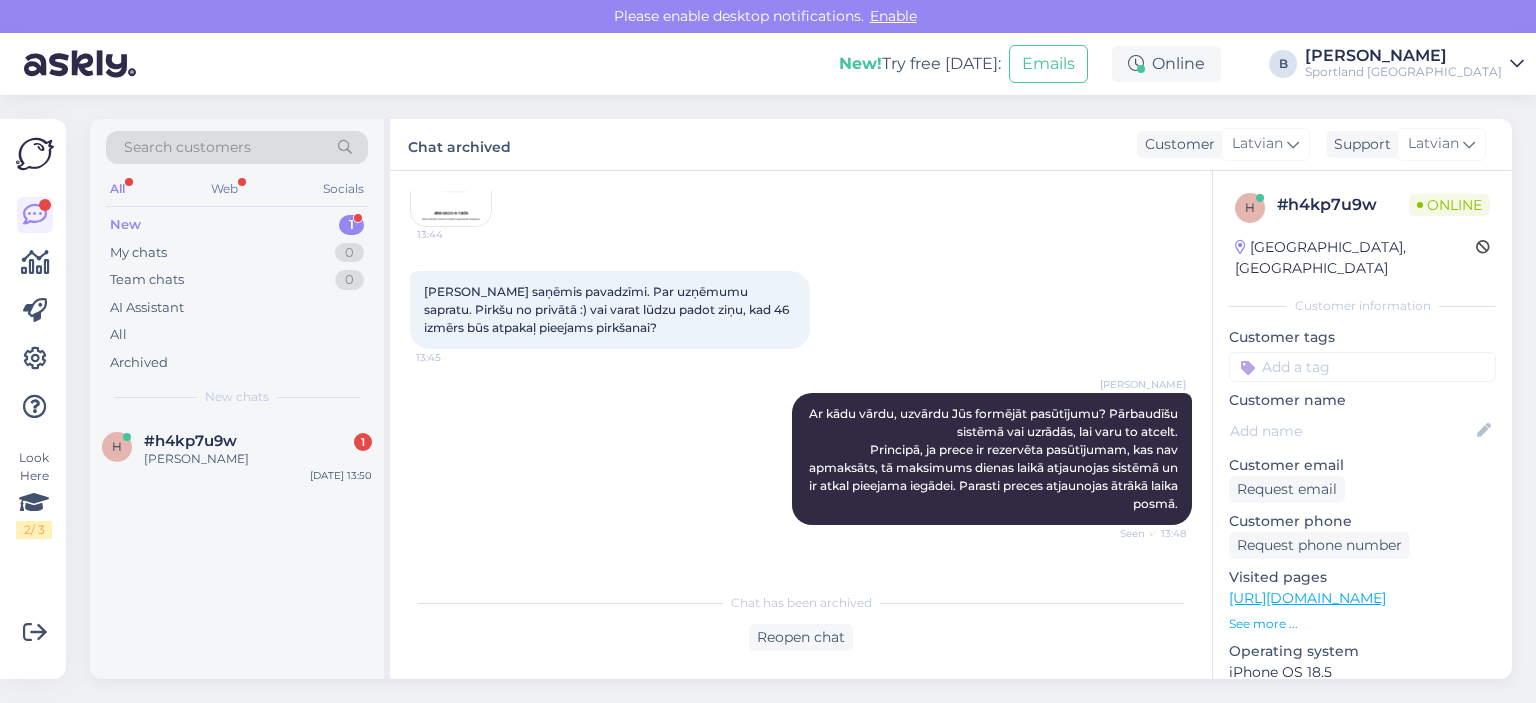scroll, scrollTop: 902, scrollLeft: 0, axis: vertical 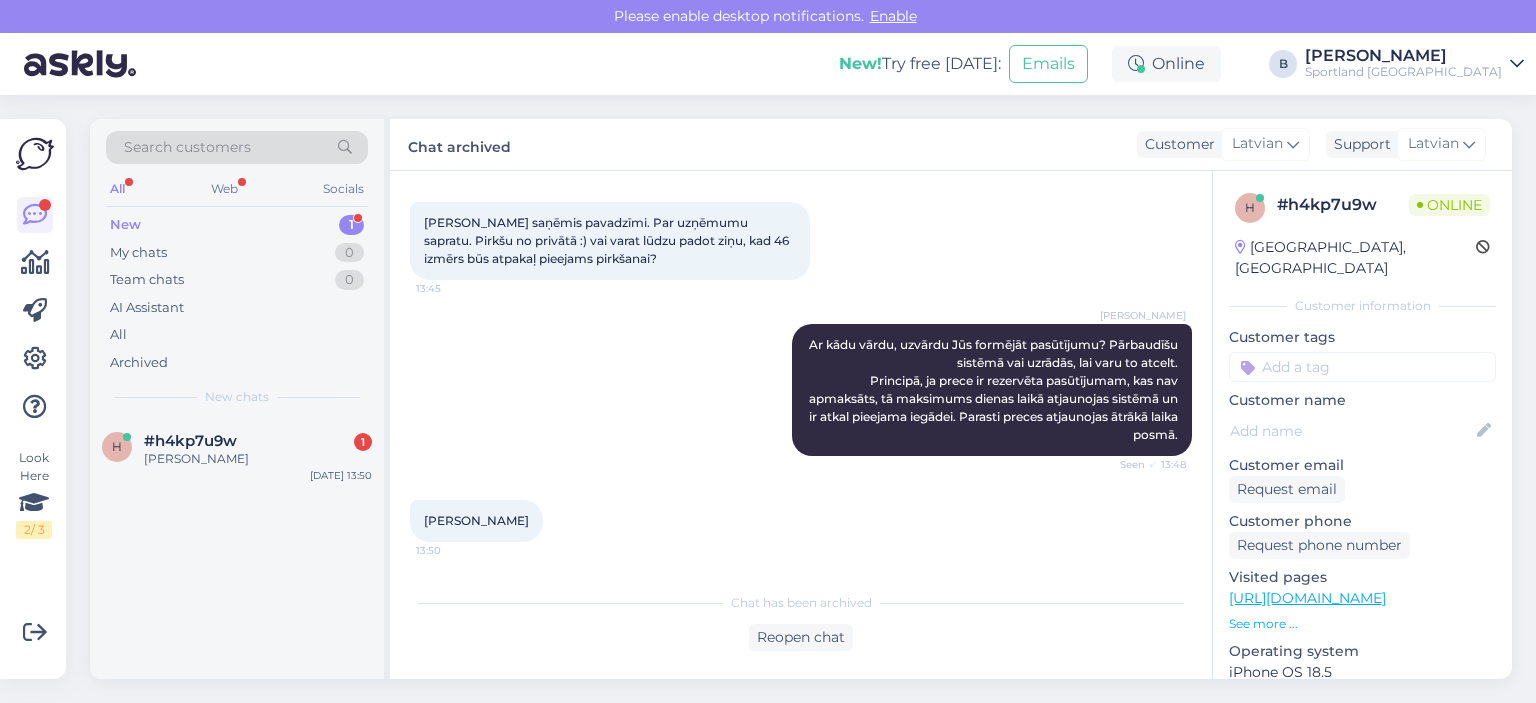 drag, startPoint x: 534, startPoint y: 522, endPoint x: 424, endPoint y: 521, distance: 110.00455 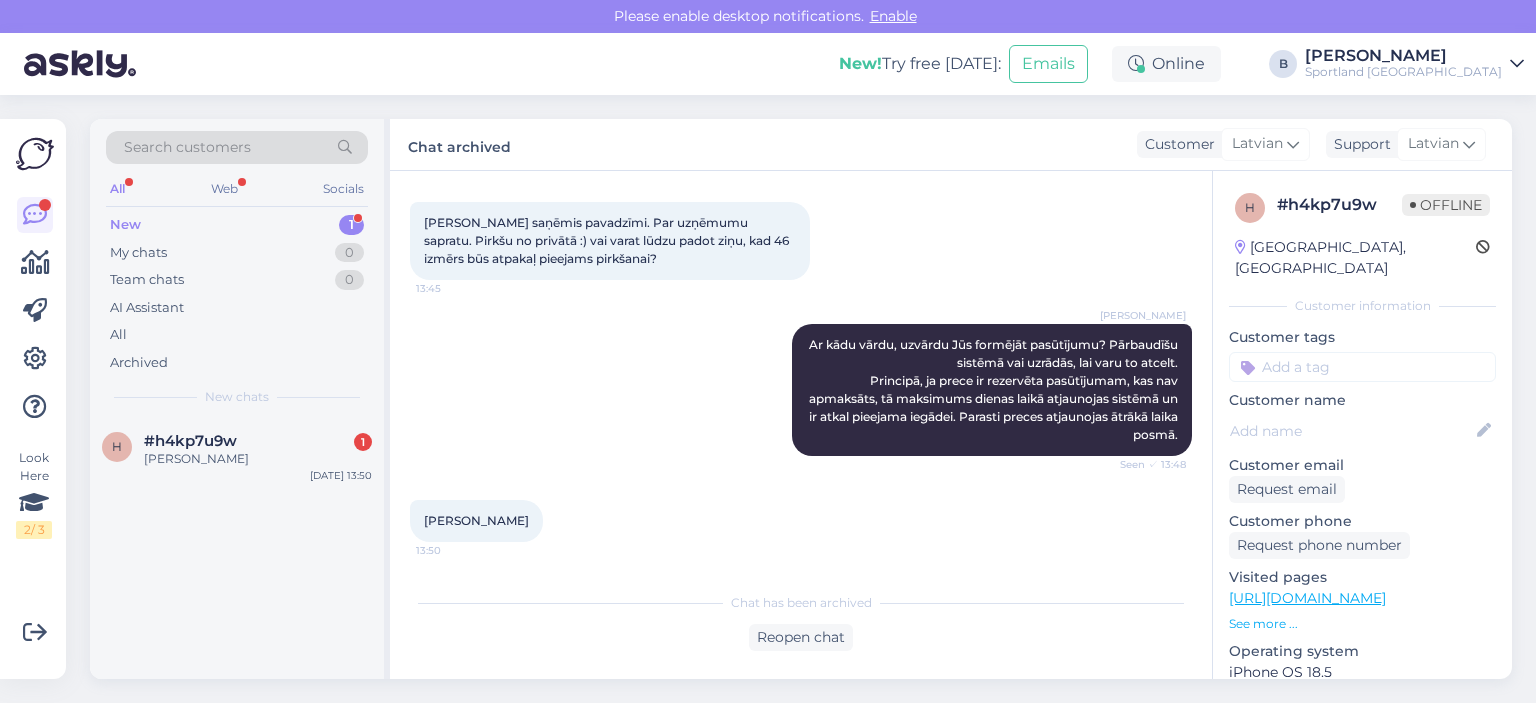 click on "Chat has been archived Reopen chat" at bounding box center (801, 616) 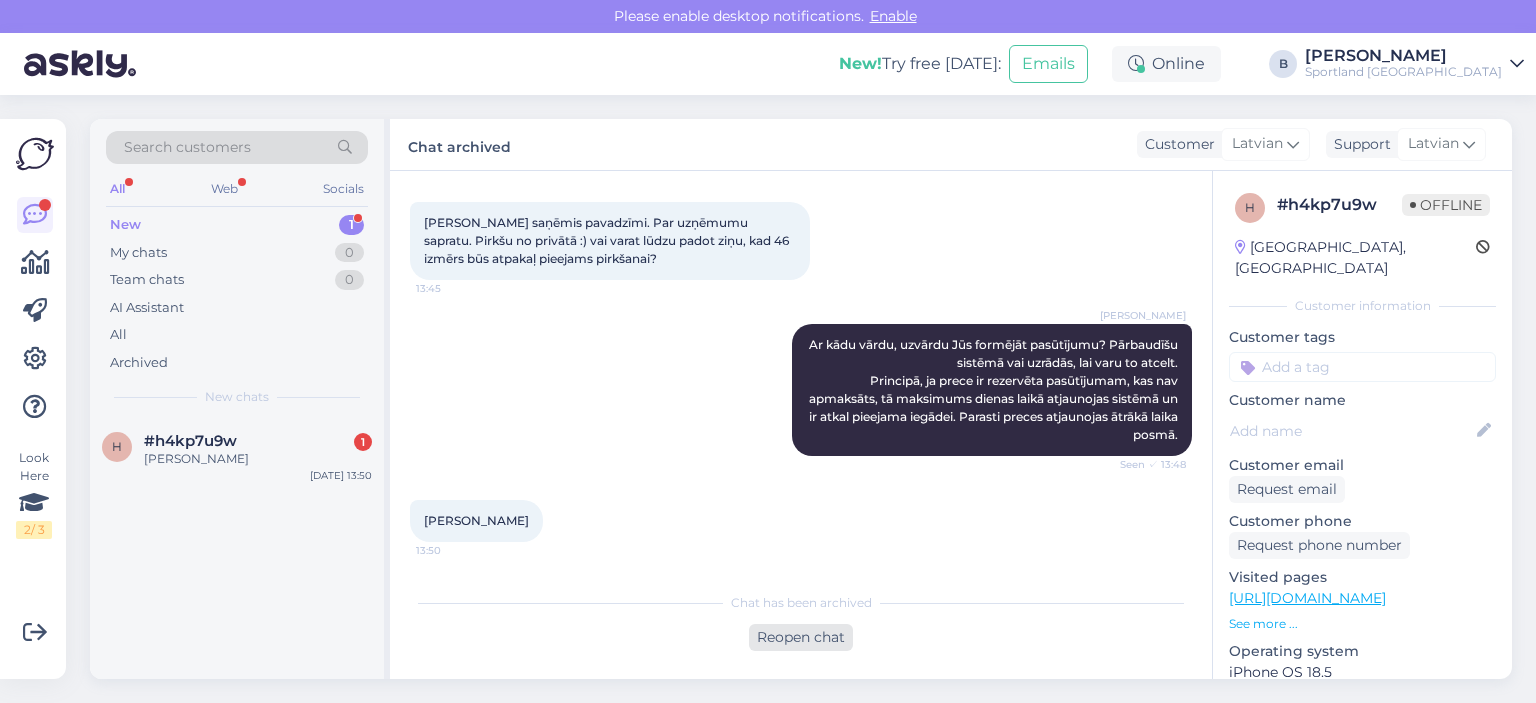 click on "Reopen chat" at bounding box center (801, 637) 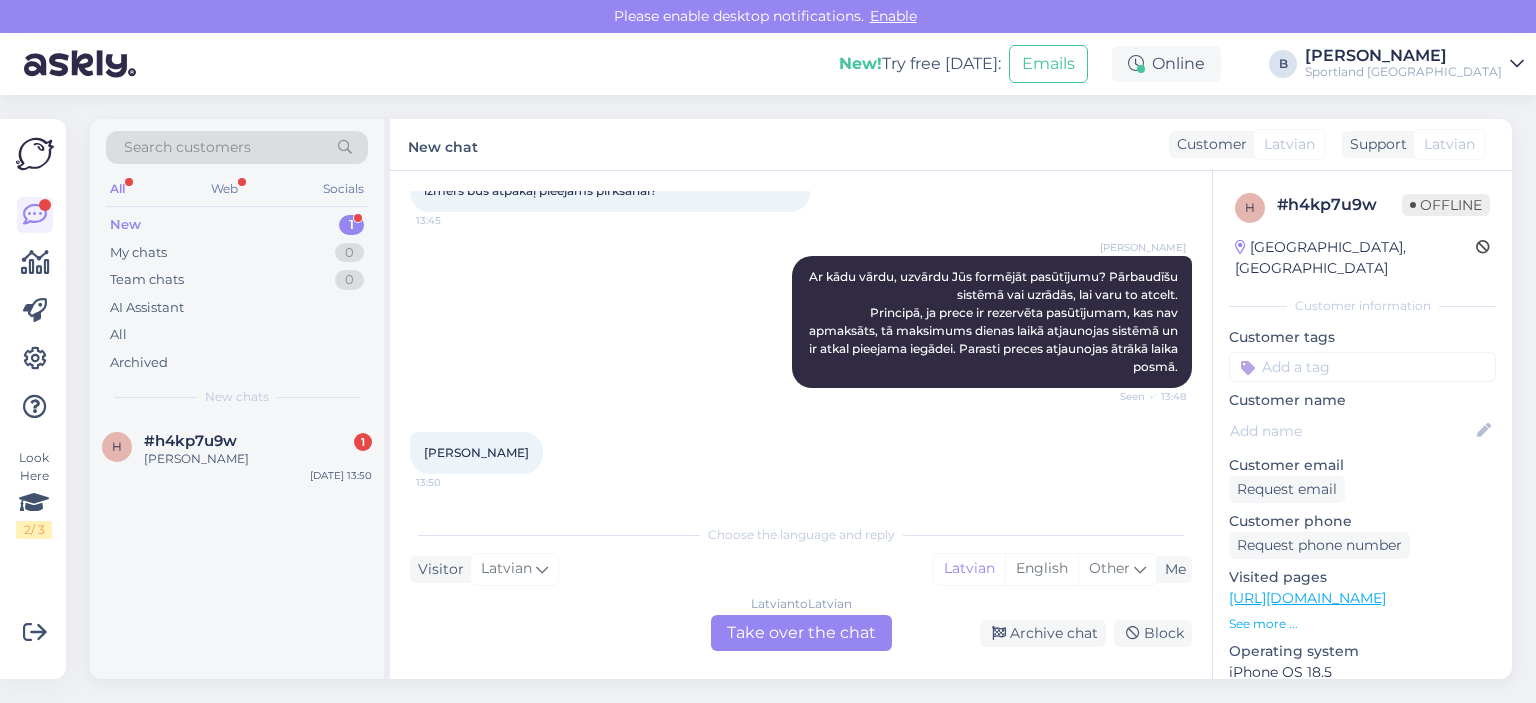 click on "Latvian  to  Latvian Take over the chat" at bounding box center [801, 633] 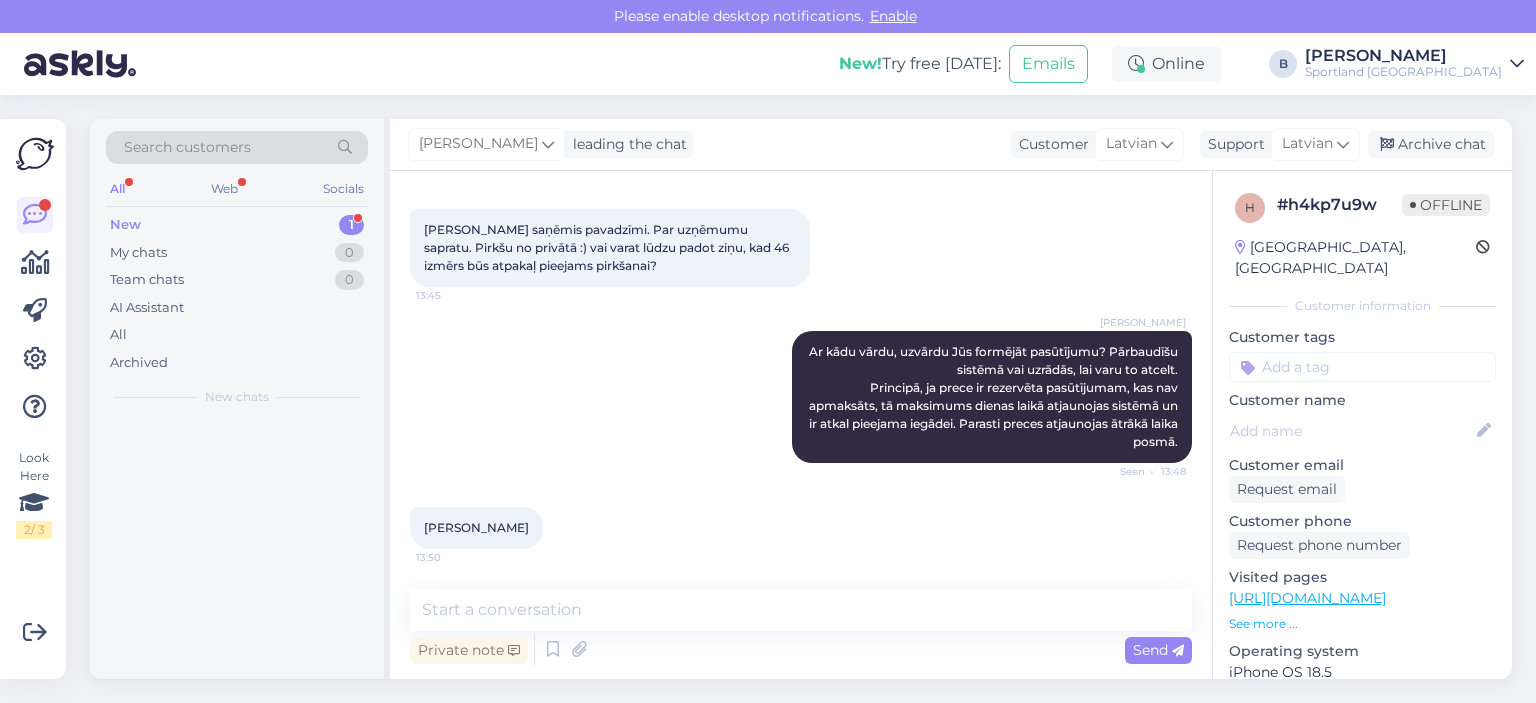 scroll, scrollTop: 896, scrollLeft: 0, axis: vertical 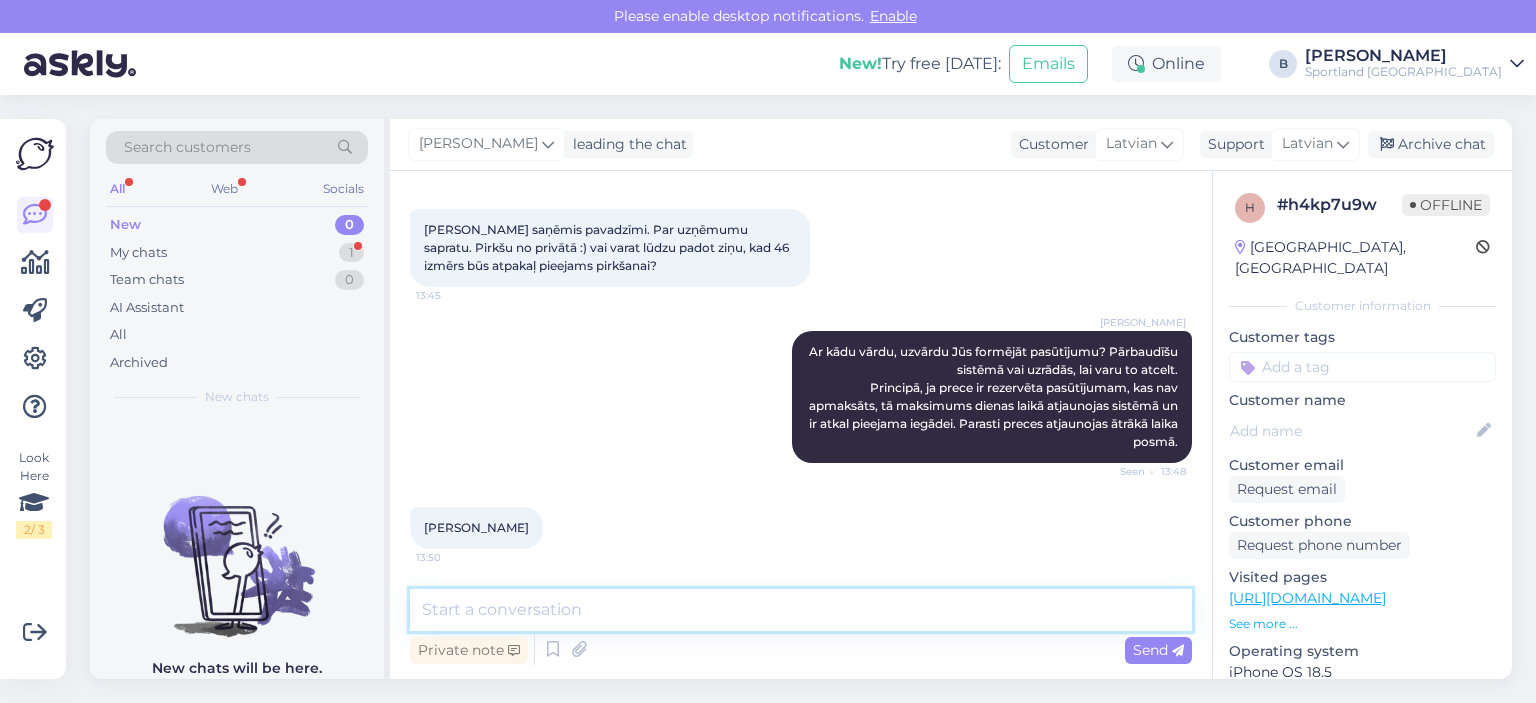 click at bounding box center [801, 610] 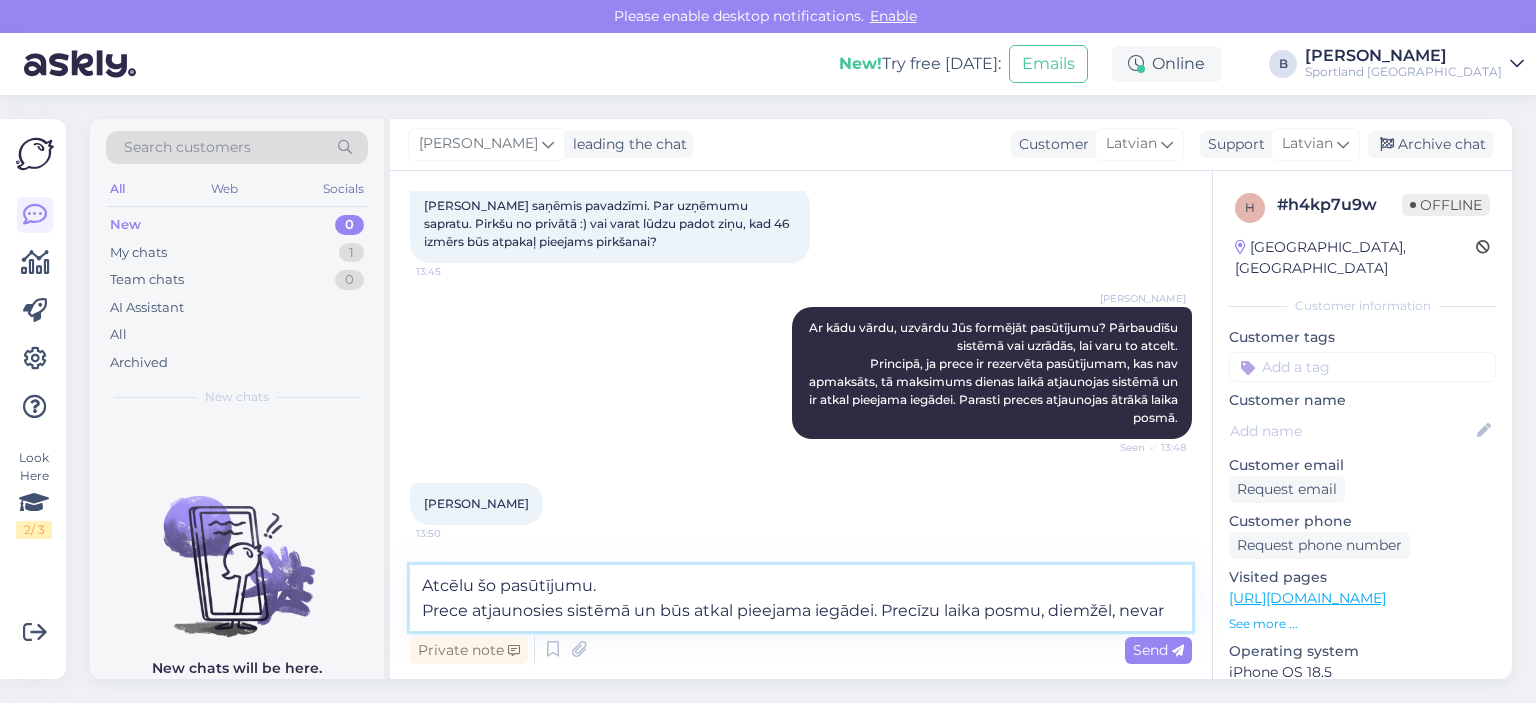 scroll, scrollTop: 944, scrollLeft: 0, axis: vertical 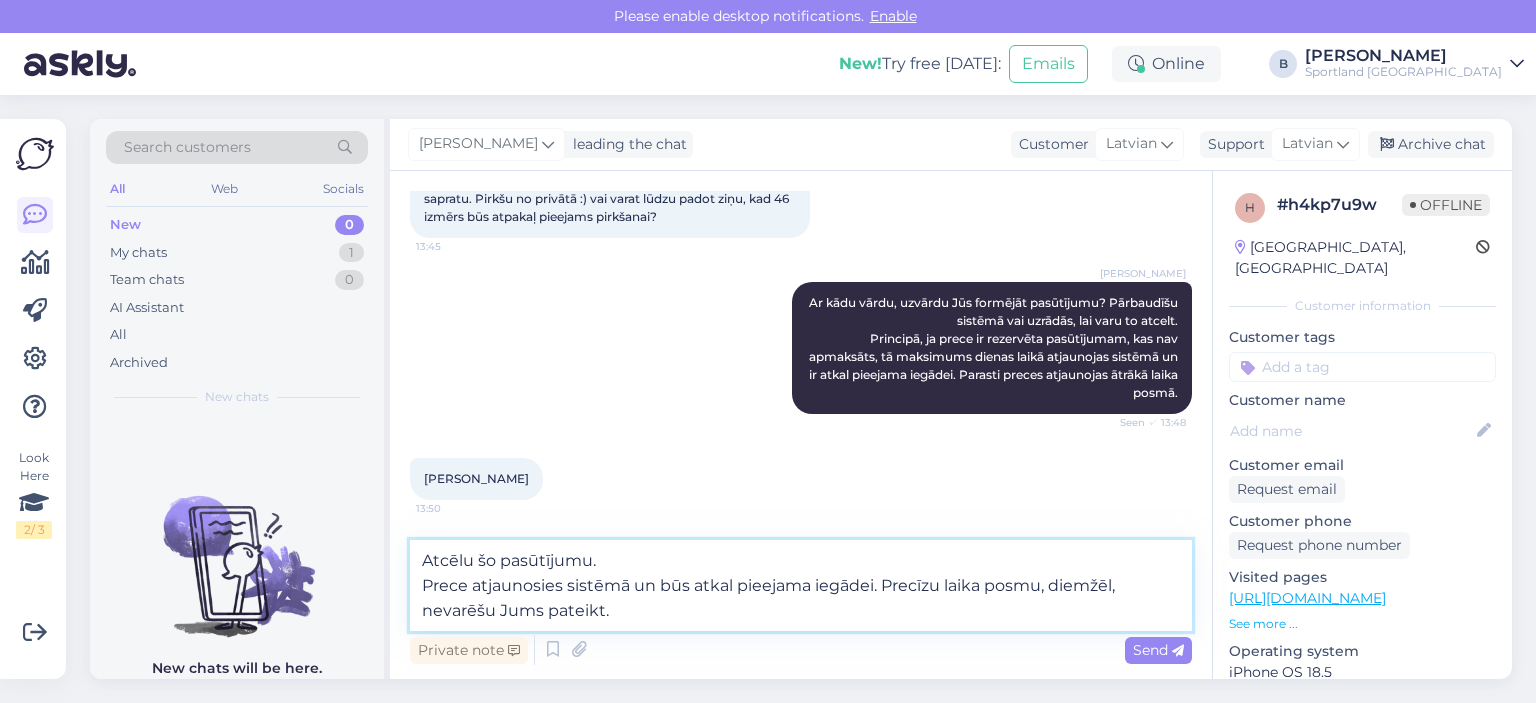 drag, startPoint x: 880, startPoint y: 587, endPoint x: 901, endPoint y: 599, distance: 24.186773 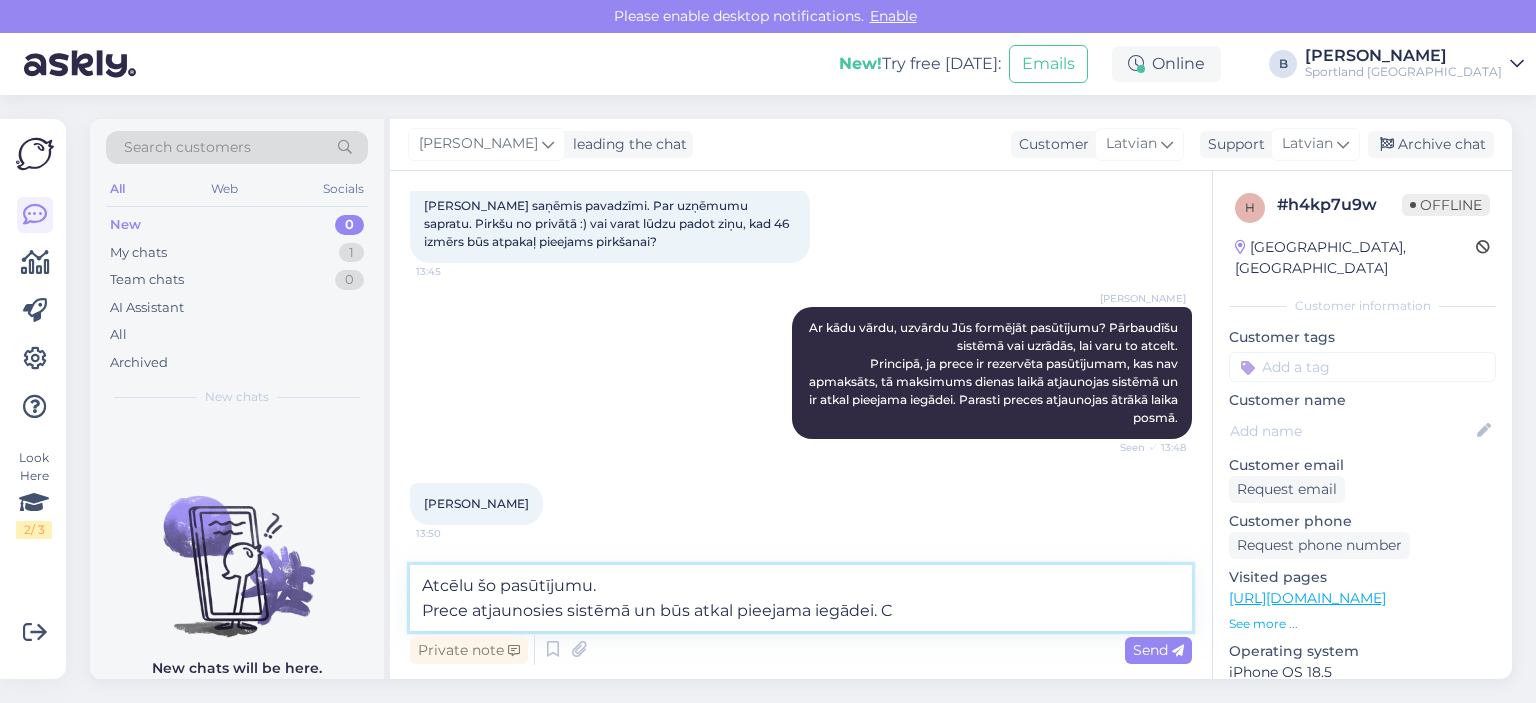 scroll, scrollTop: 920, scrollLeft: 0, axis: vertical 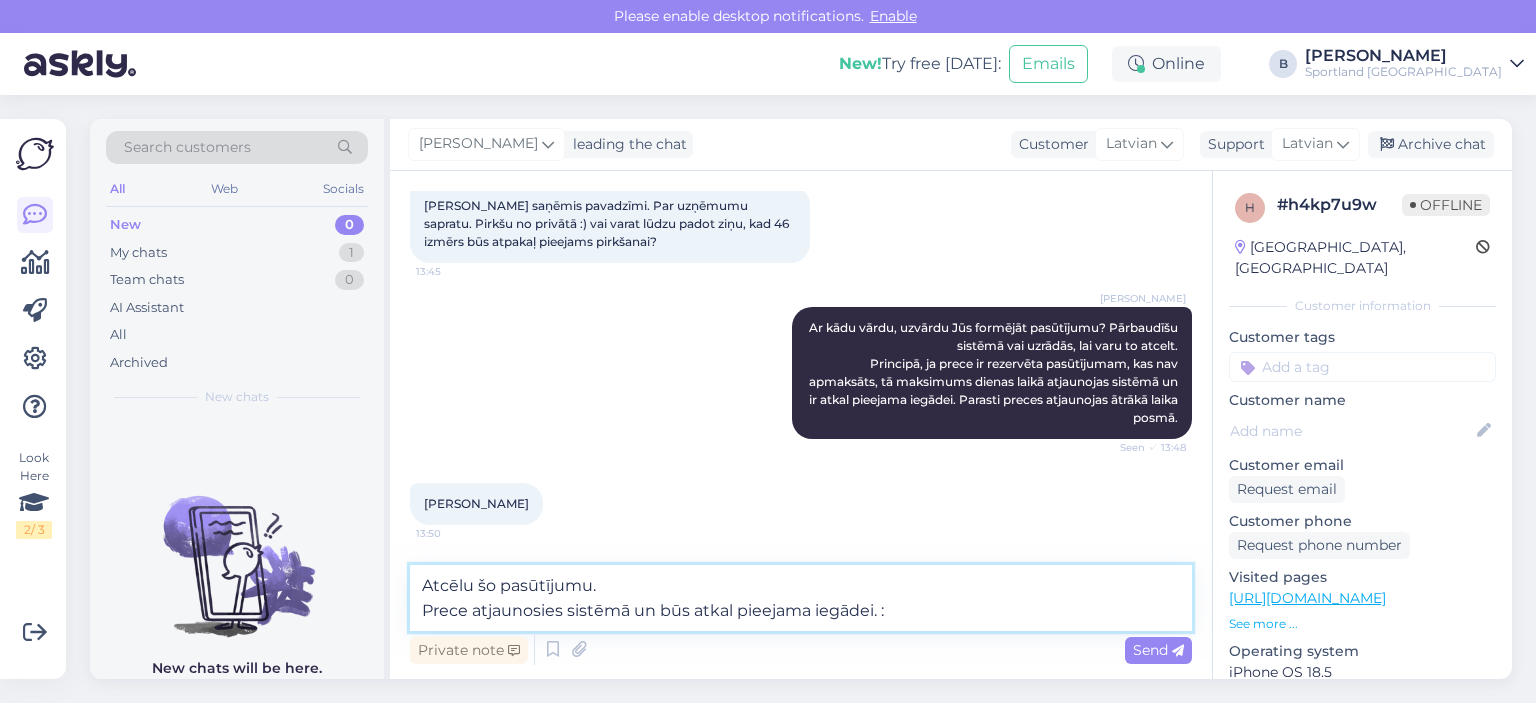 type on "Atcēlu šo pasūtījumu.
Prece atjaunosies sistēmā un būs atkal pieejama iegādei. :)" 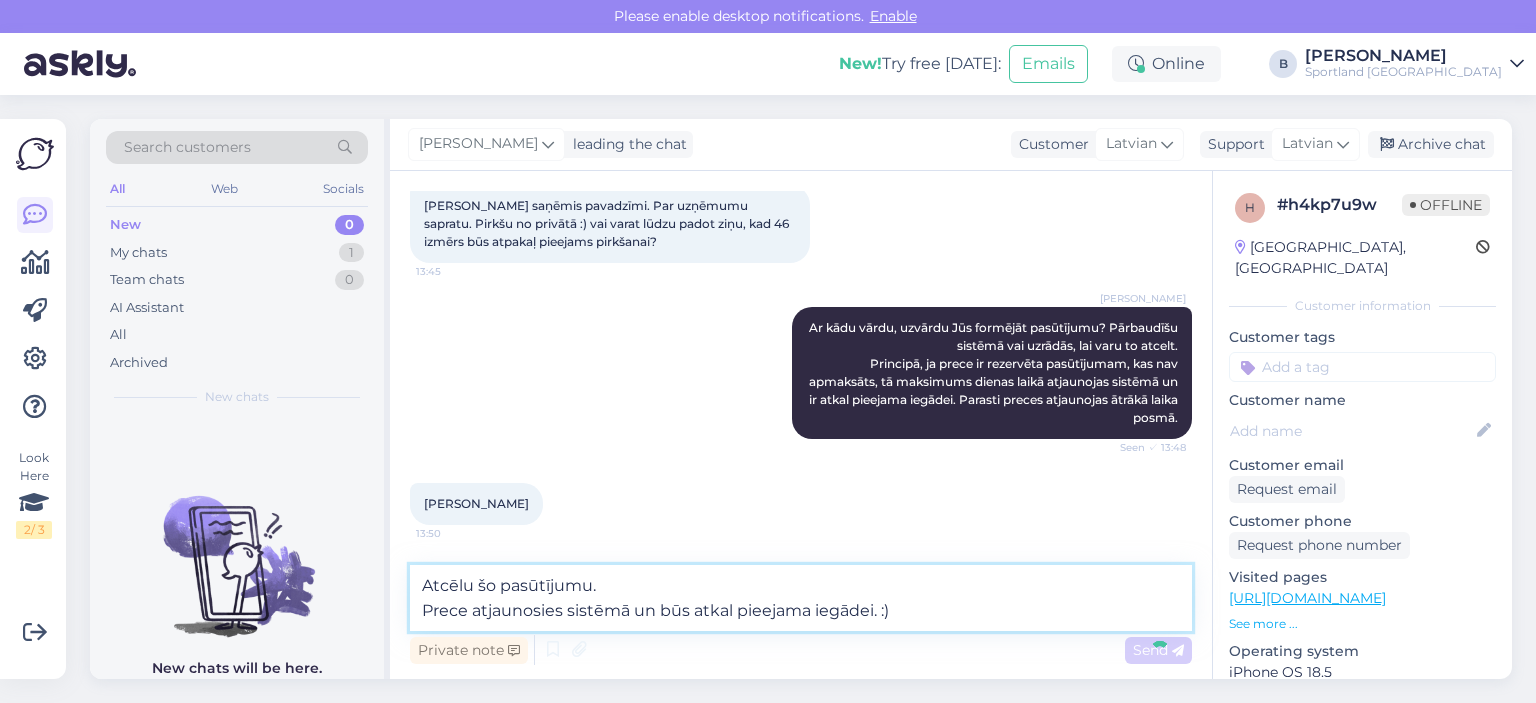 type 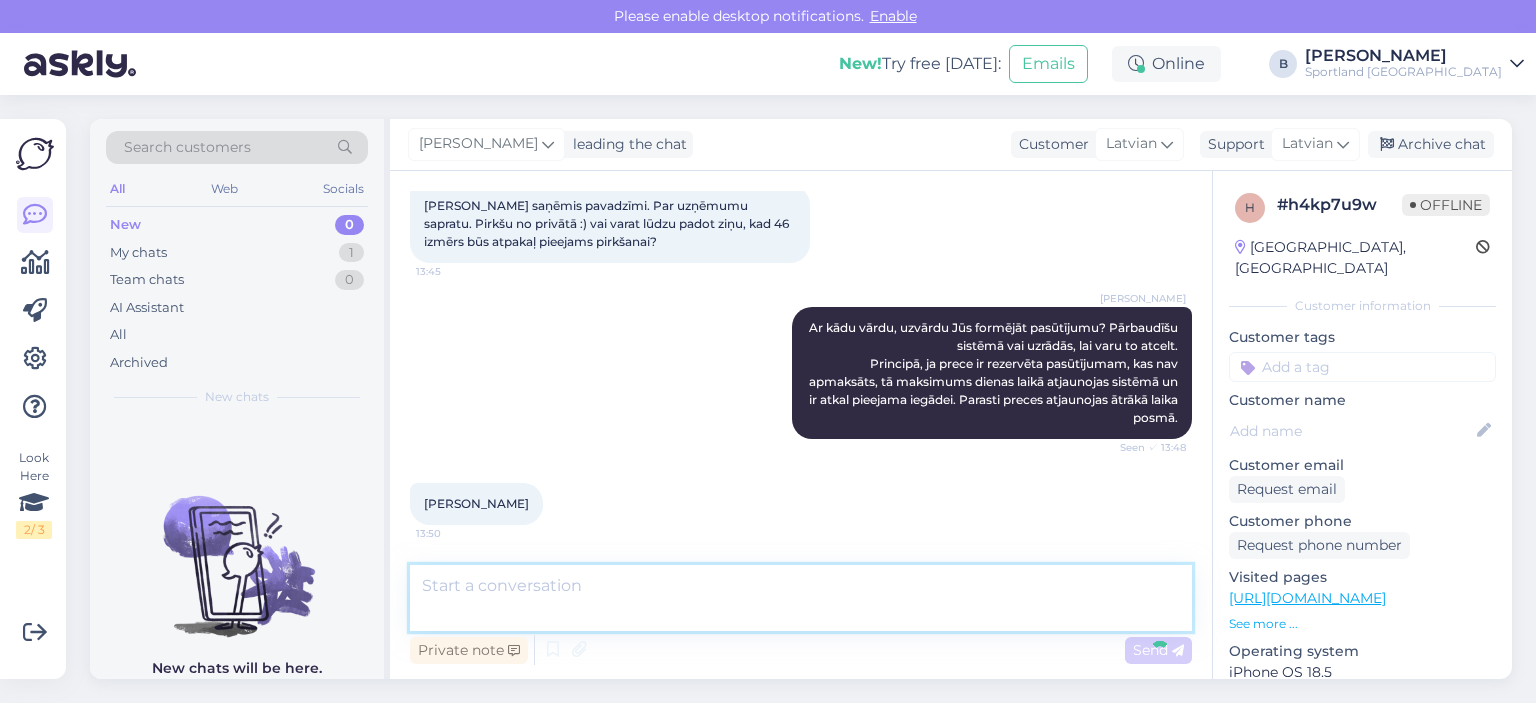 scroll, scrollTop: 1000, scrollLeft: 0, axis: vertical 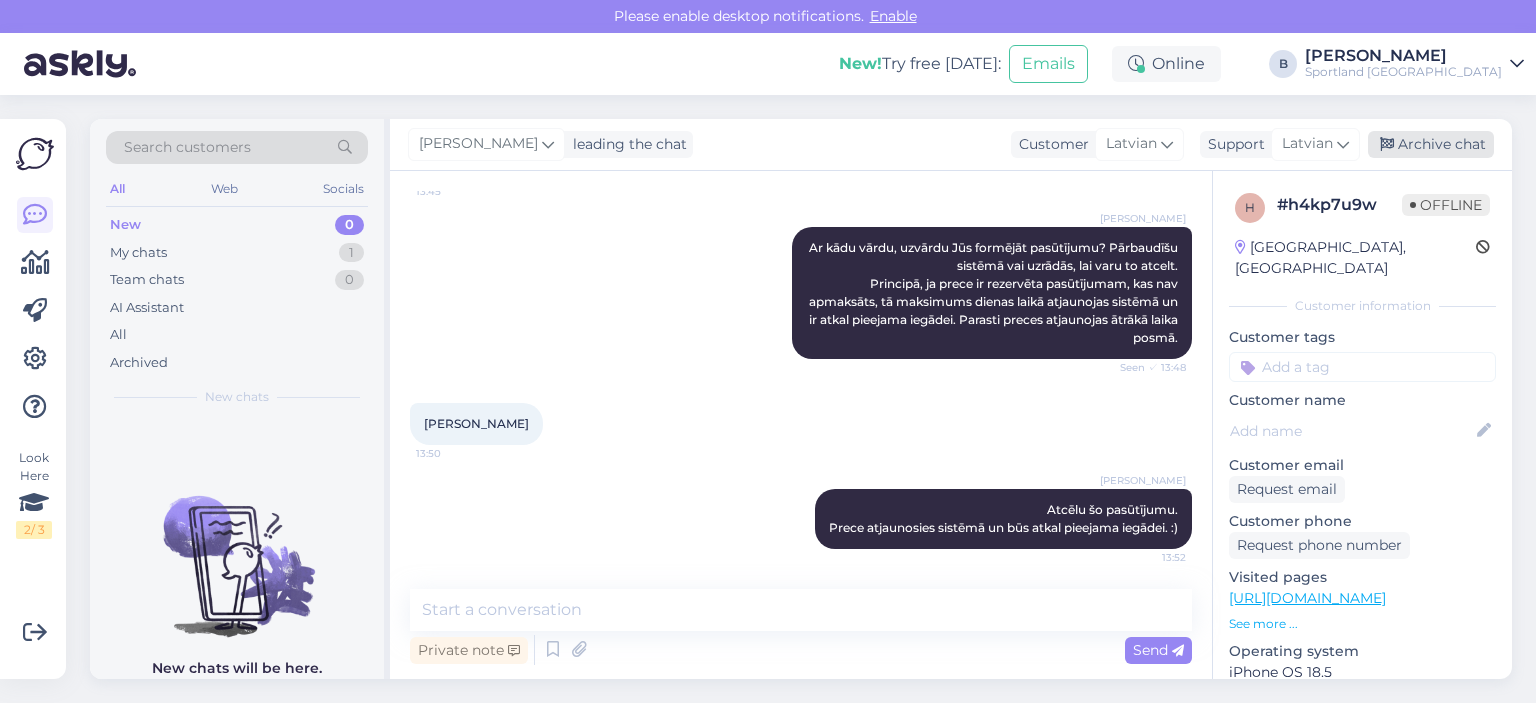 click on "Archive chat" at bounding box center [1431, 144] 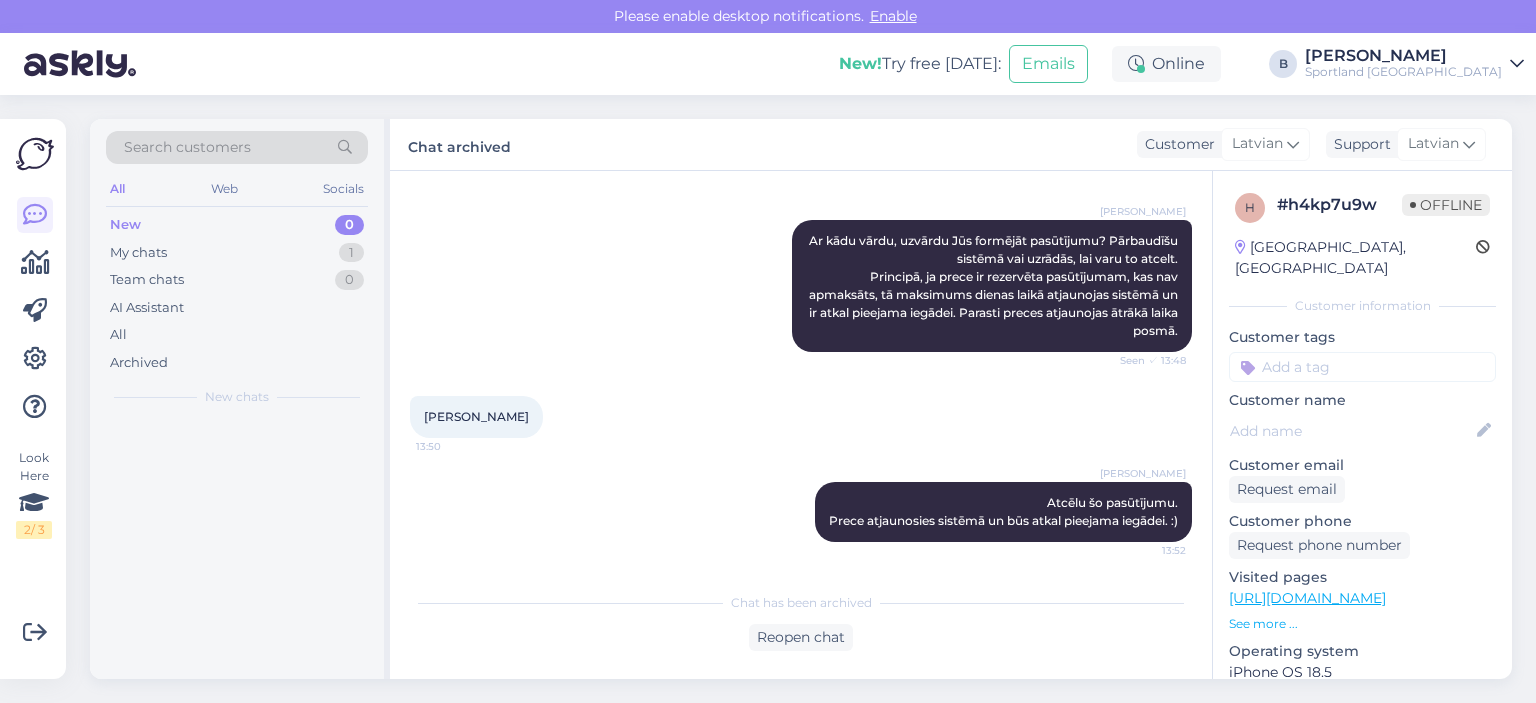 scroll, scrollTop: 1006, scrollLeft: 0, axis: vertical 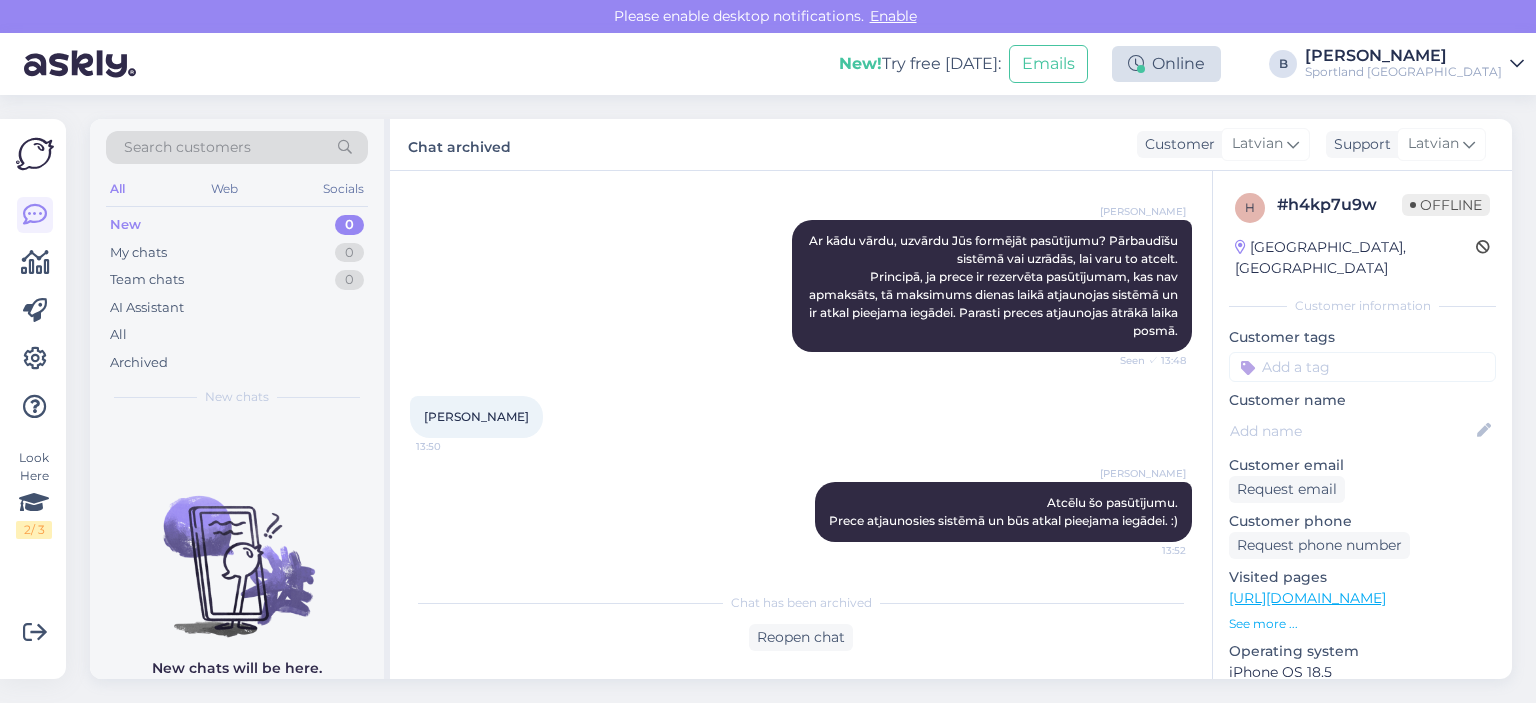 click on "Online" at bounding box center [1166, 64] 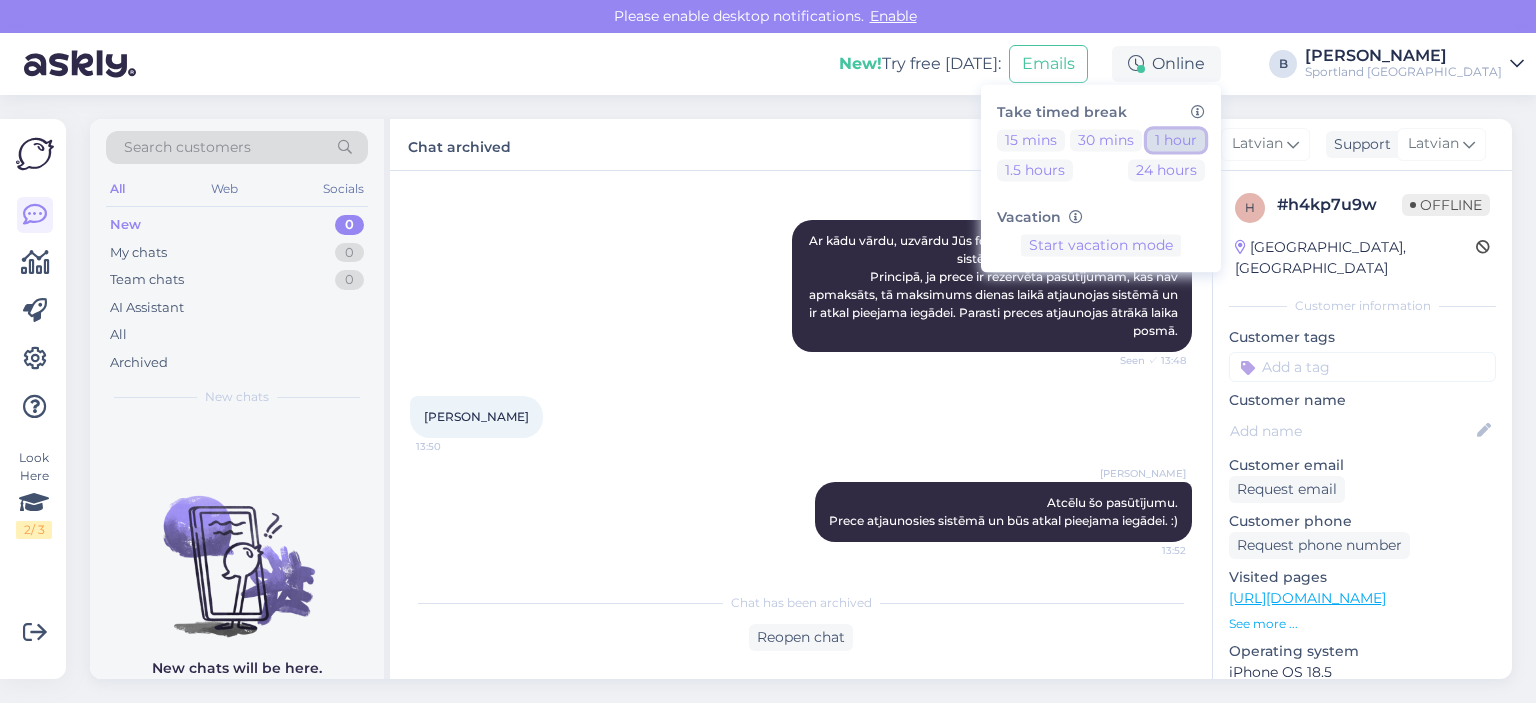 click on "1 hour" at bounding box center (1176, 140) 